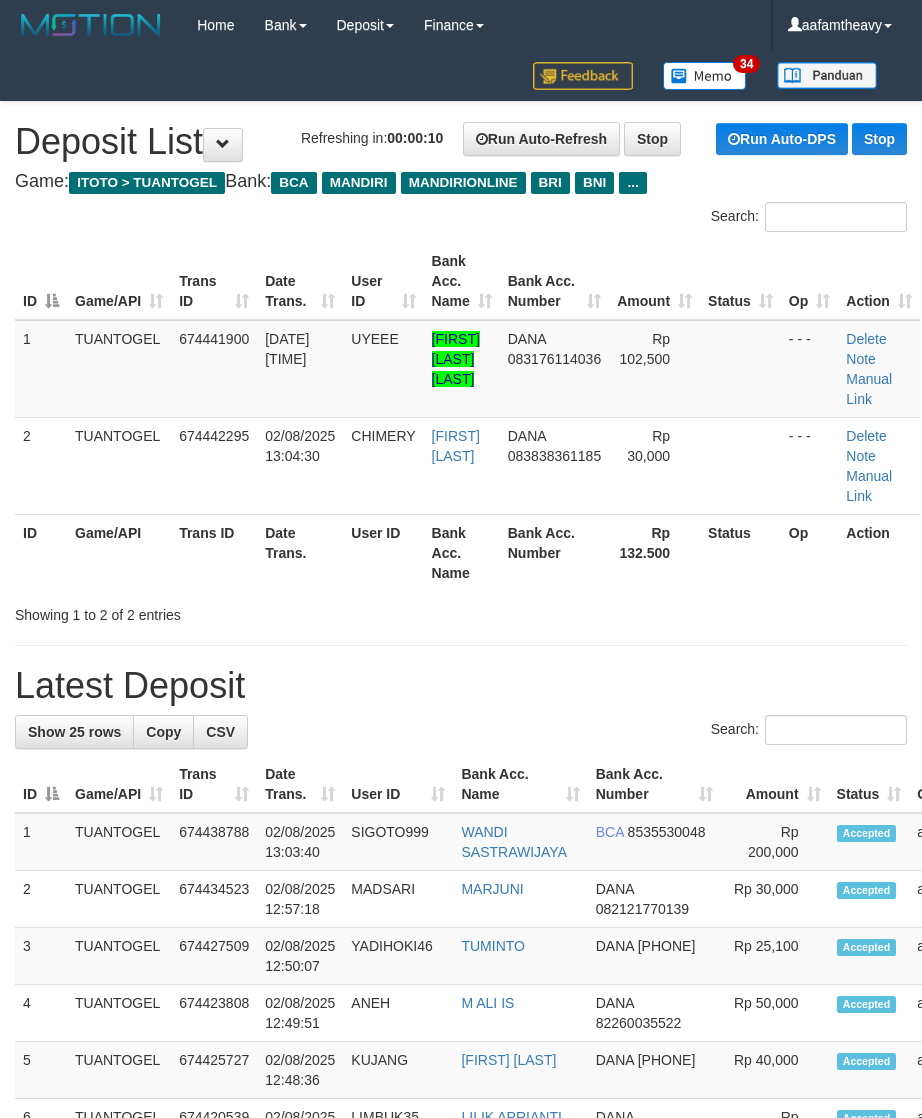 scroll, scrollTop: 0, scrollLeft: 0, axis: both 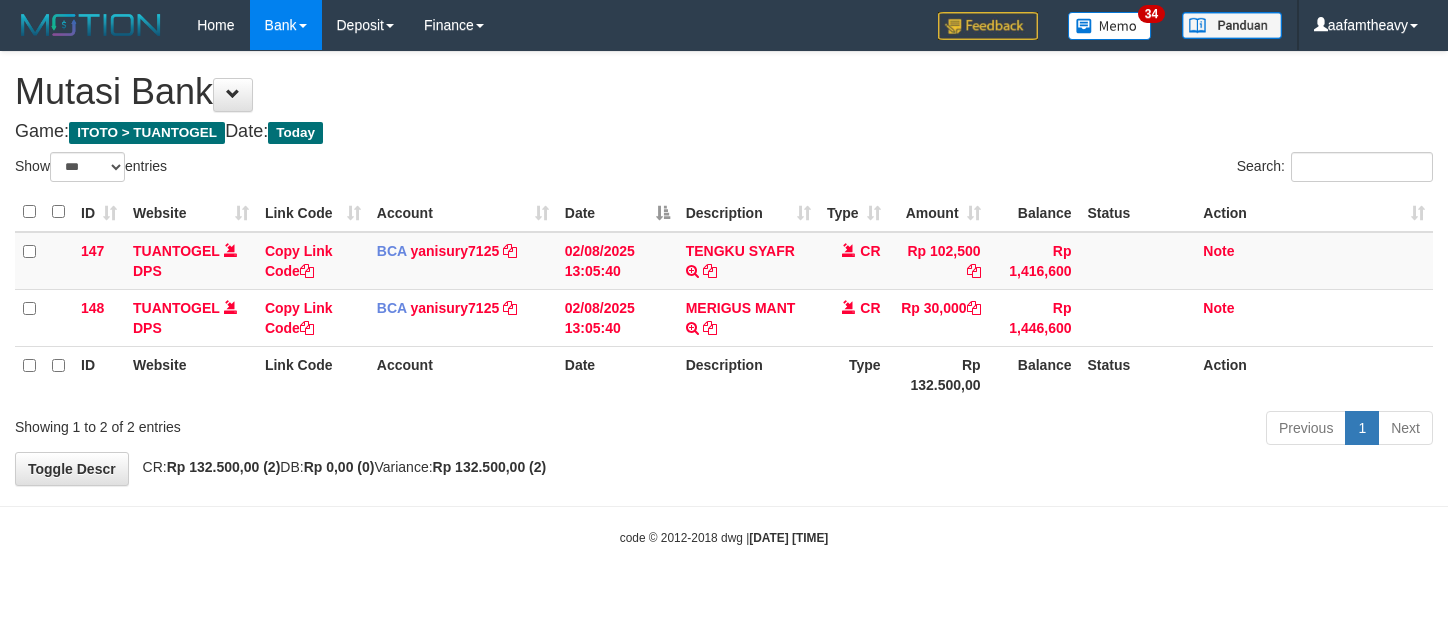 select on "***" 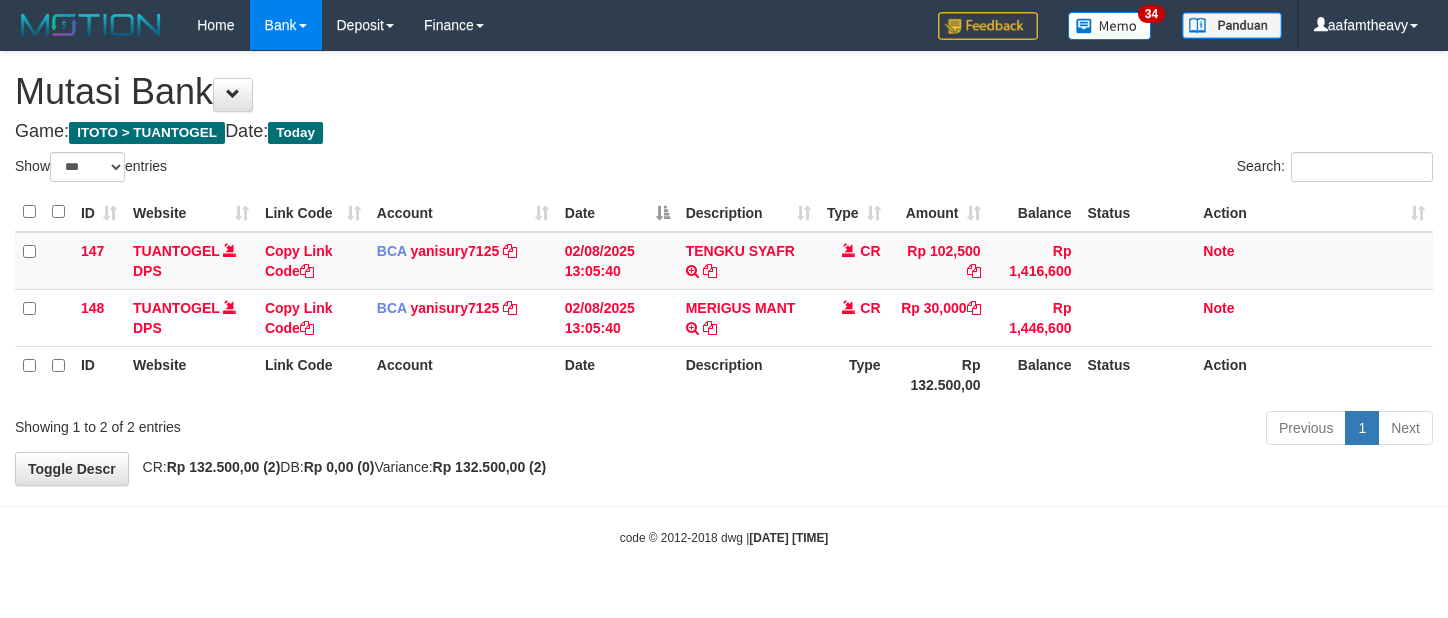 scroll, scrollTop: 0, scrollLeft: 0, axis: both 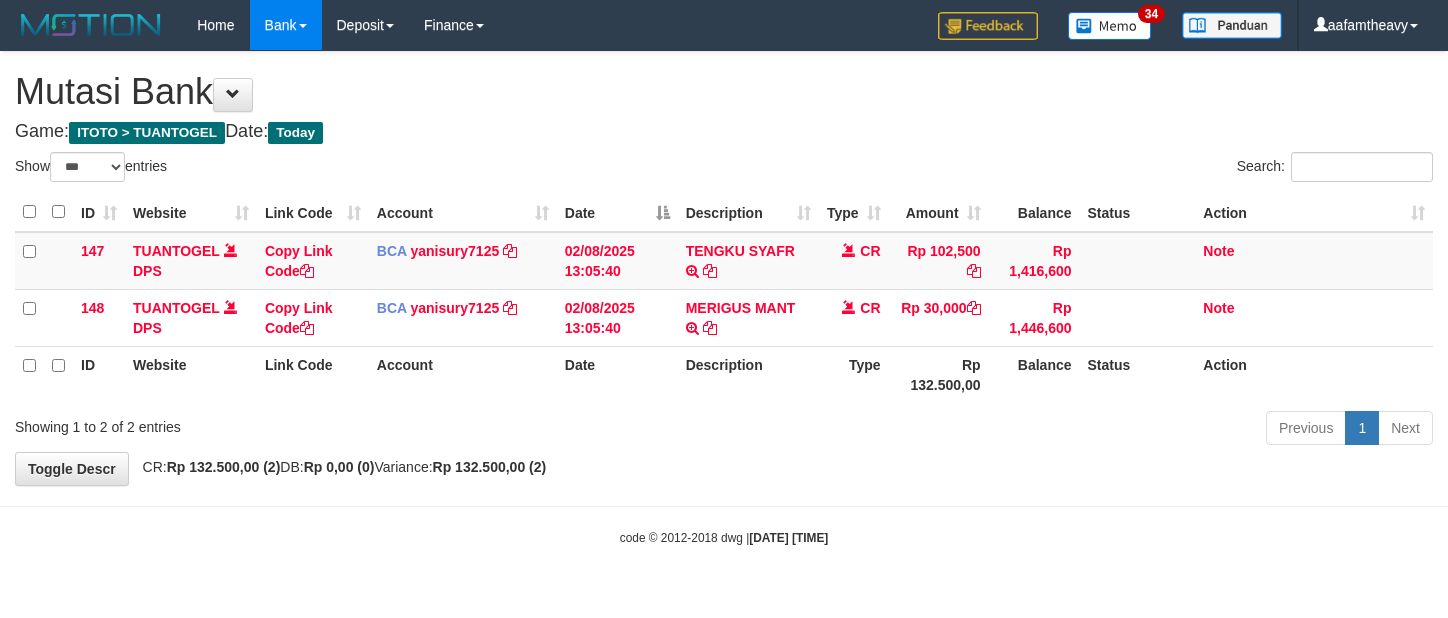 select on "***" 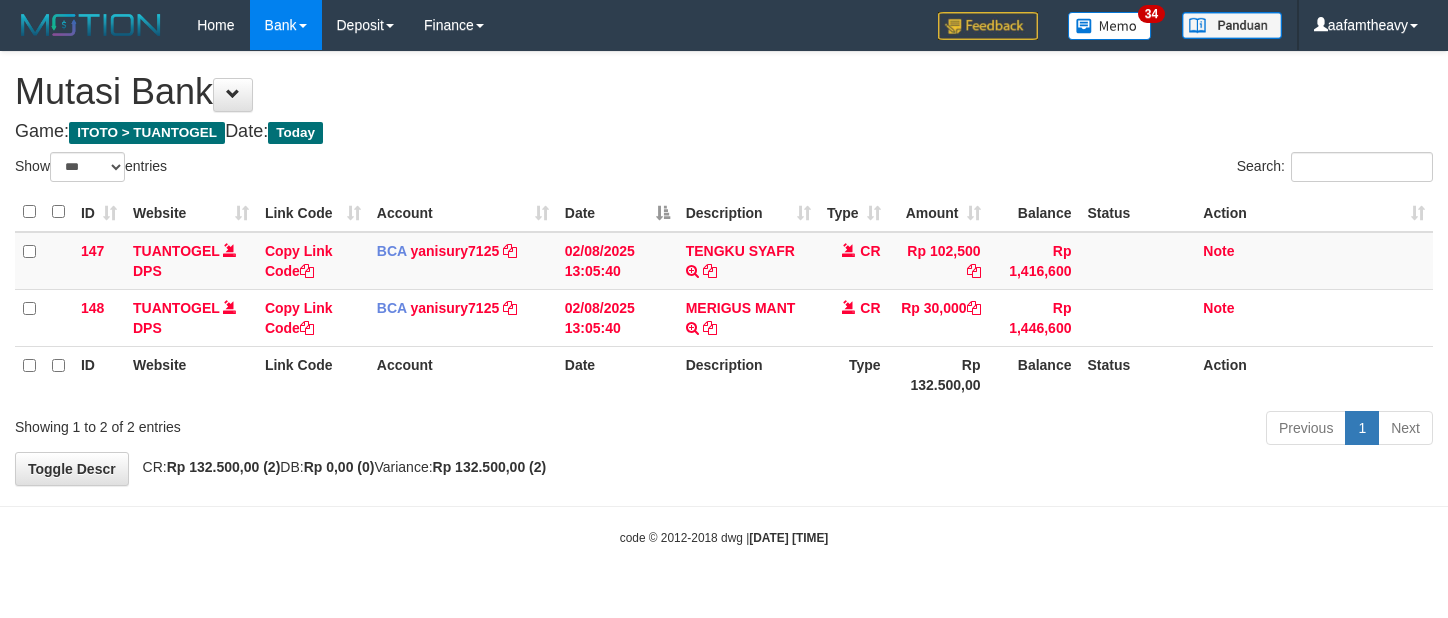 scroll, scrollTop: 0, scrollLeft: 0, axis: both 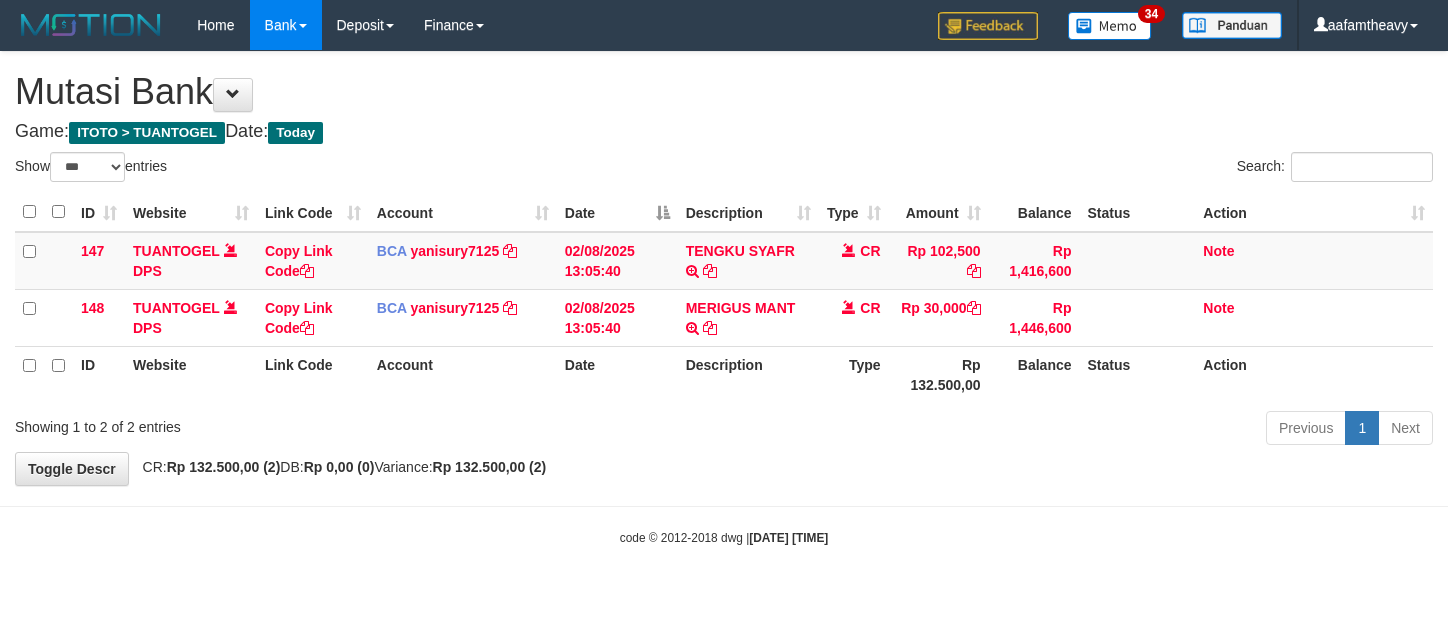 select on "***" 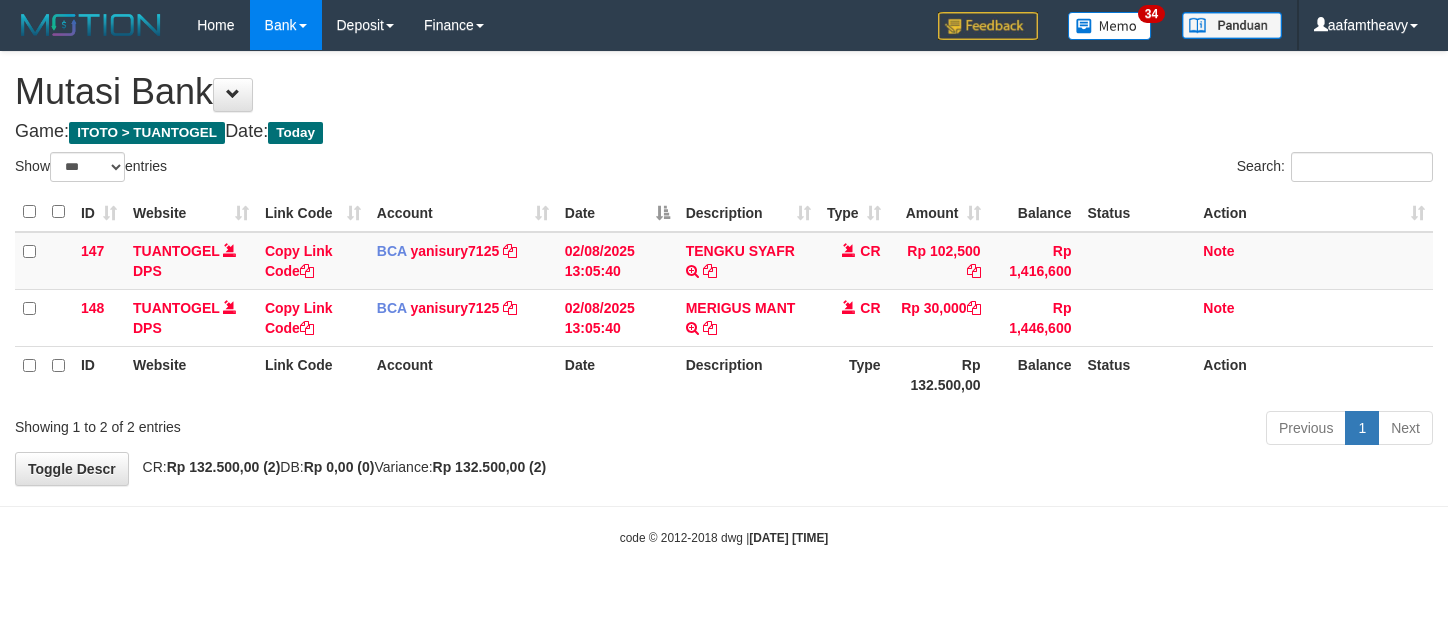 scroll, scrollTop: 0, scrollLeft: 0, axis: both 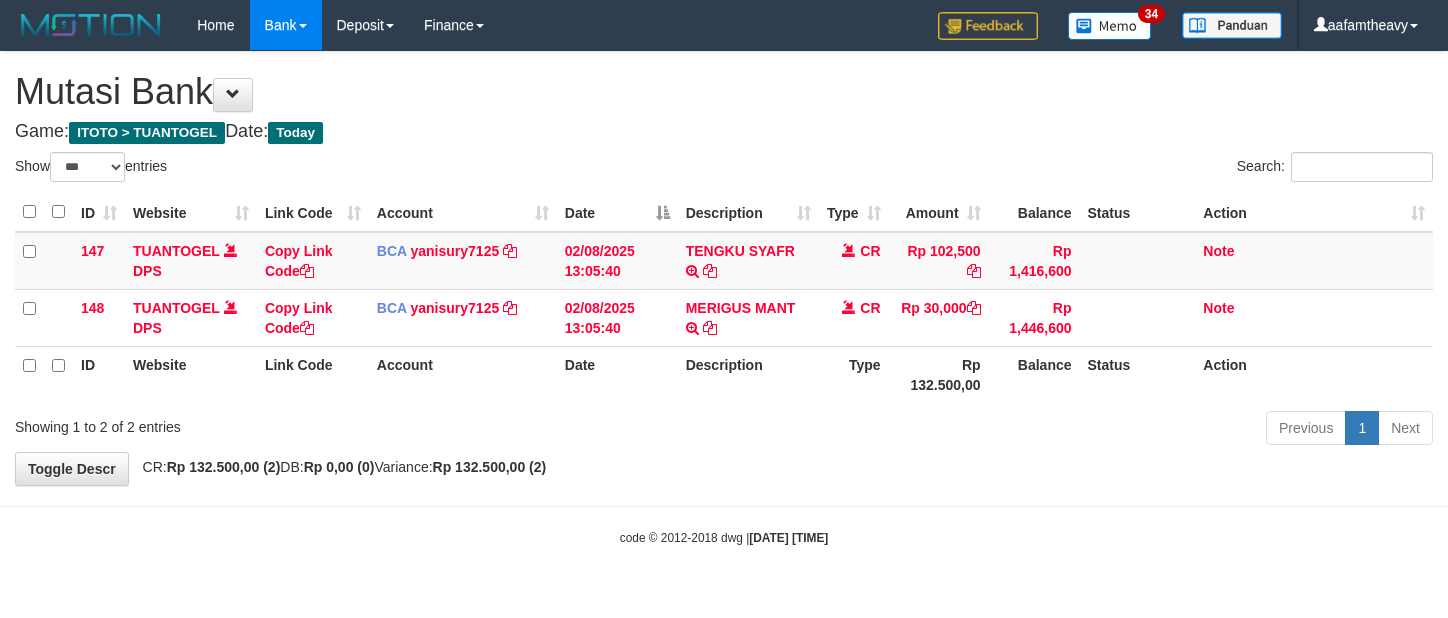 select on "***" 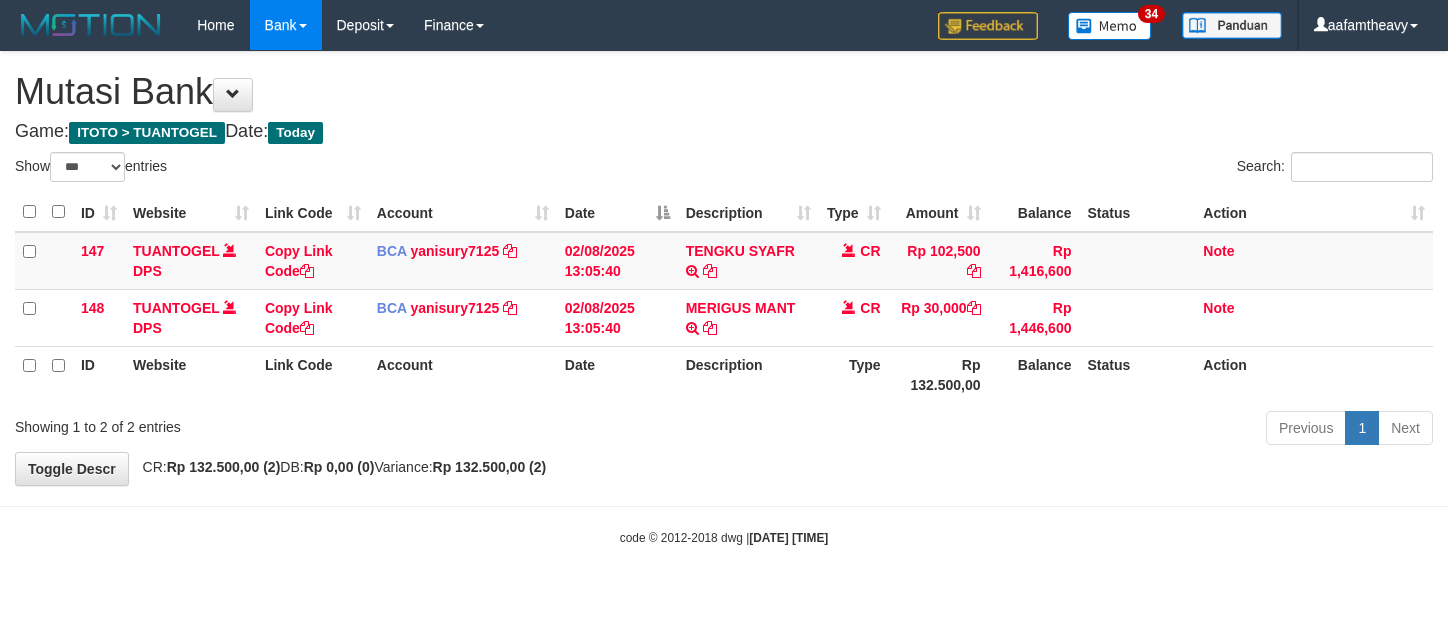 scroll, scrollTop: 0, scrollLeft: 0, axis: both 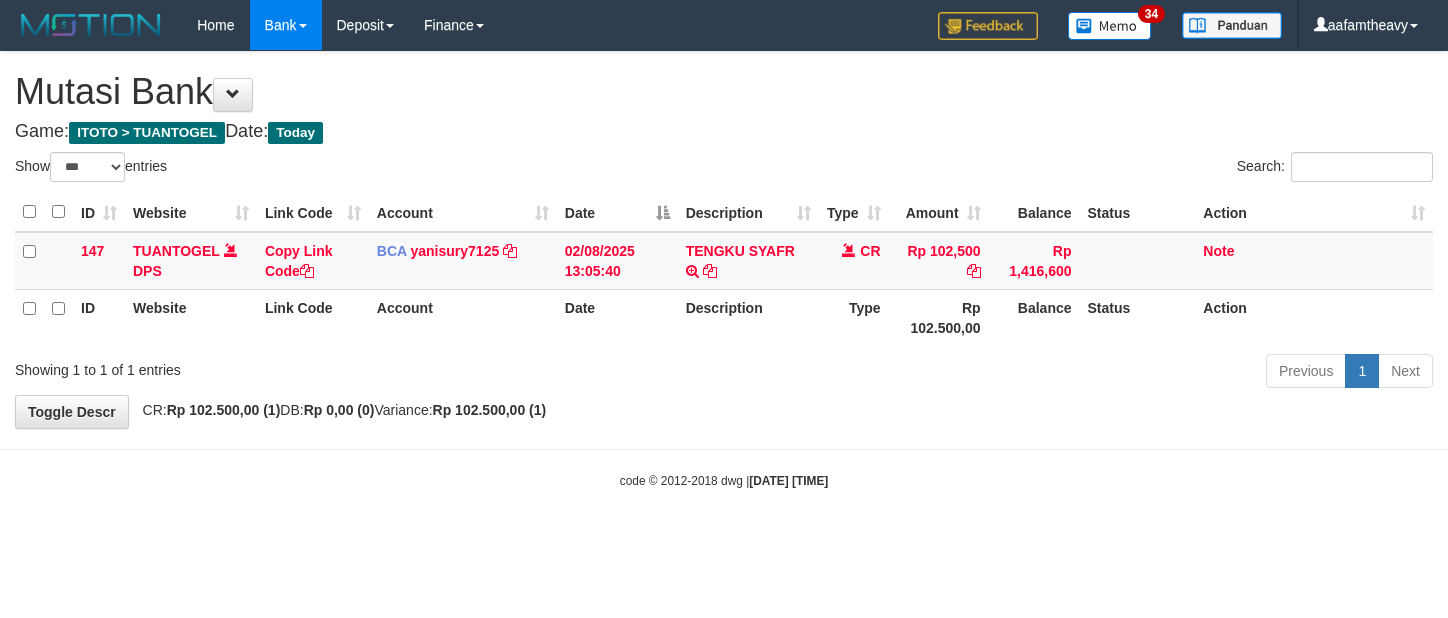 select on "***" 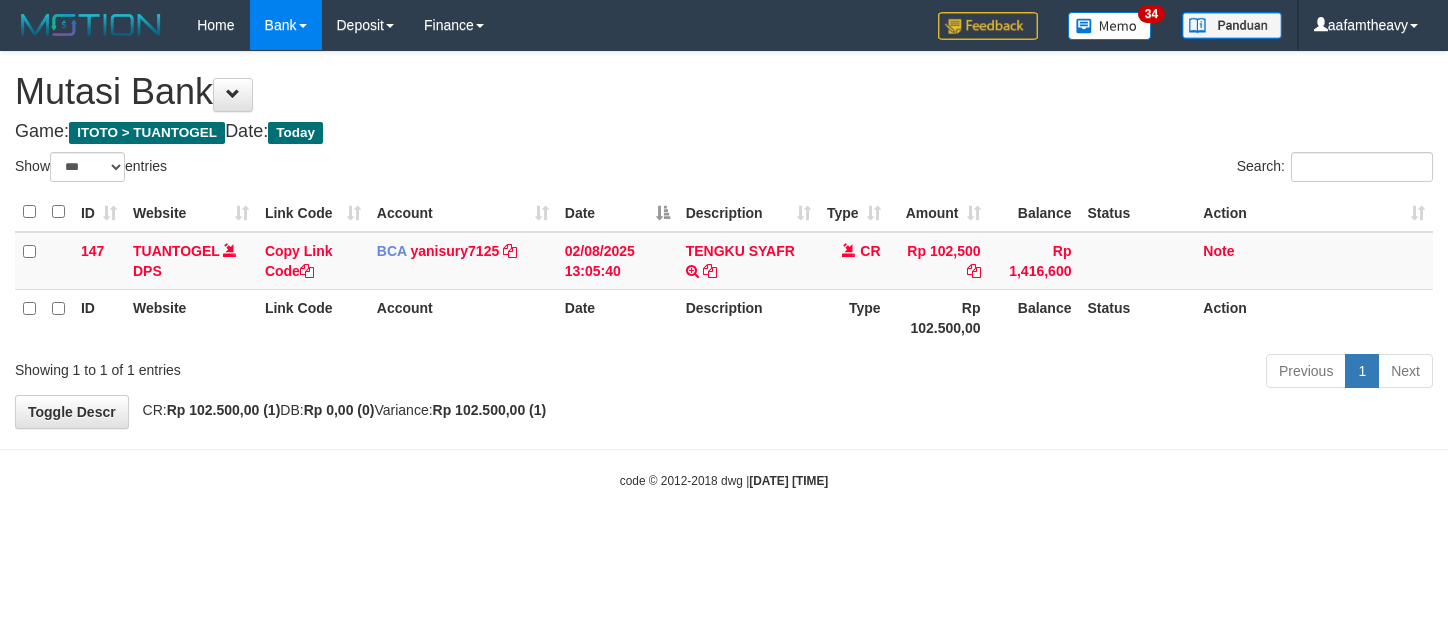 scroll, scrollTop: 0, scrollLeft: 0, axis: both 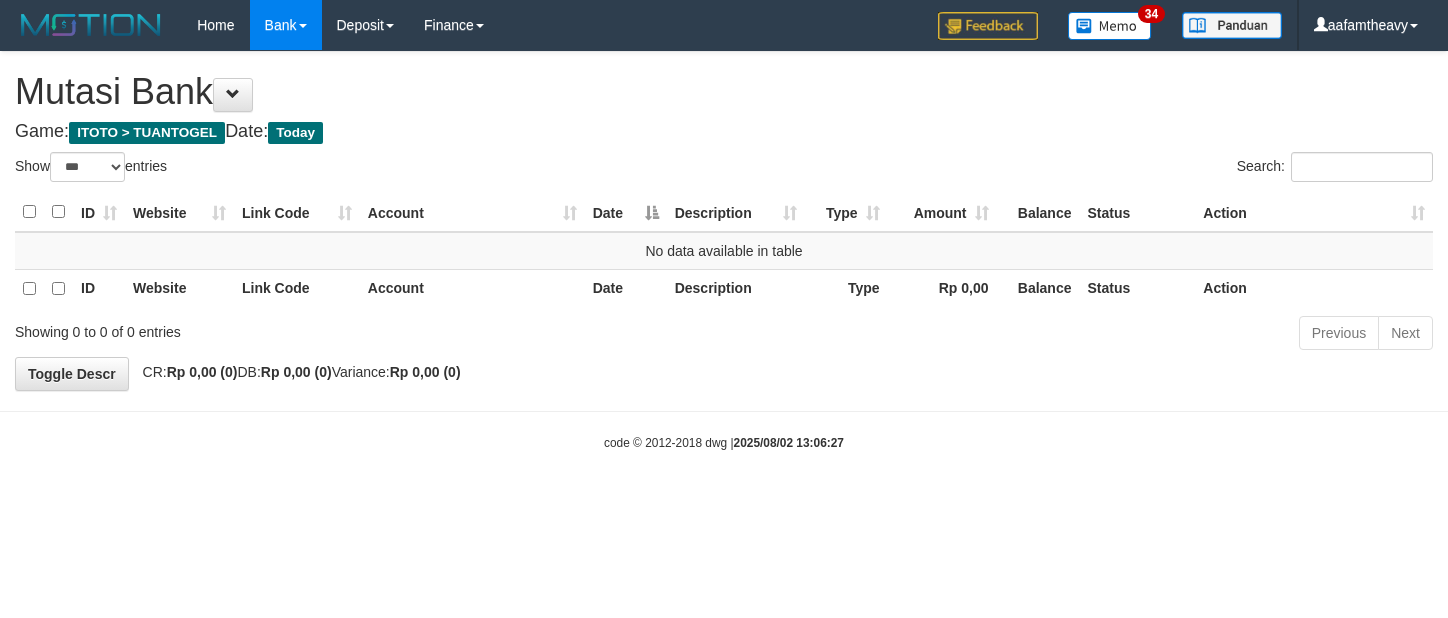 select on "***" 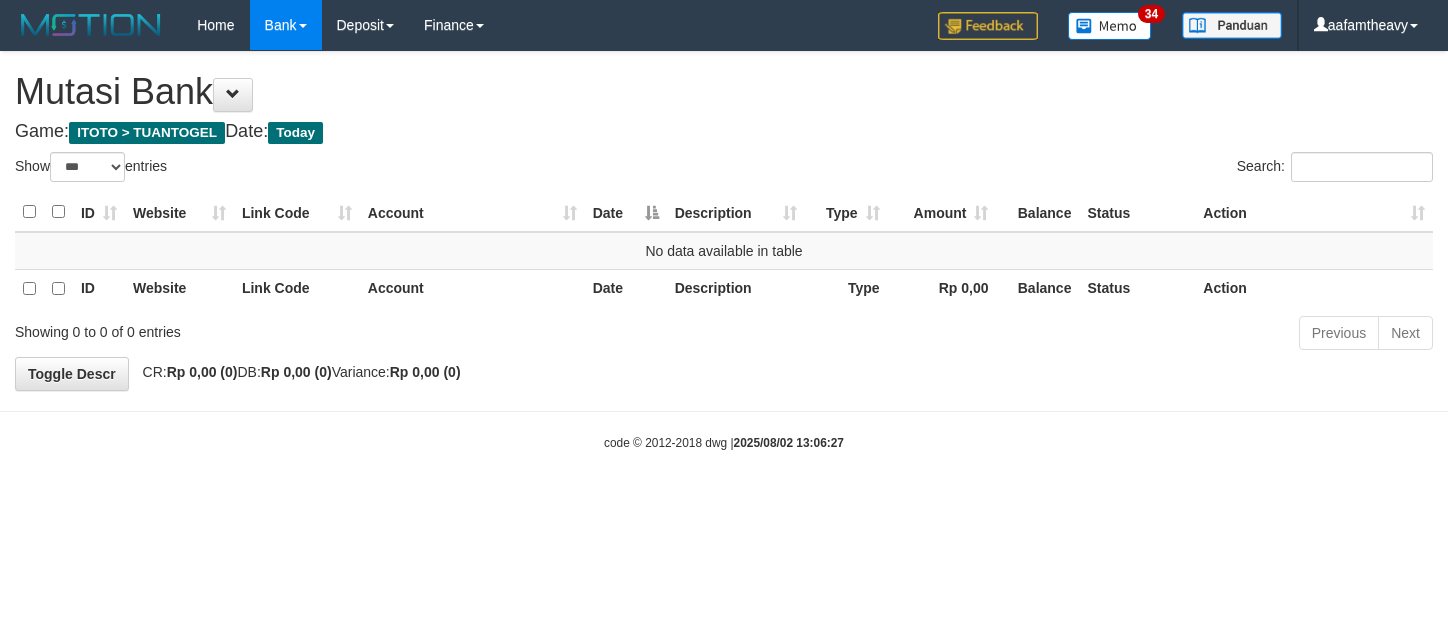 scroll, scrollTop: 0, scrollLeft: 0, axis: both 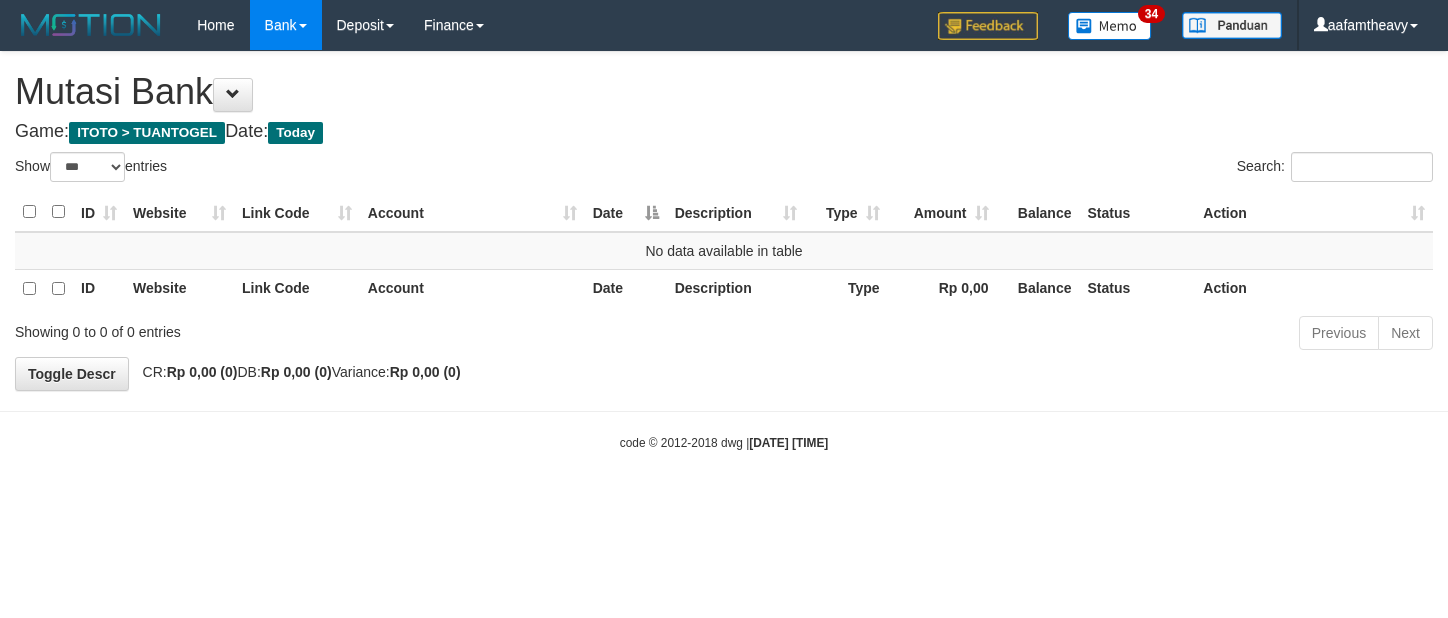 select on "***" 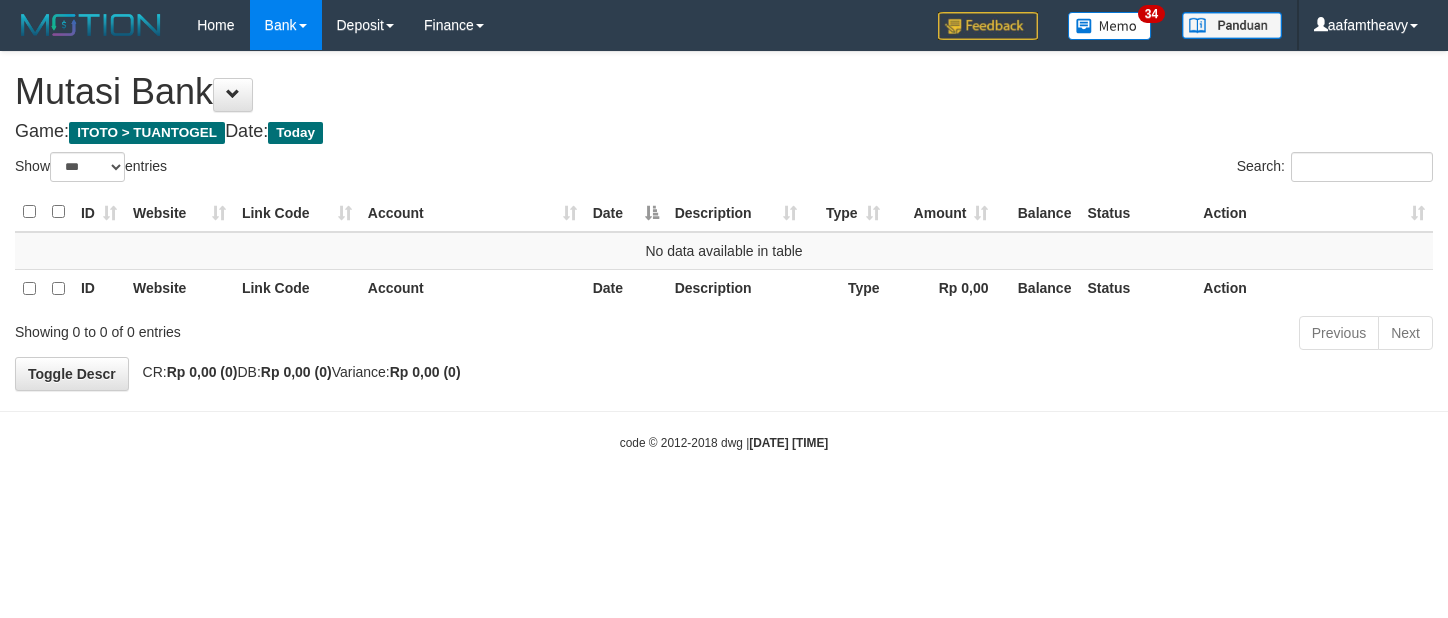 scroll, scrollTop: 0, scrollLeft: 0, axis: both 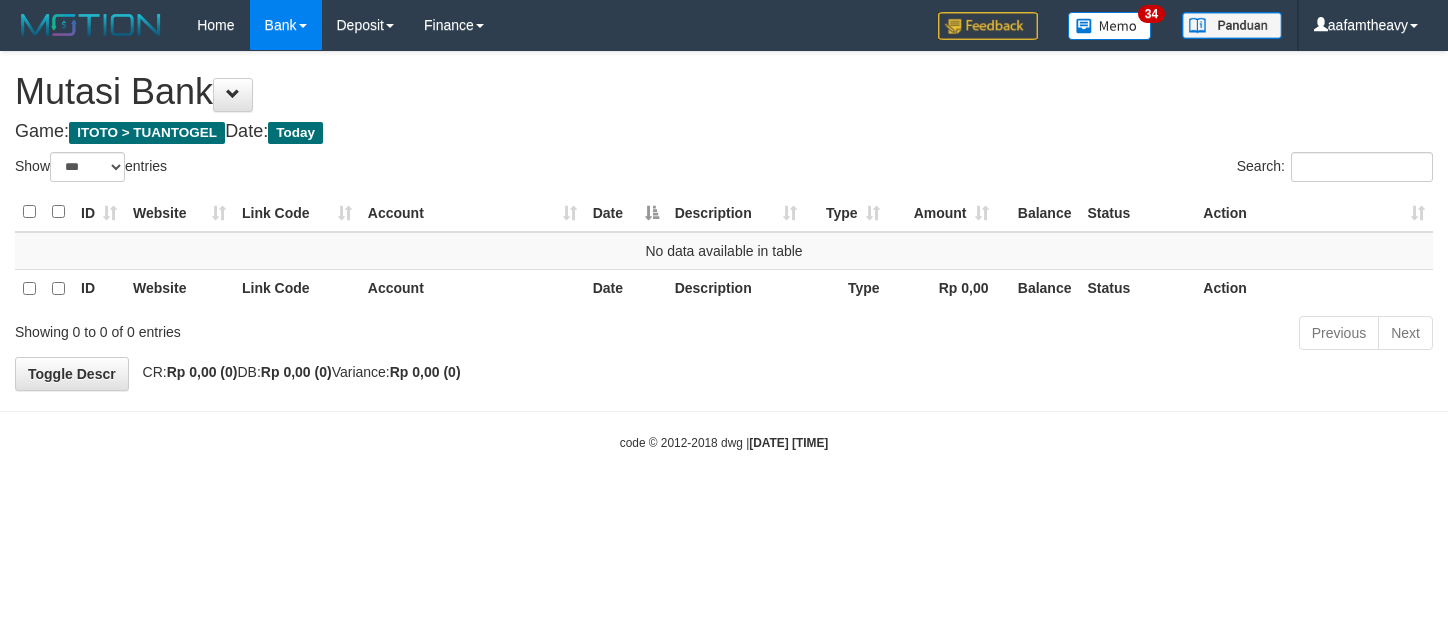select on "***" 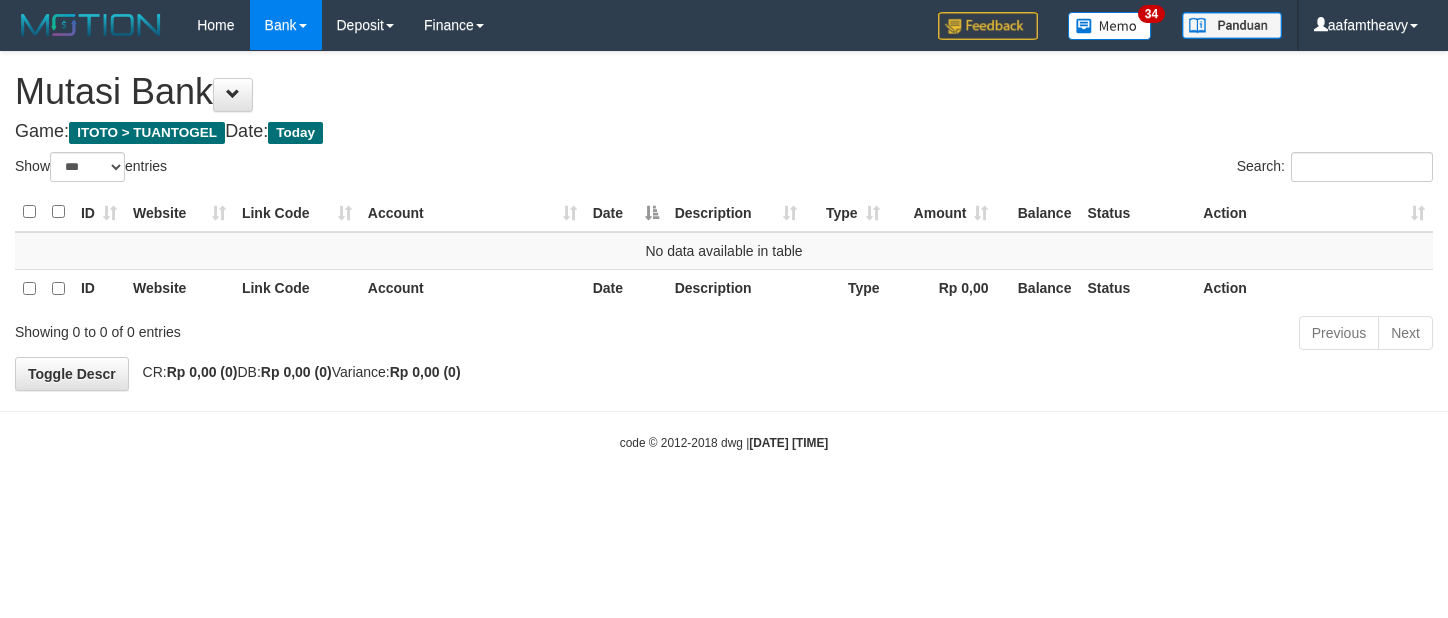 scroll, scrollTop: 0, scrollLeft: 0, axis: both 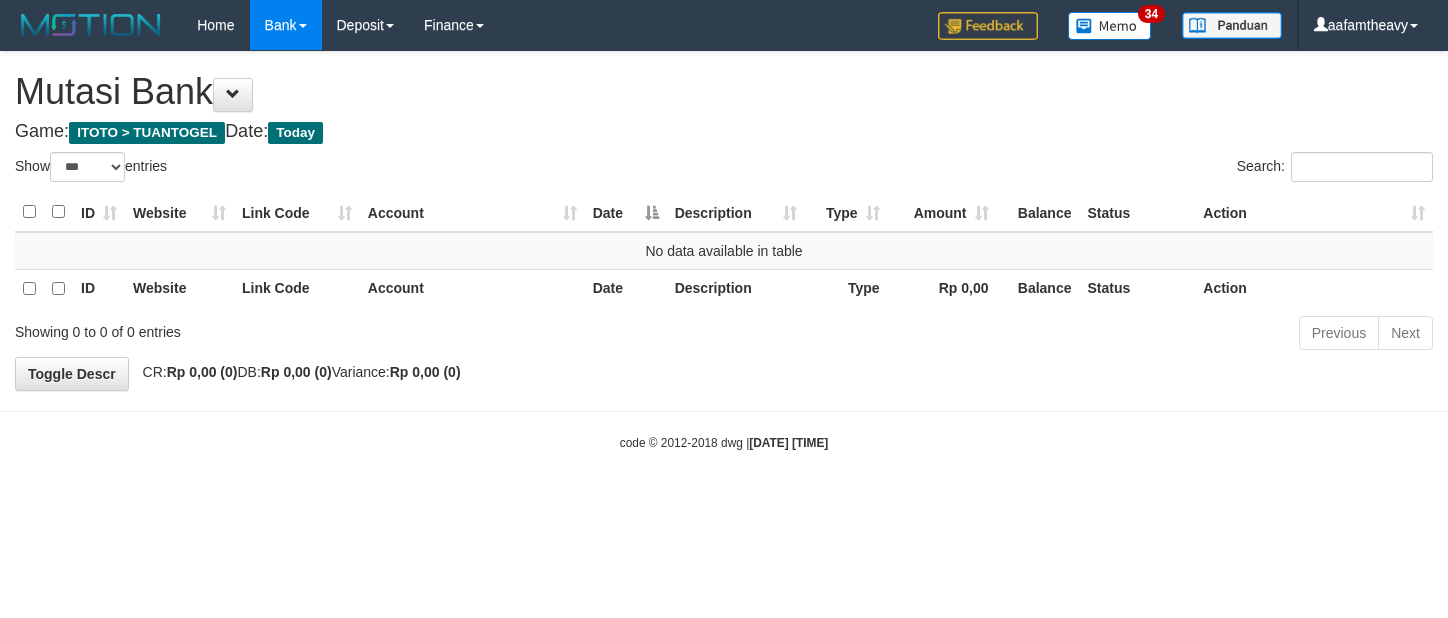 select on "***" 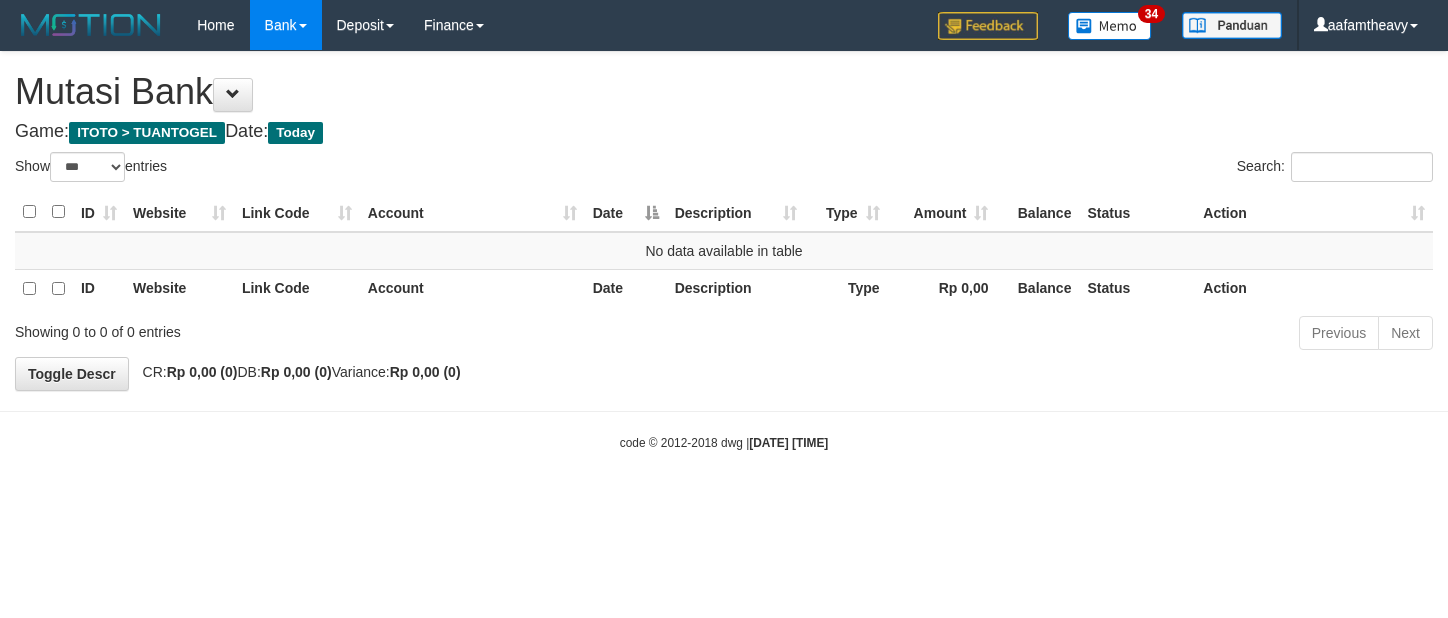 scroll, scrollTop: 0, scrollLeft: 0, axis: both 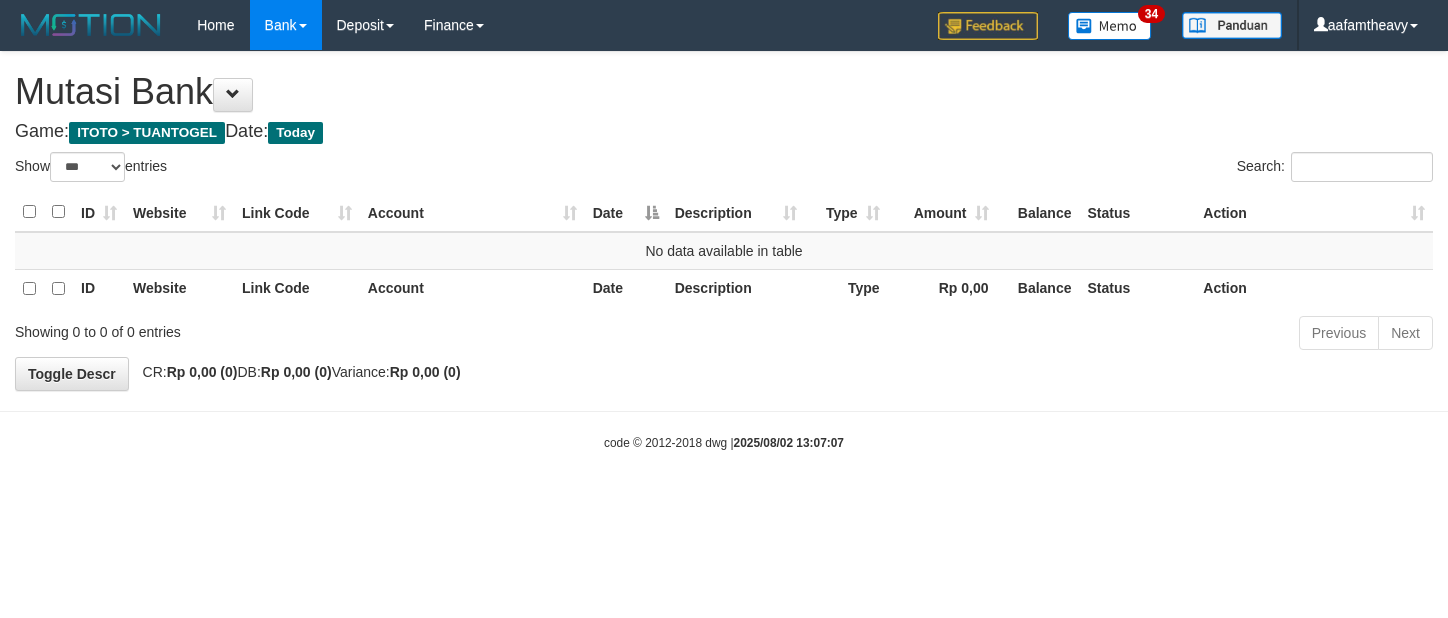 select on "***" 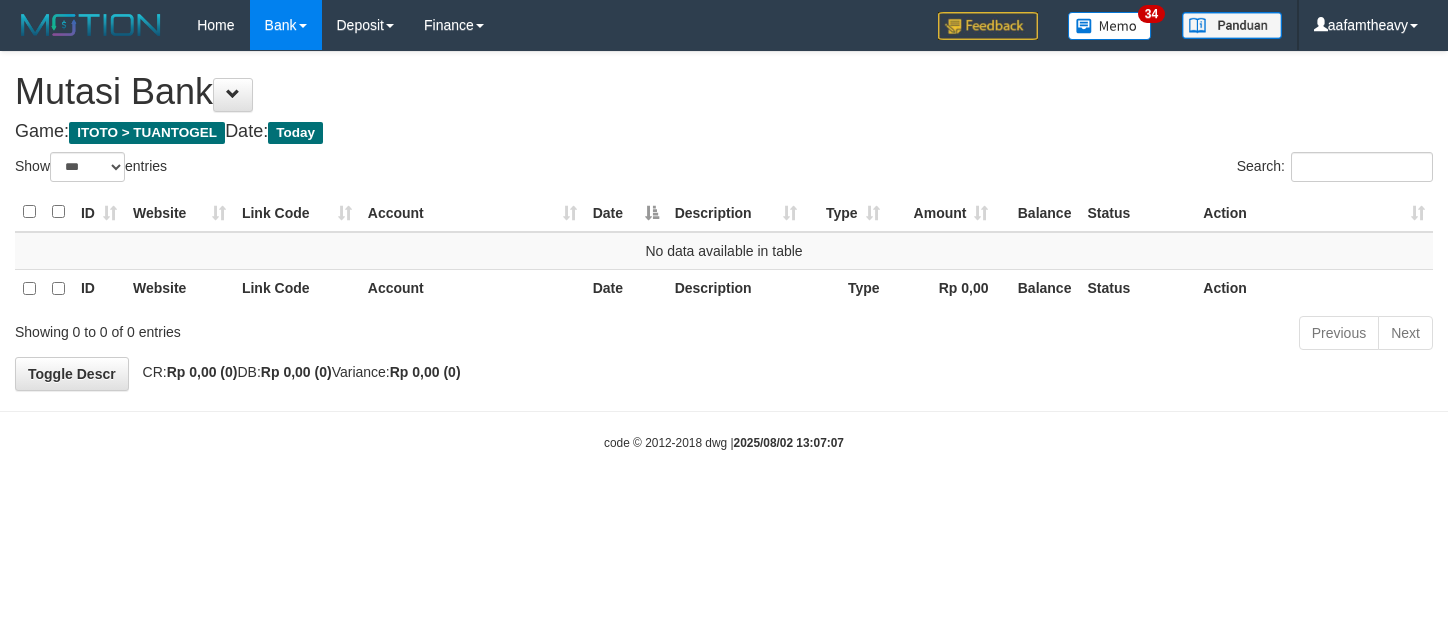 scroll, scrollTop: 0, scrollLeft: 0, axis: both 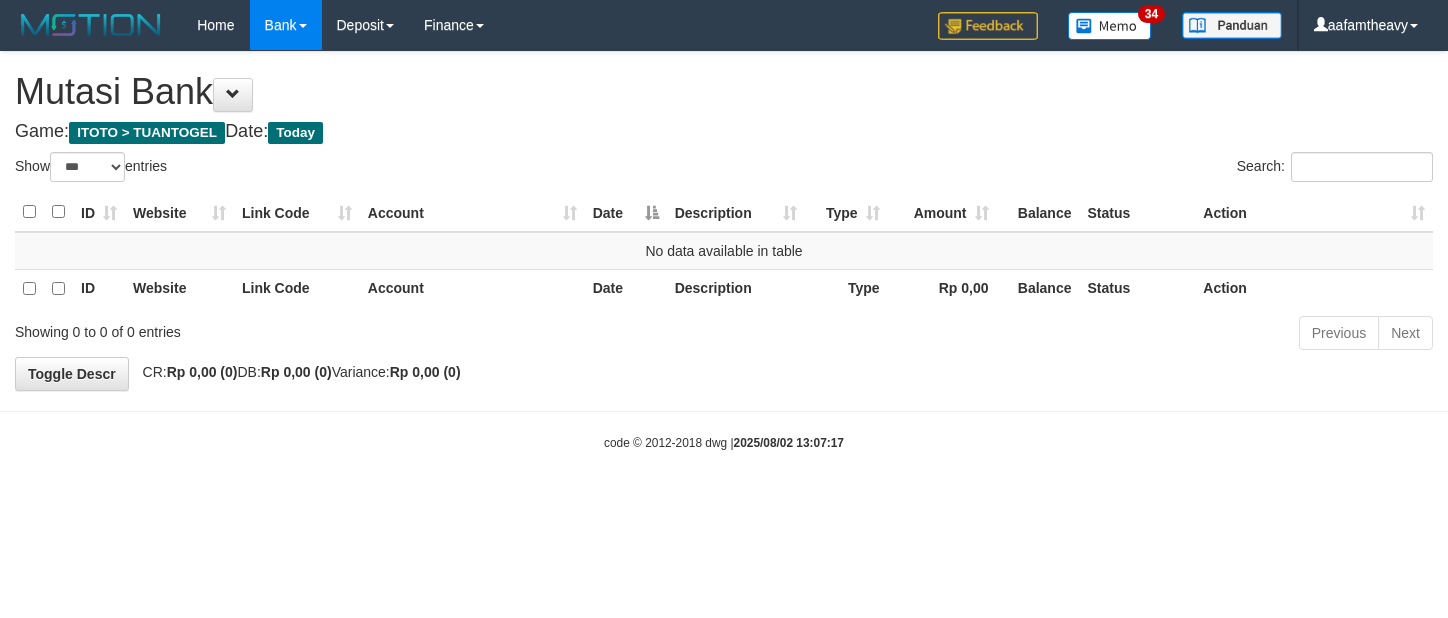 select on "***" 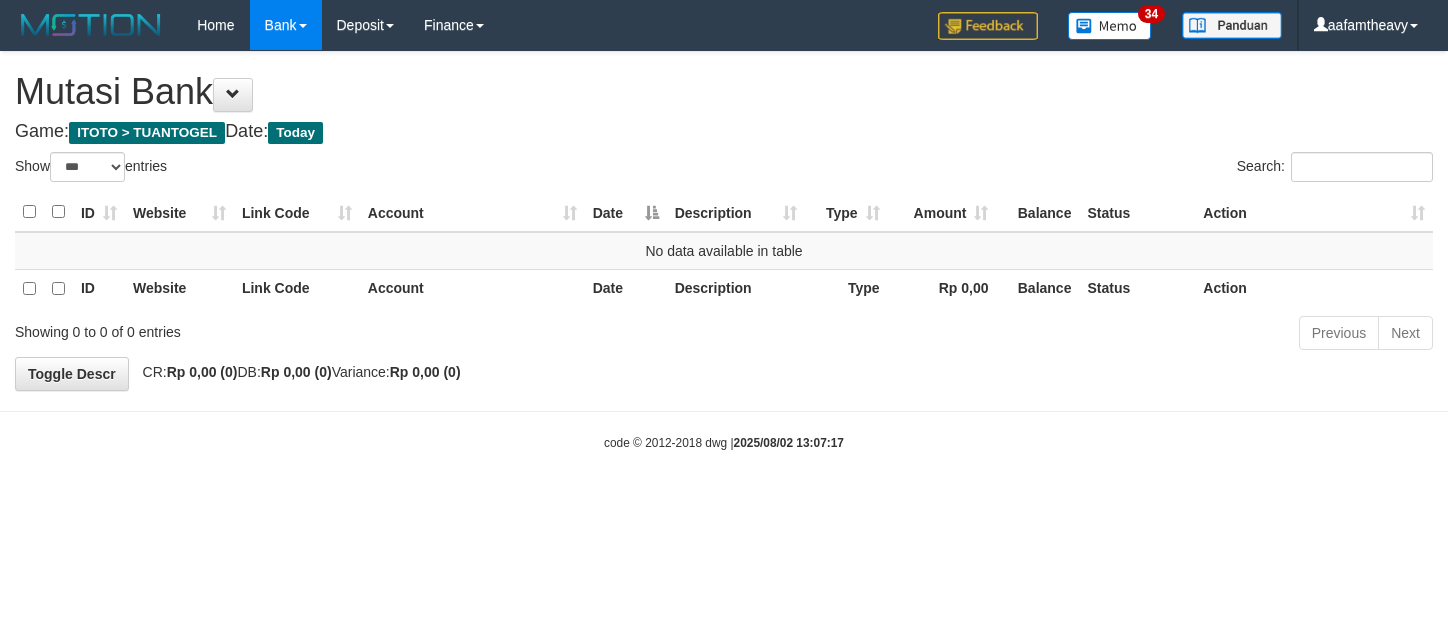 scroll, scrollTop: 0, scrollLeft: 0, axis: both 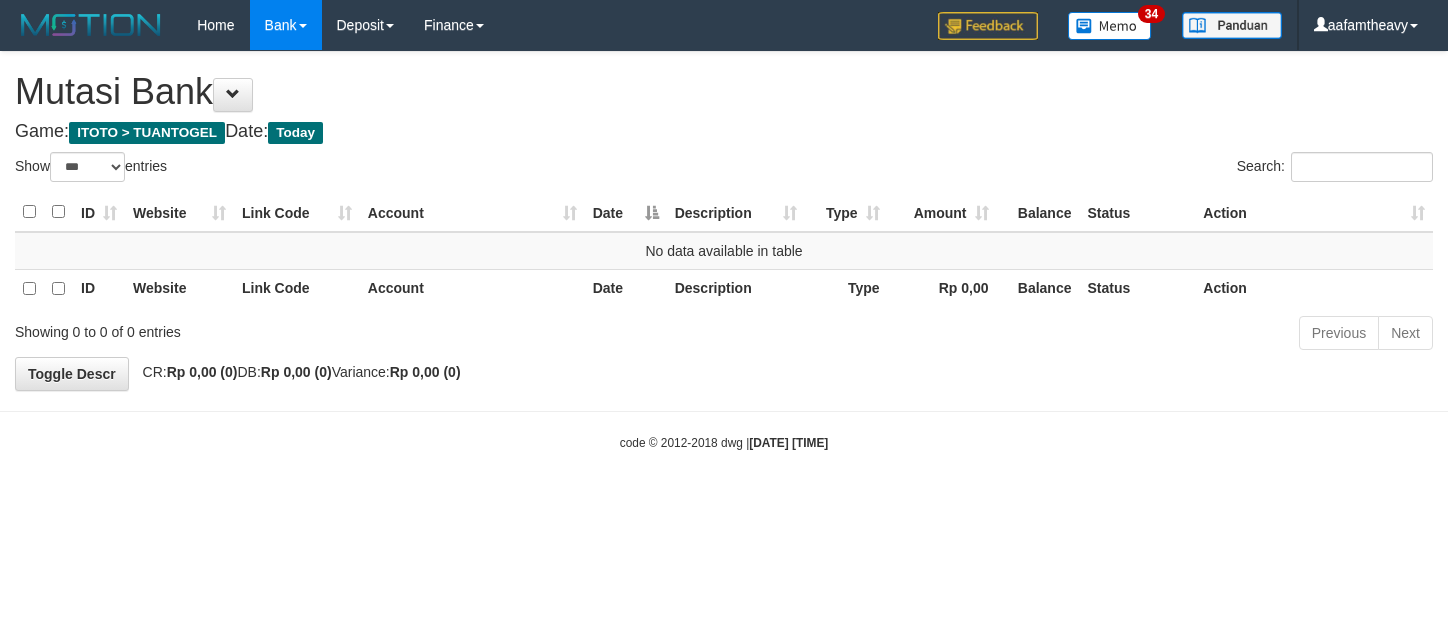 select on "***" 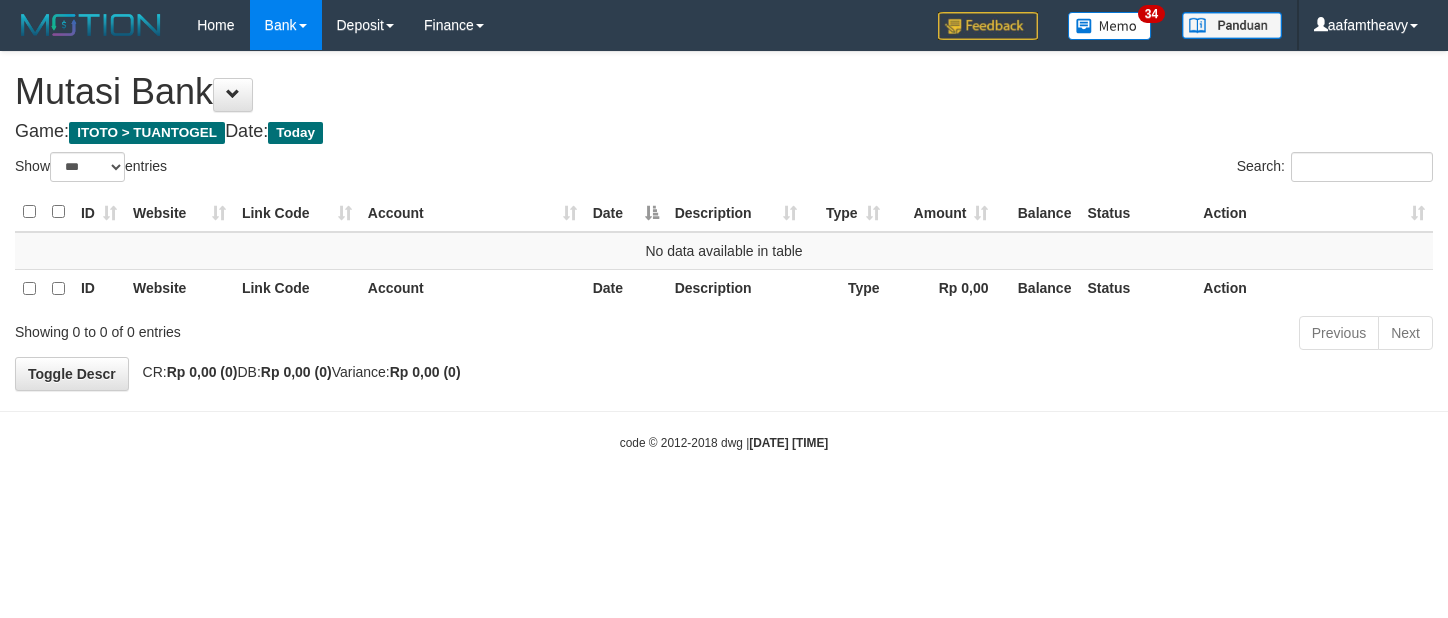 scroll, scrollTop: 0, scrollLeft: 0, axis: both 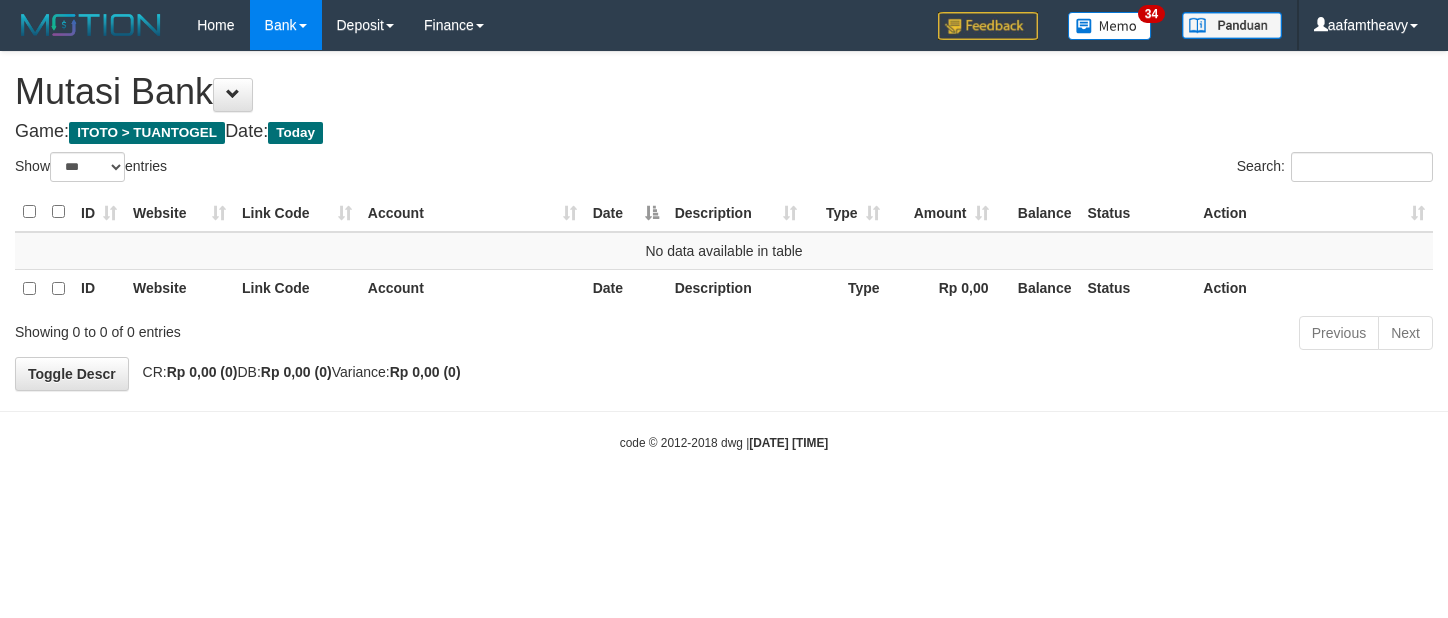 select on "***" 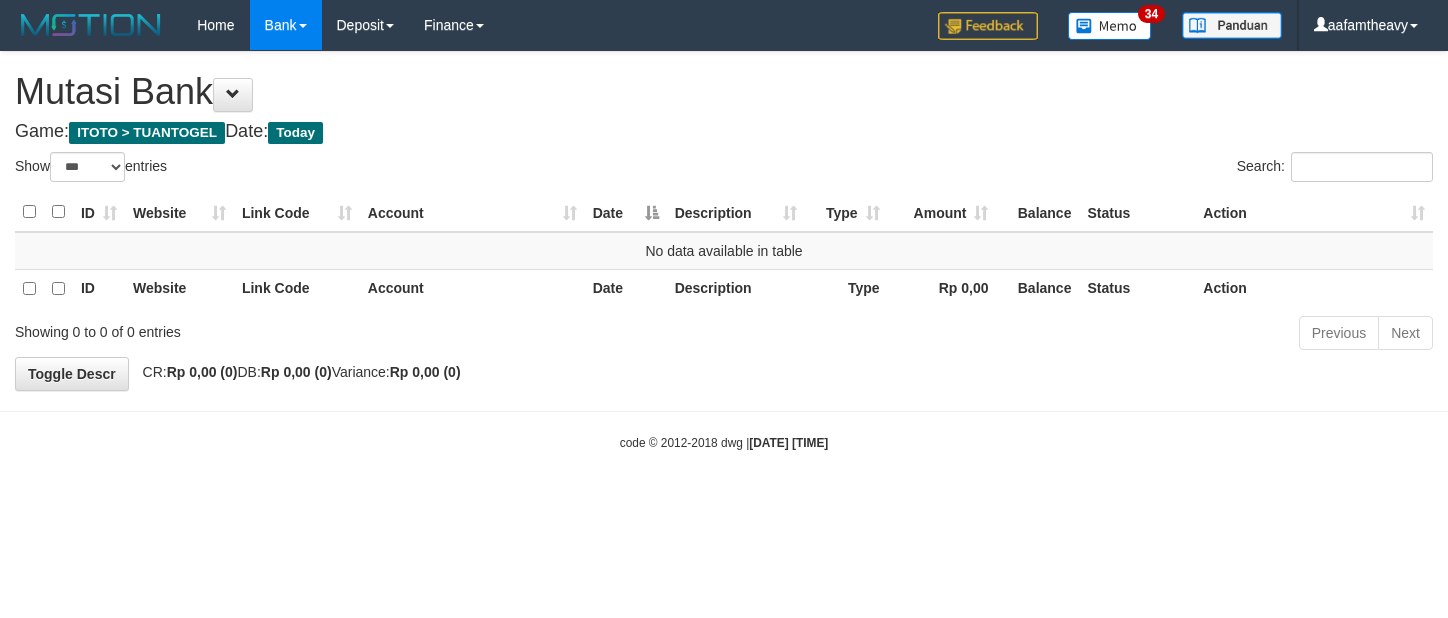 scroll, scrollTop: 0, scrollLeft: 0, axis: both 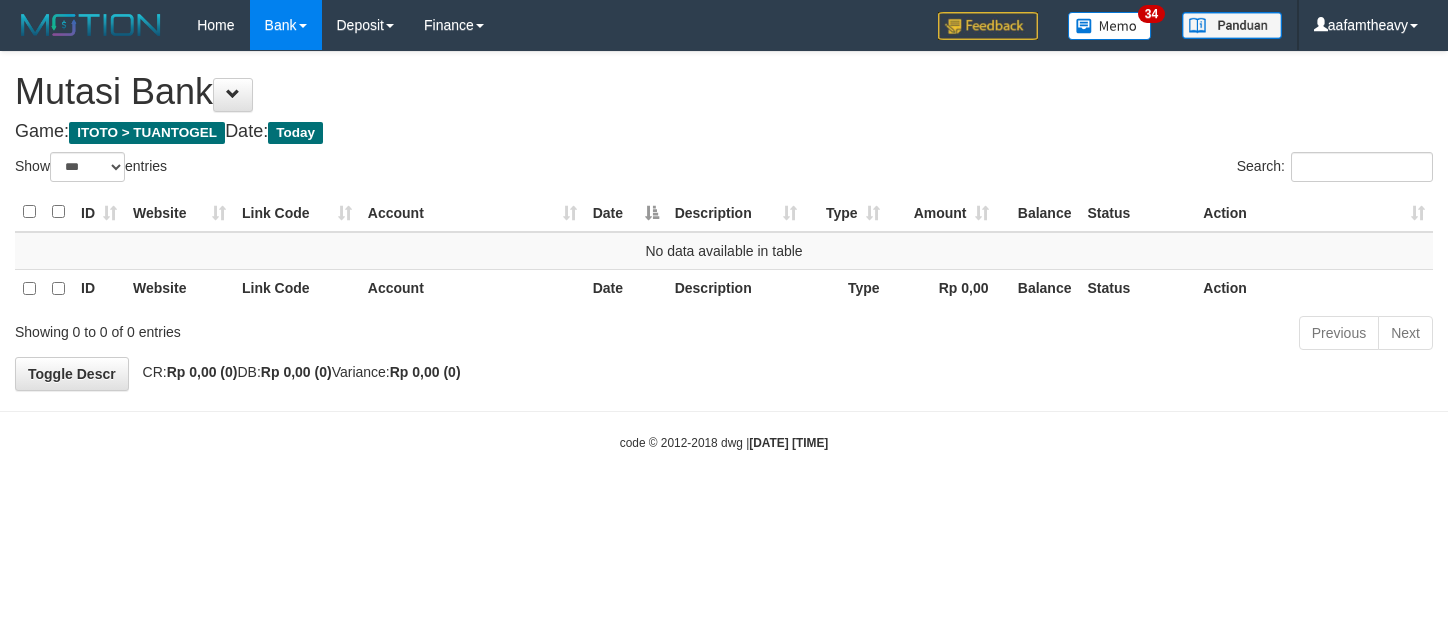 select on "***" 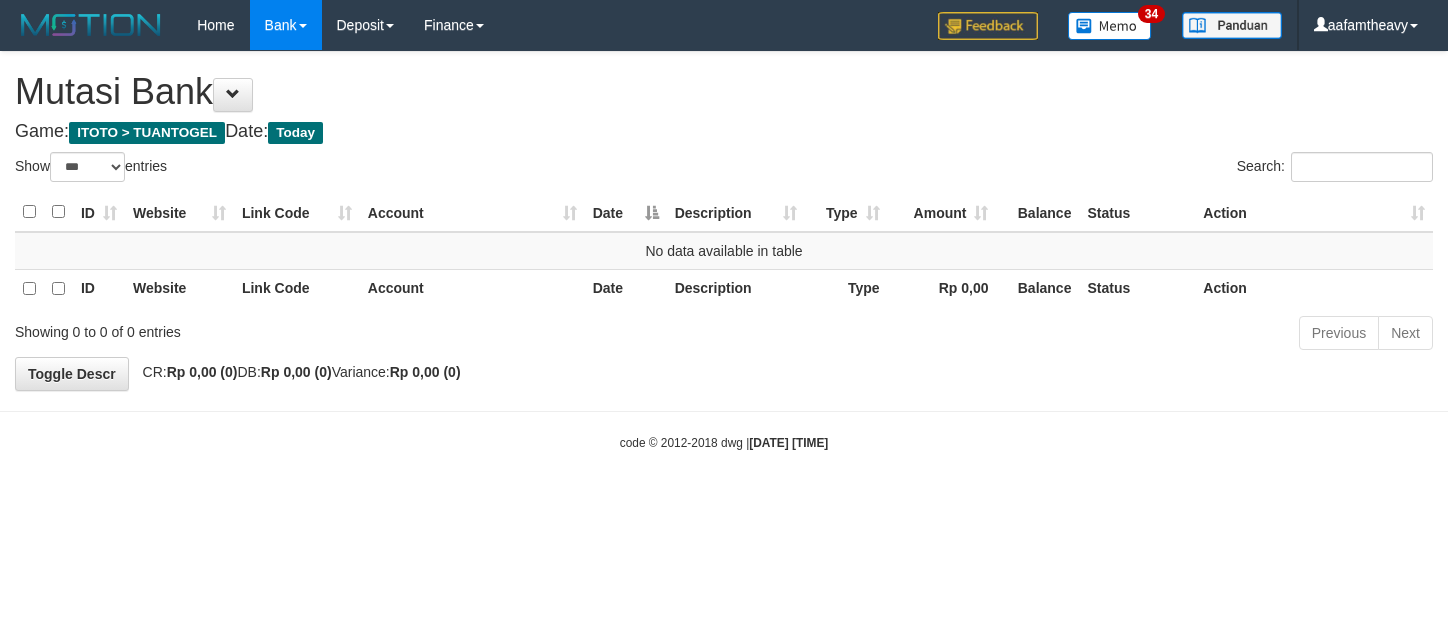 scroll, scrollTop: 0, scrollLeft: 0, axis: both 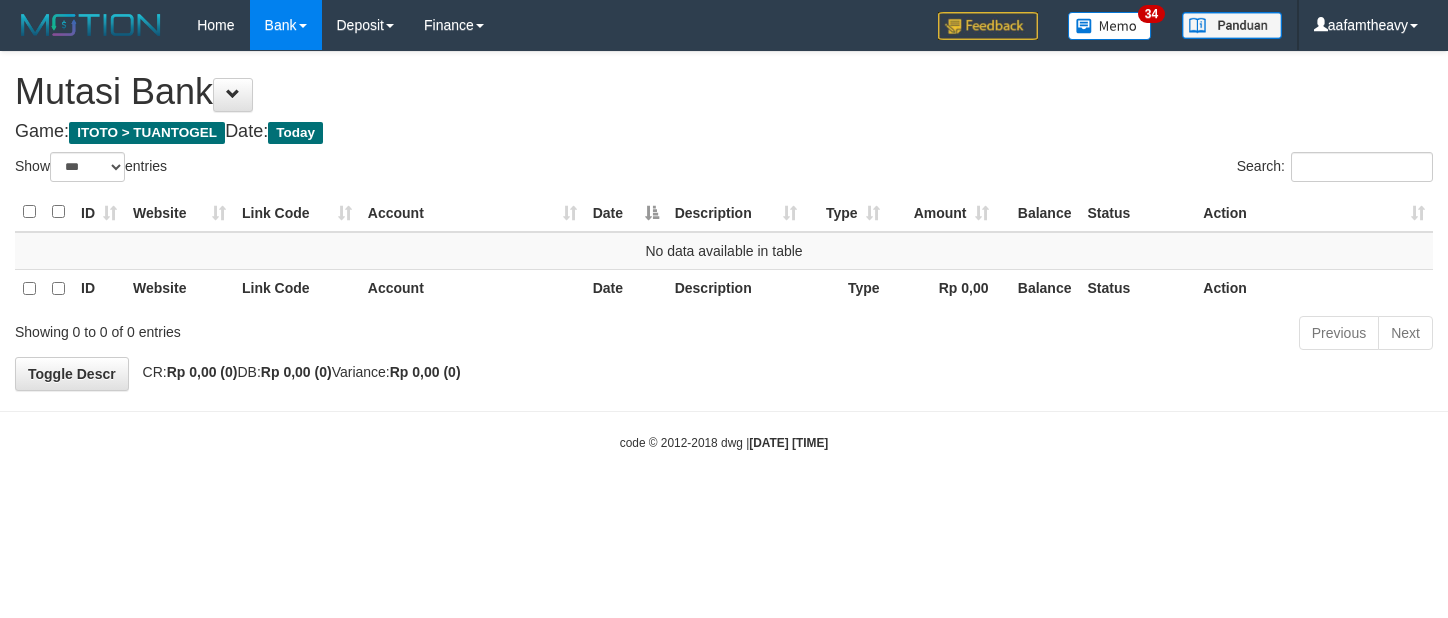 select on "***" 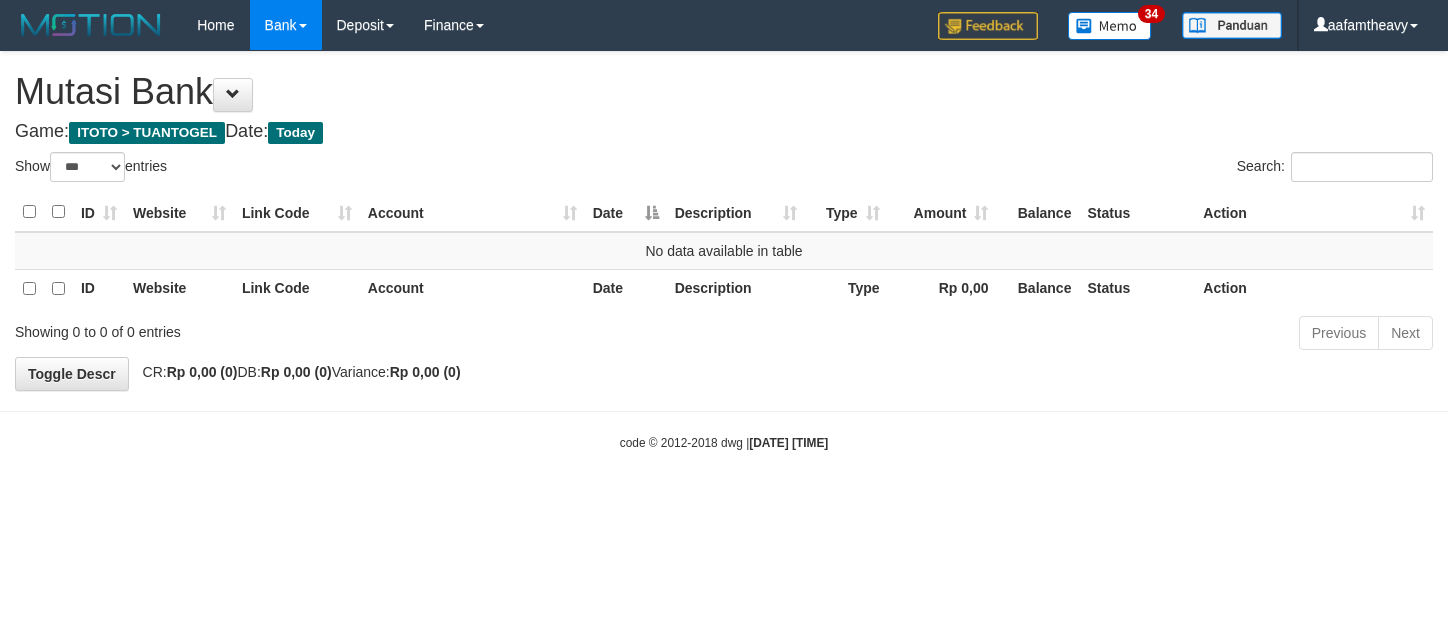 scroll, scrollTop: 0, scrollLeft: 0, axis: both 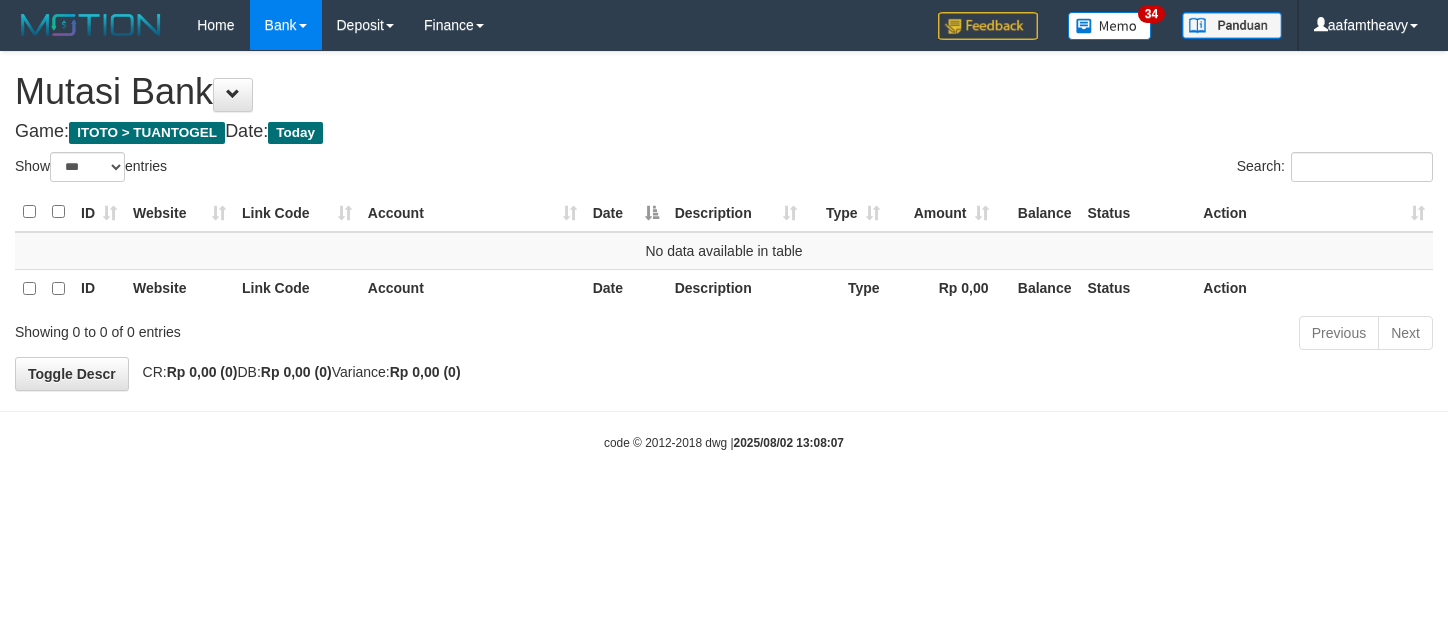 select on "***" 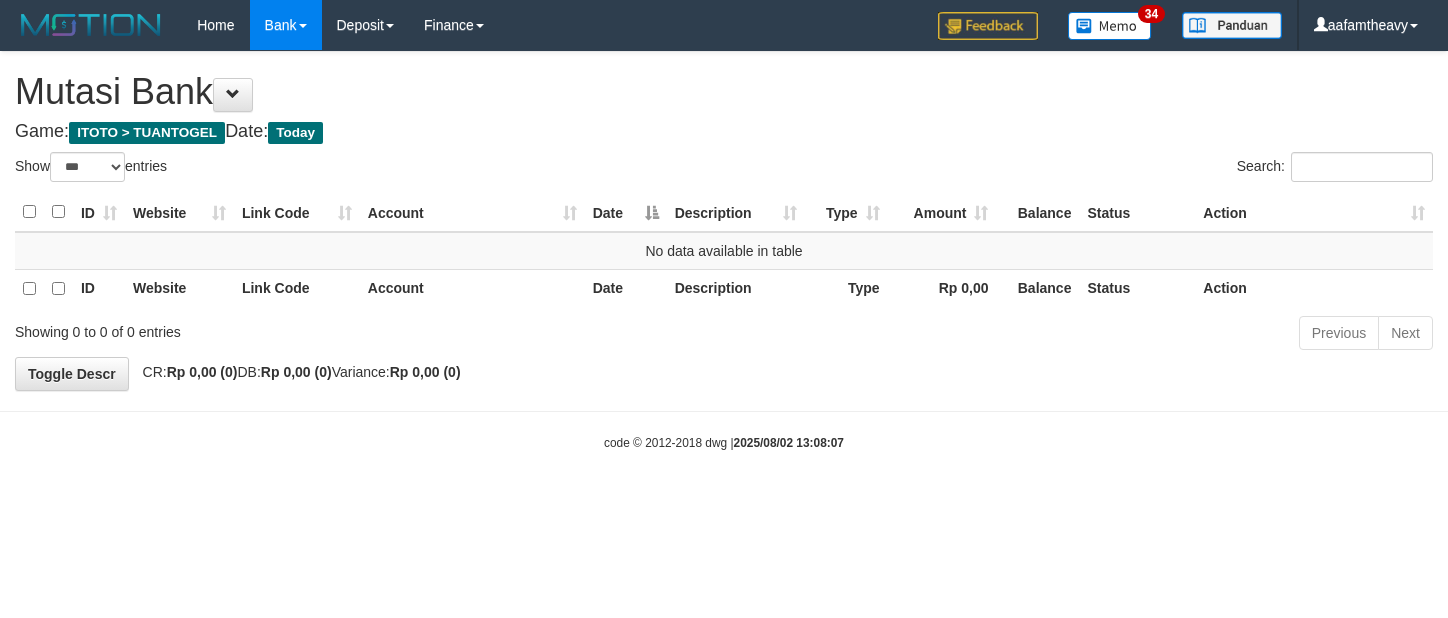 scroll, scrollTop: 0, scrollLeft: 0, axis: both 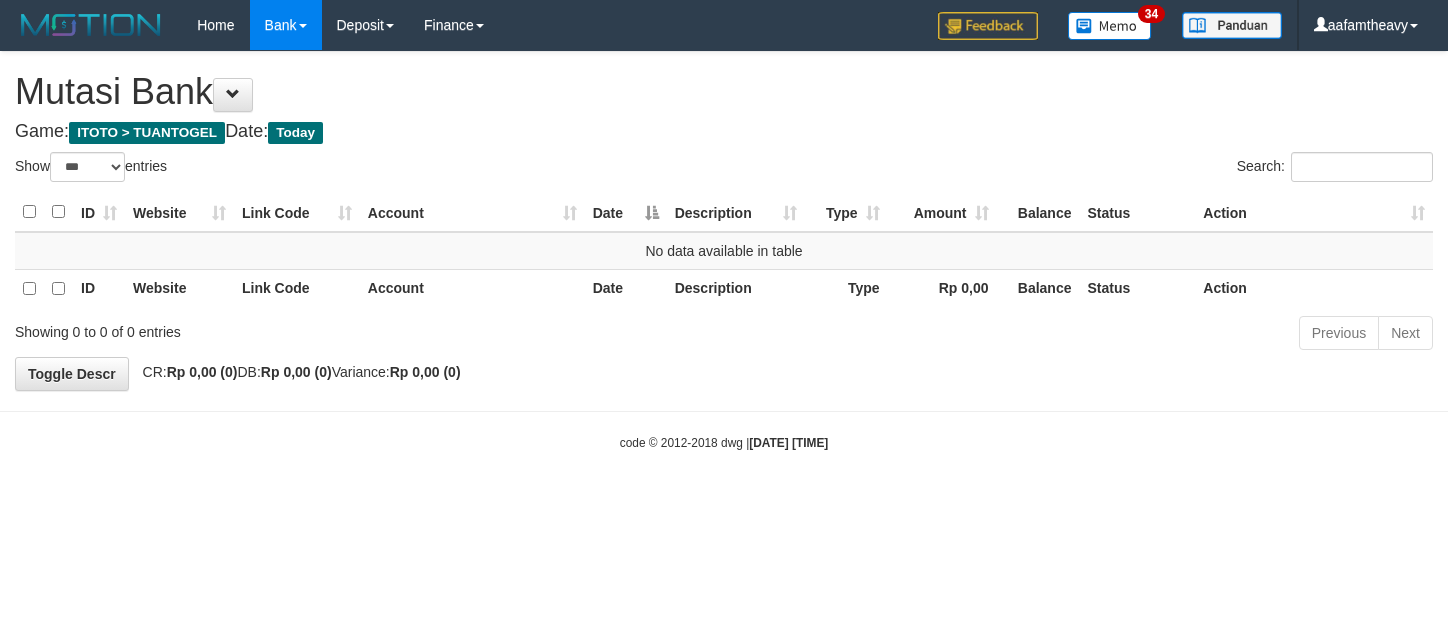 select on "***" 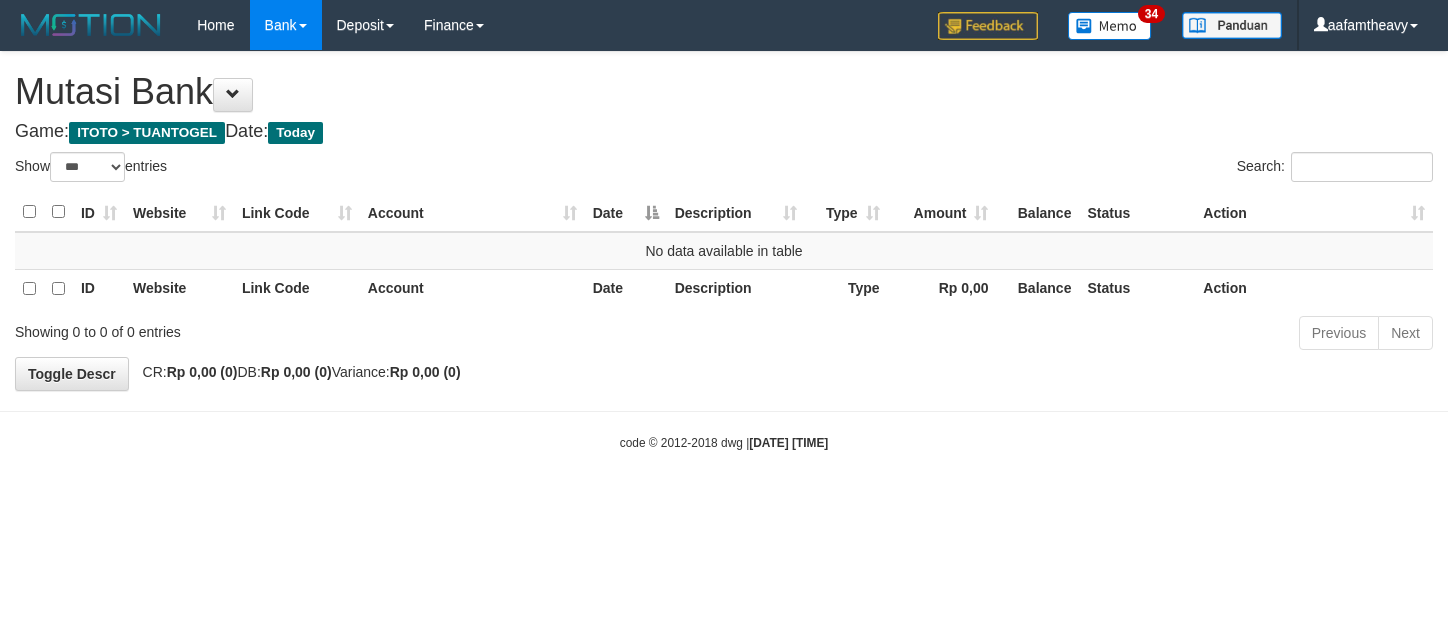 scroll, scrollTop: 0, scrollLeft: 0, axis: both 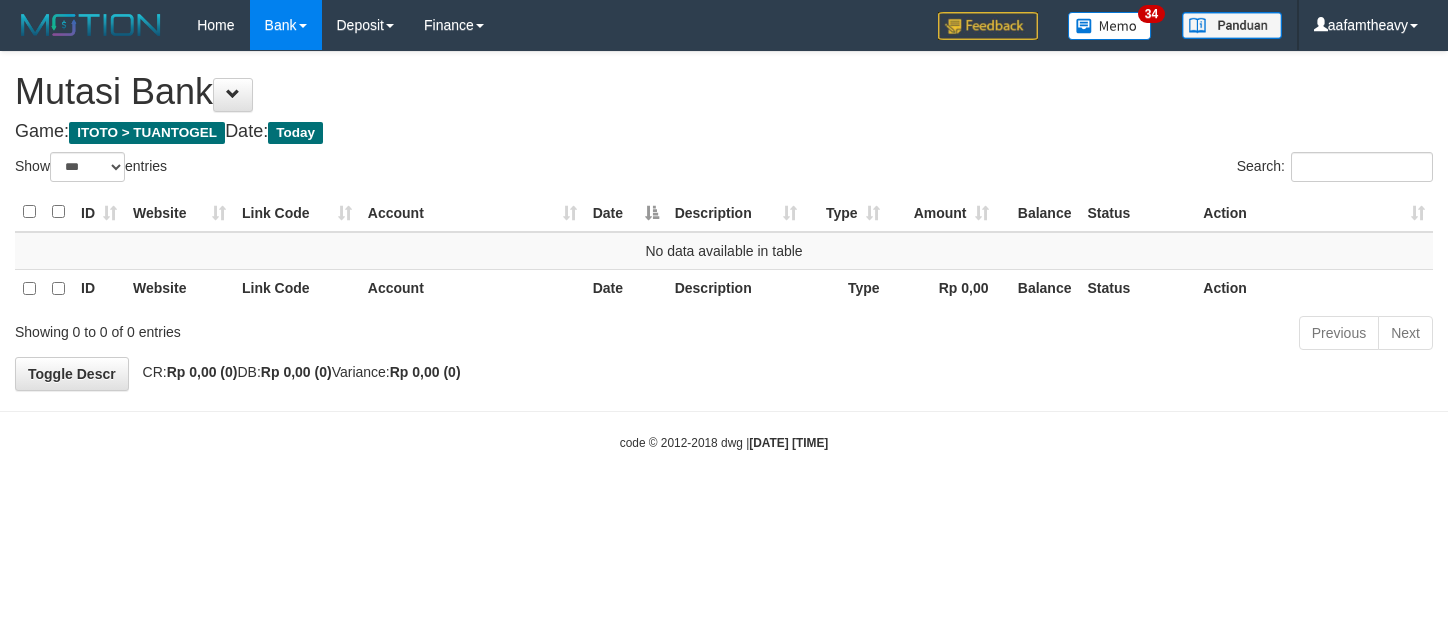 select on "***" 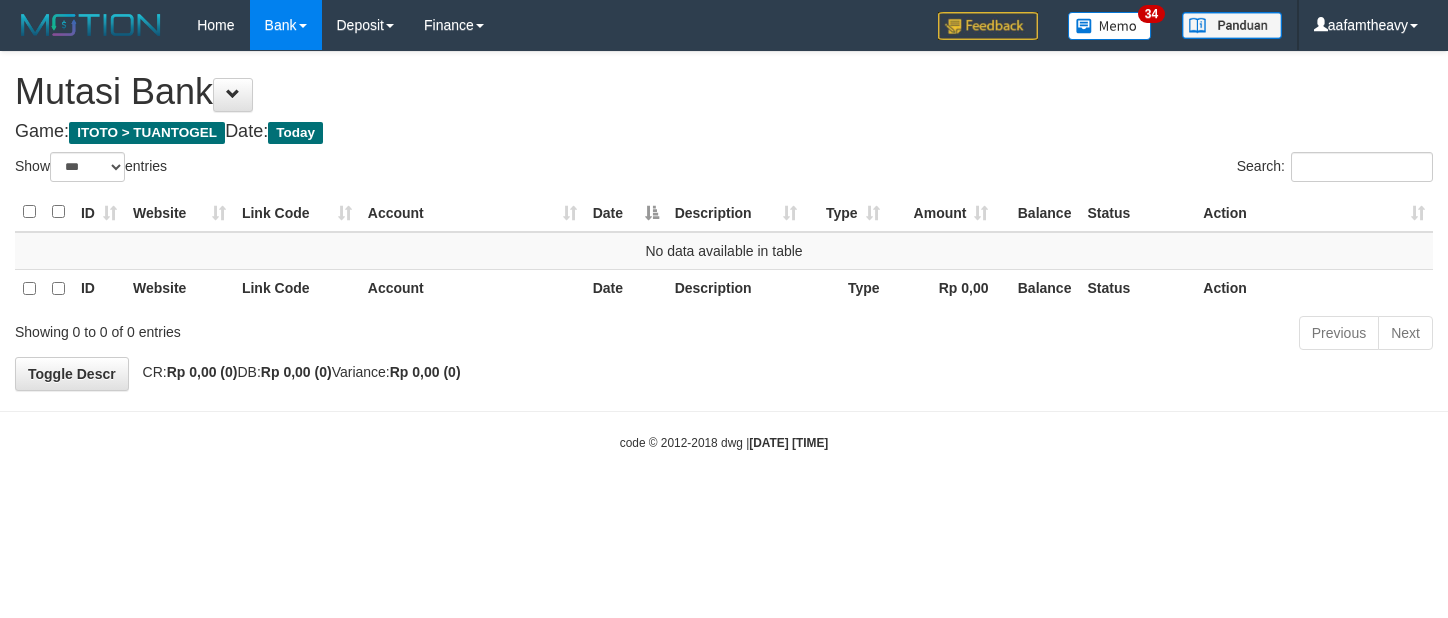 scroll, scrollTop: 0, scrollLeft: 0, axis: both 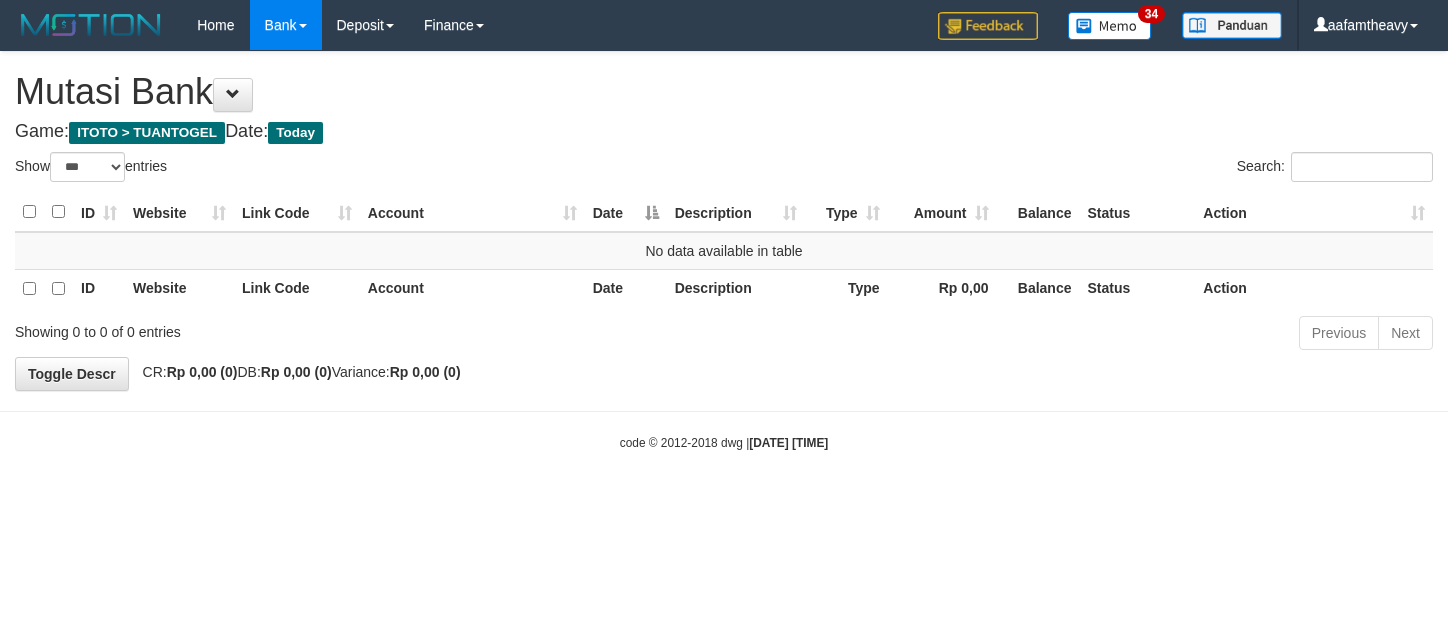select on "***" 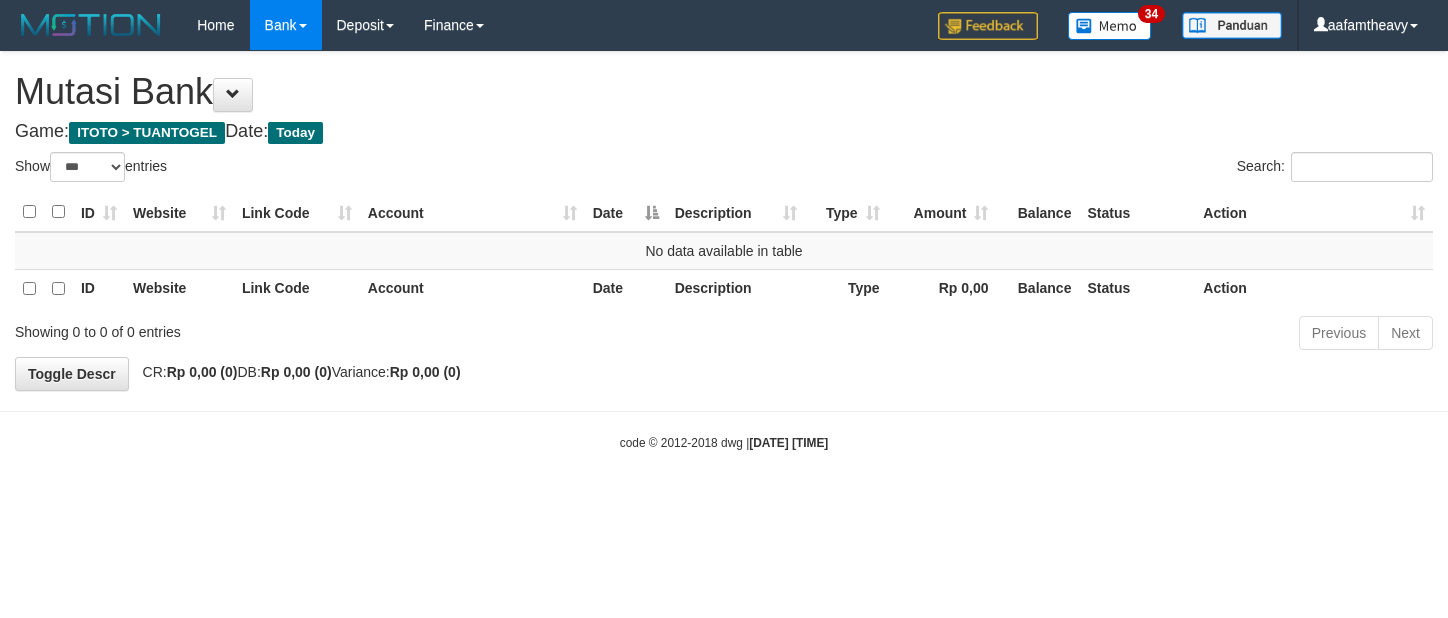 scroll, scrollTop: 0, scrollLeft: 0, axis: both 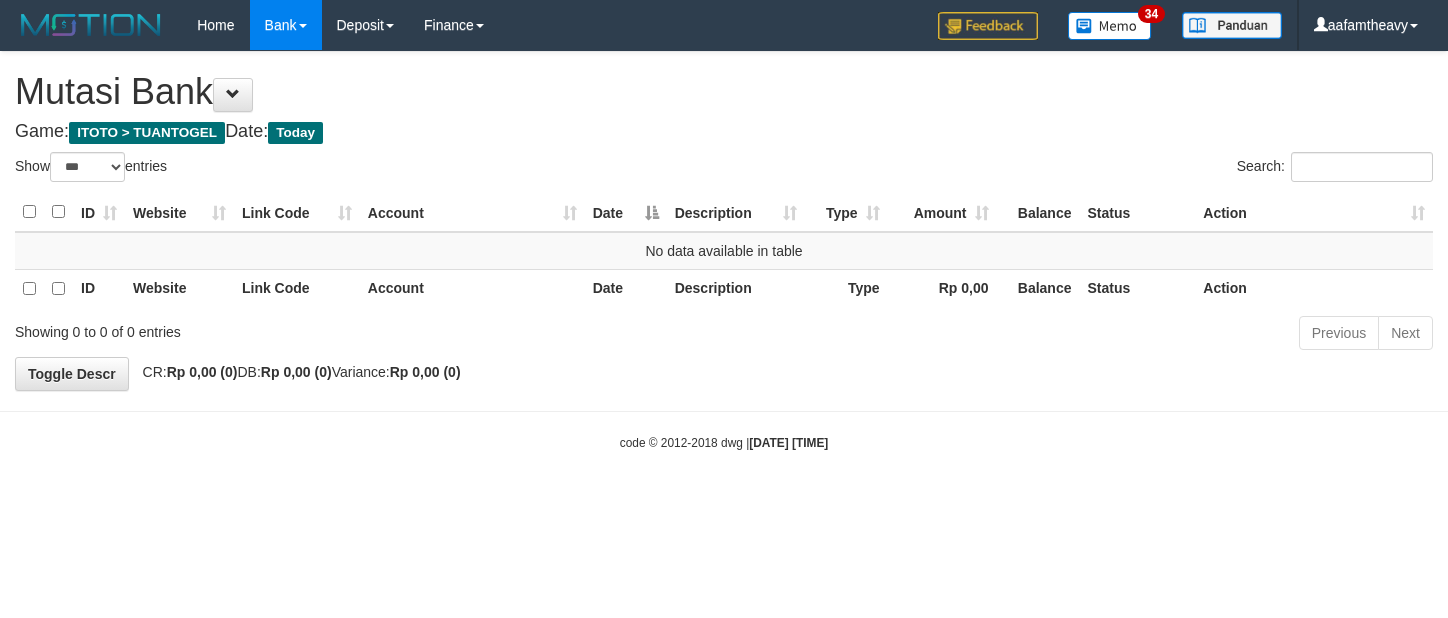 select on "***" 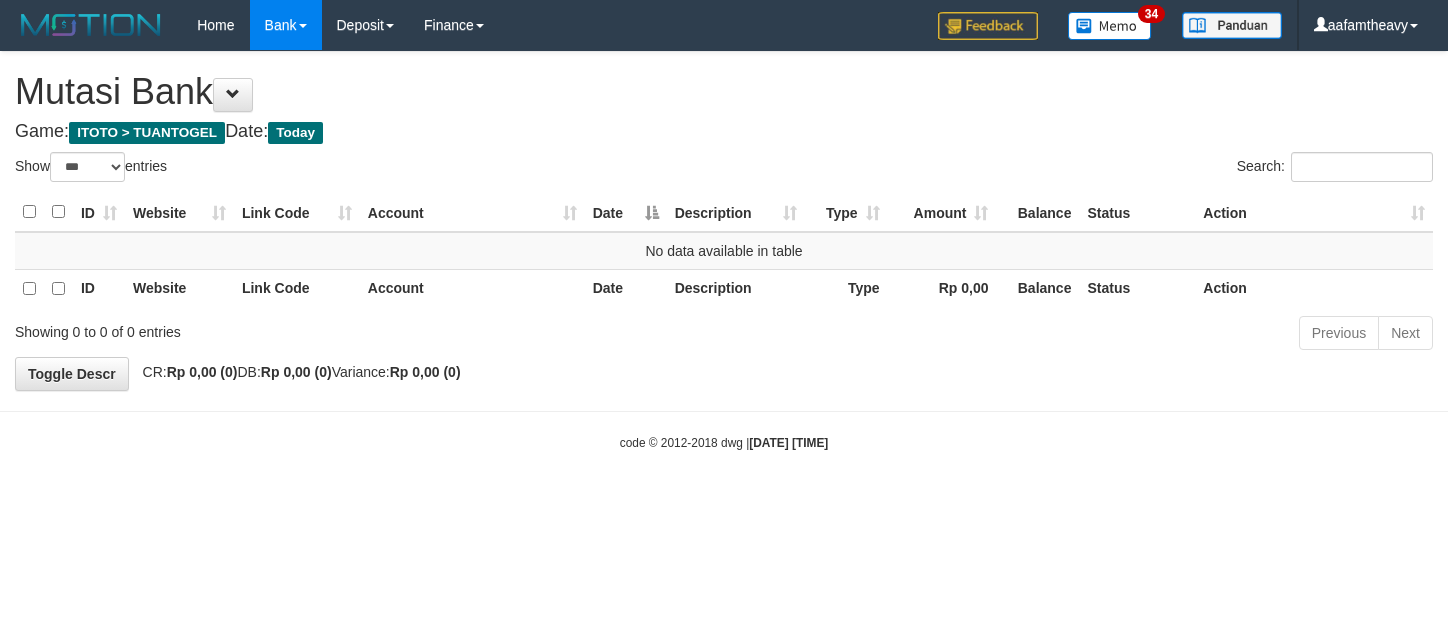 scroll, scrollTop: 0, scrollLeft: 0, axis: both 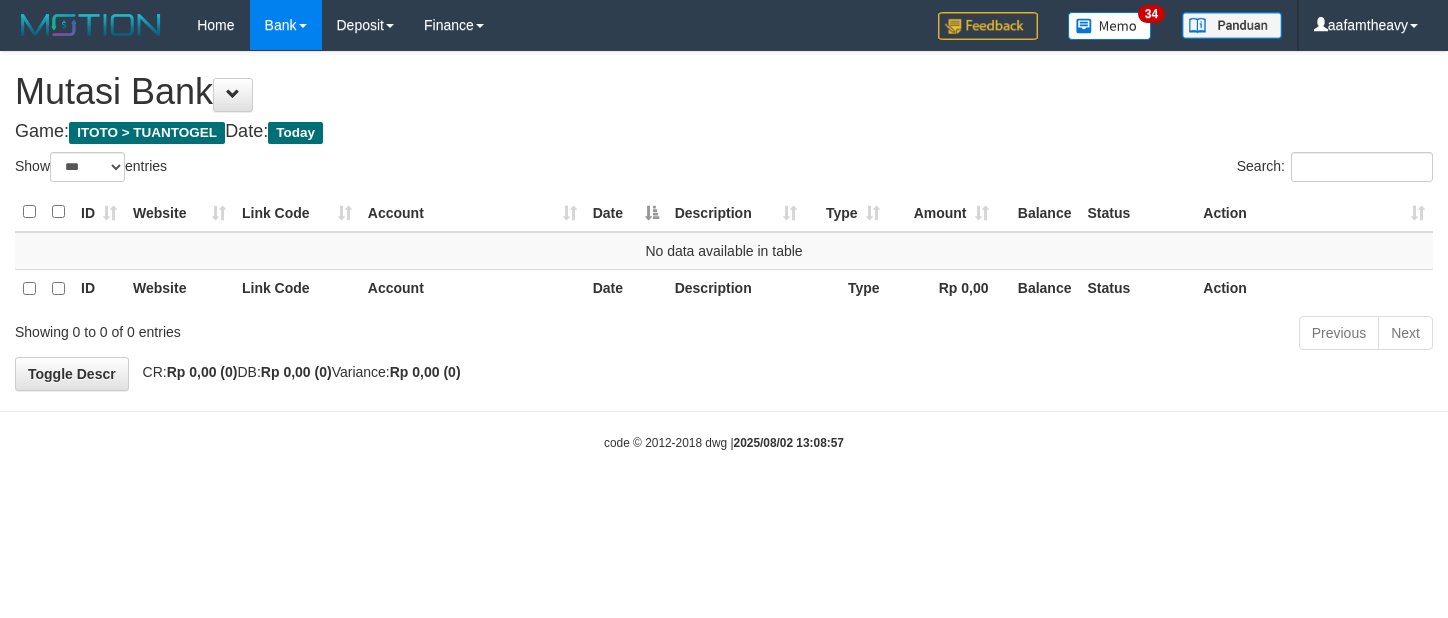 select on "***" 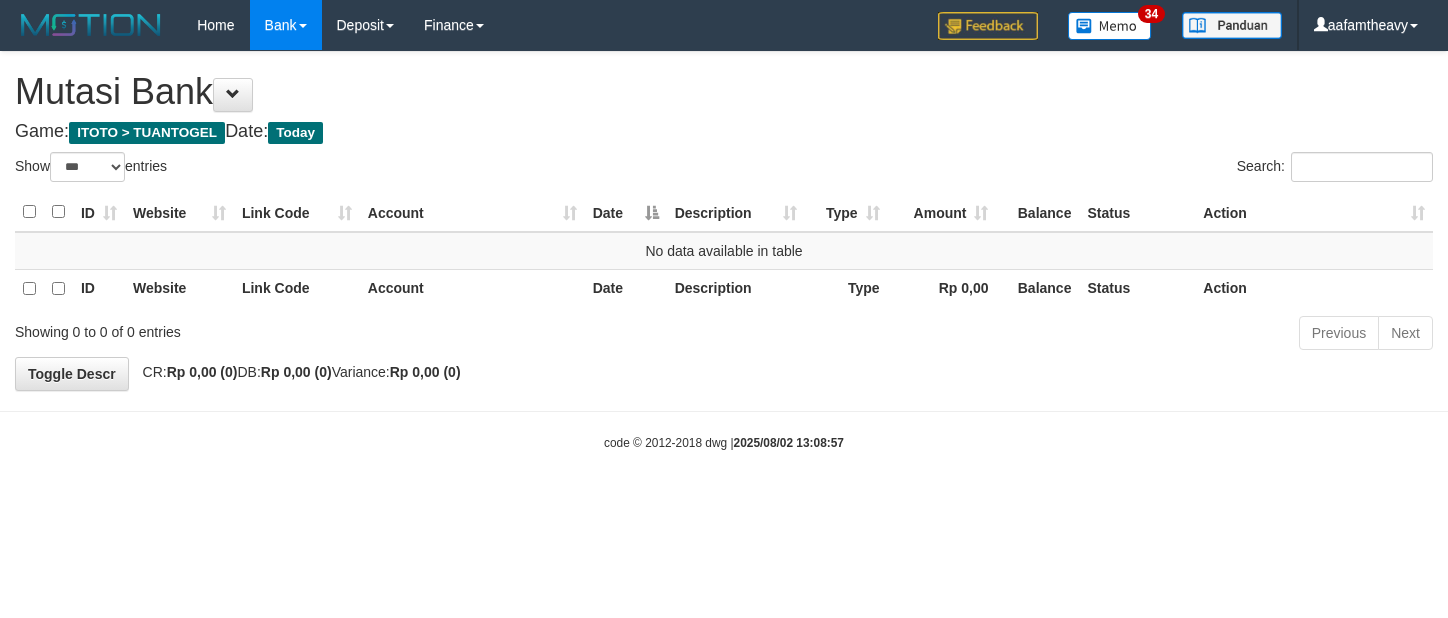 scroll, scrollTop: 0, scrollLeft: 0, axis: both 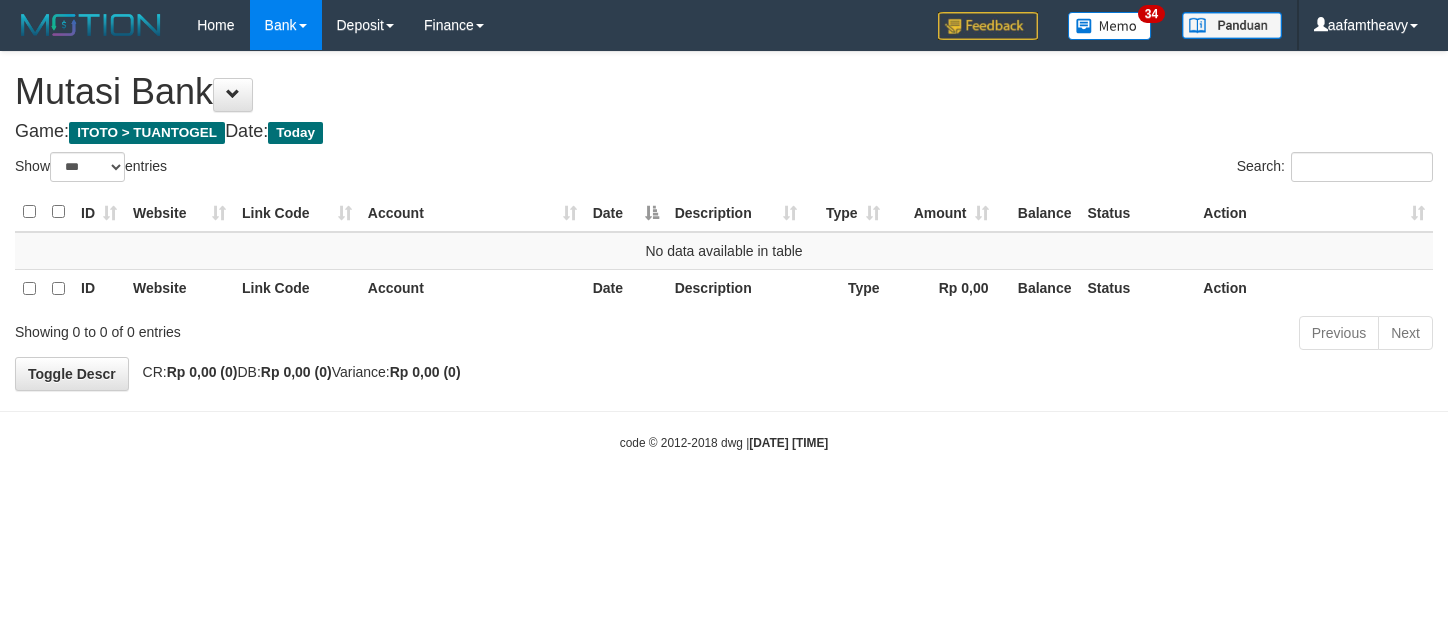 select on "***" 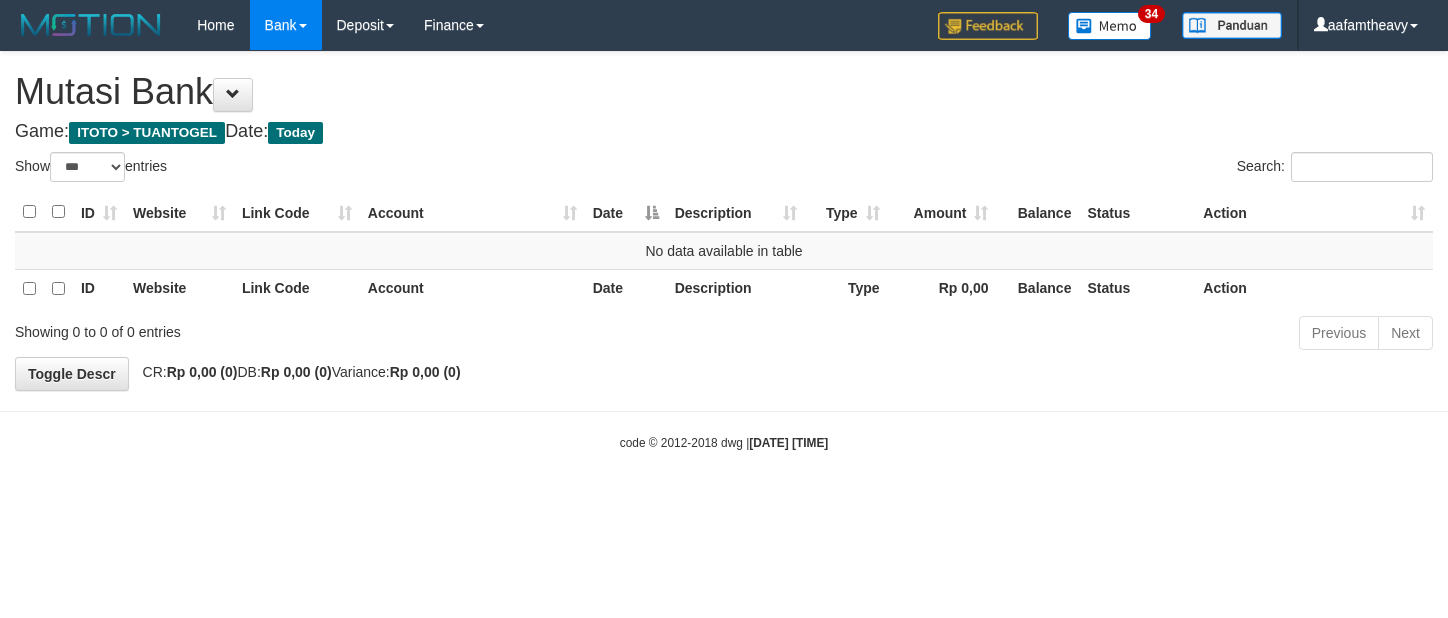 scroll, scrollTop: 0, scrollLeft: 0, axis: both 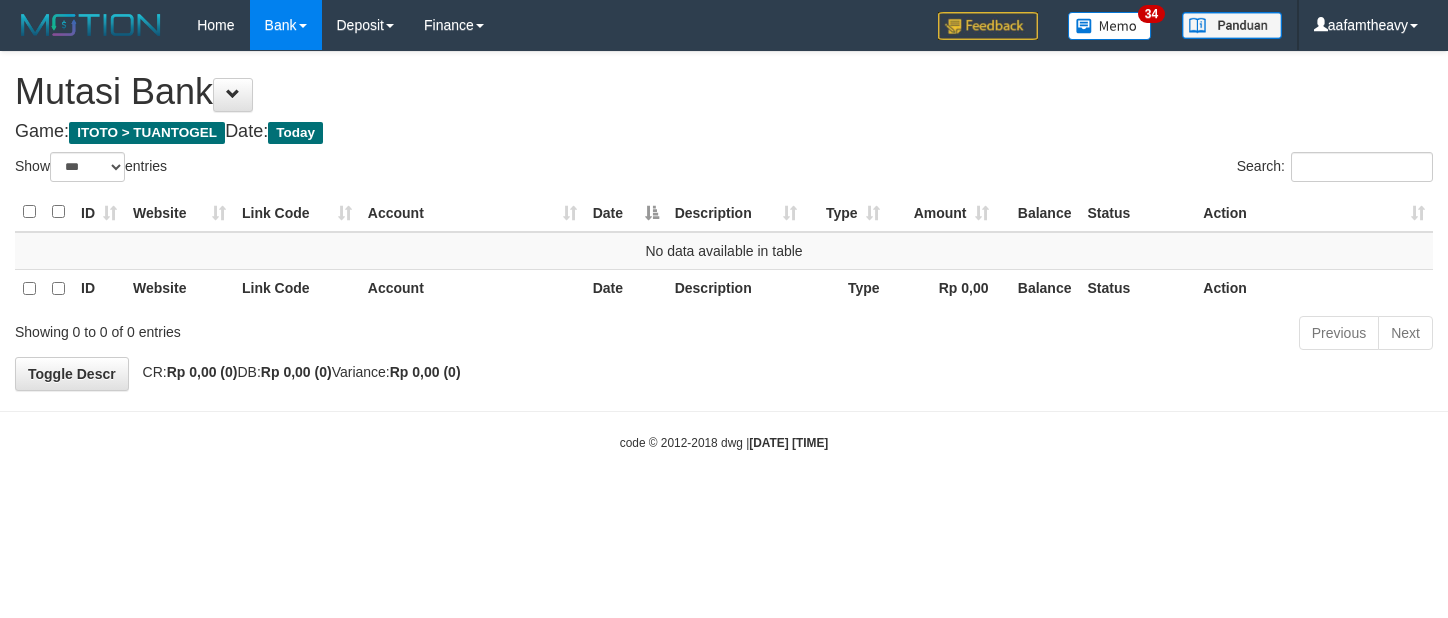 select on "***" 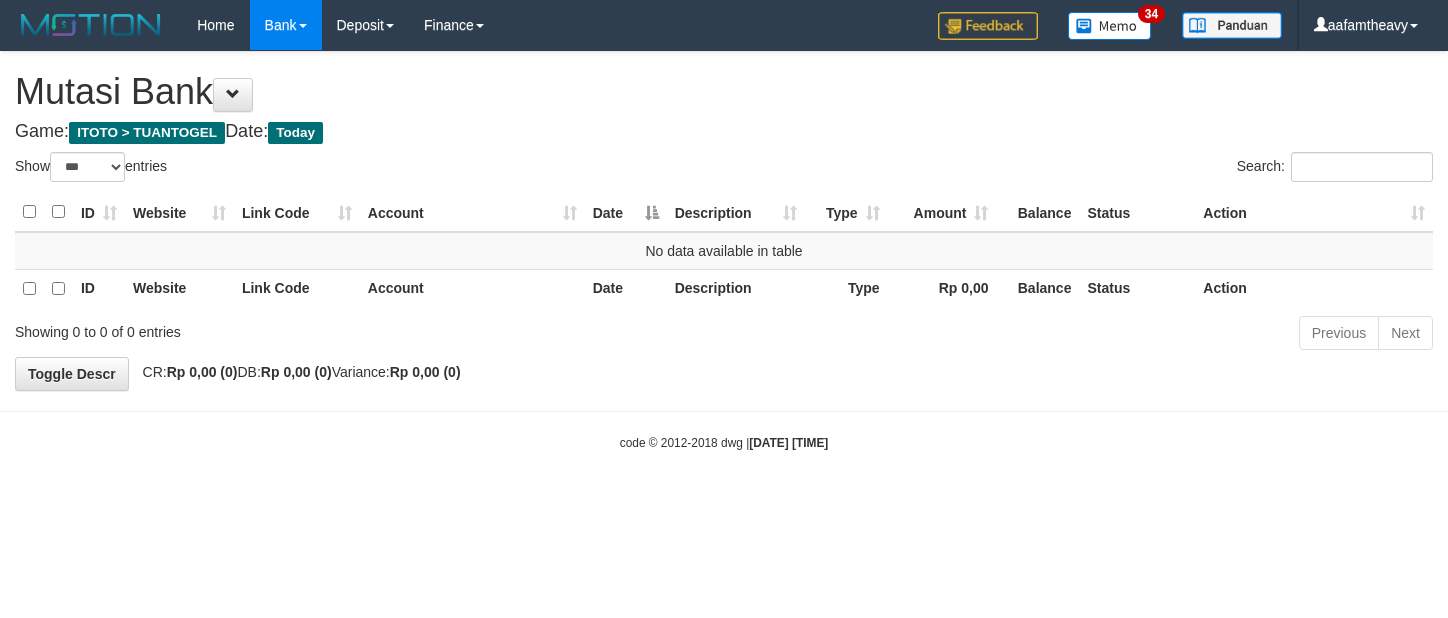 scroll, scrollTop: 0, scrollLeft: 0, axis: both 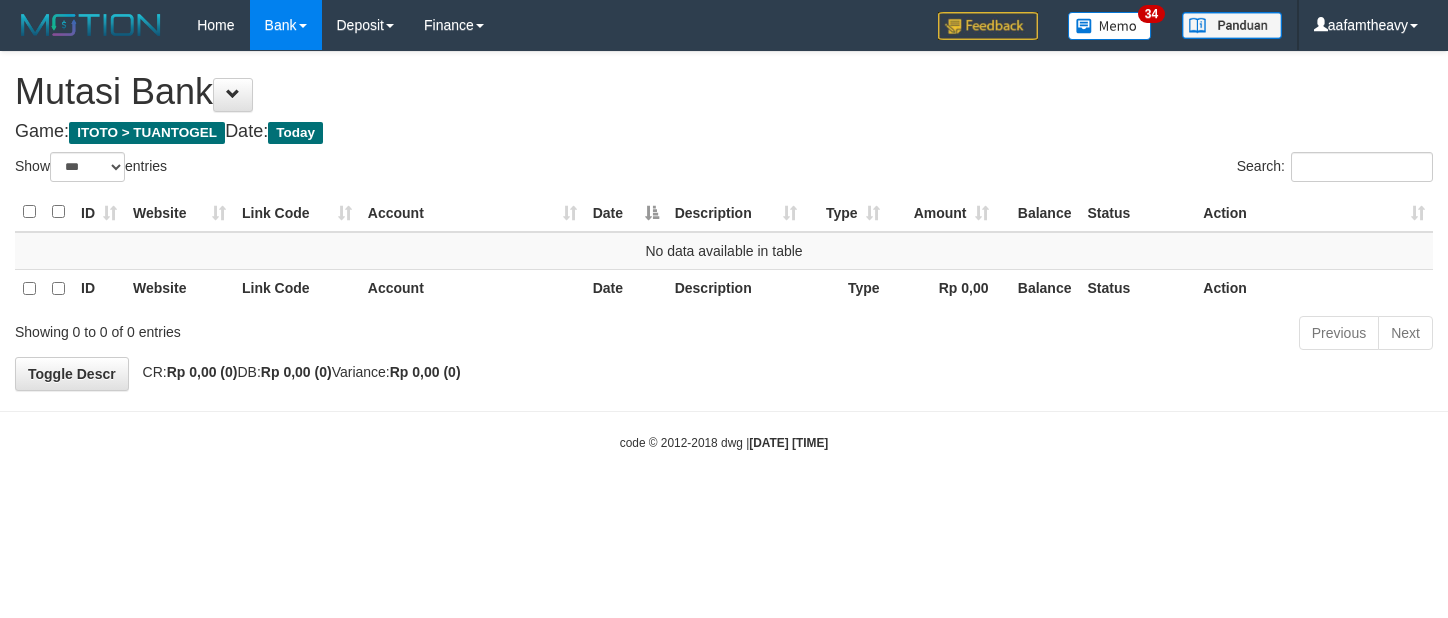 select on "***" 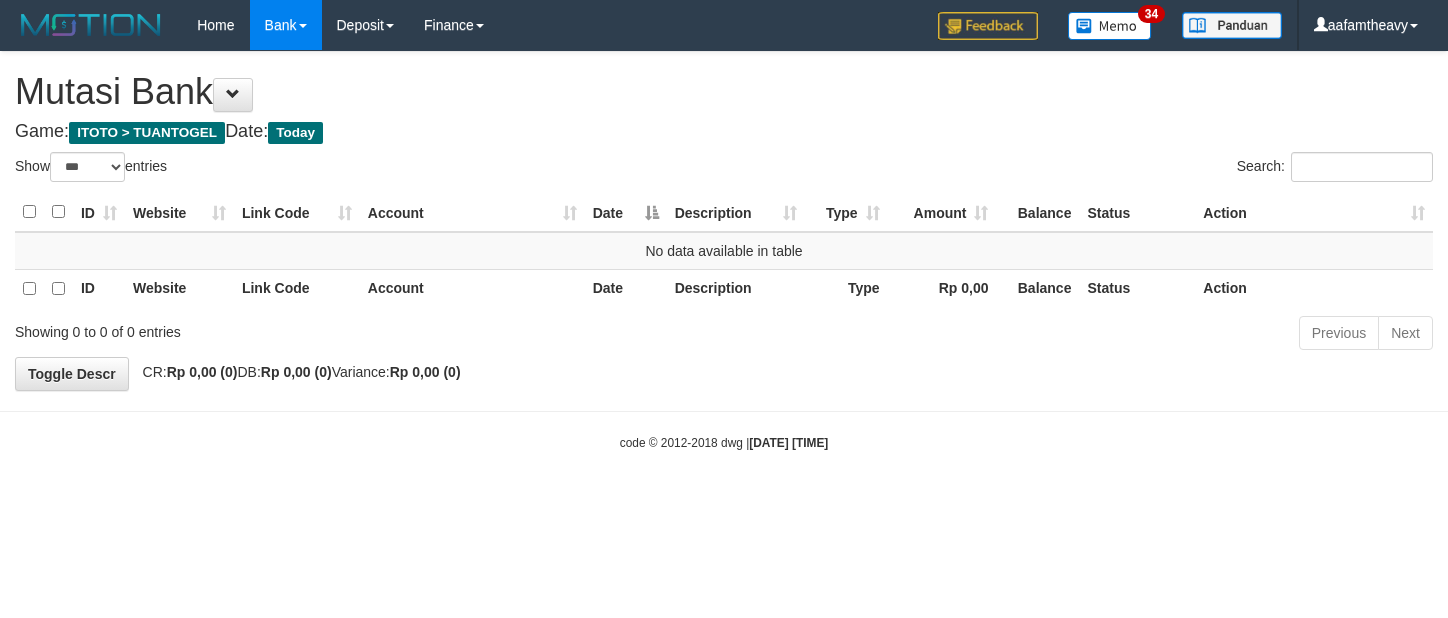 scroll, scrollTop: 0, scrollLeft: 0, axis: both 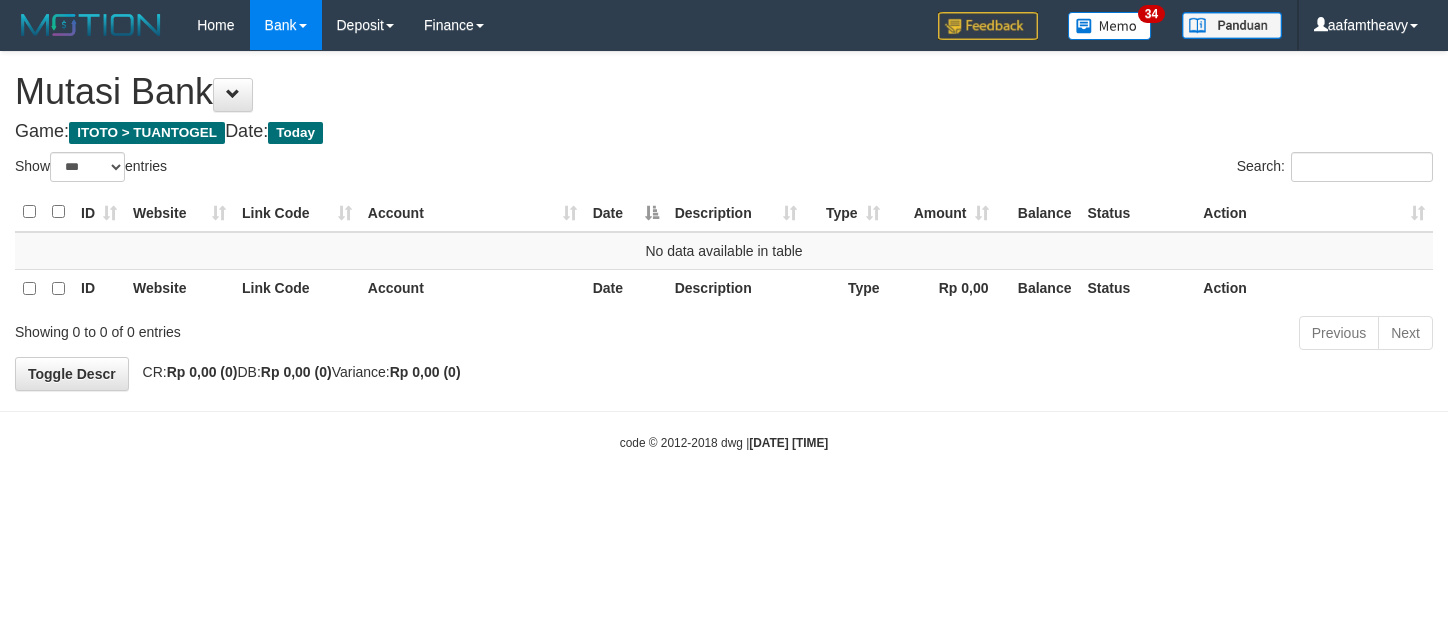 select on "***" 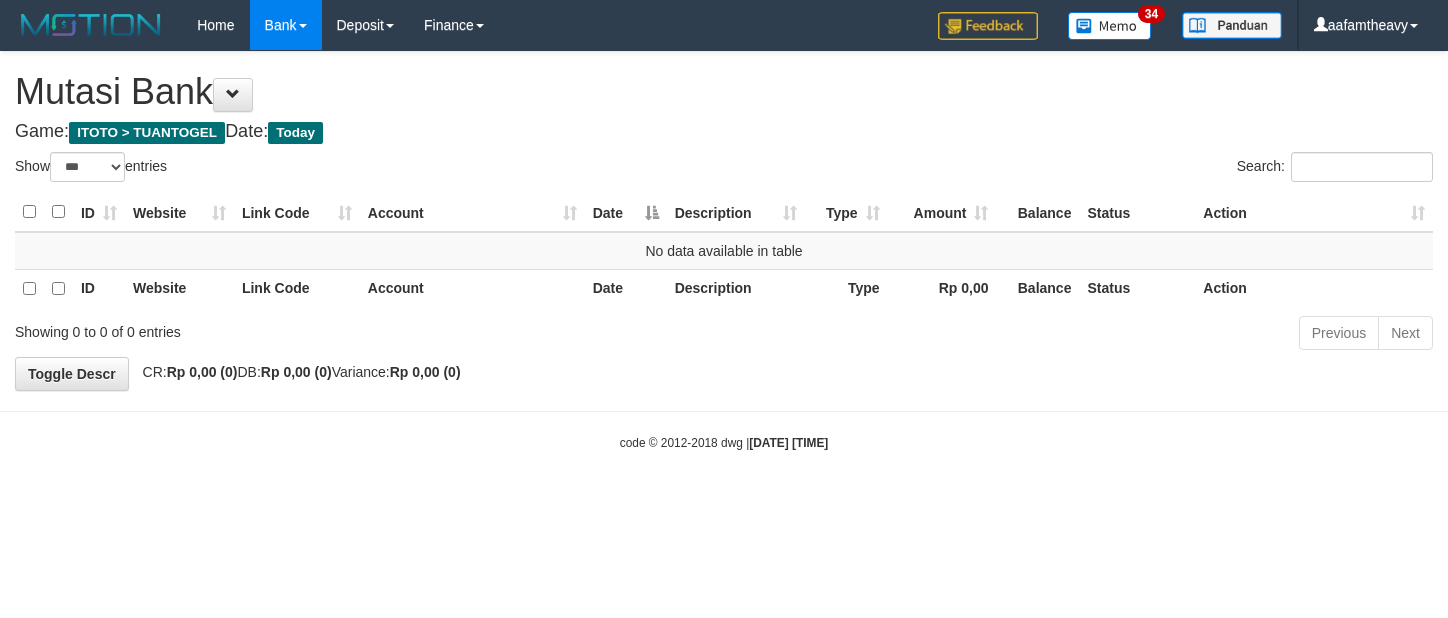 scroll, scrollTop: 0, scrollLeft: 0, axis: both 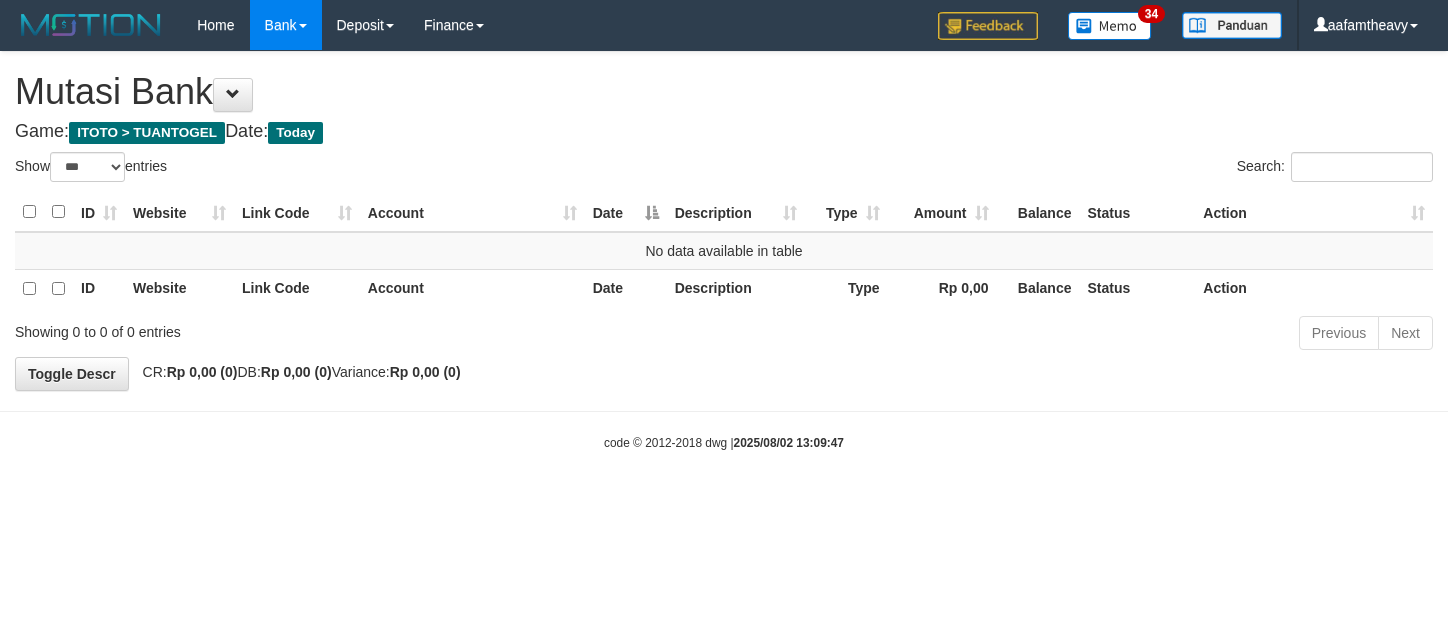 select on "***" 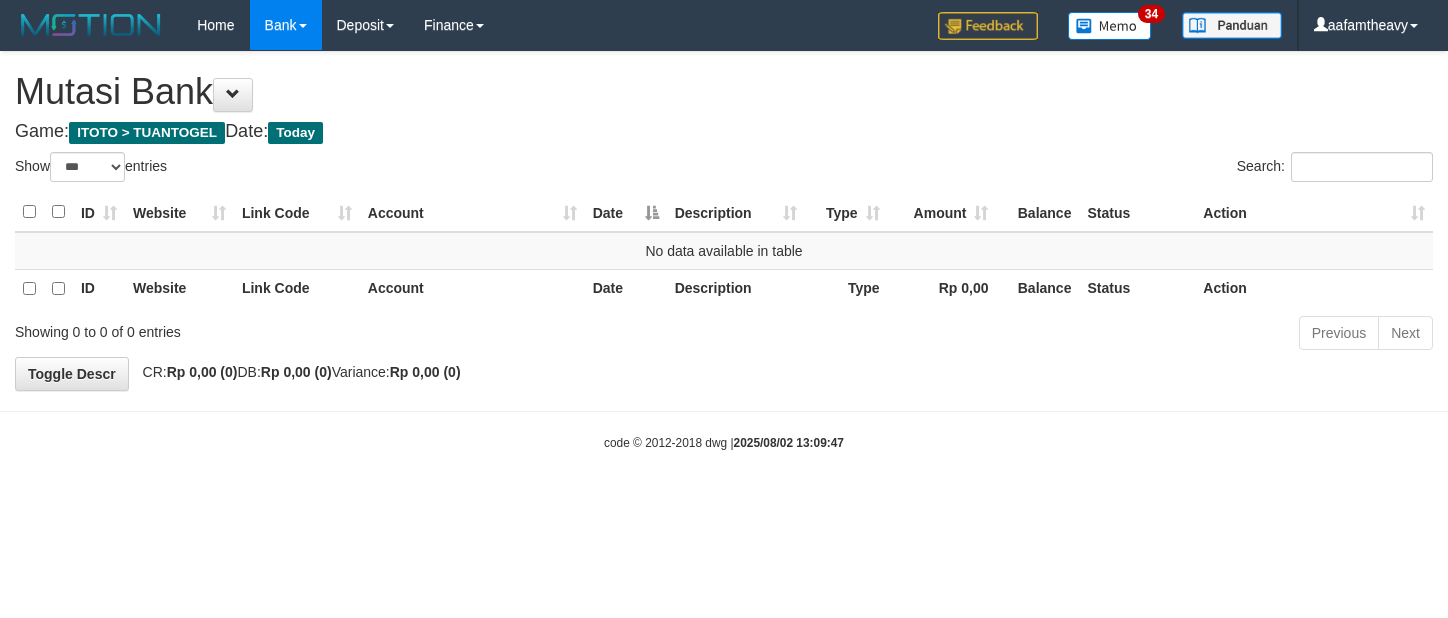 scroll, scrollTop: 0, scrollLeft: 0, axis: both 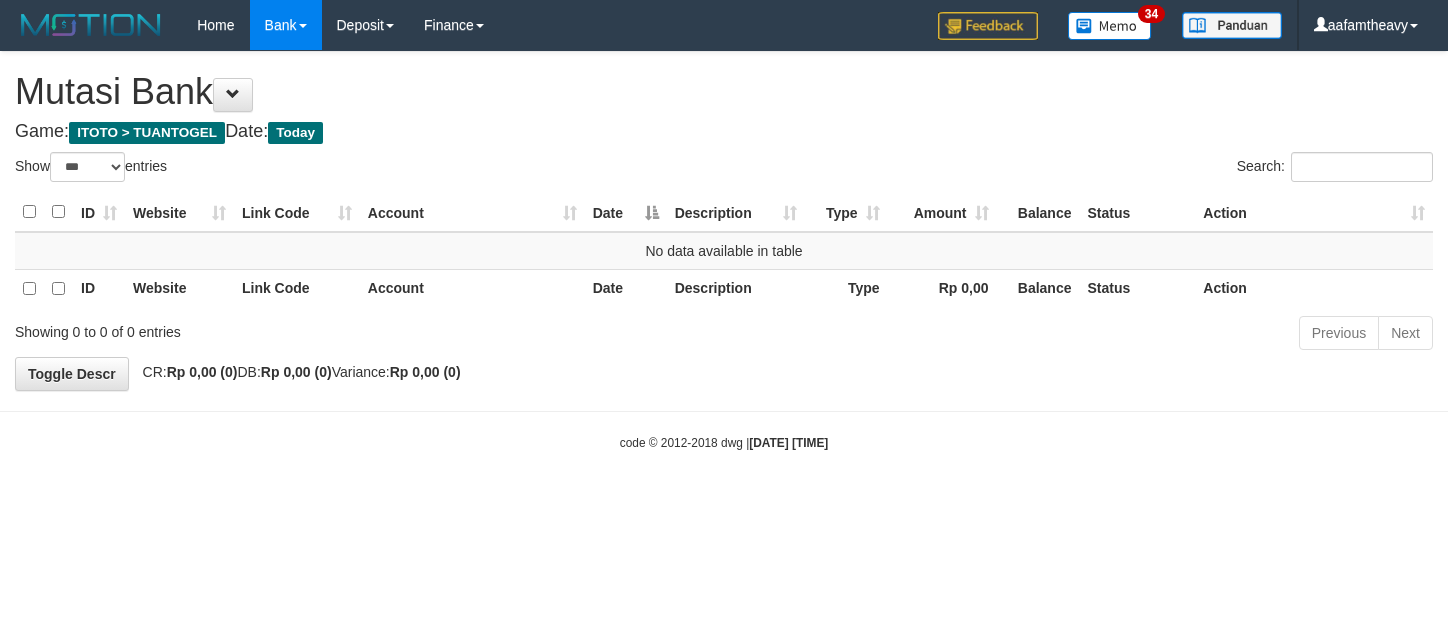 select on "***" 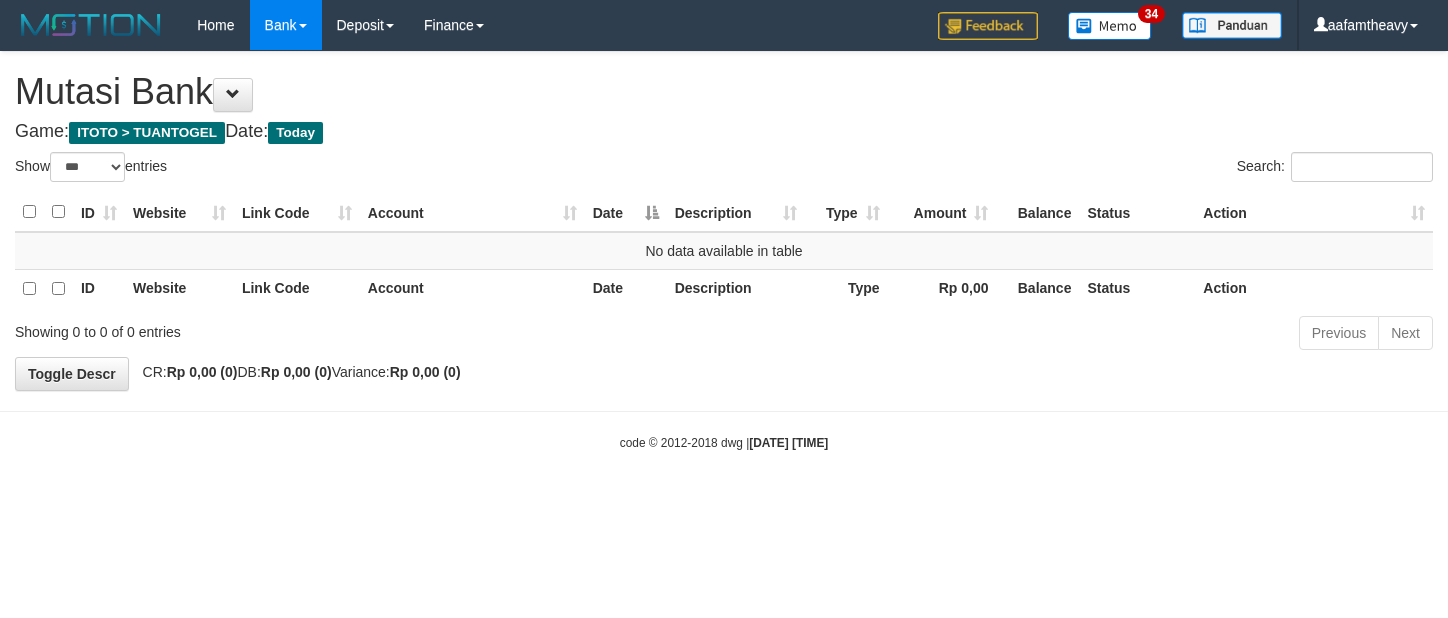 scroll, scrollTop: 0, scrollLeft: 0, axis: both 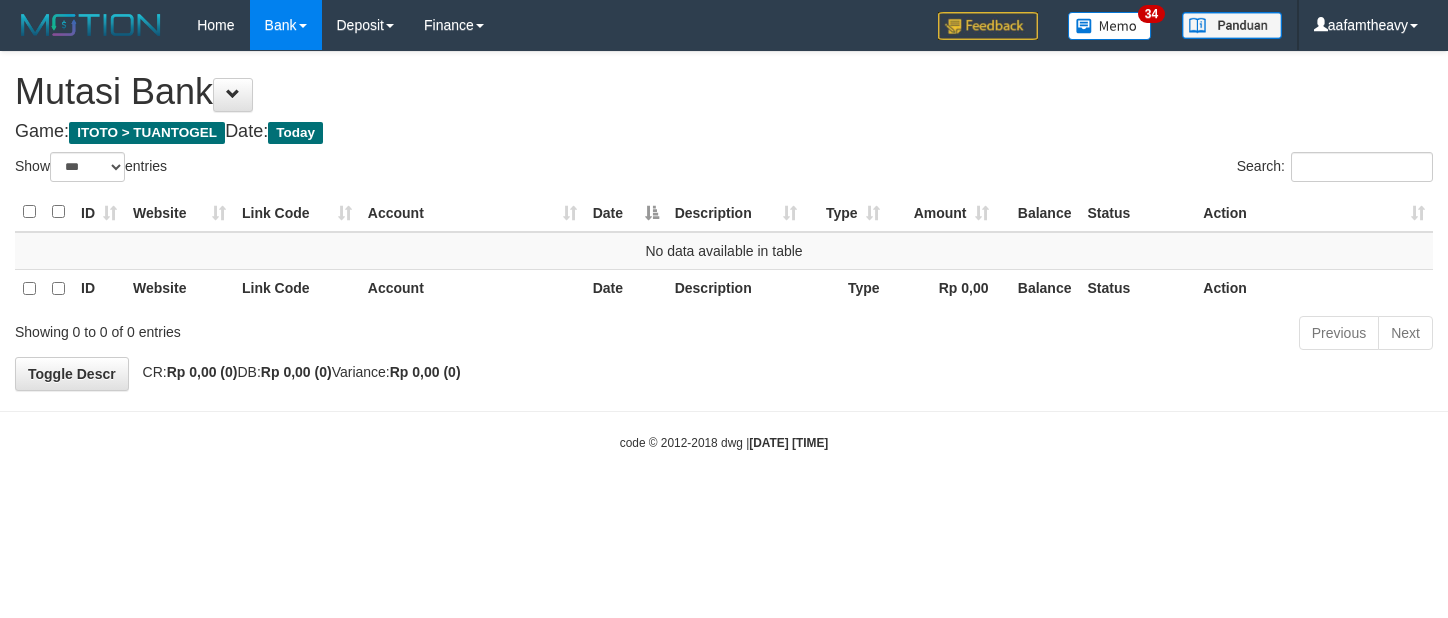 select on "***" 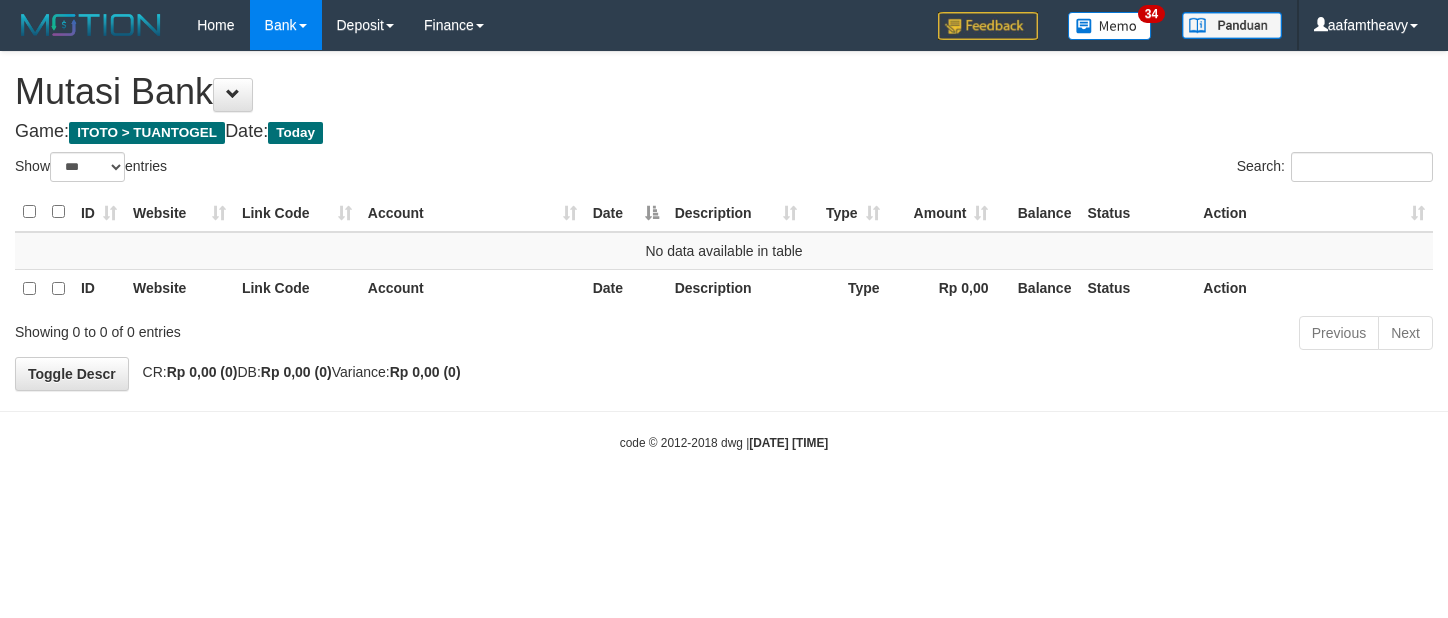 scroll, scrollTop: 0, scrollLeft: 0, axis: both 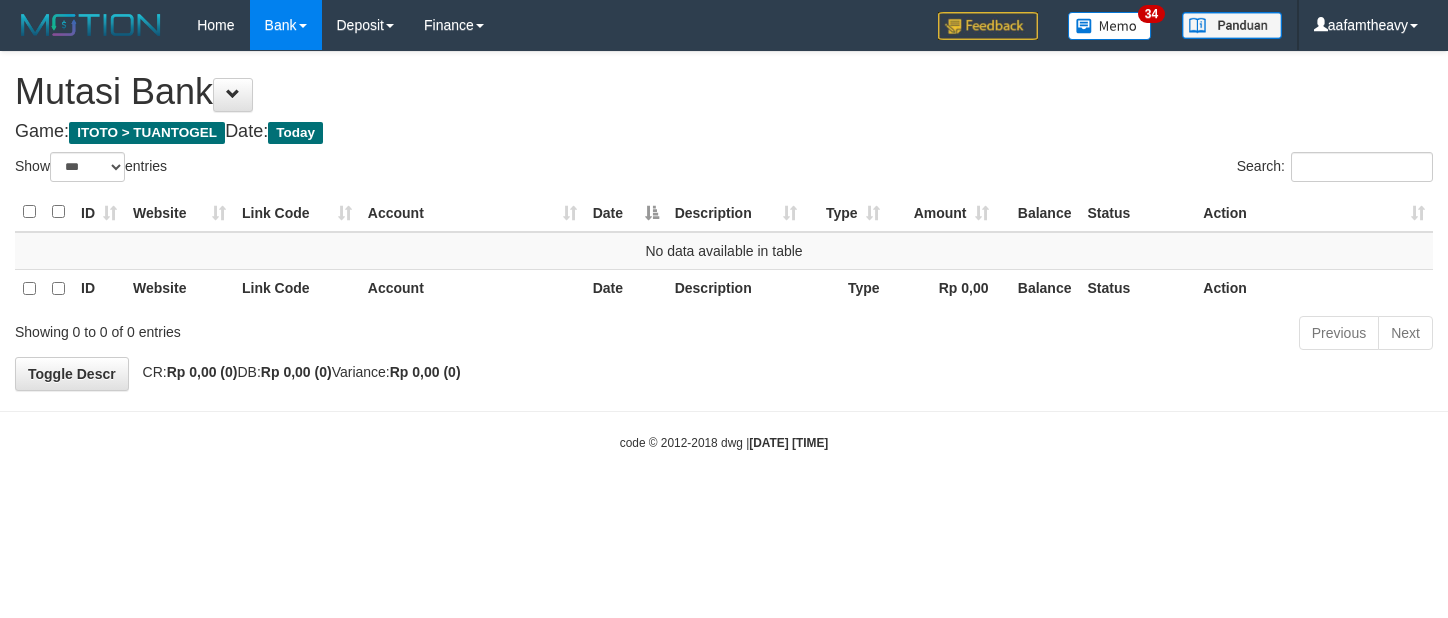 select on "***" 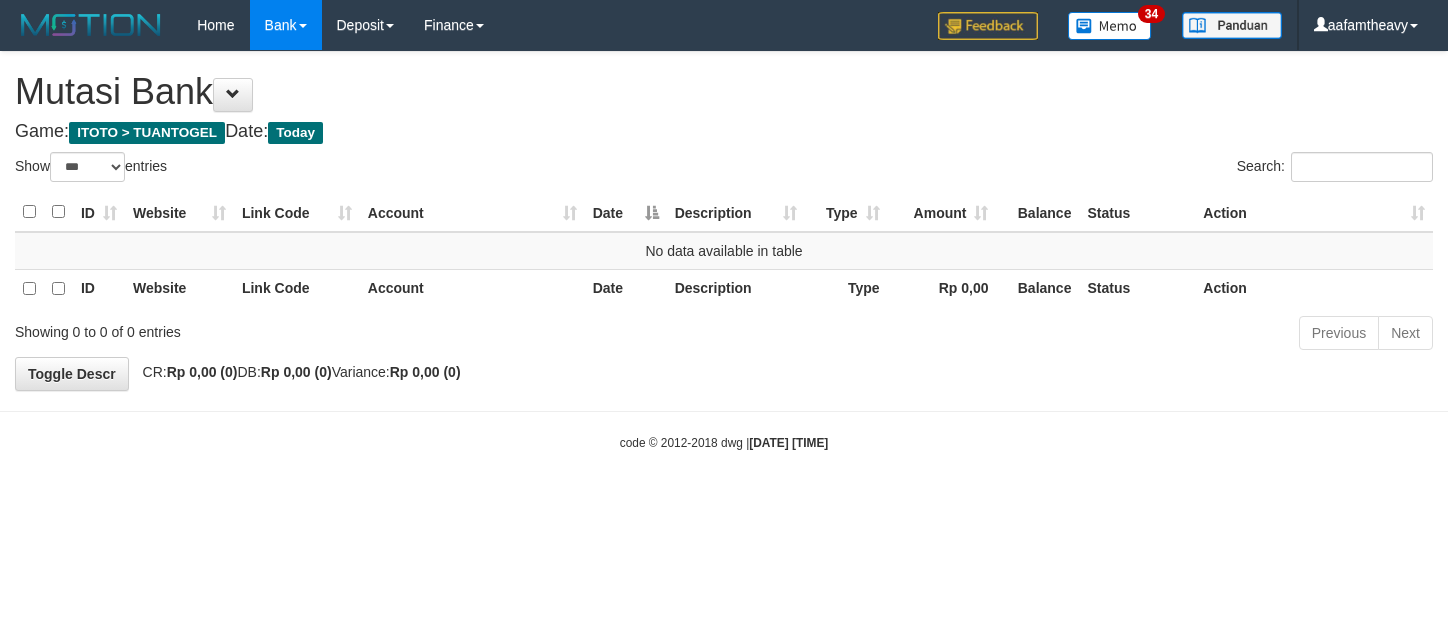scroll, scrollTop: 0, scrollLeft: 0, axis: both 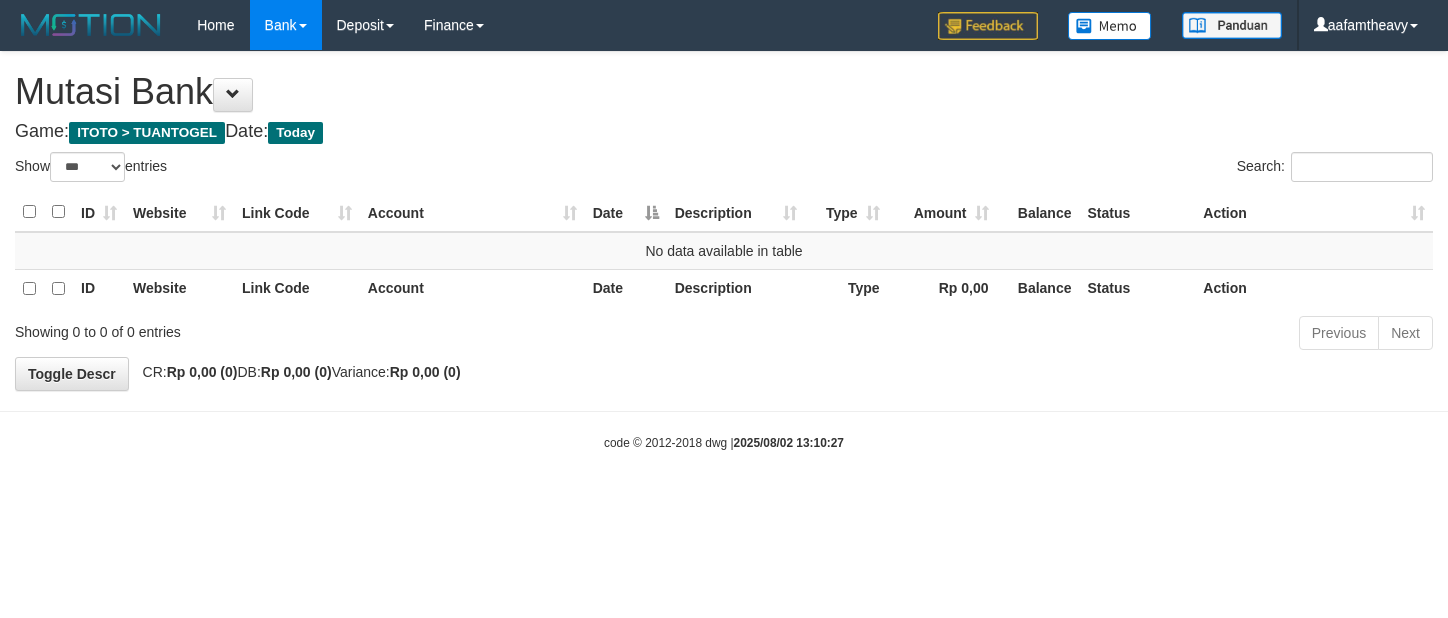 select on "***" 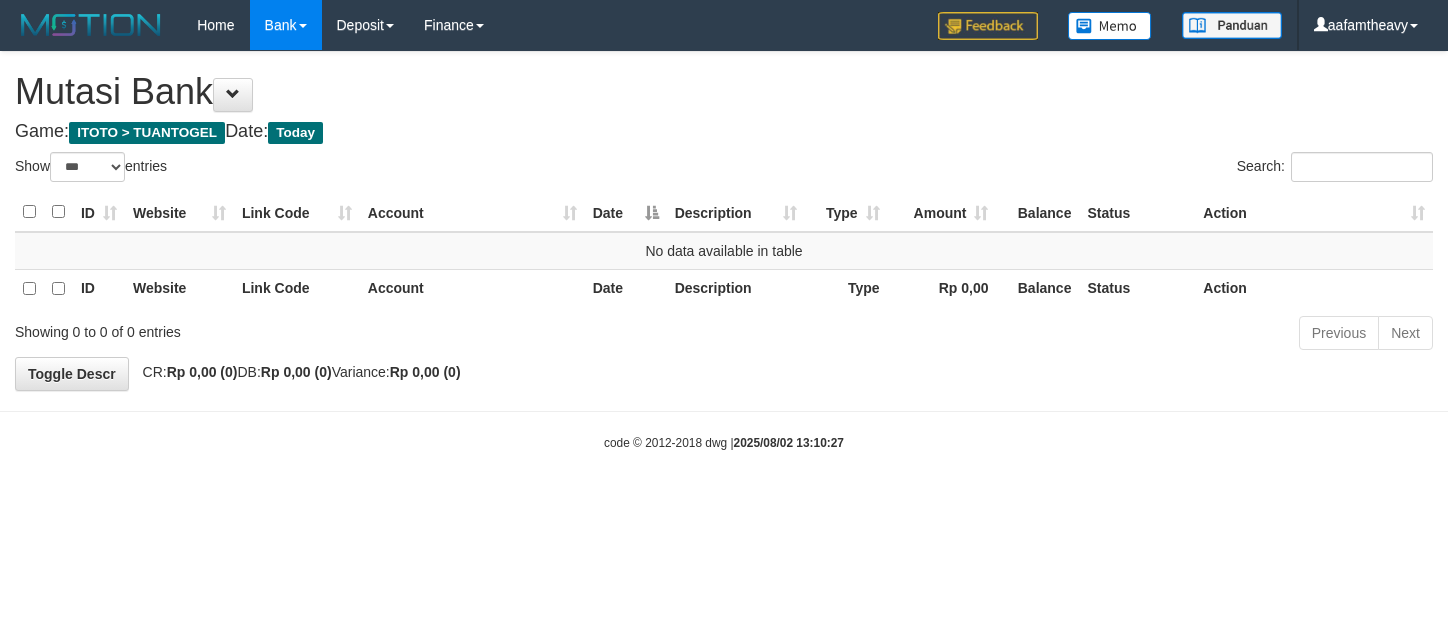 scroll, scrollTop: 0, scrollLeft: 0, axis: both 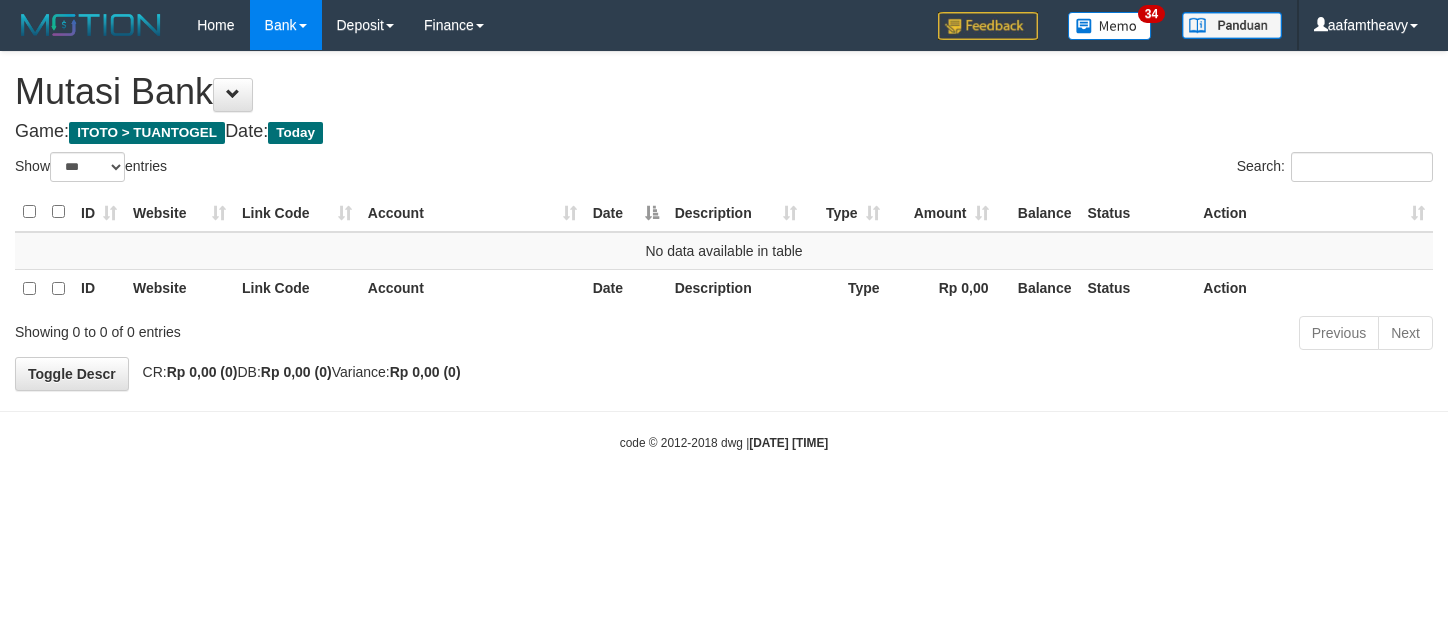 select on "***" 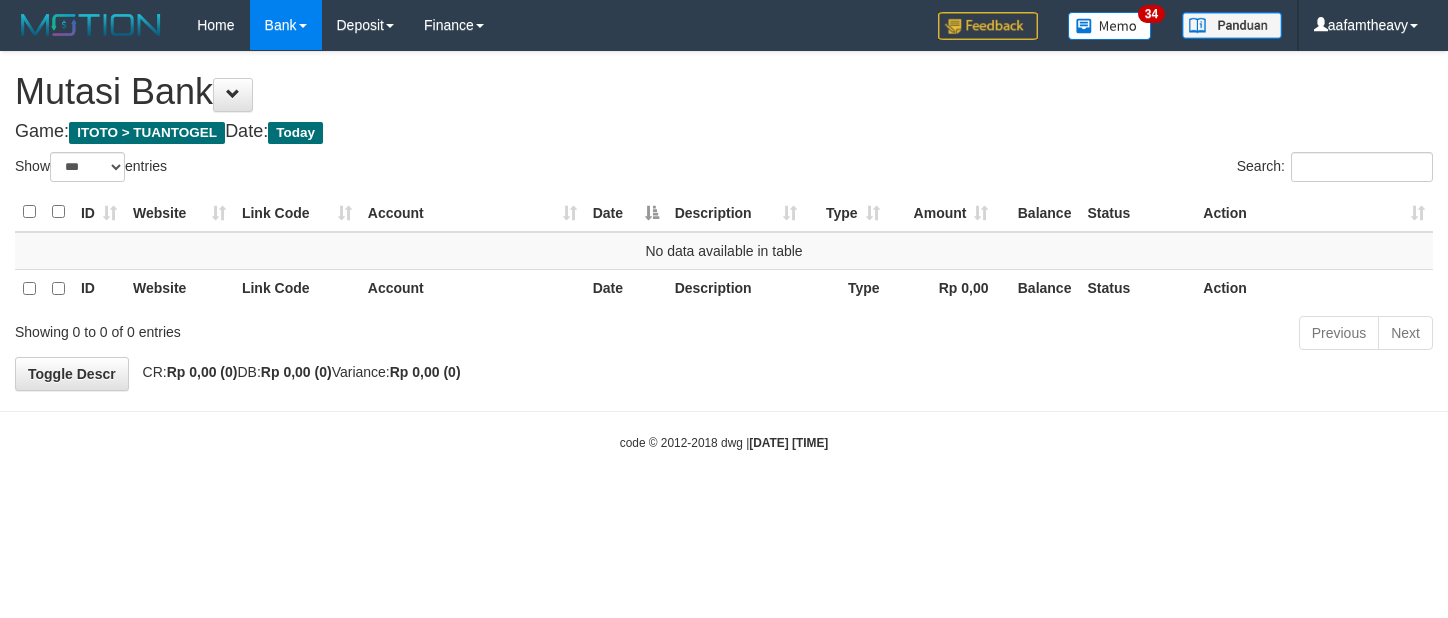 scroll, scrollTop: 0, scrollLeft: 0, axis: both 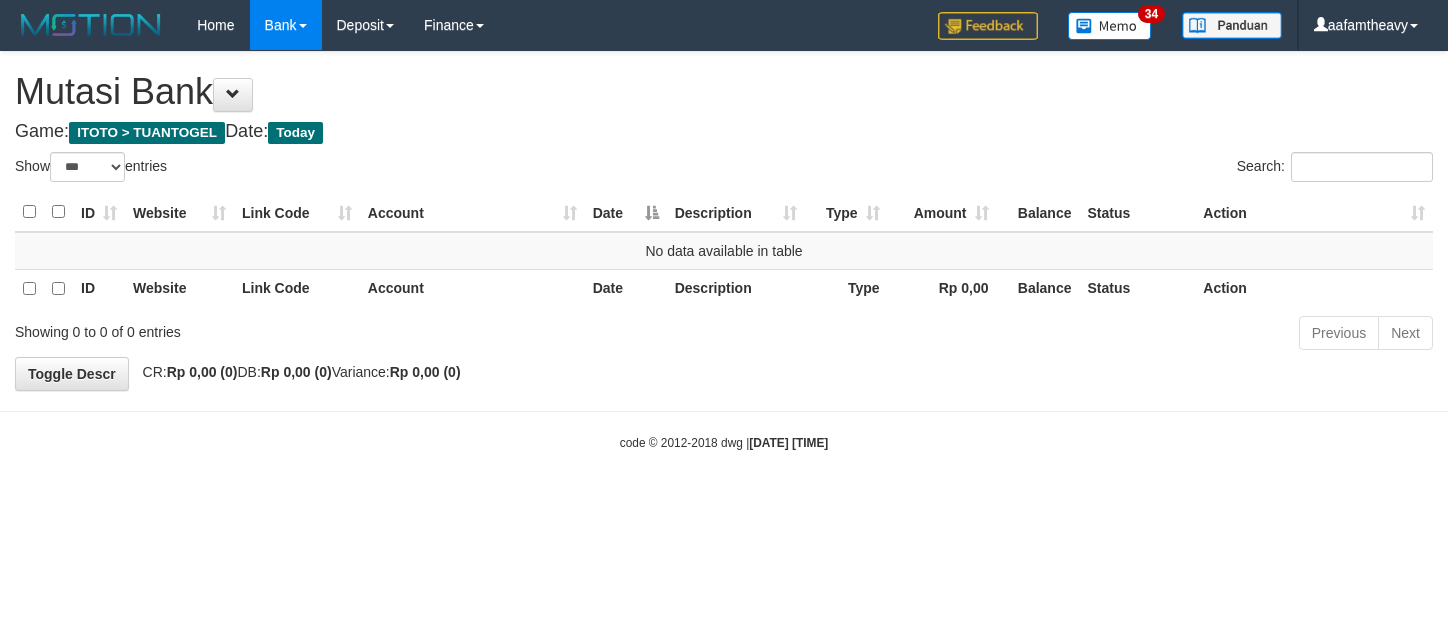 select on "***" 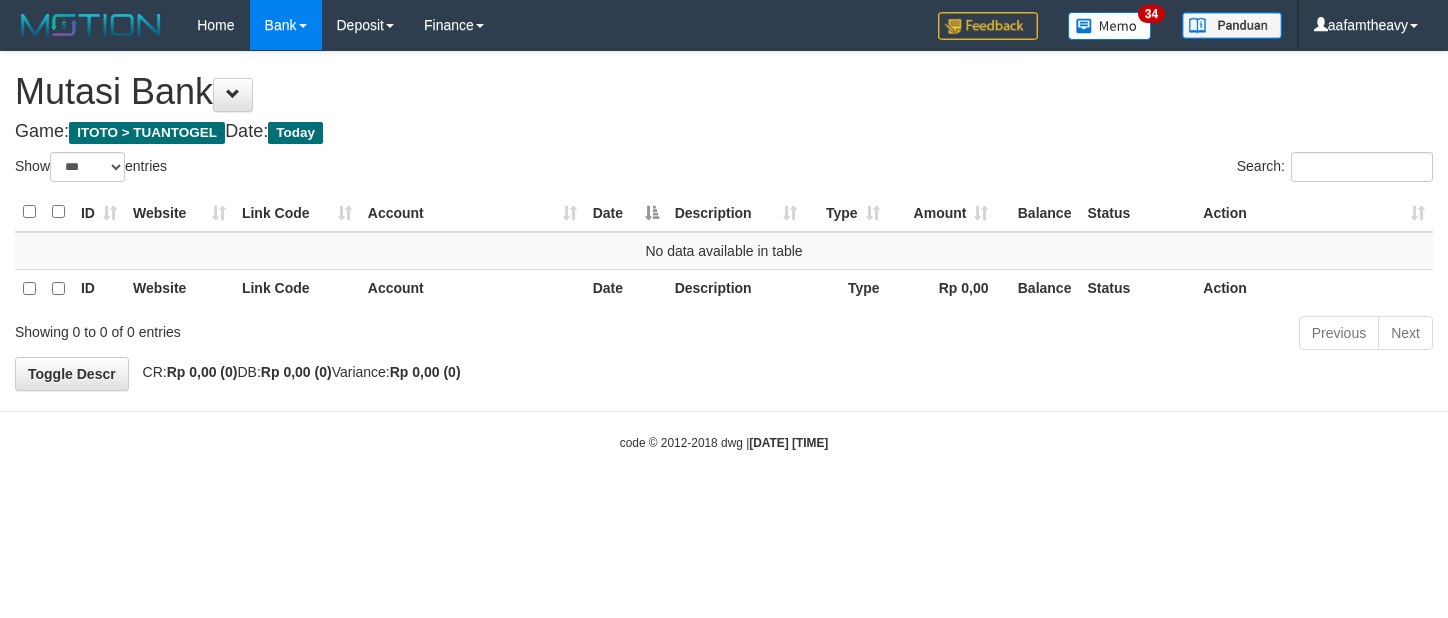 scroll, scrollTop: 0, scrollLeft: 0, axis: both 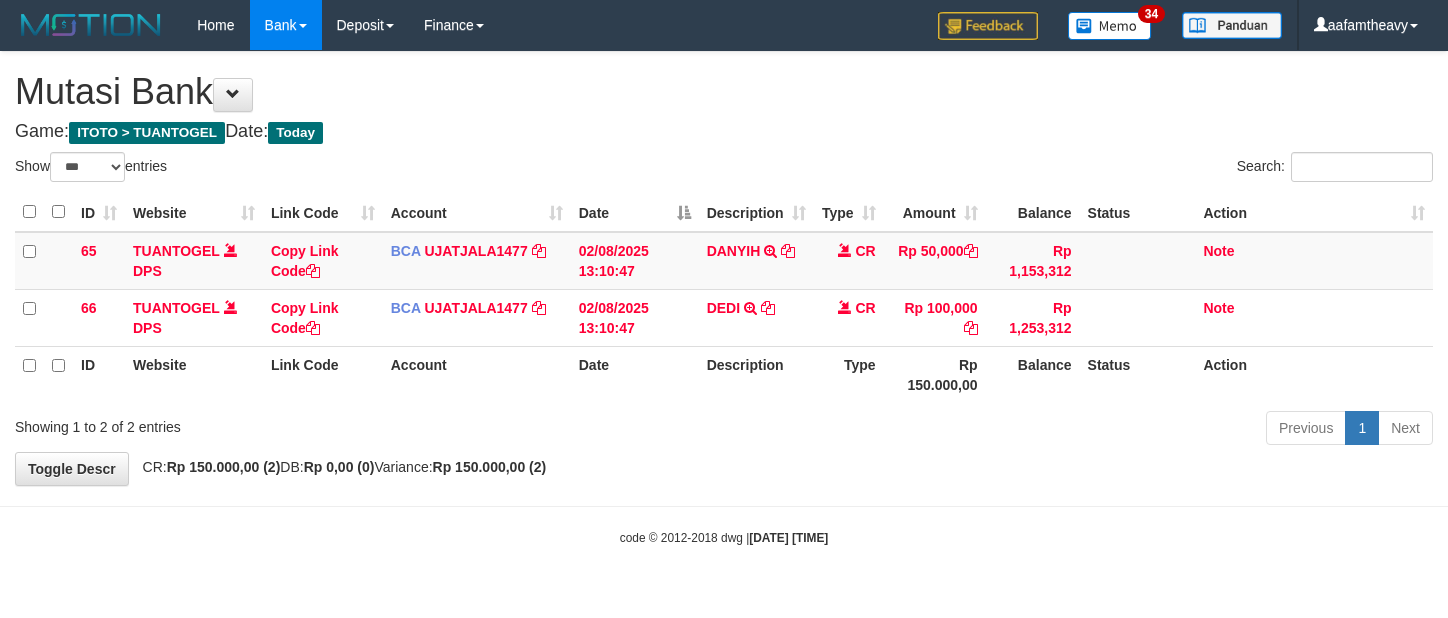 select on "***" 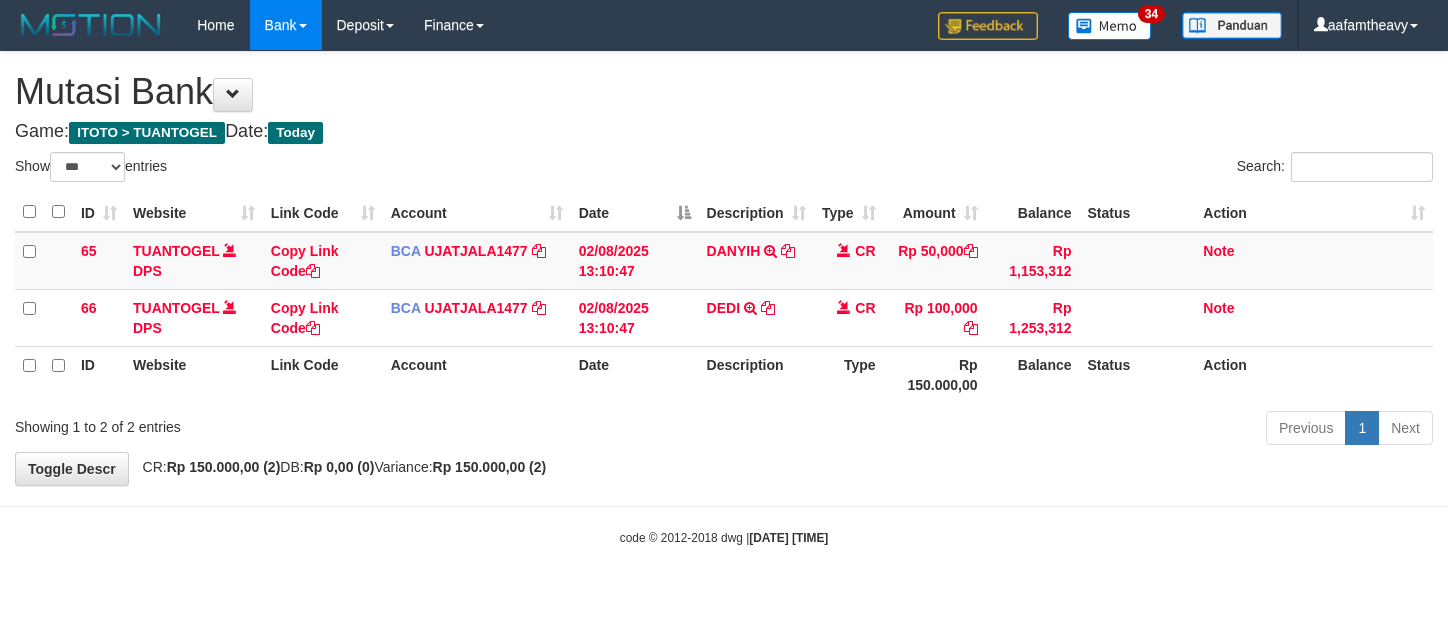 scroll, scrollTop: 0, scrollLeft: 0, axis: both 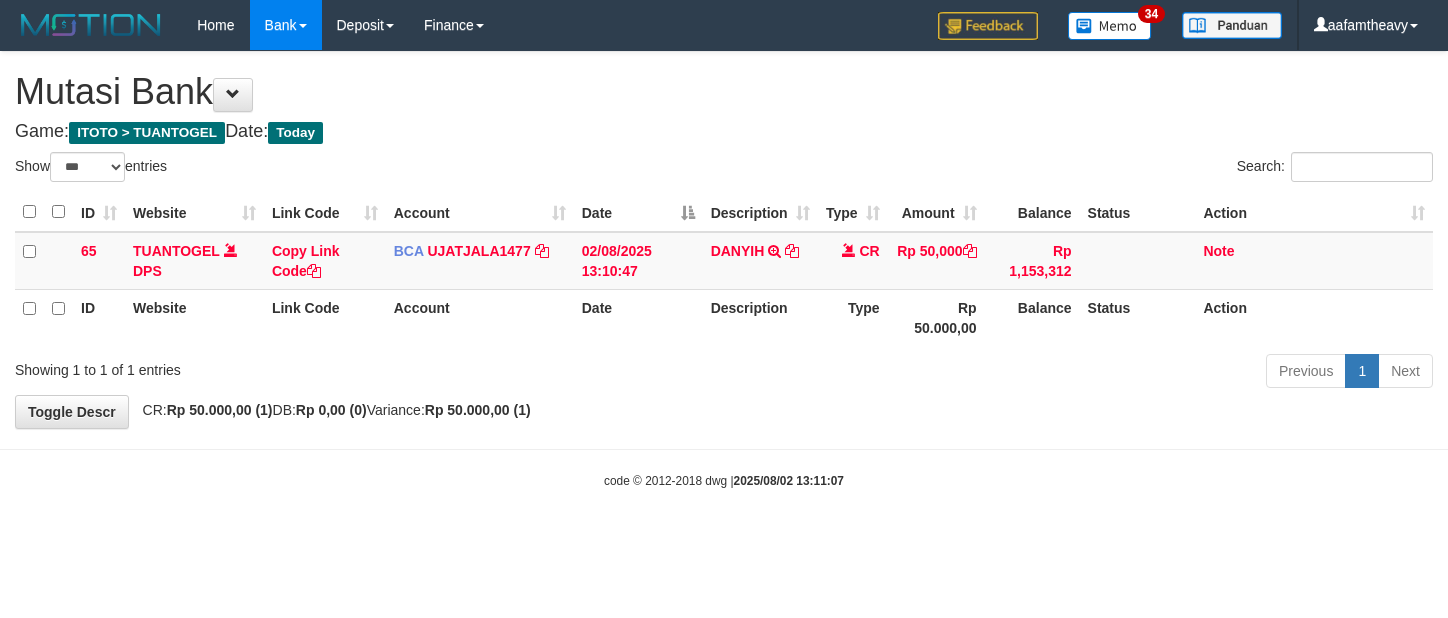 select on "***" 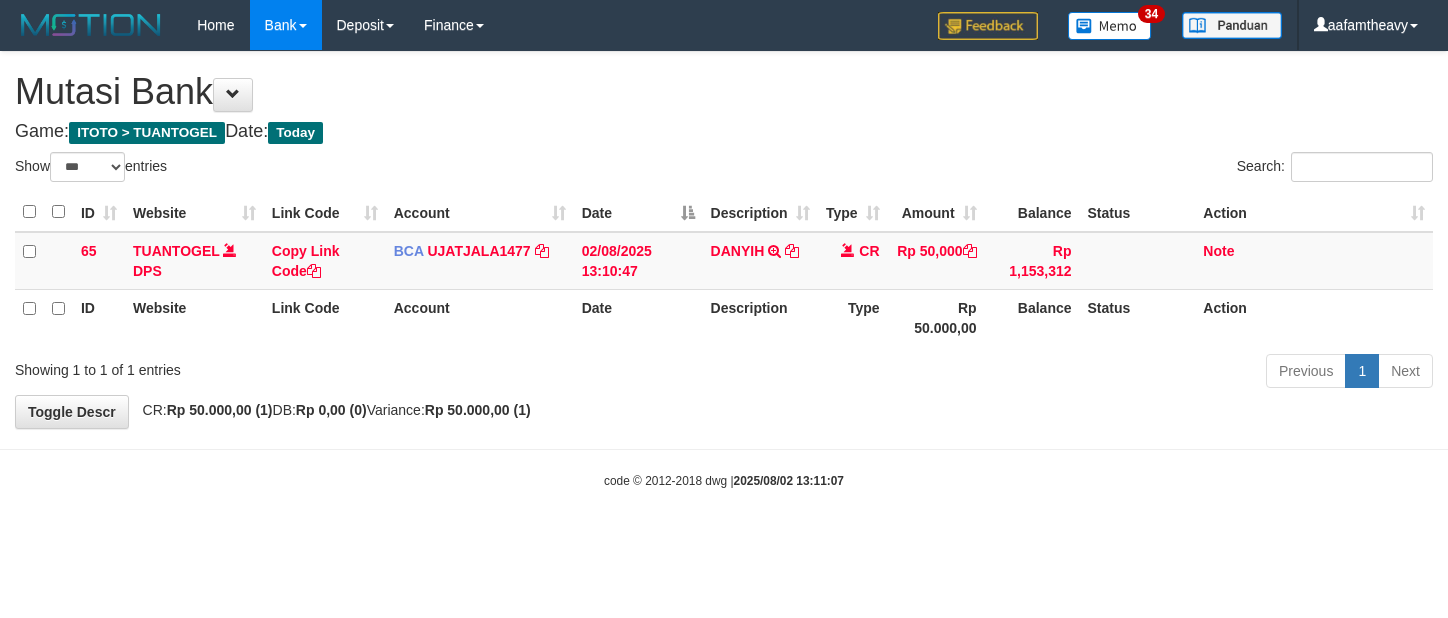 scroll, scrollTop: 0, scrollLeft: 0, axis: both 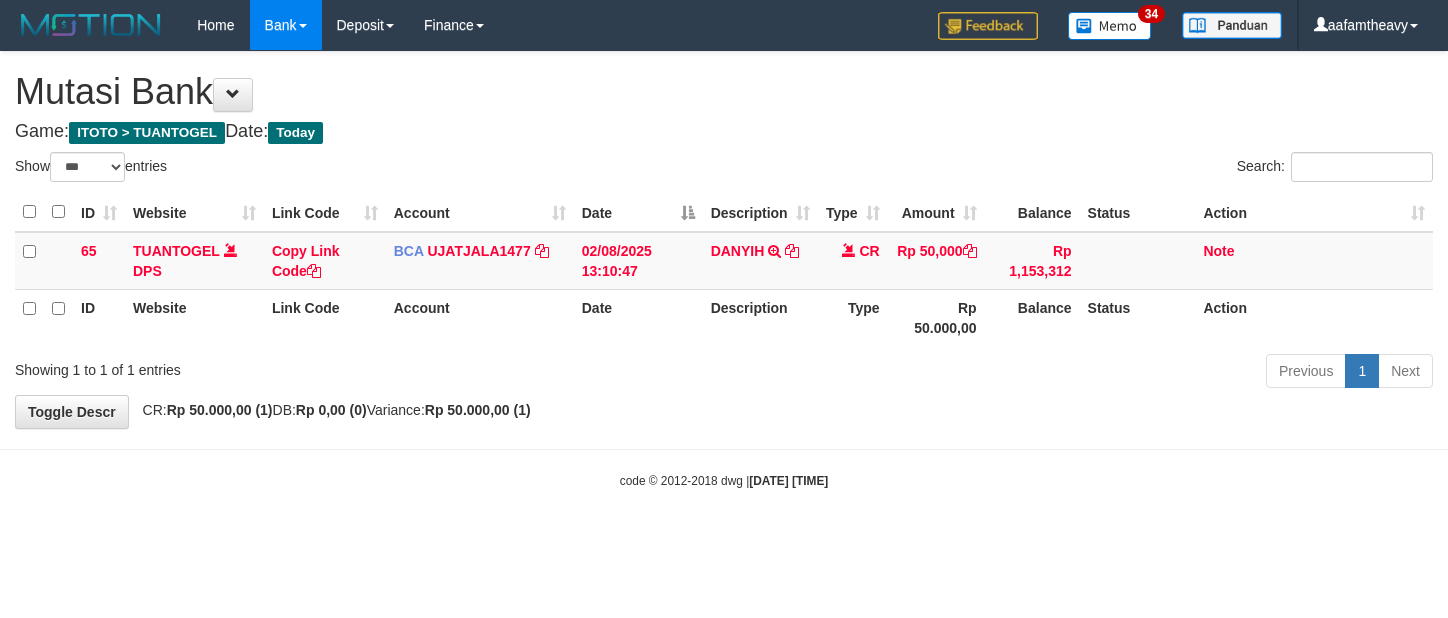 select on "***" 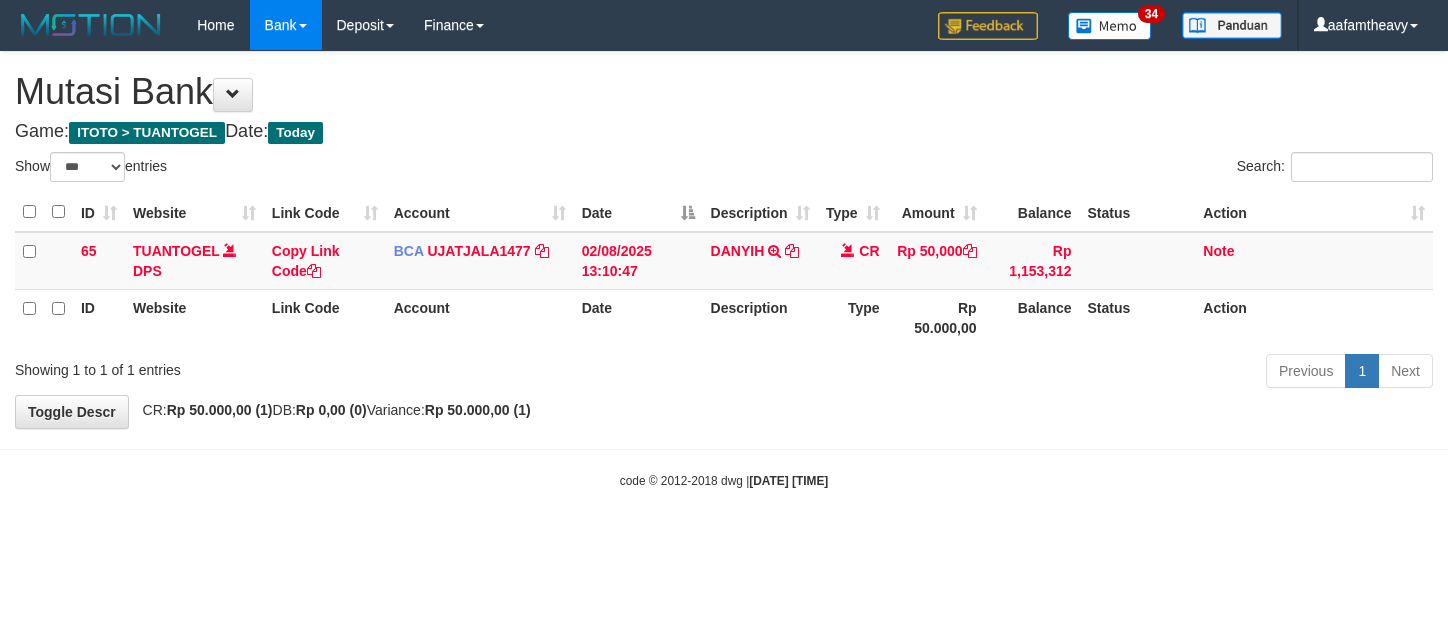 scroll, scrollTop: 0, scrollLeft: 0, axis: both 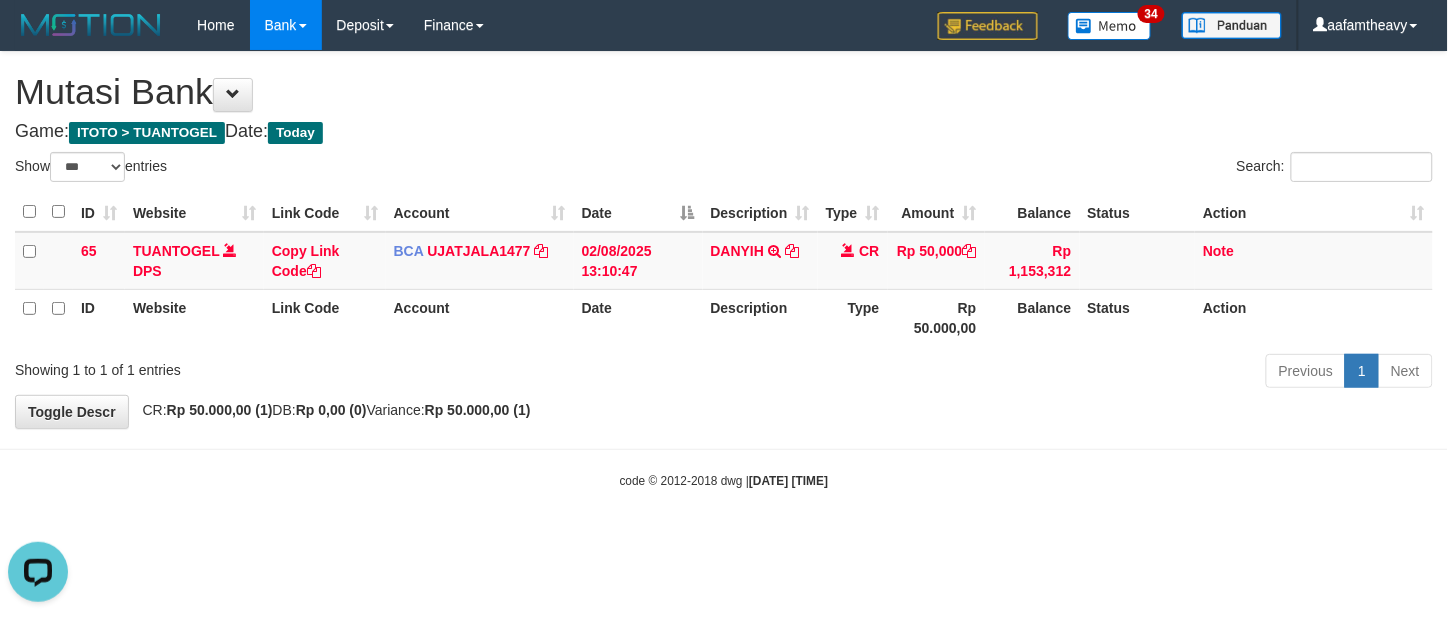 click on "Toggle navigation
Home
Bank
Account List
Load
By Website
Group
[ITOTO]													TUANTOGEL
By Load Group (DPS)
Group aaf-DPBCA02TUANTOGEL" at bounding box center [724, 270] 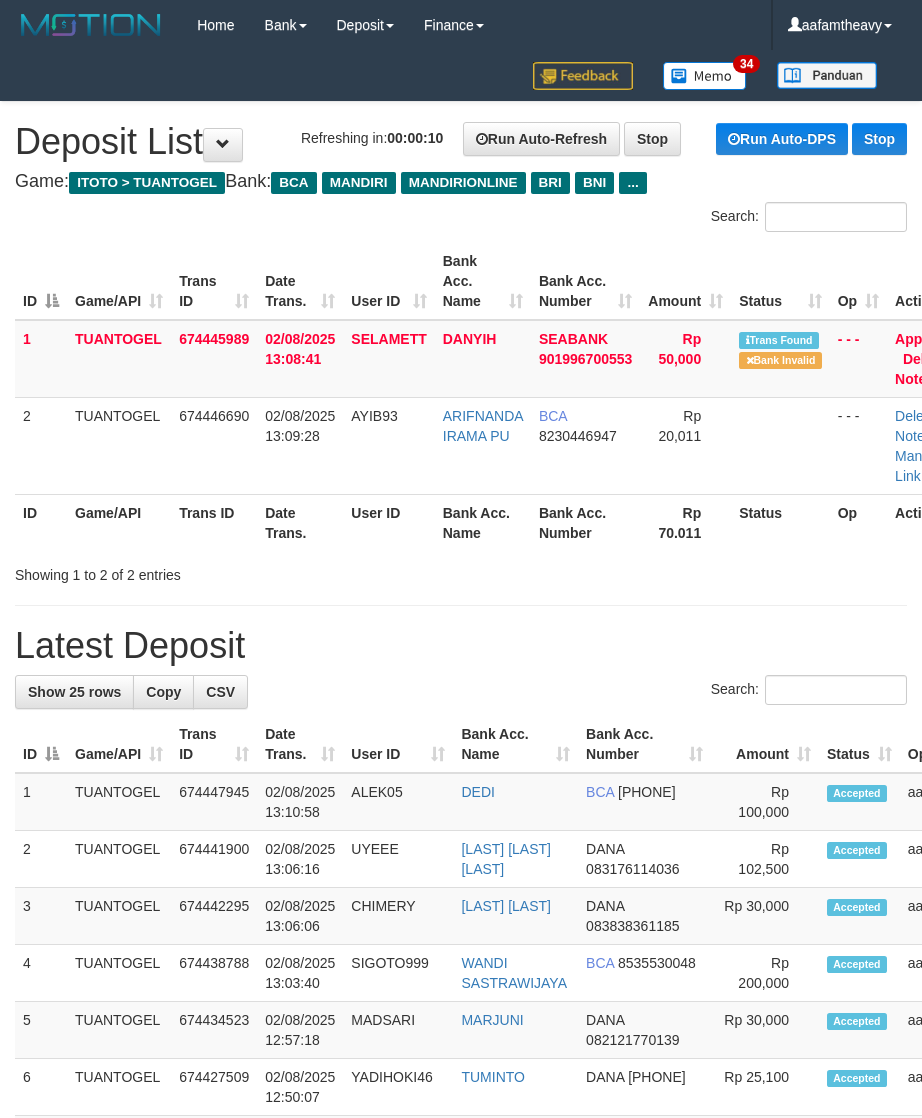 scroll, scrollTop: 0, scrollLeft: 0, axis: both 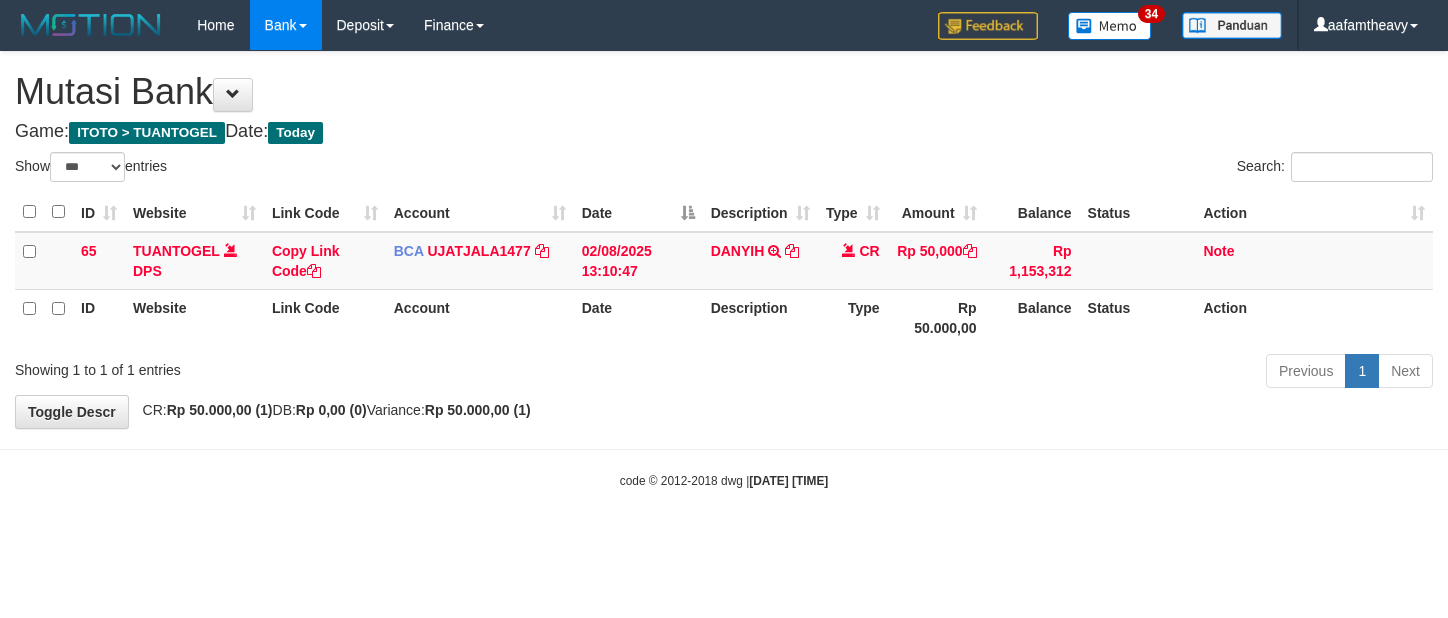 select on "***" 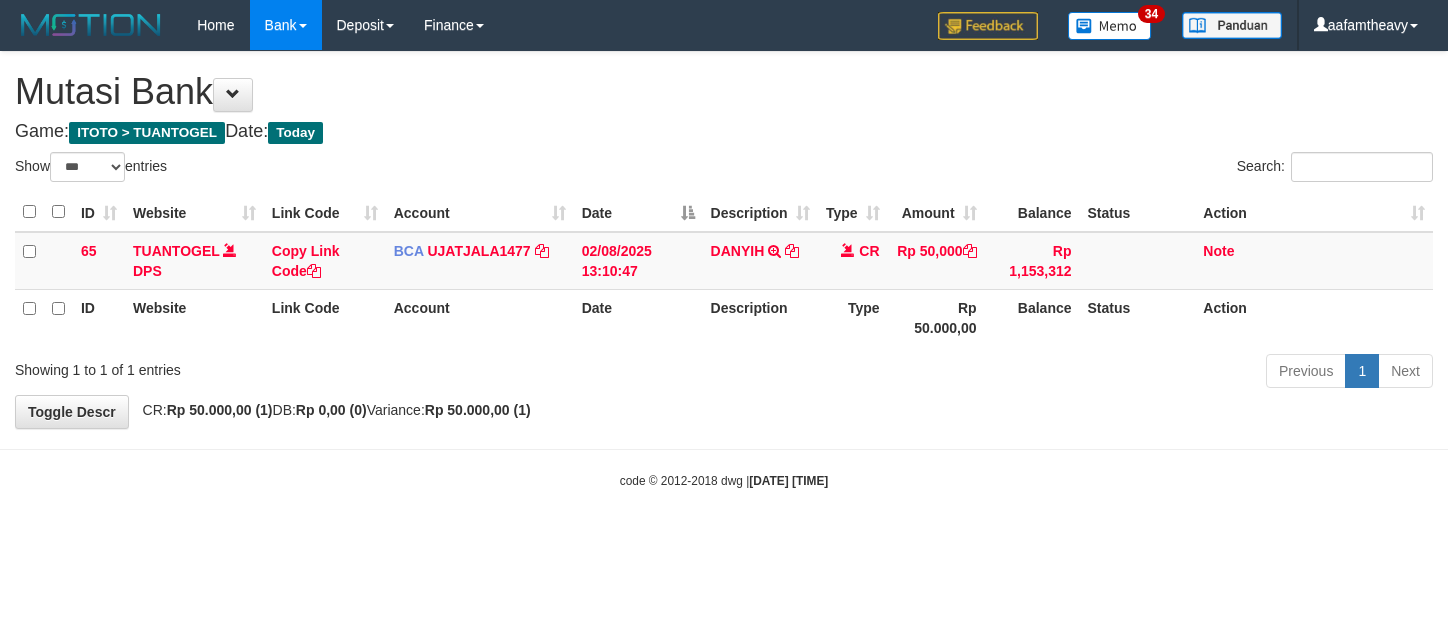scroll, scrollTop: 0, scrollLeft: 0, axis: both 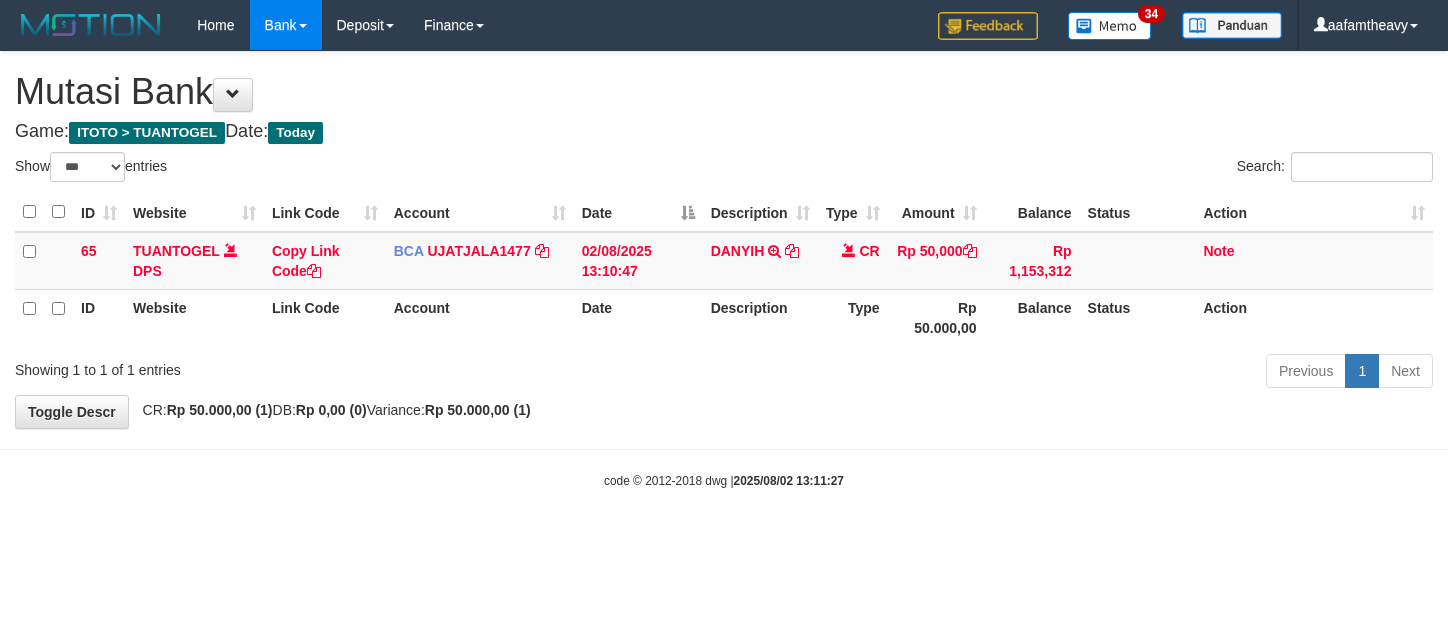 select on "***" 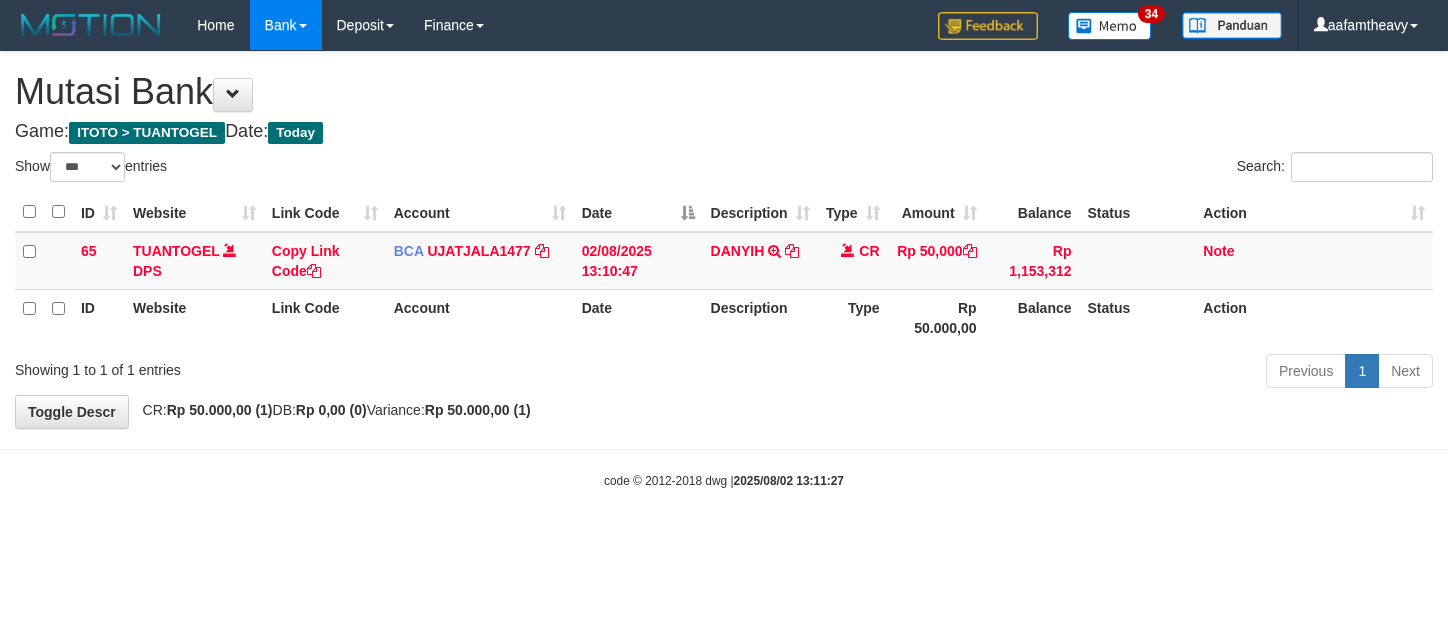 scroll, scrollTop: 0, scrollLeft: 0, axis: both 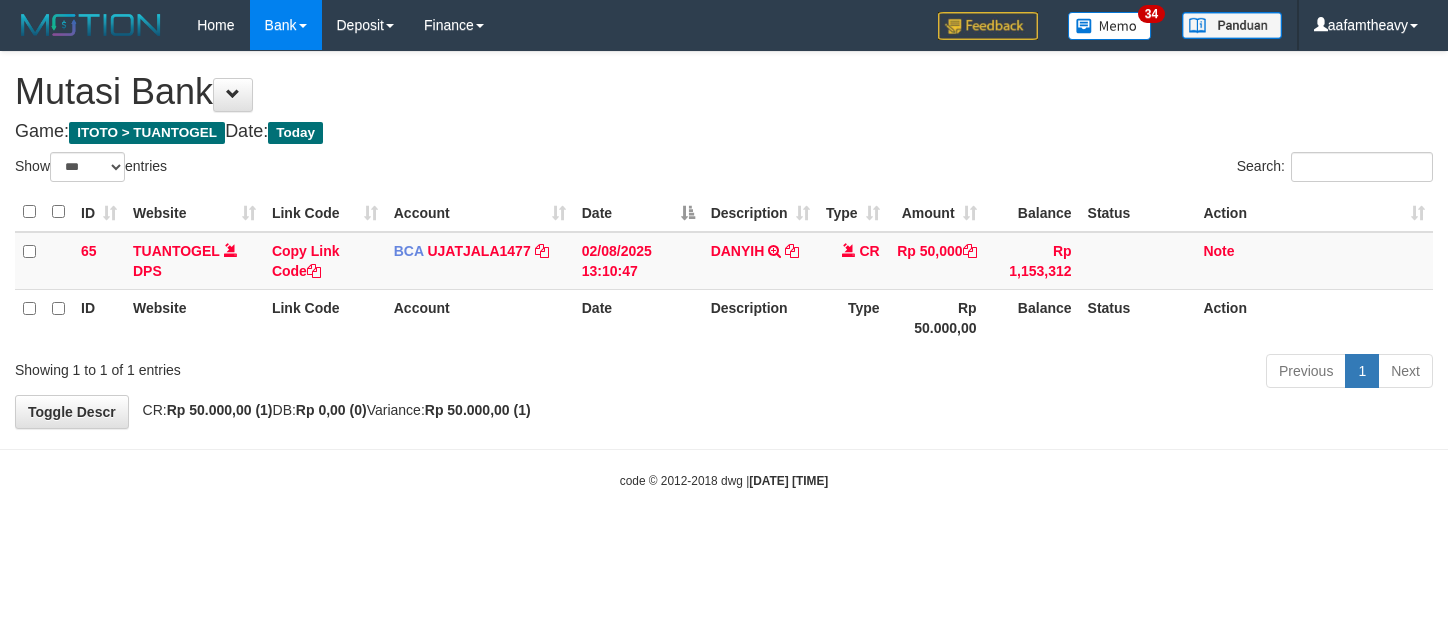 select on "***" 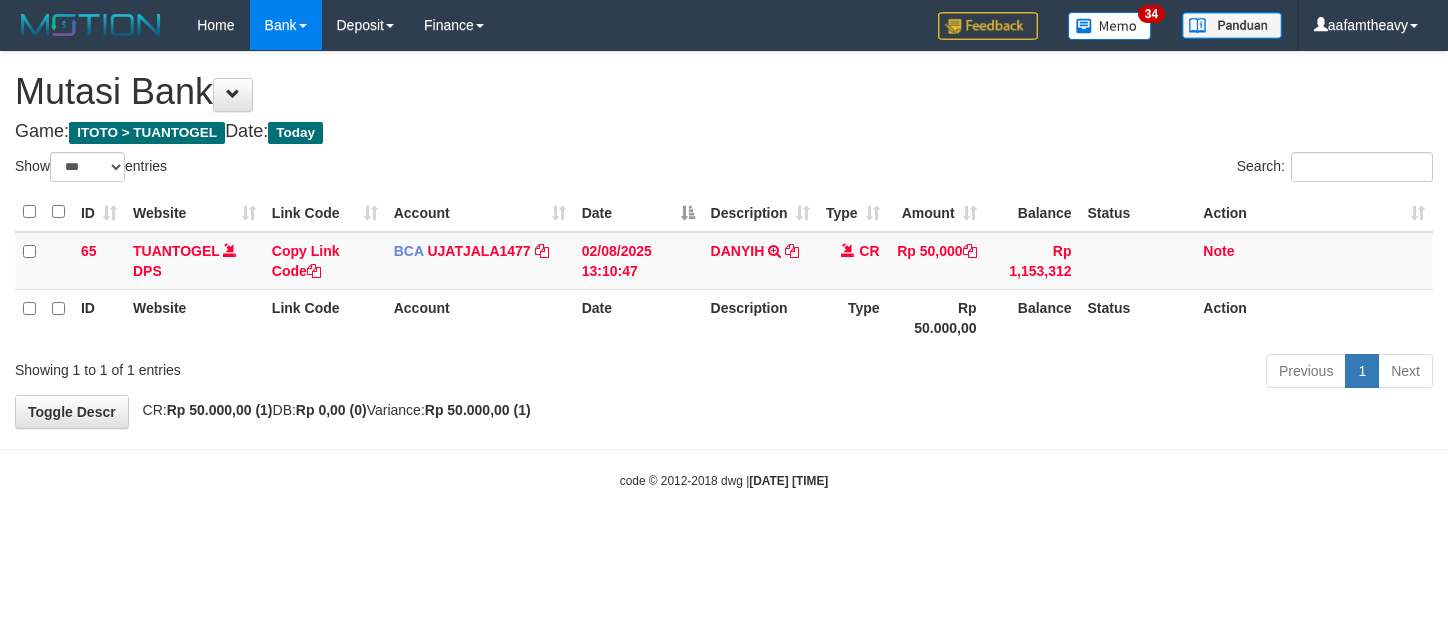 scroll, scrollTop: 0, scrollLeft: 0, axis: both 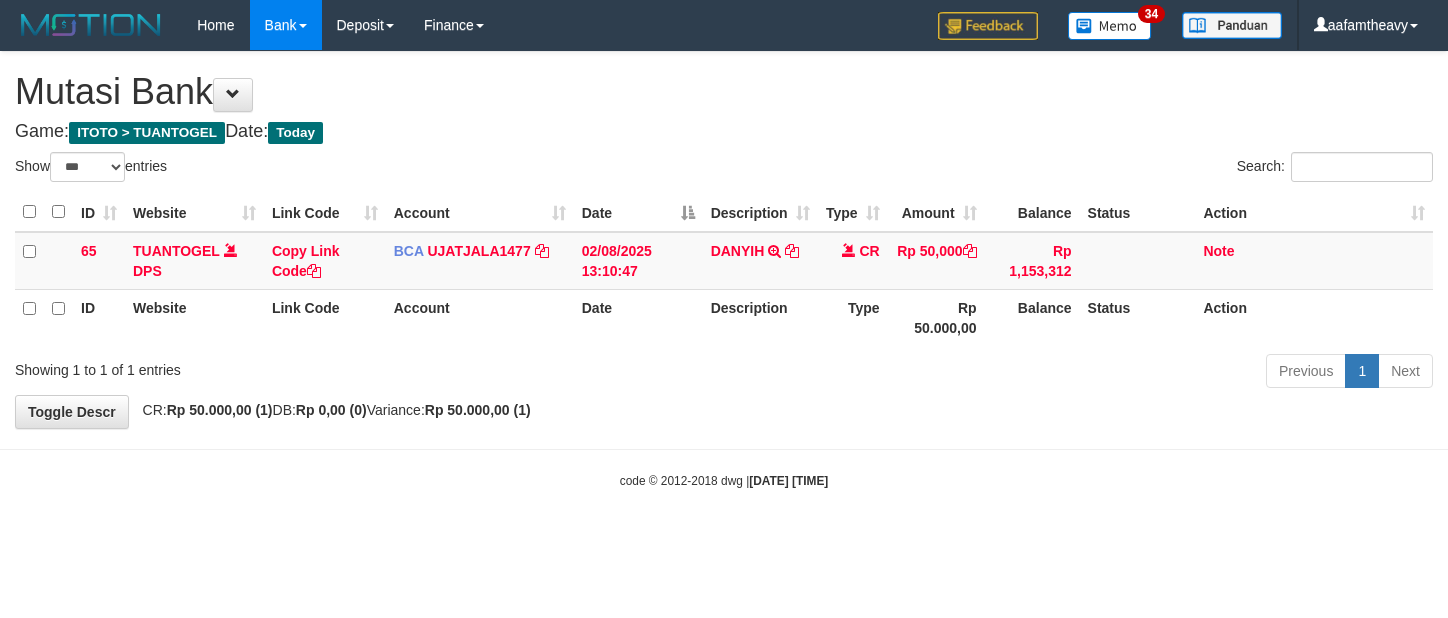 select on "***" 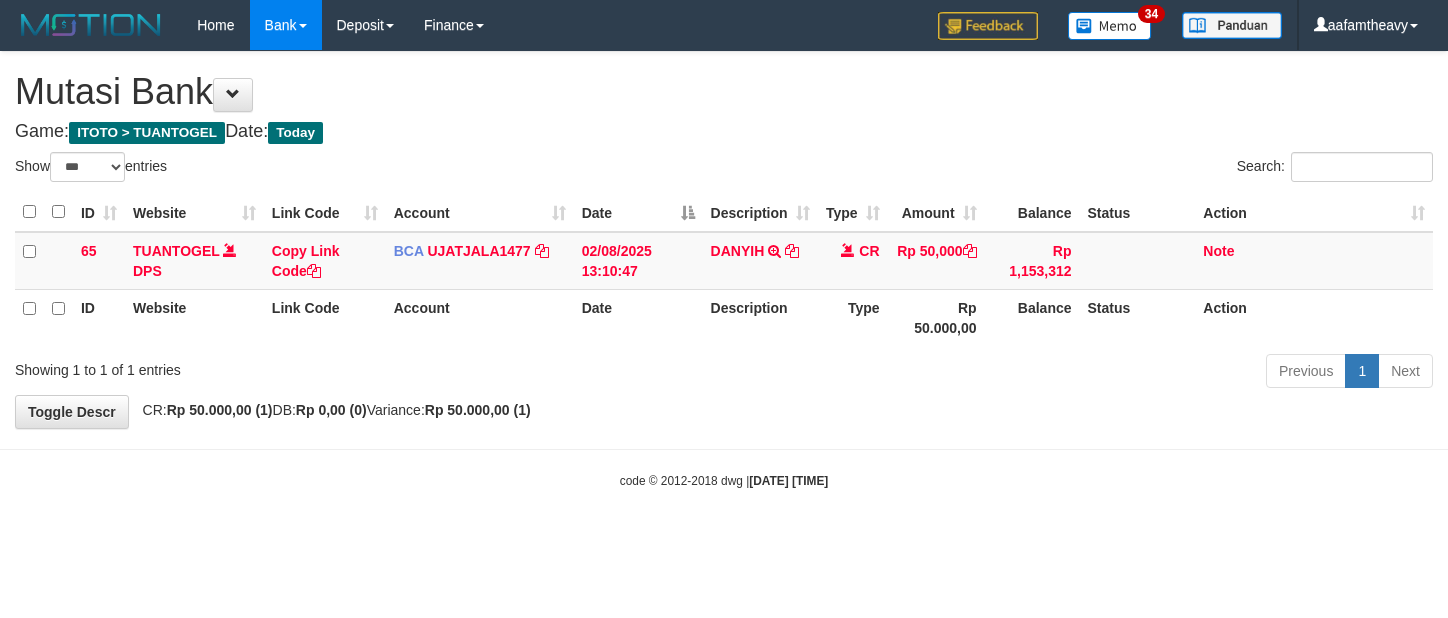 scroll, scrollTop: 0, scrollLeft: 0, axis: both 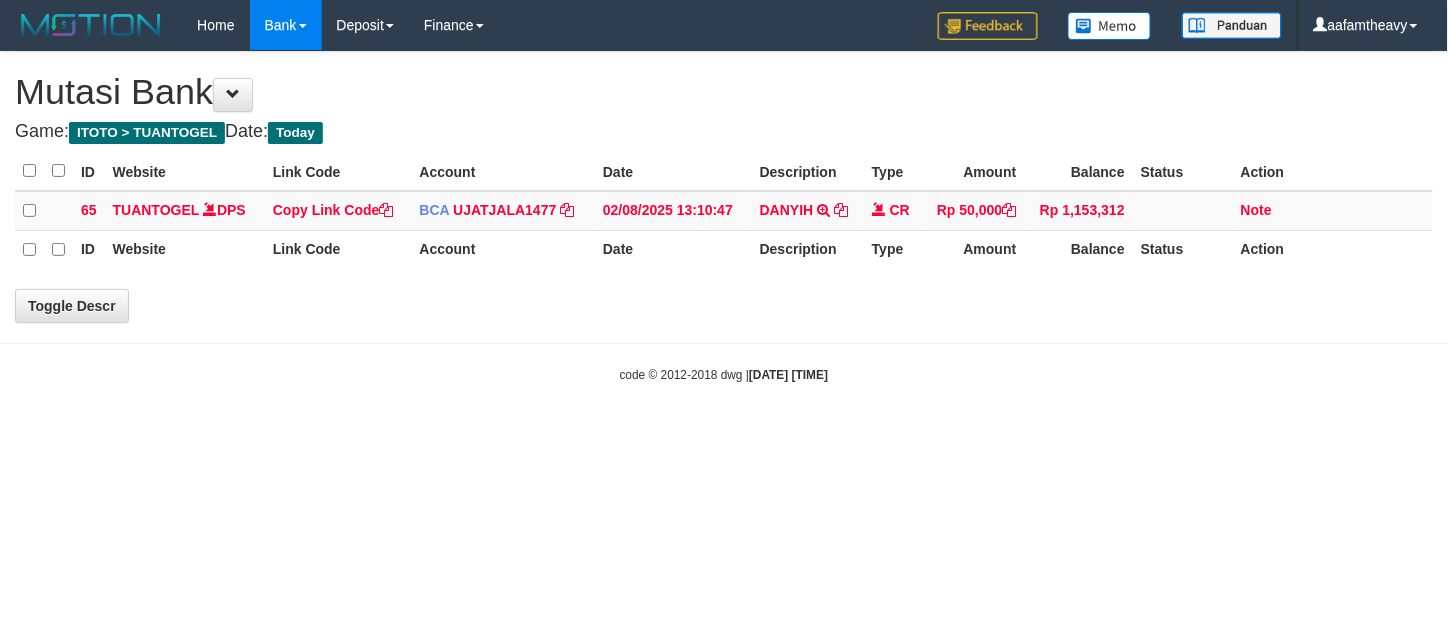 select on "***" 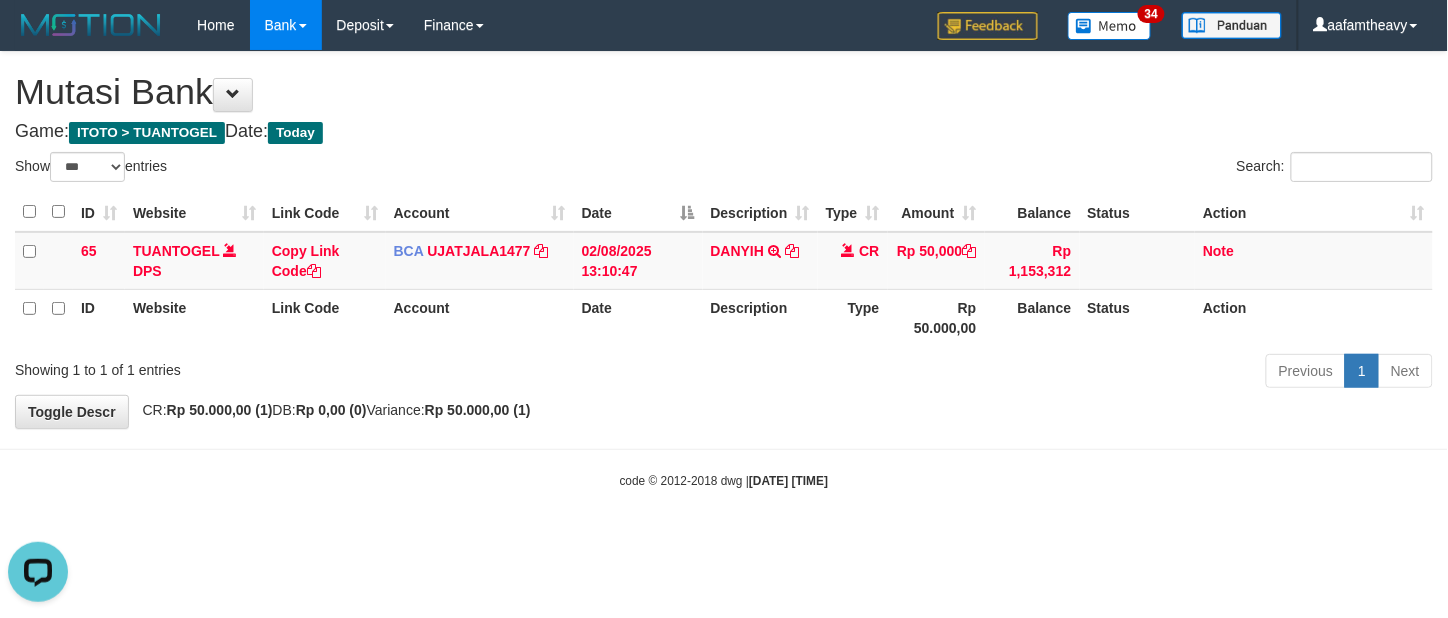 scroll, scrollTop: 0, scrollLeft: 0, axis: both 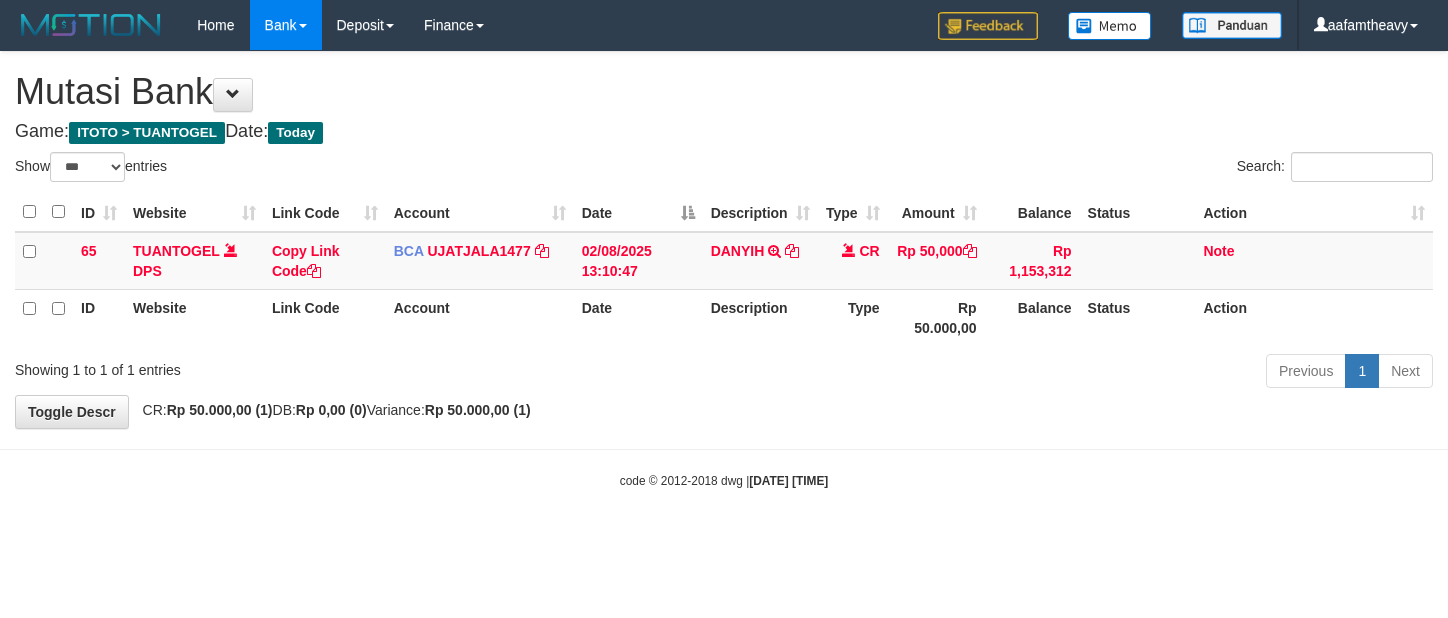 select on "***" 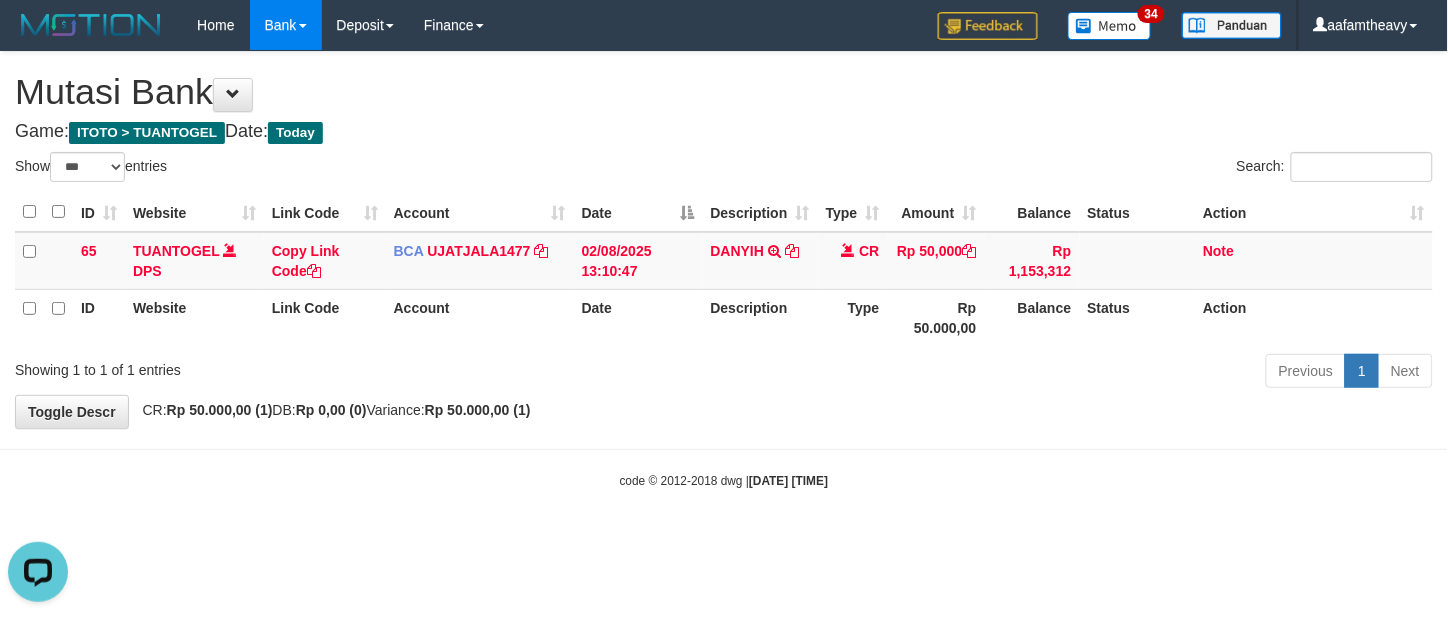 scroll, scrollTop: 0, scrollLeft: 0, axis: both 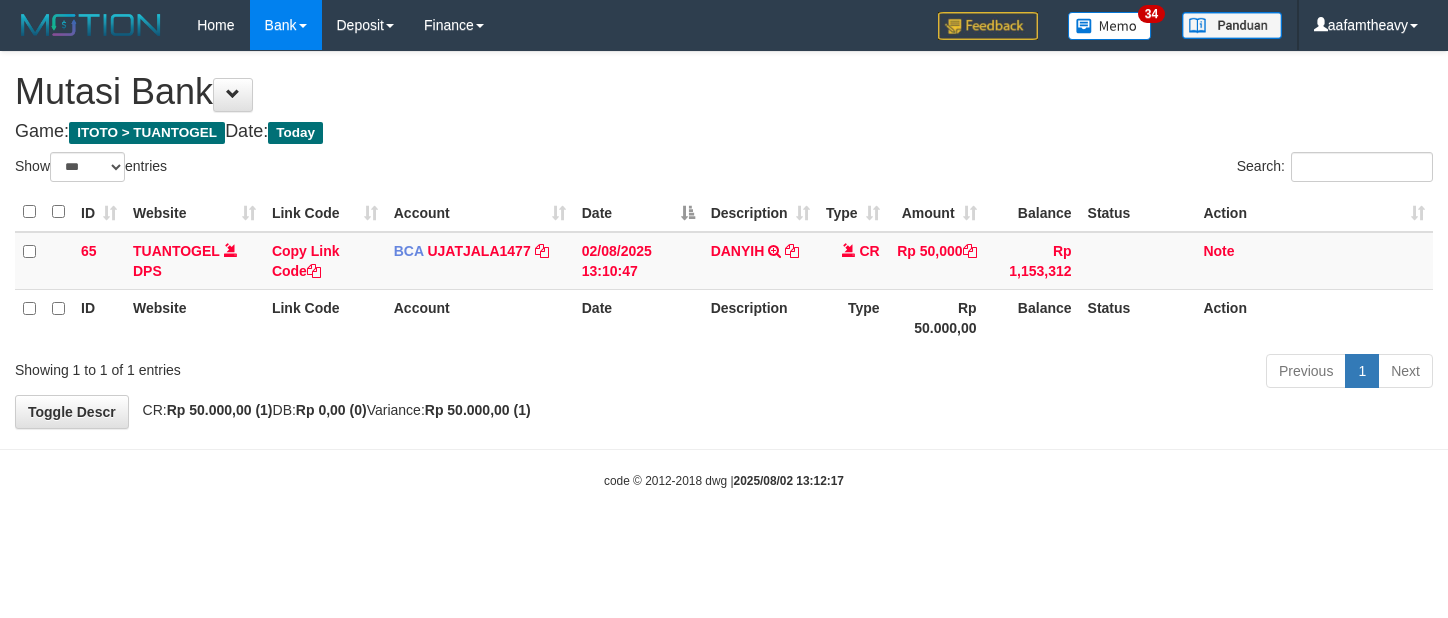 select on "***" 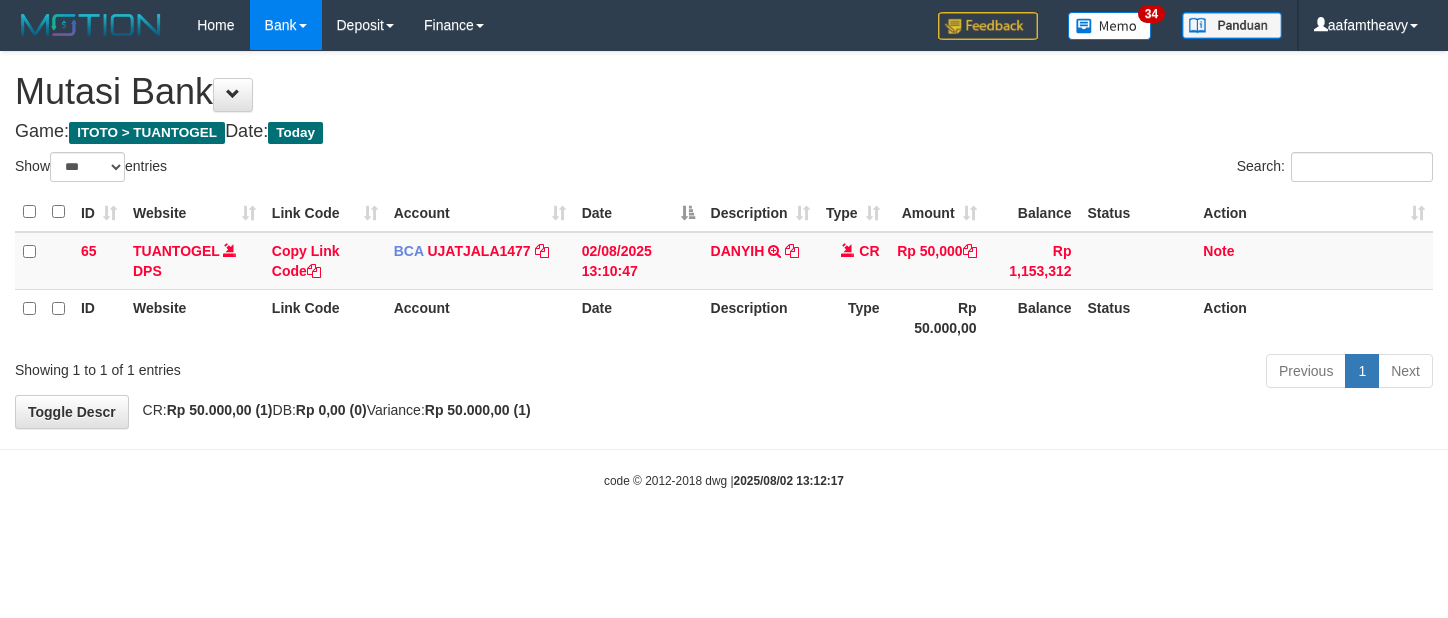 scroll, scrollTop: 0, scrollLeft: 0, axis: both 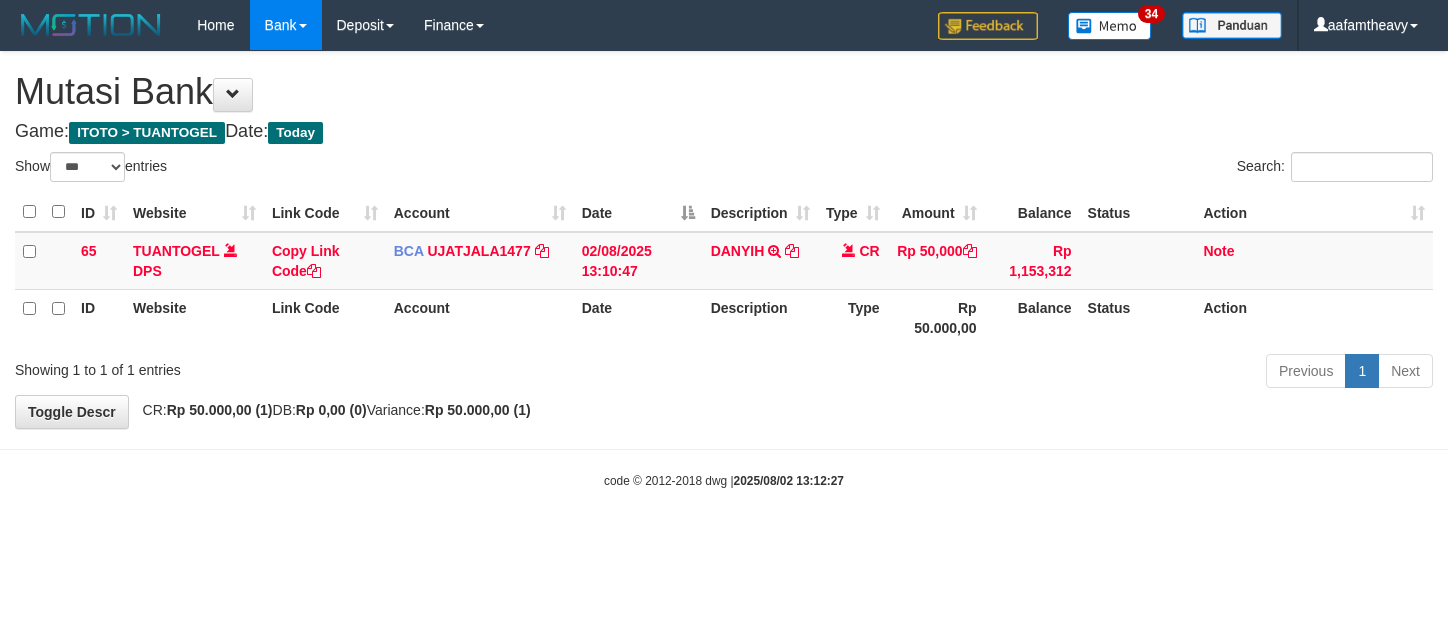select on "***" 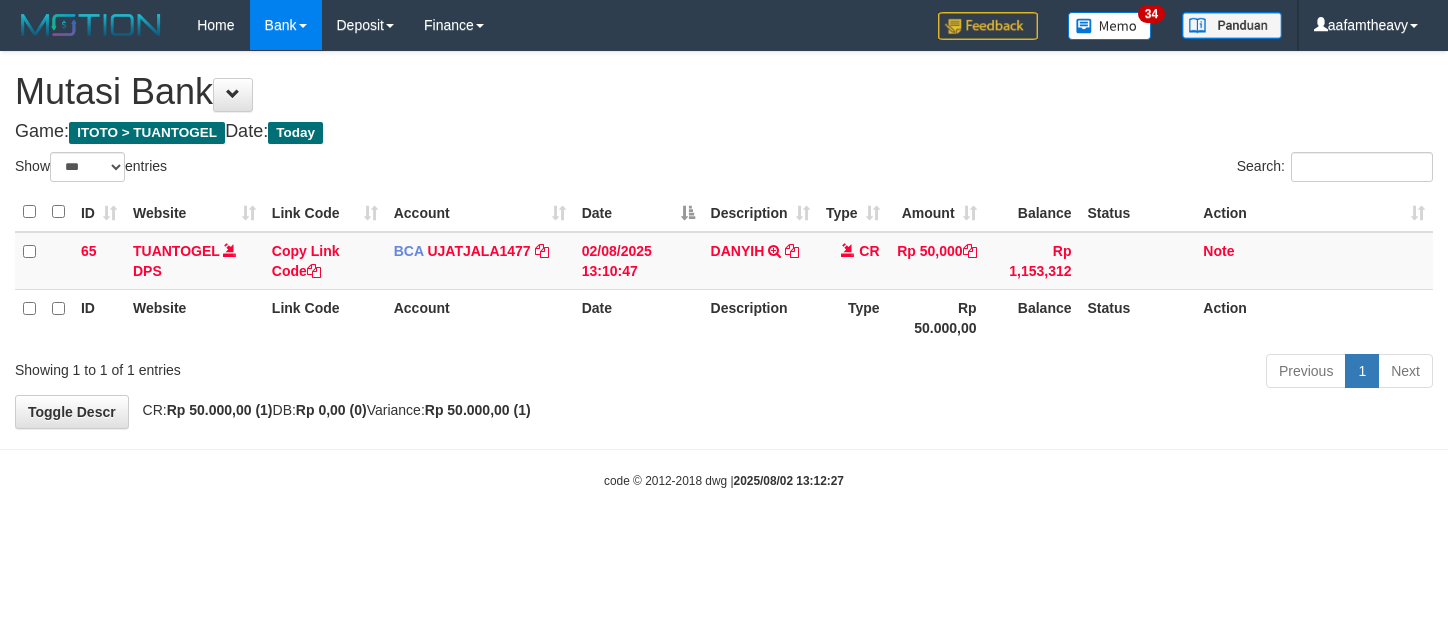 scroll, scrollTop: 0, scrollLeft: 0, axis: both 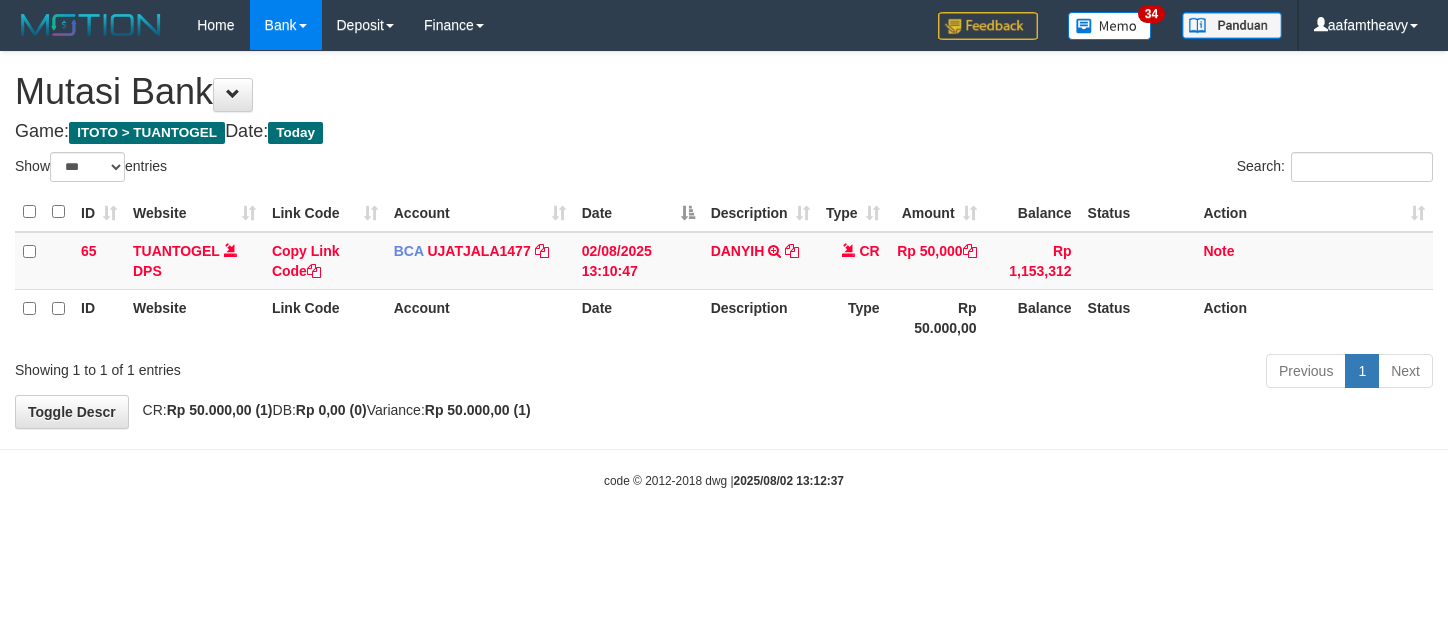 select on "***" 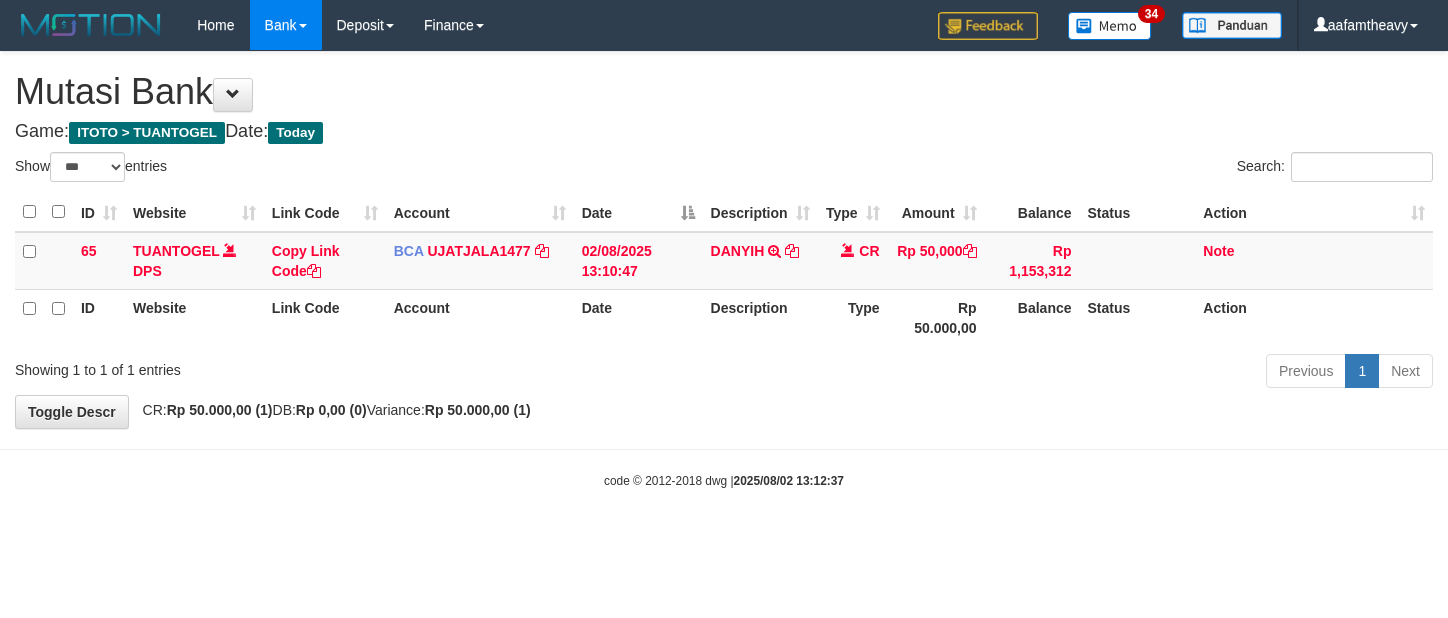 scroll, scrollTop: 0, scrollLeft: 0, axis: both 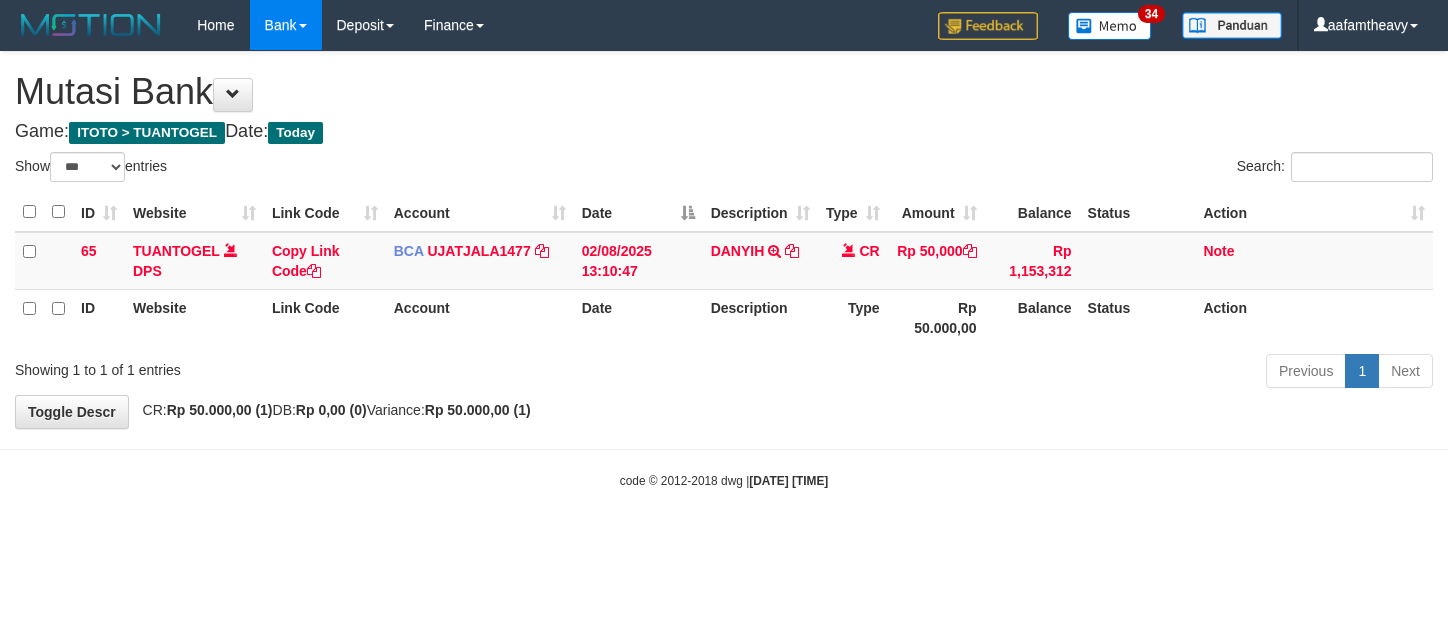 select on "***" 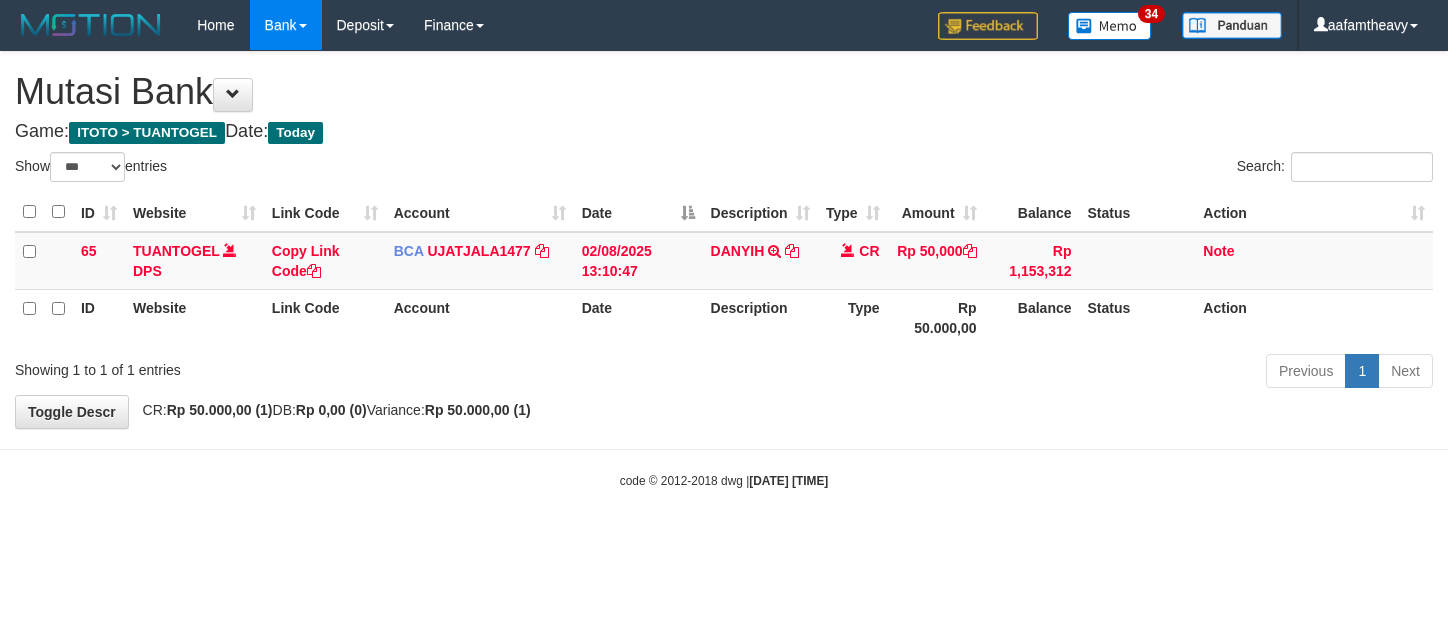 scroll, scrollTop: 0, scrollLeft: 0, axis: both 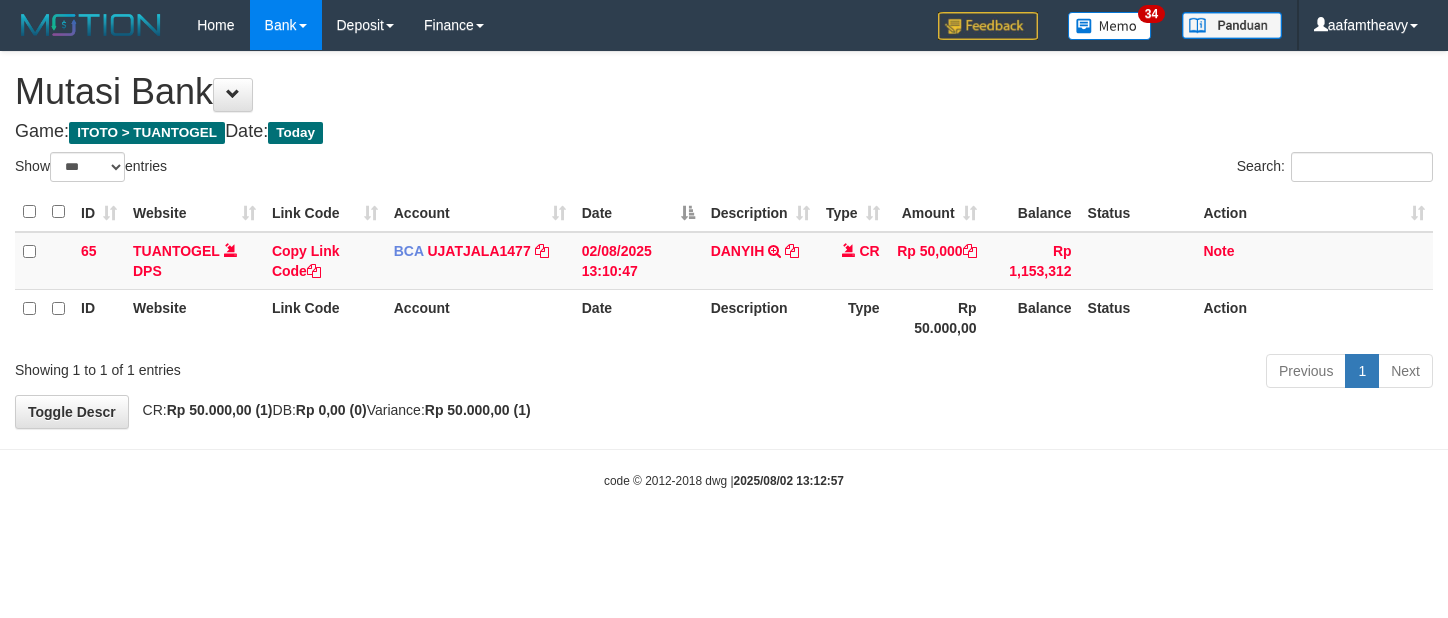 select on "***" 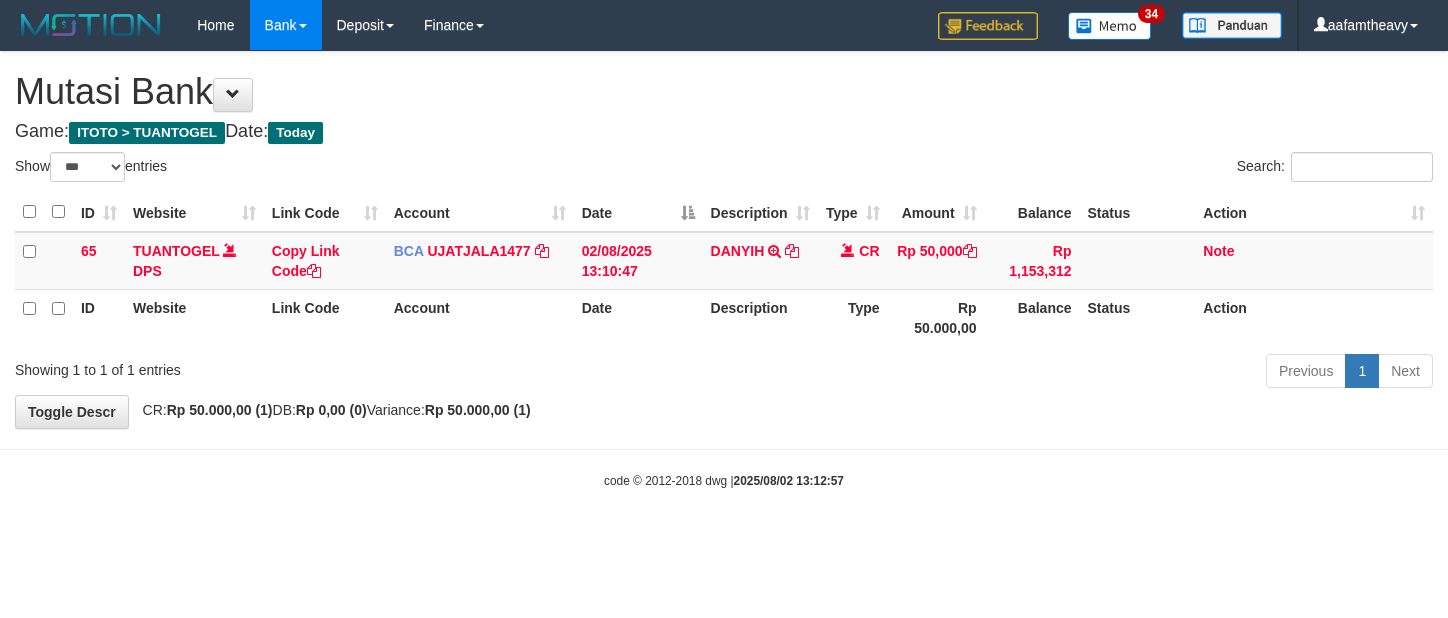 scroll, scrollTop: 0, scrollLeft: 0, axis: both 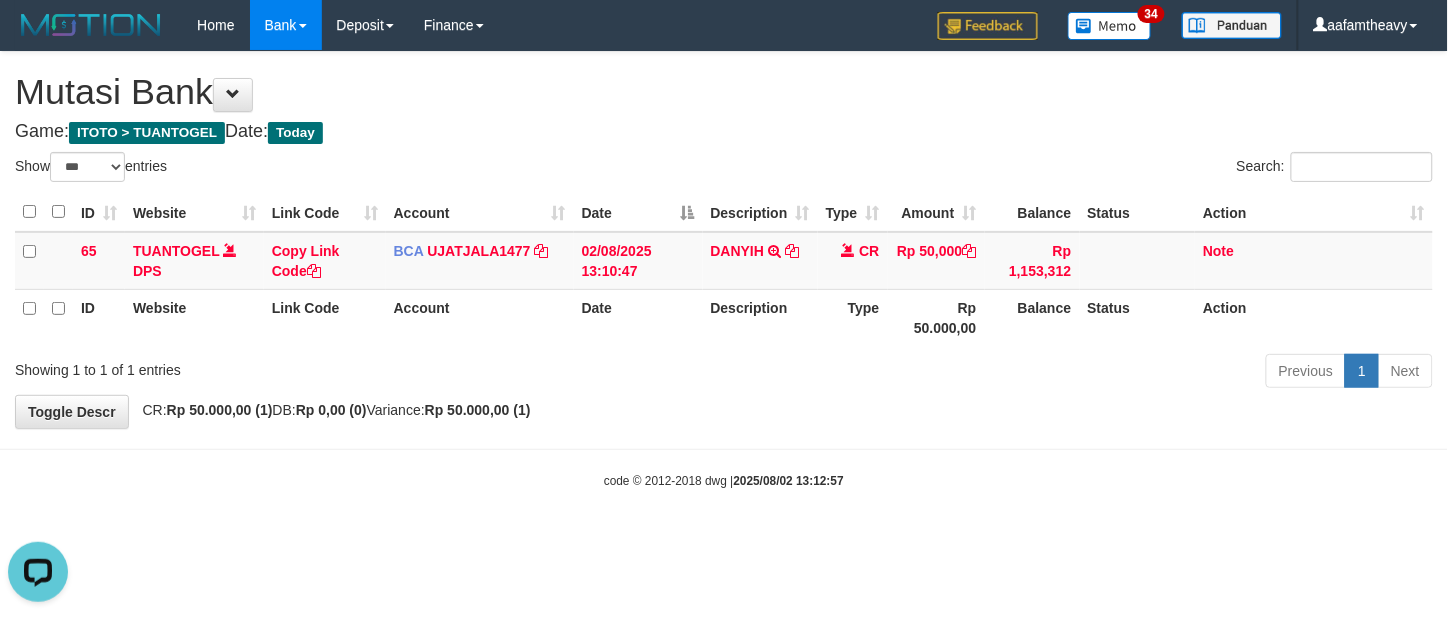 click on "**********" at bounding box center (724, 240) 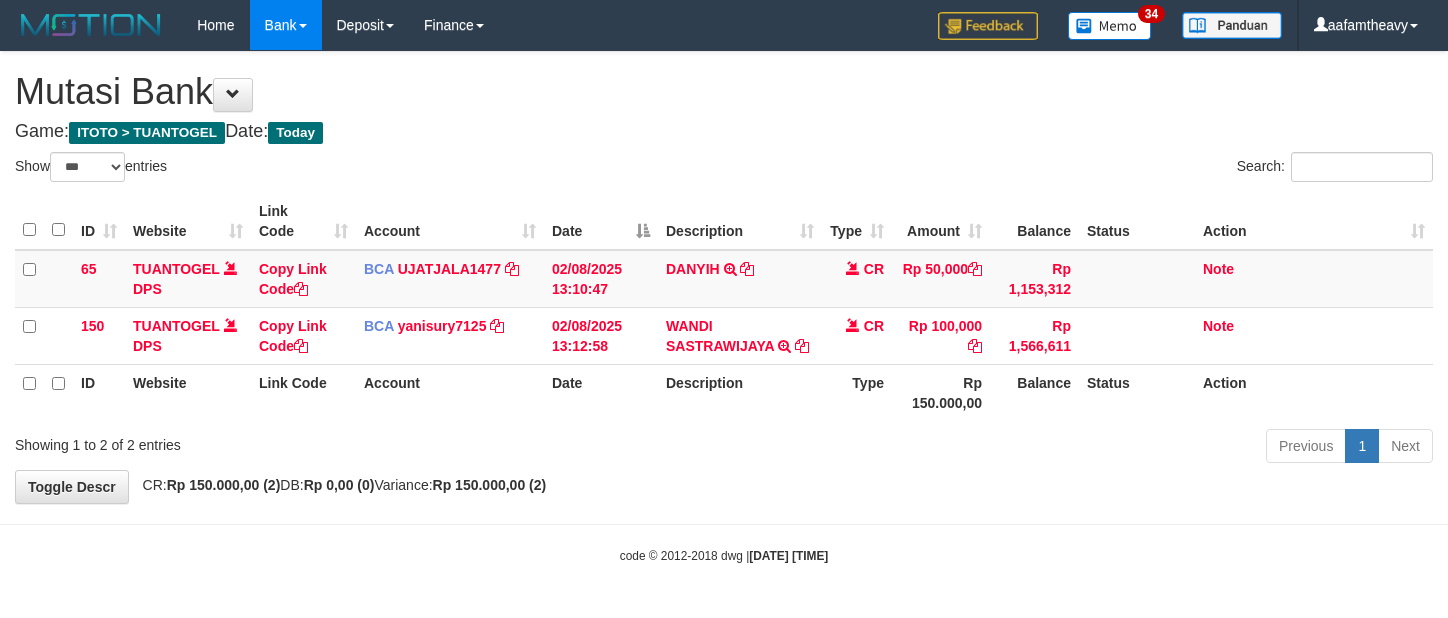select on "***" 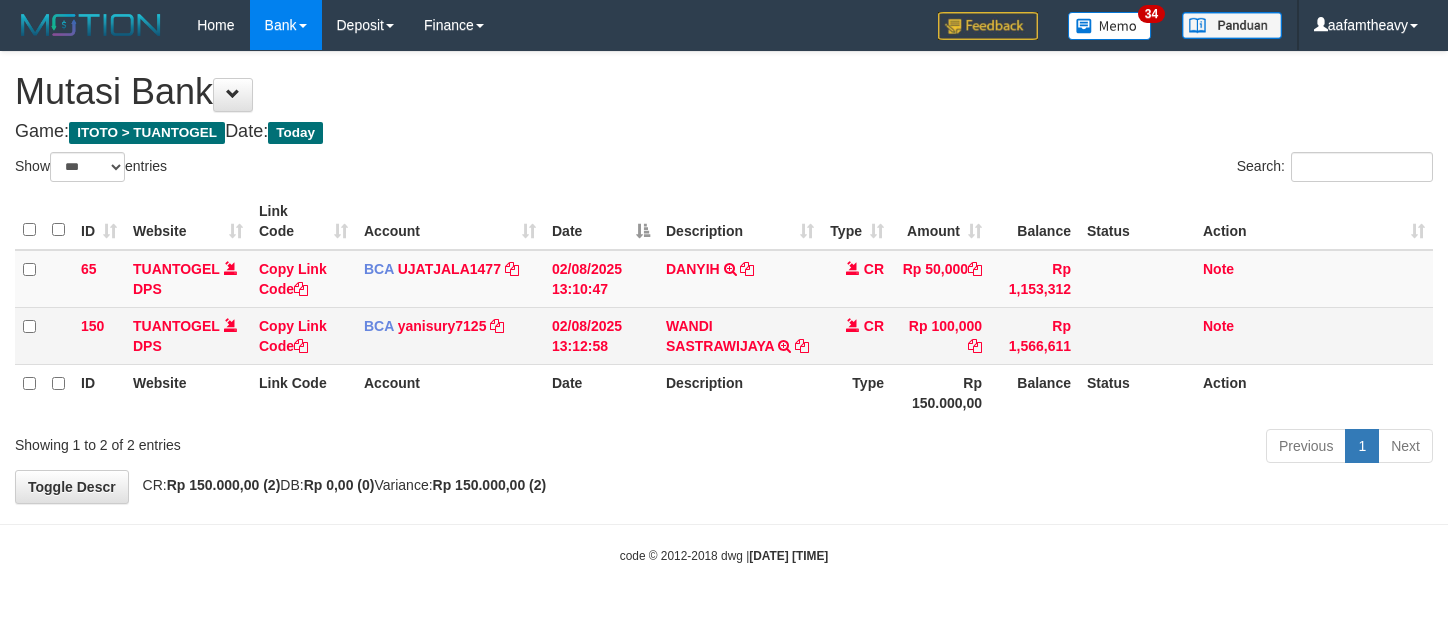 scroll, scrollTop: 0, scrollLeft: 0, axis: both 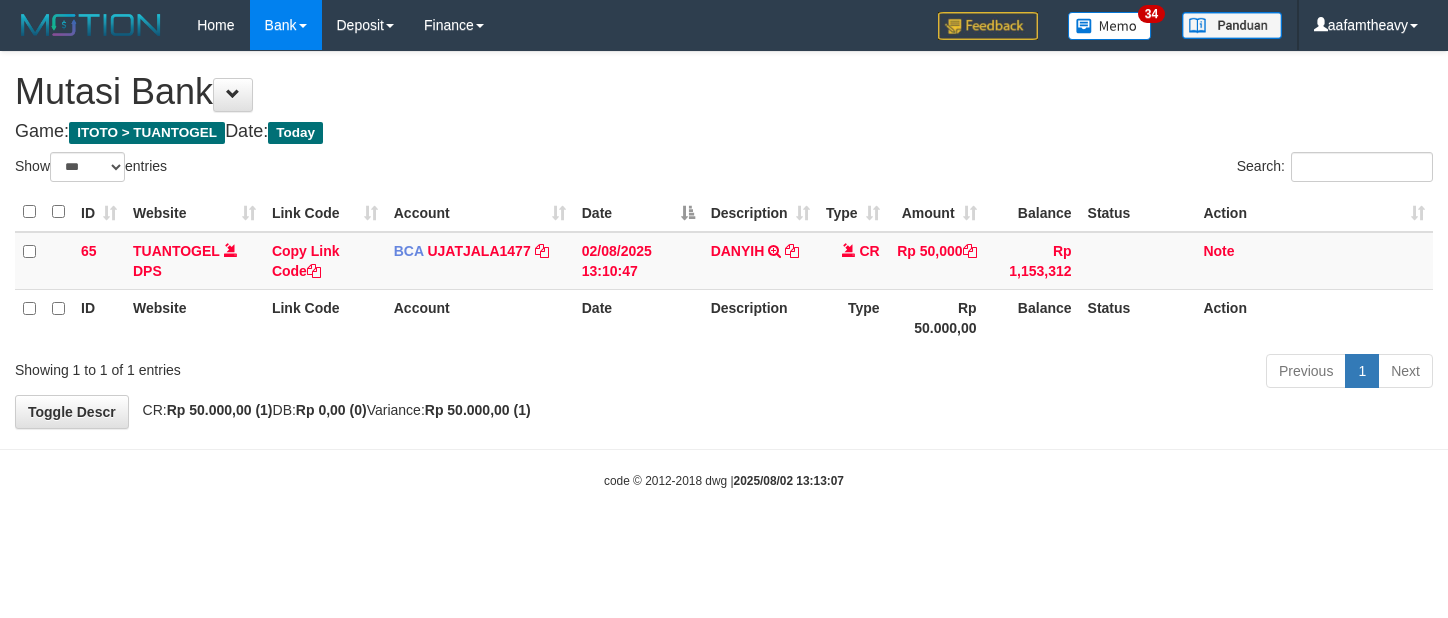select on "***" 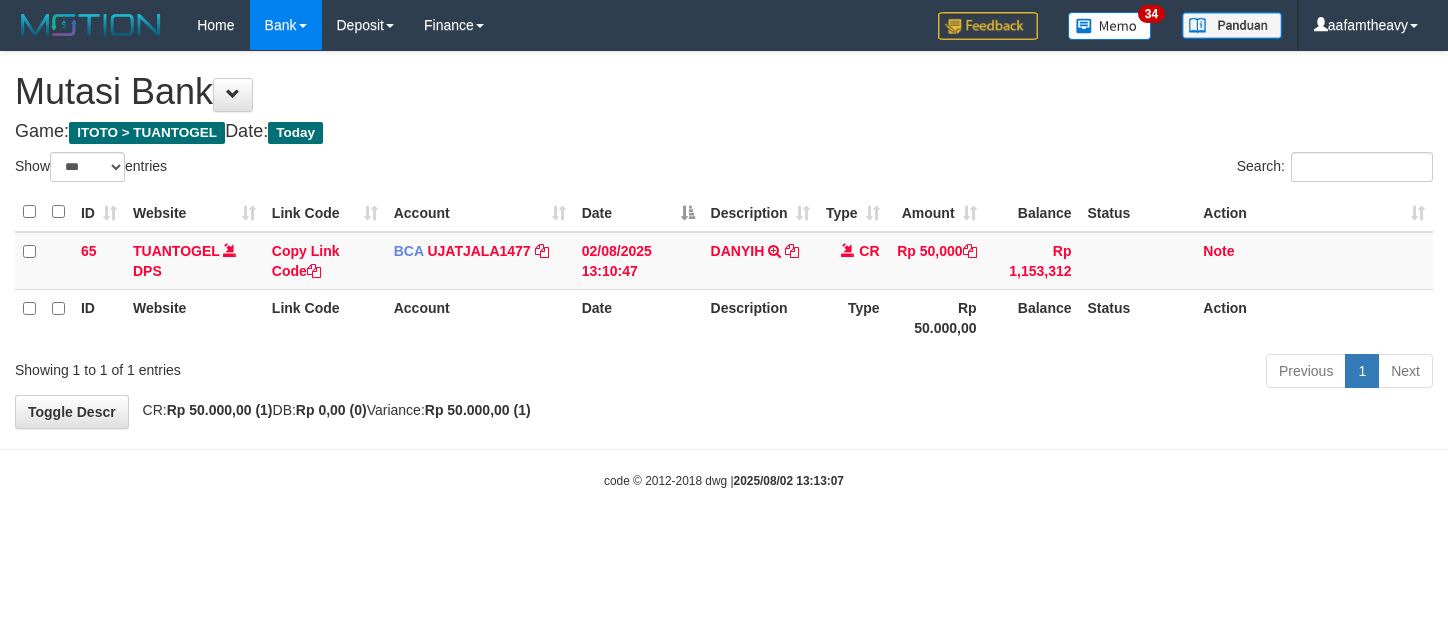 scroll, scrollTop: 0, scrollLeft: 0, axis: both 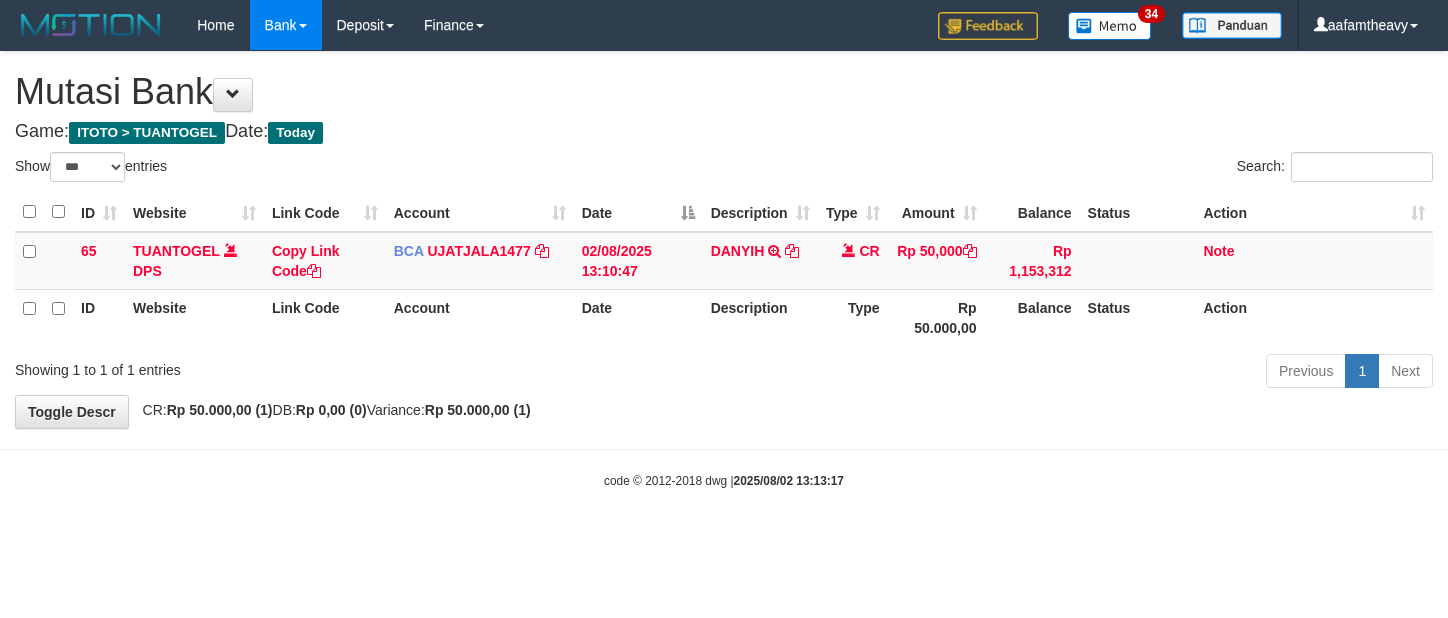 select on "***" 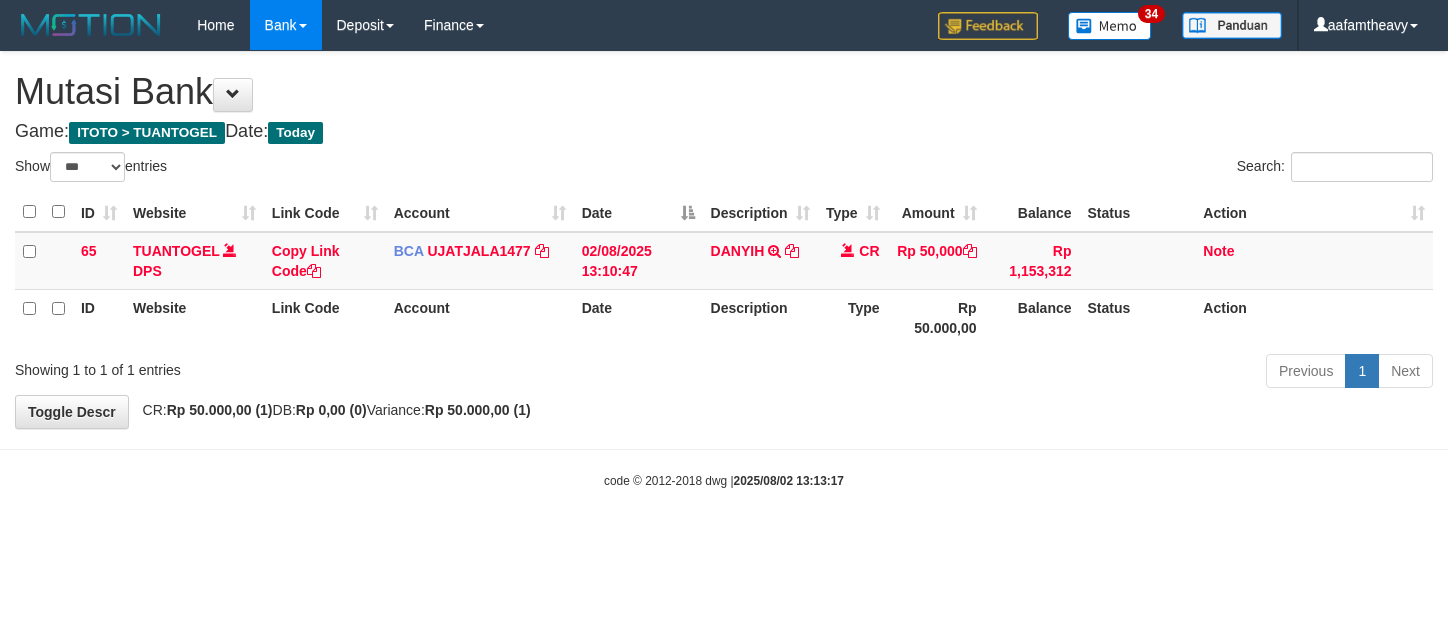 scroll, scrollTop: 0, scrollLeft: 0, axis: both 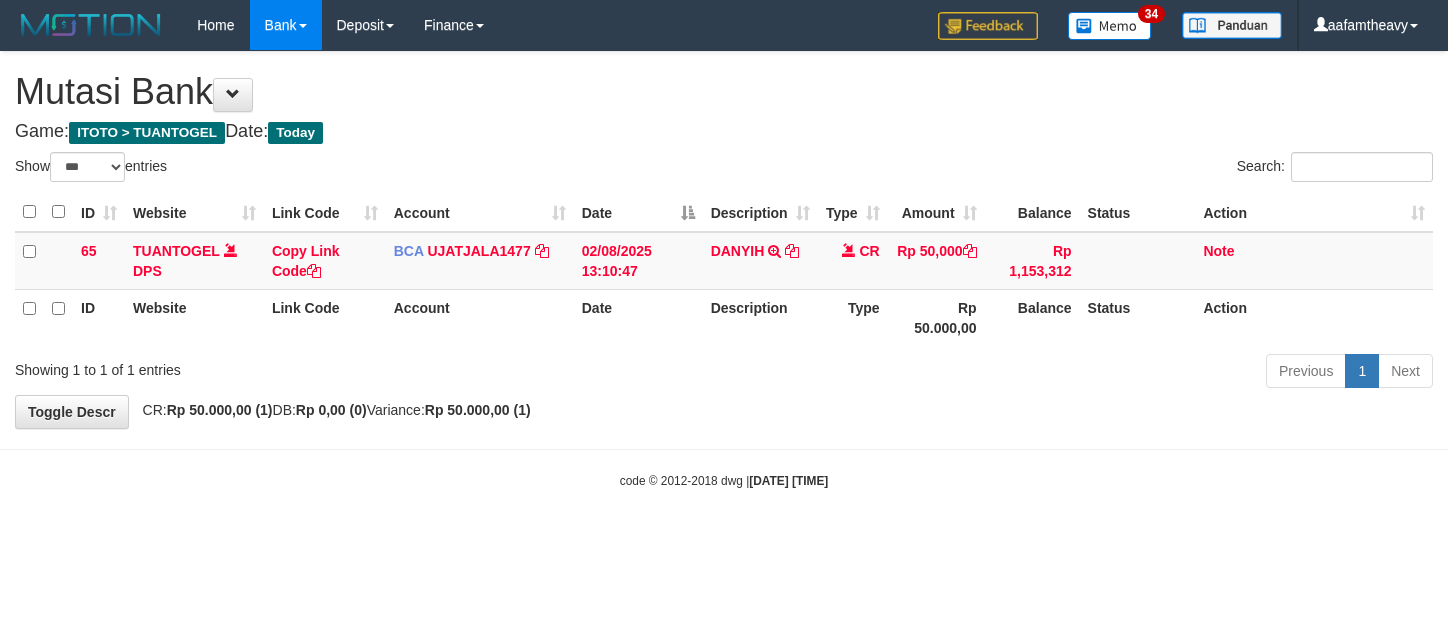 select on "***" 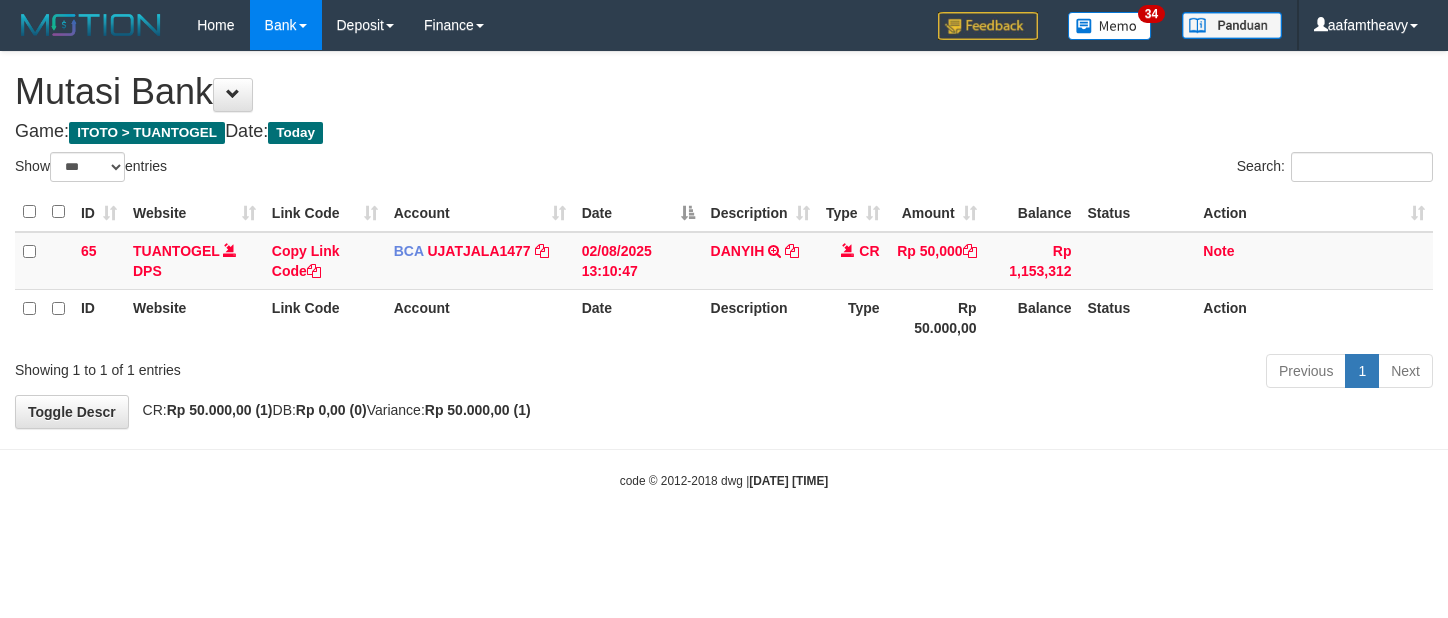 scroll, scrollTop: 0, scrollLeft: 0, axis: both 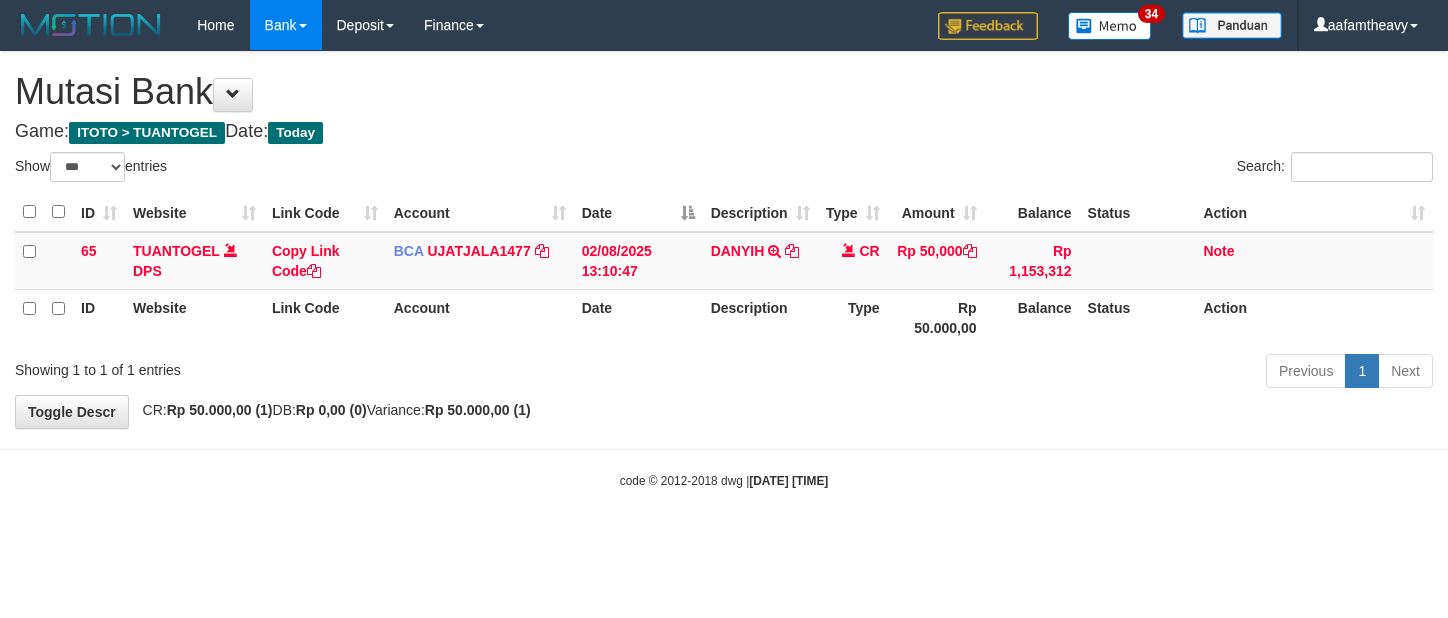 select on "***" 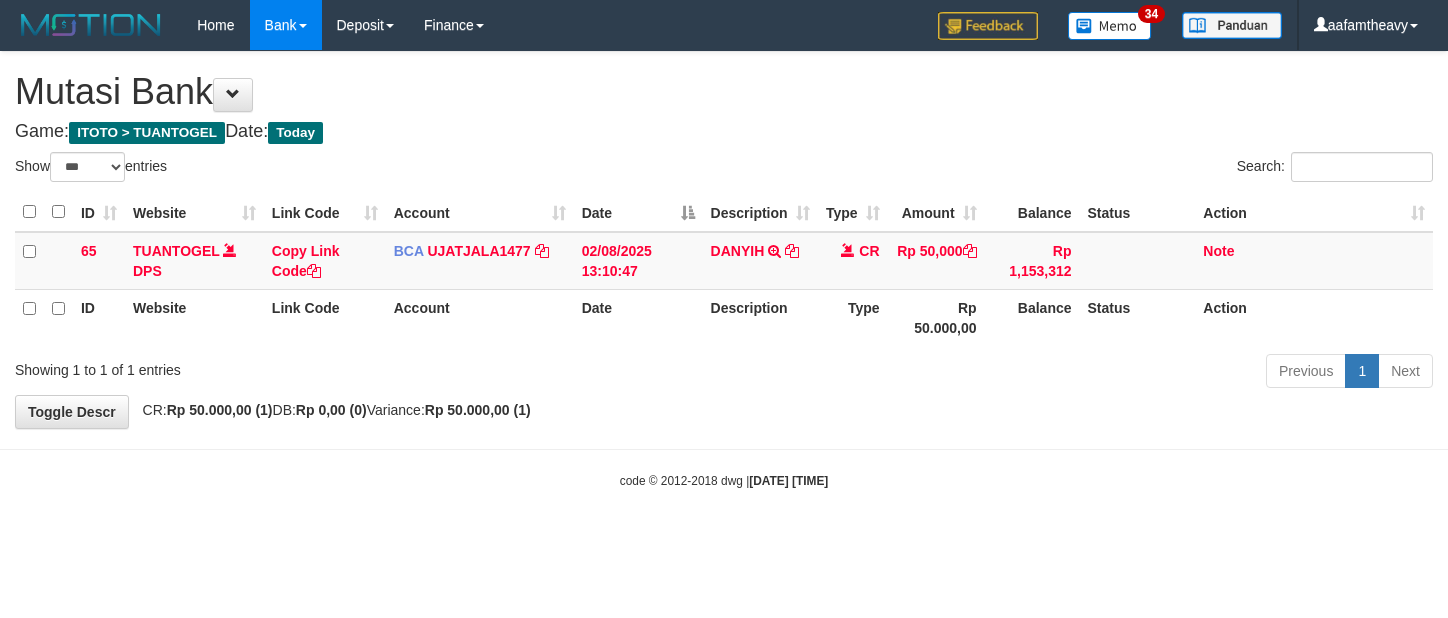 scroll, scrollTop: 0, scrollLeft: 0, axis: both 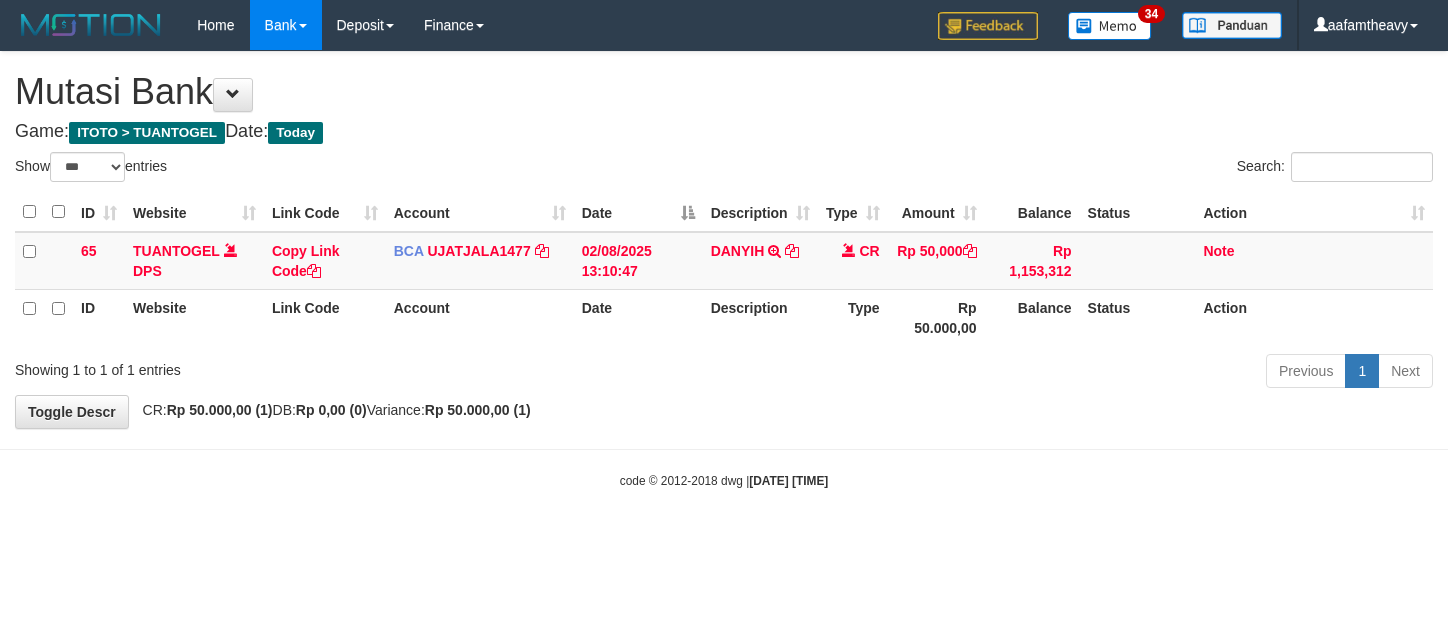 select on "***" 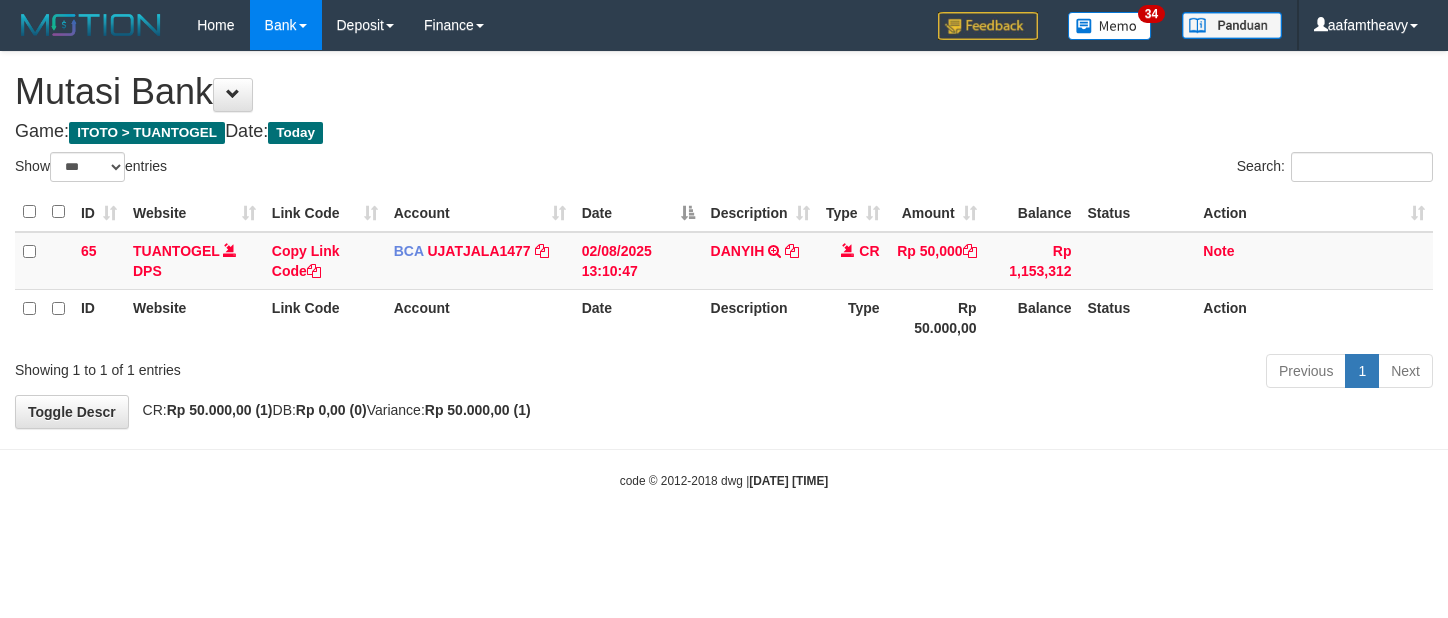 scroll, scrollTop: 0, scrollLeft: 0, axis: both 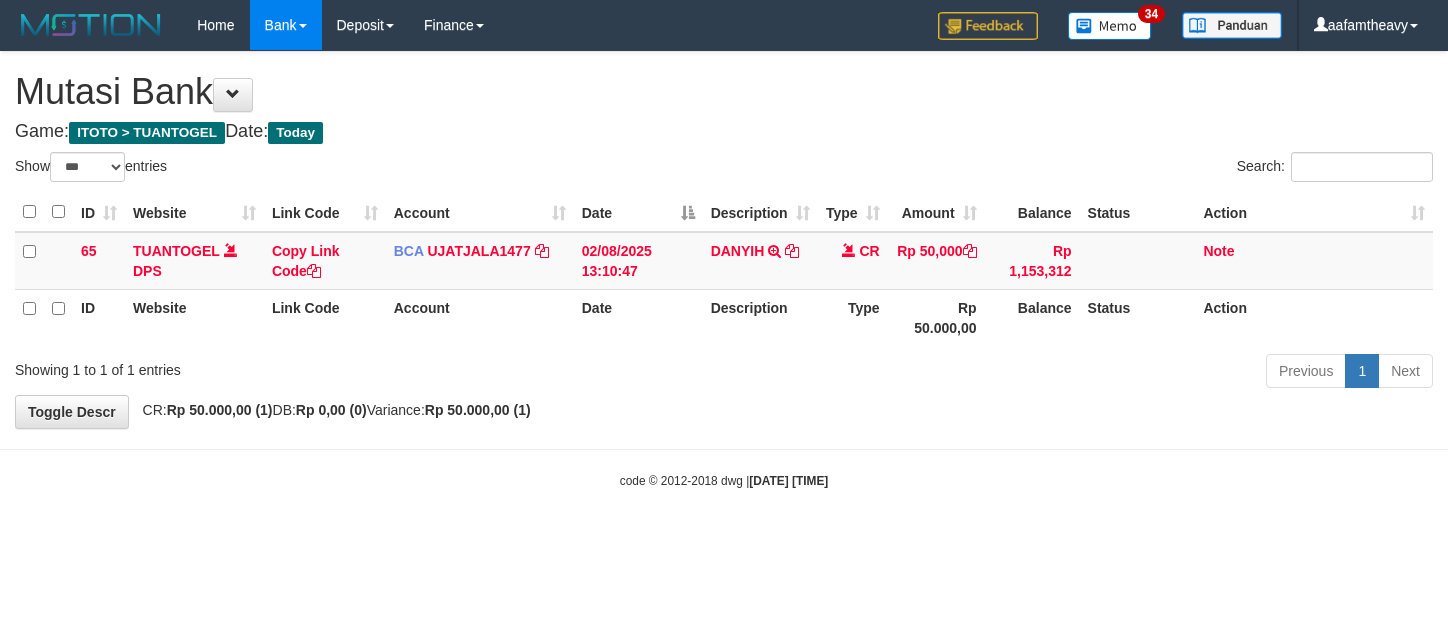 select on "***" 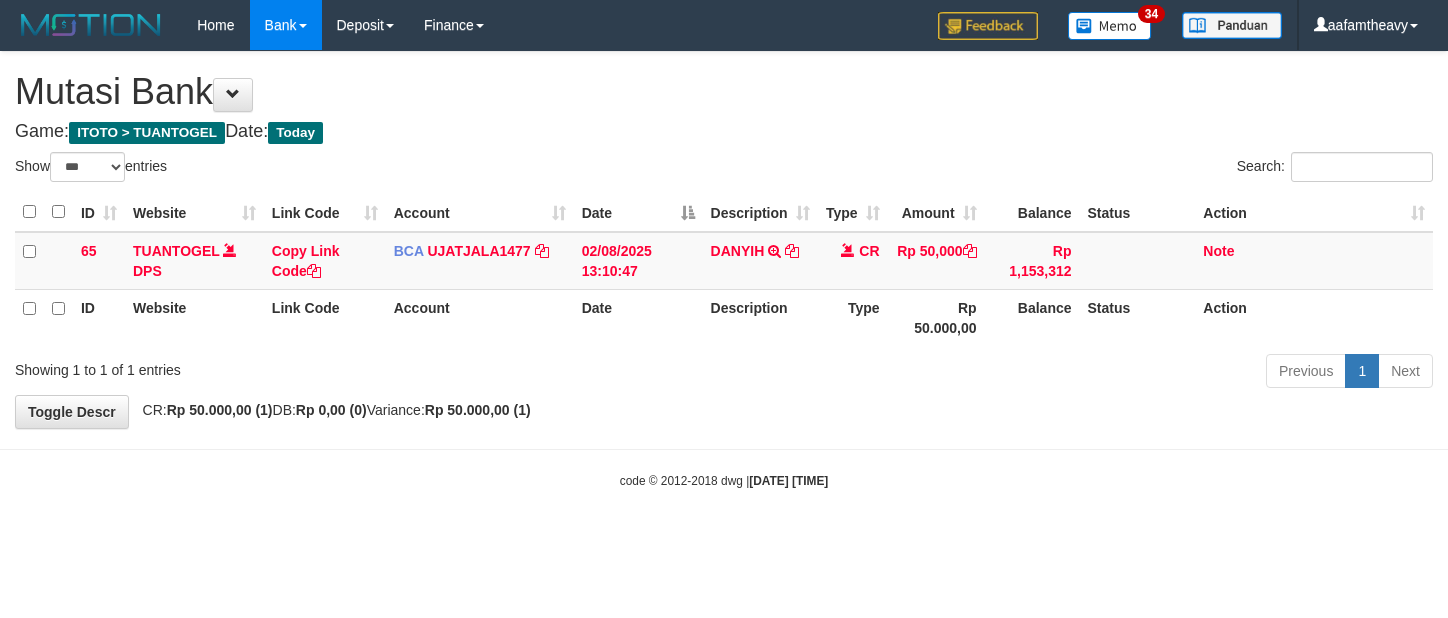 scroll, scrollTop: 0, scrollLeft: 0, axis: both 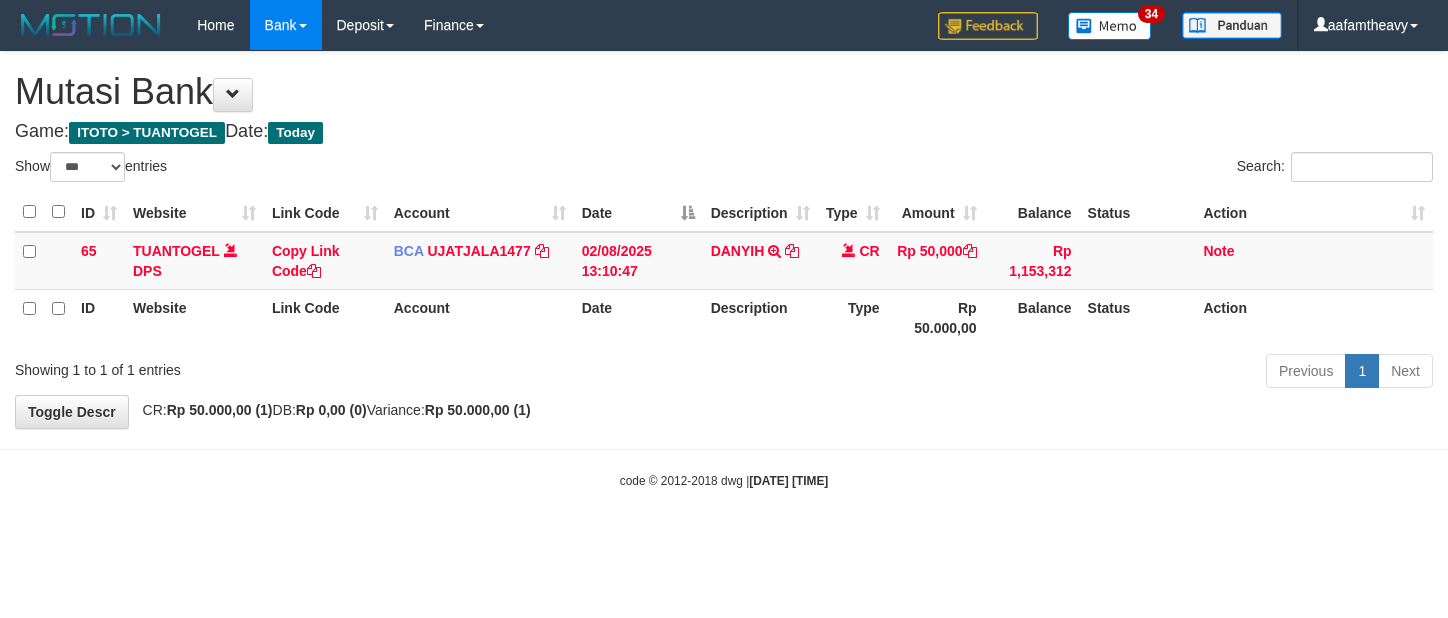 select on "***" 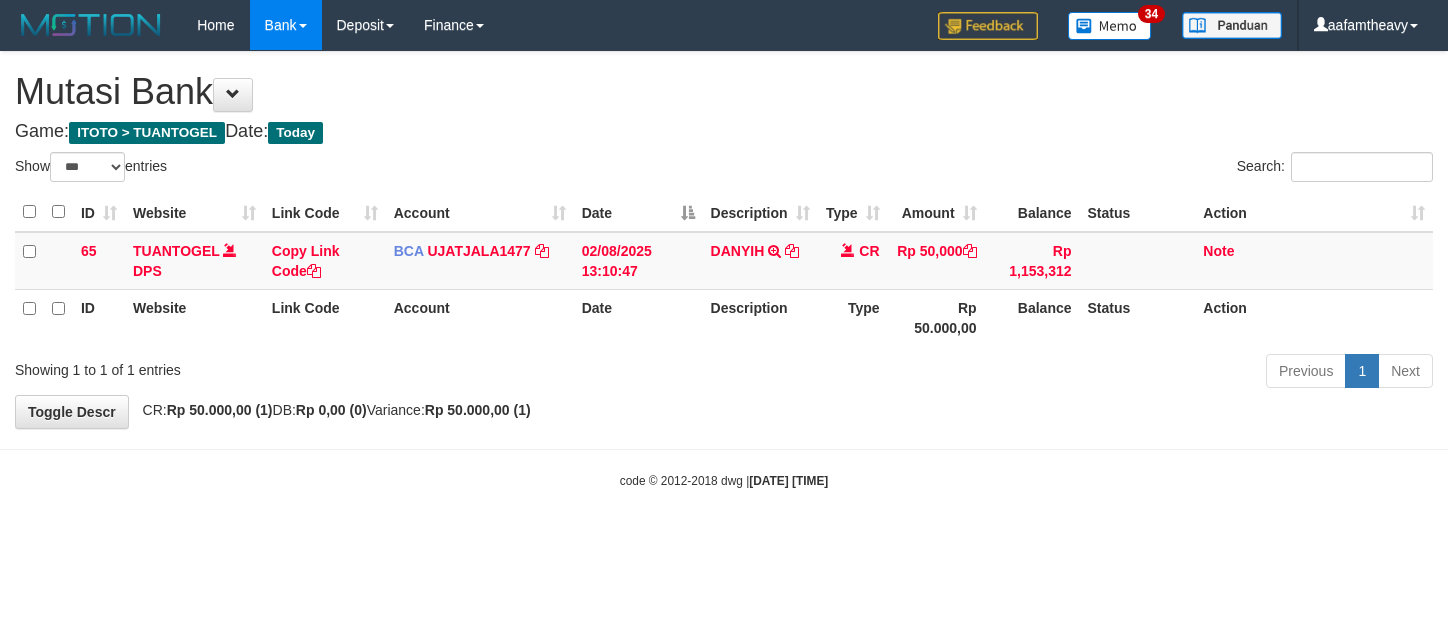 scroll, scrollTop: 0, scrollLeft: 0, axis: both 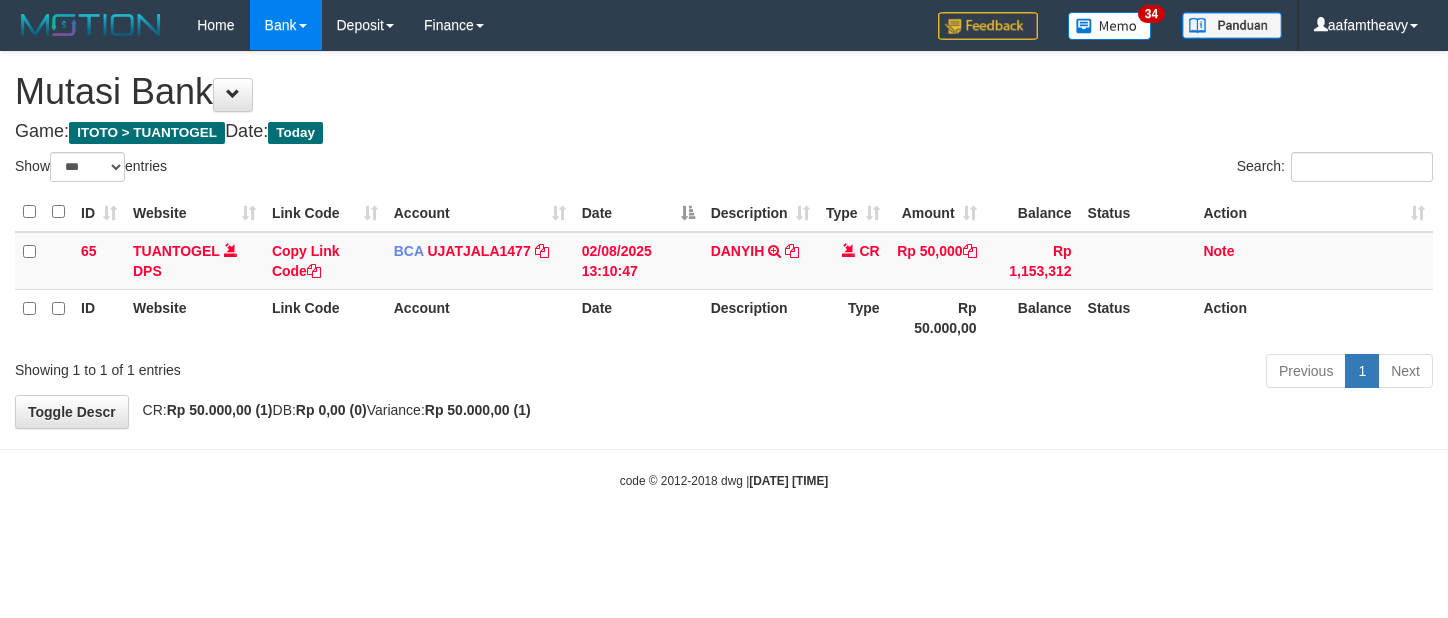 select on "***" 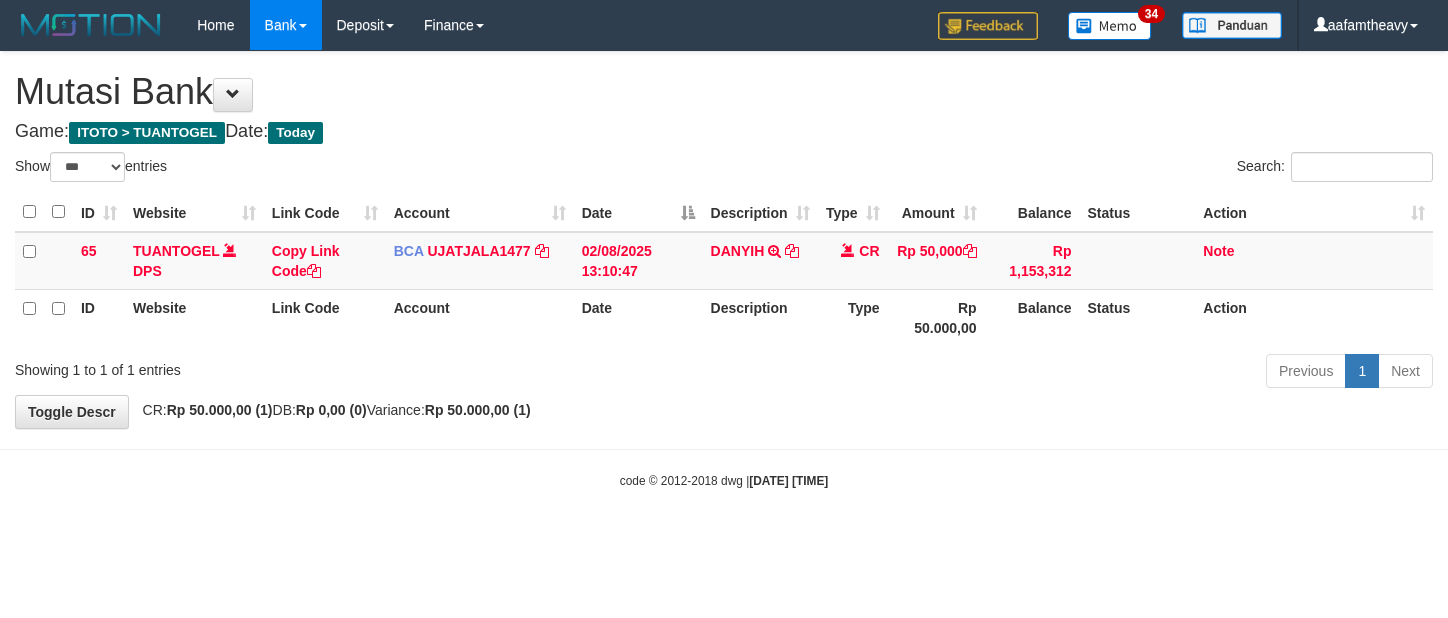 scroll, scrollTop: 0, scrollLeft: 0, axis: both 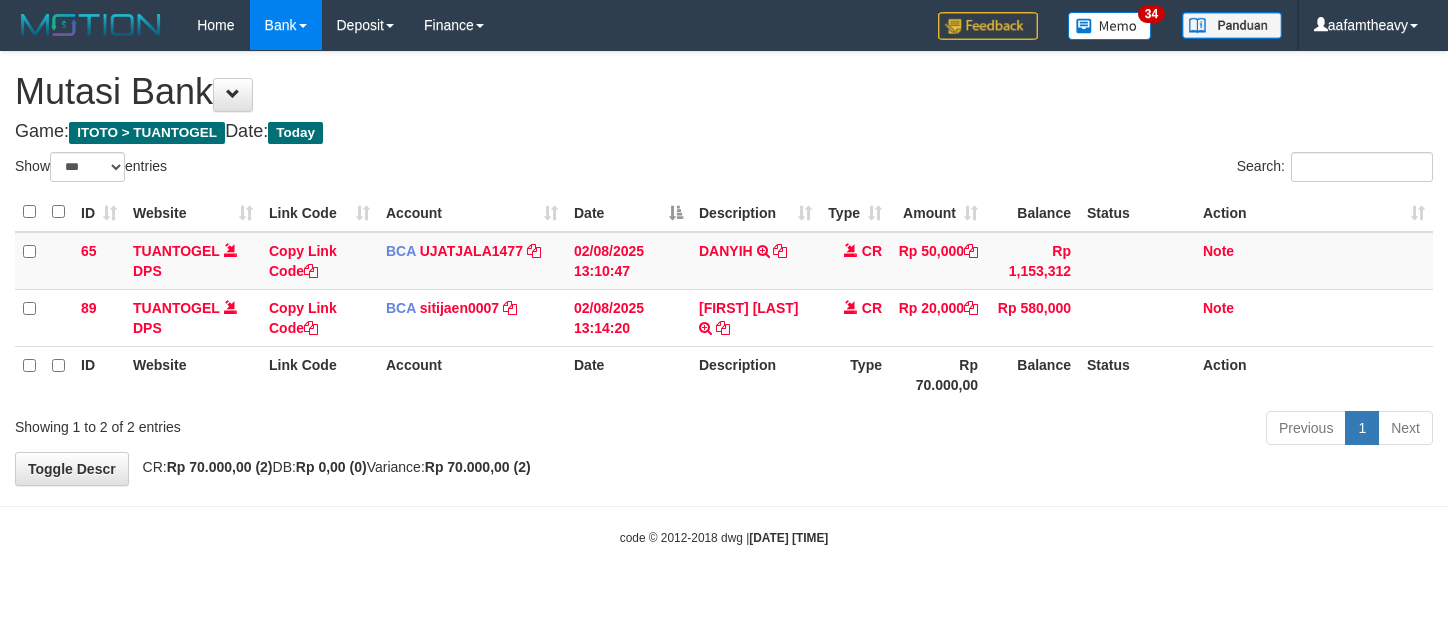 select on "***" 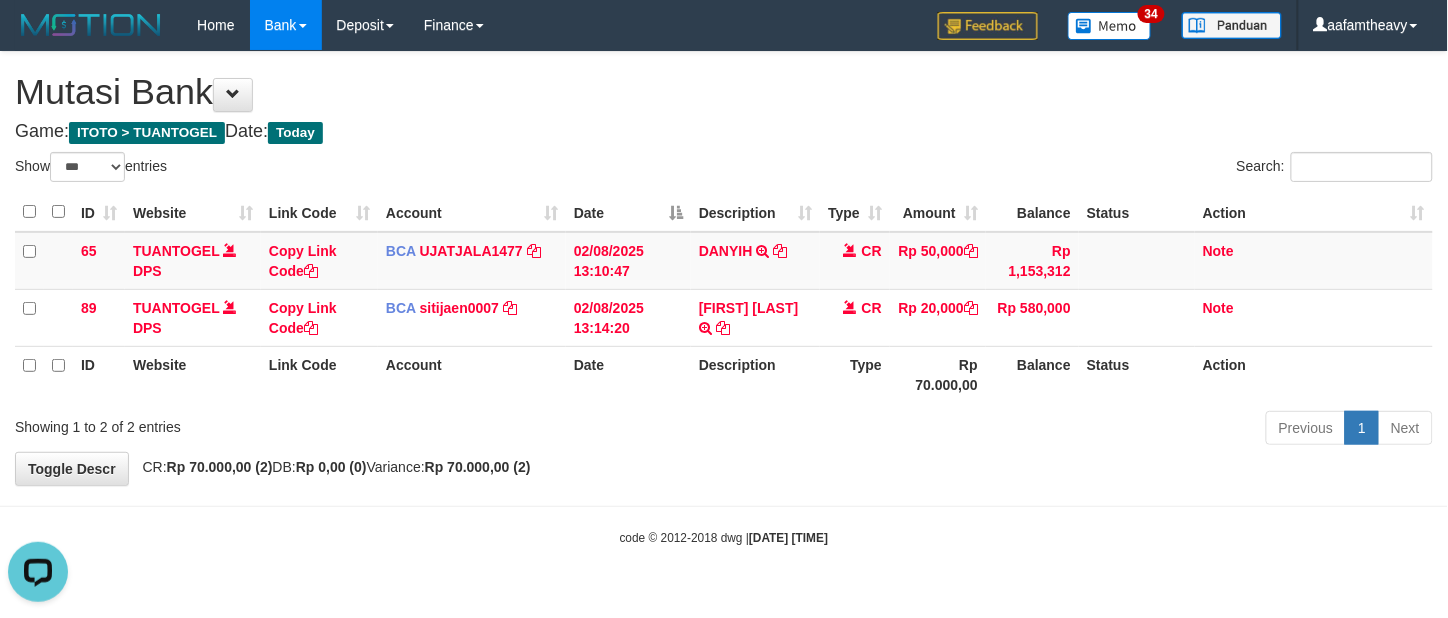 scroll, scrollTop: 0, scrollLeft: 0, axis: both 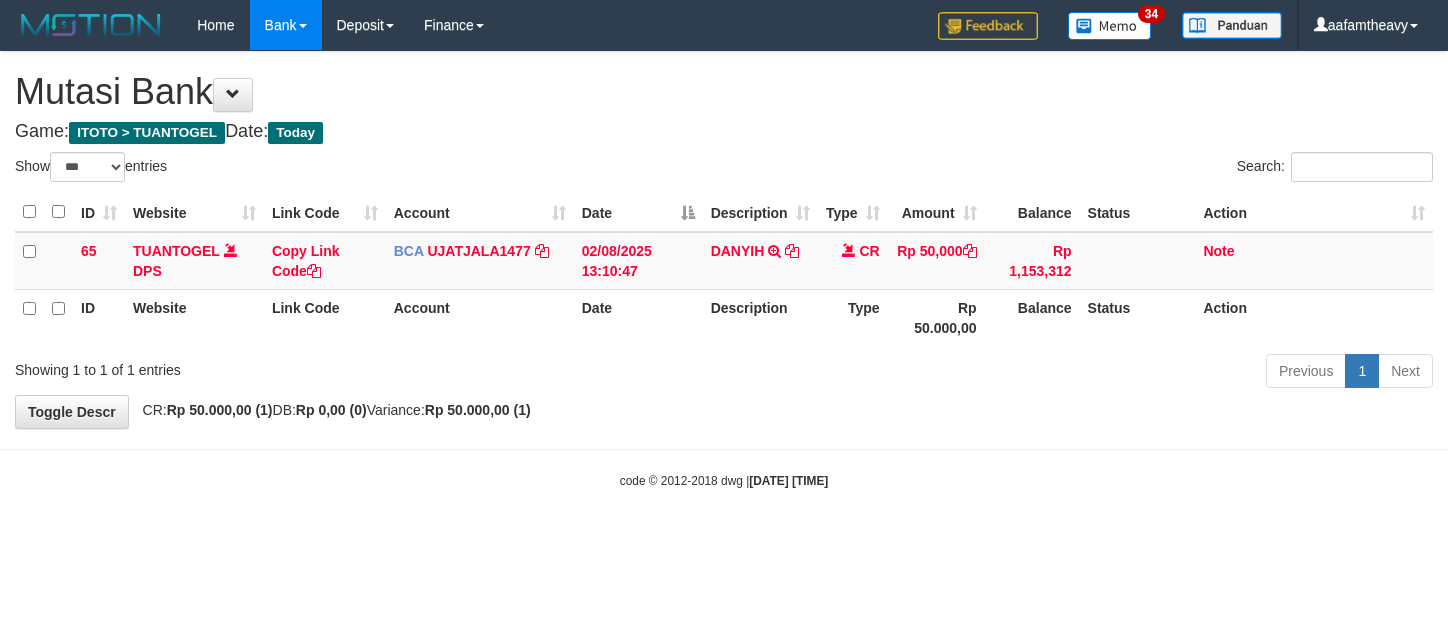select on "***" 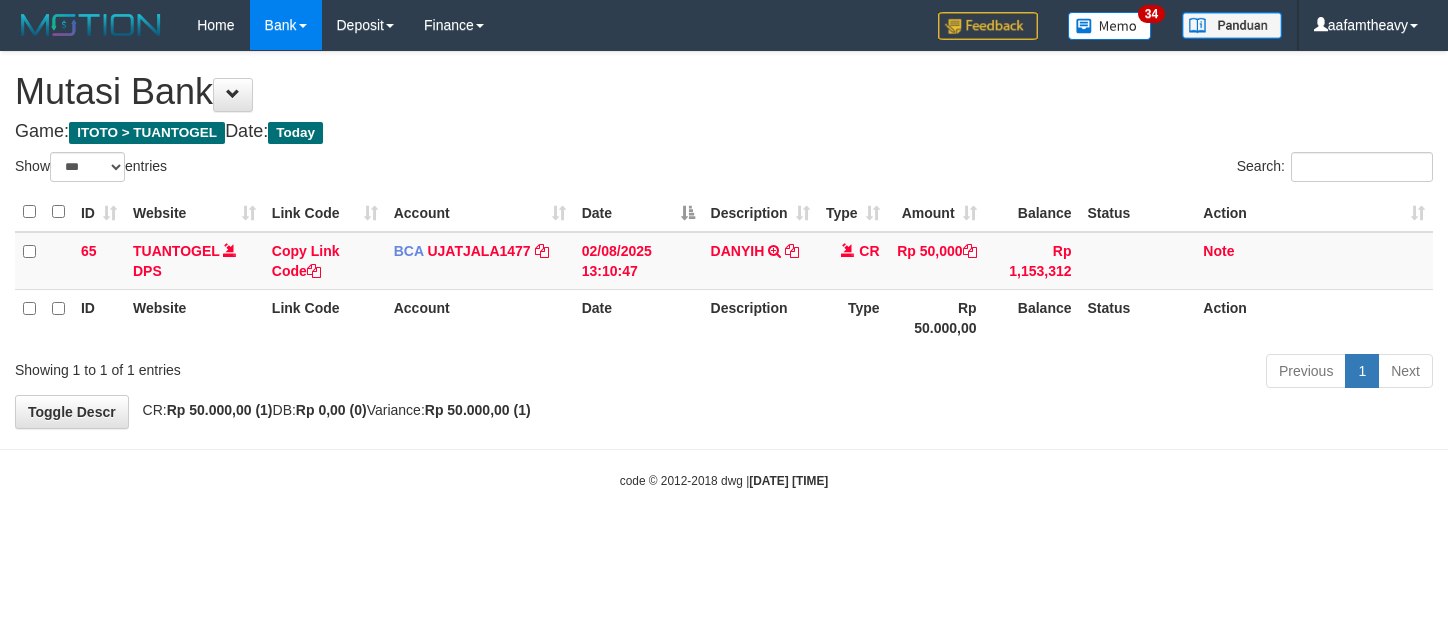 scroll, scrollTop: 0, scrollLeft: 0, axis: both 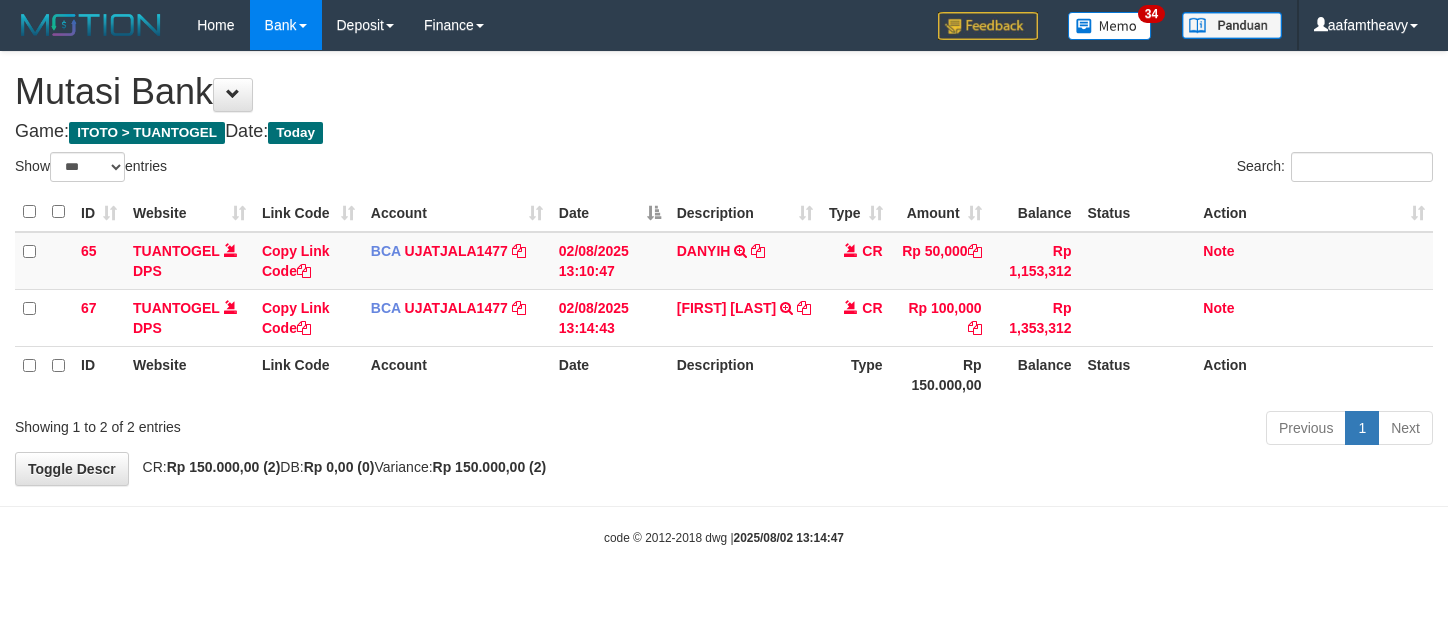 select on "***" 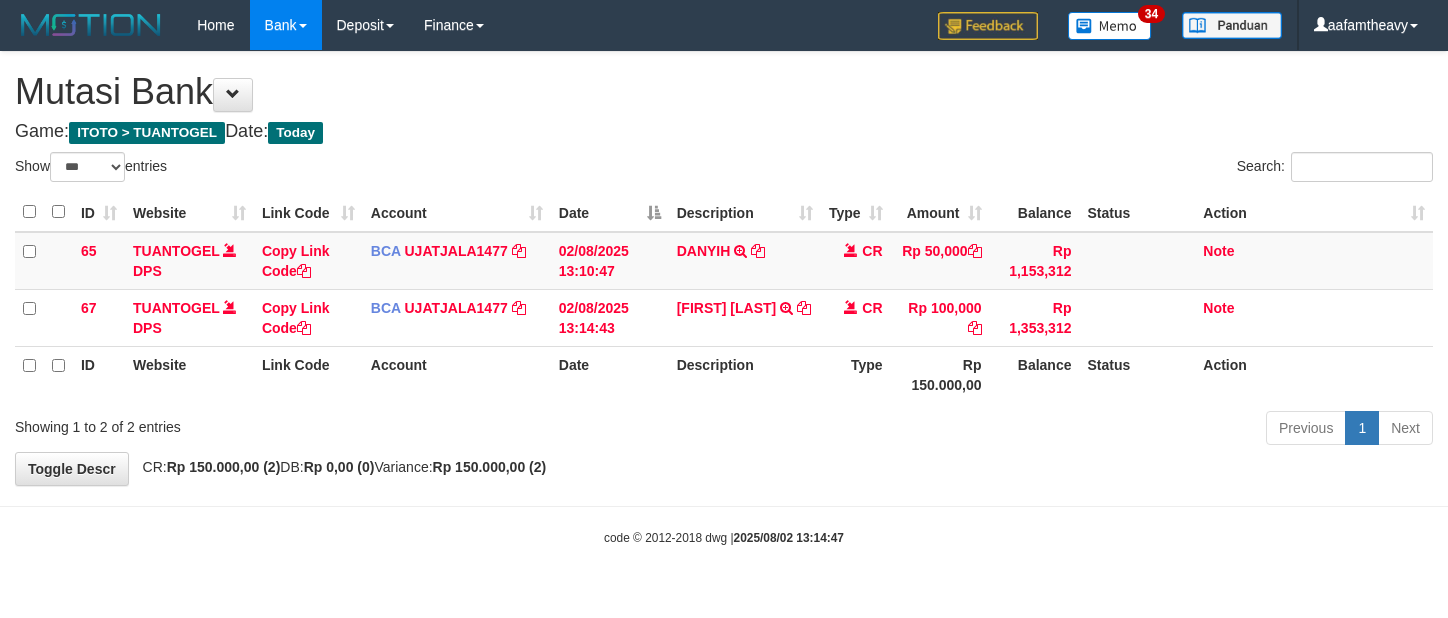 scroll, scrollTop: 0, scrollLeft: 0, axis: both 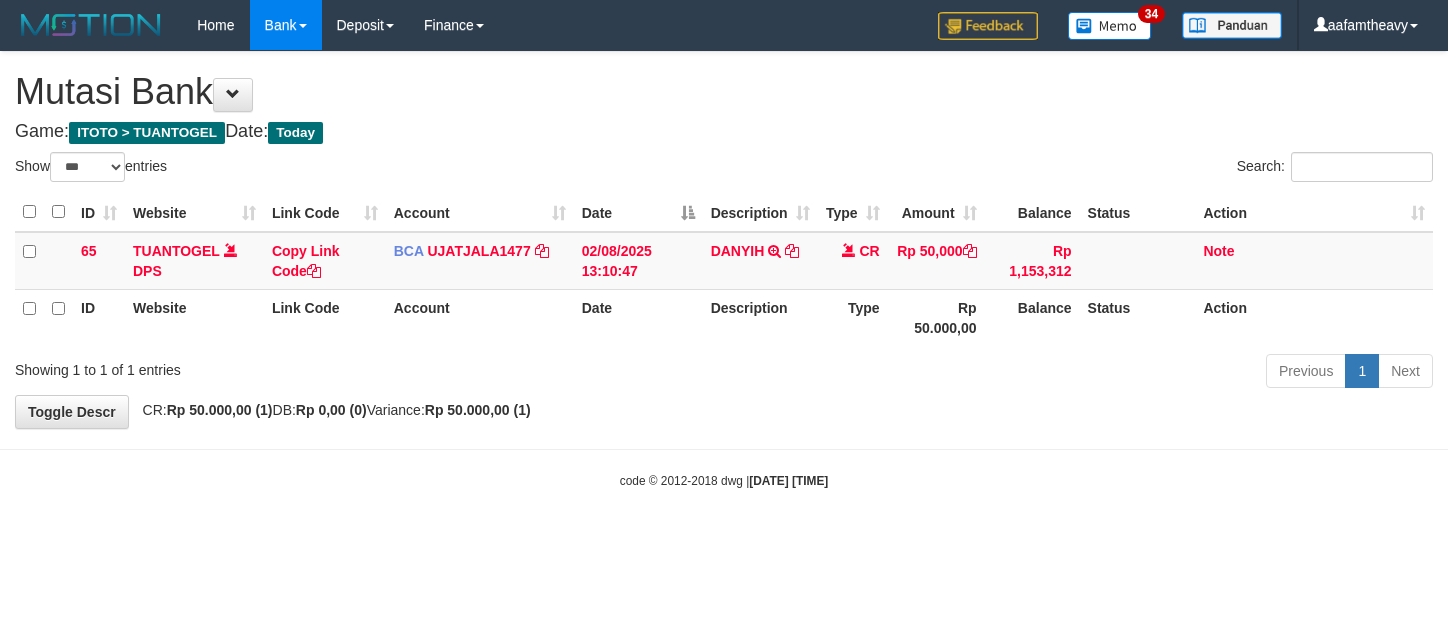 select on "***" 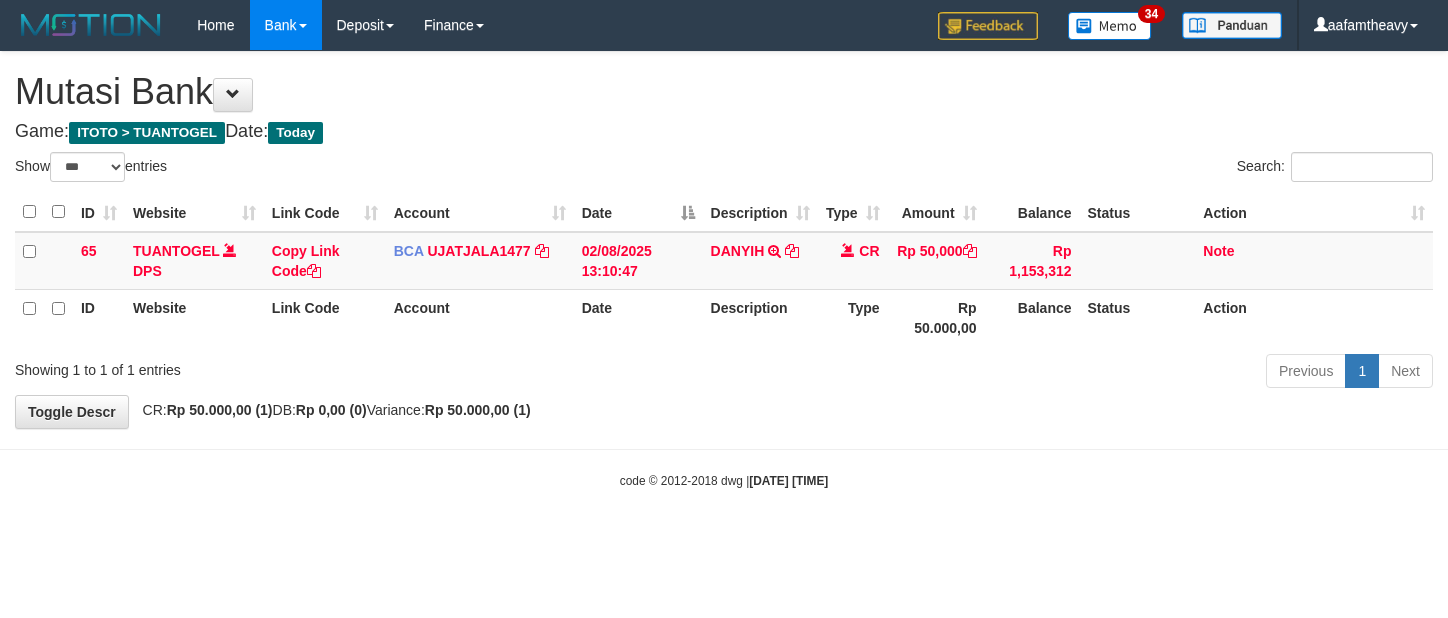 scroll, scrollTop: 0, scrollLeft: 0, axis: both 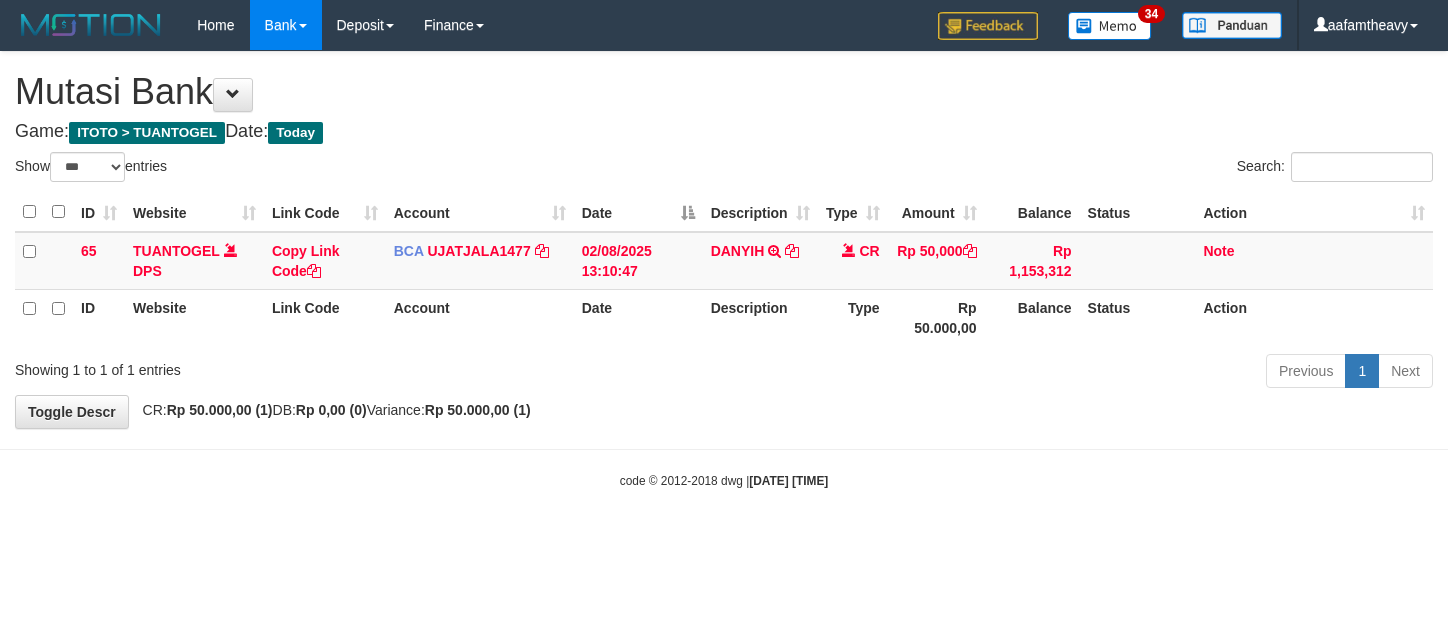 select on "***" 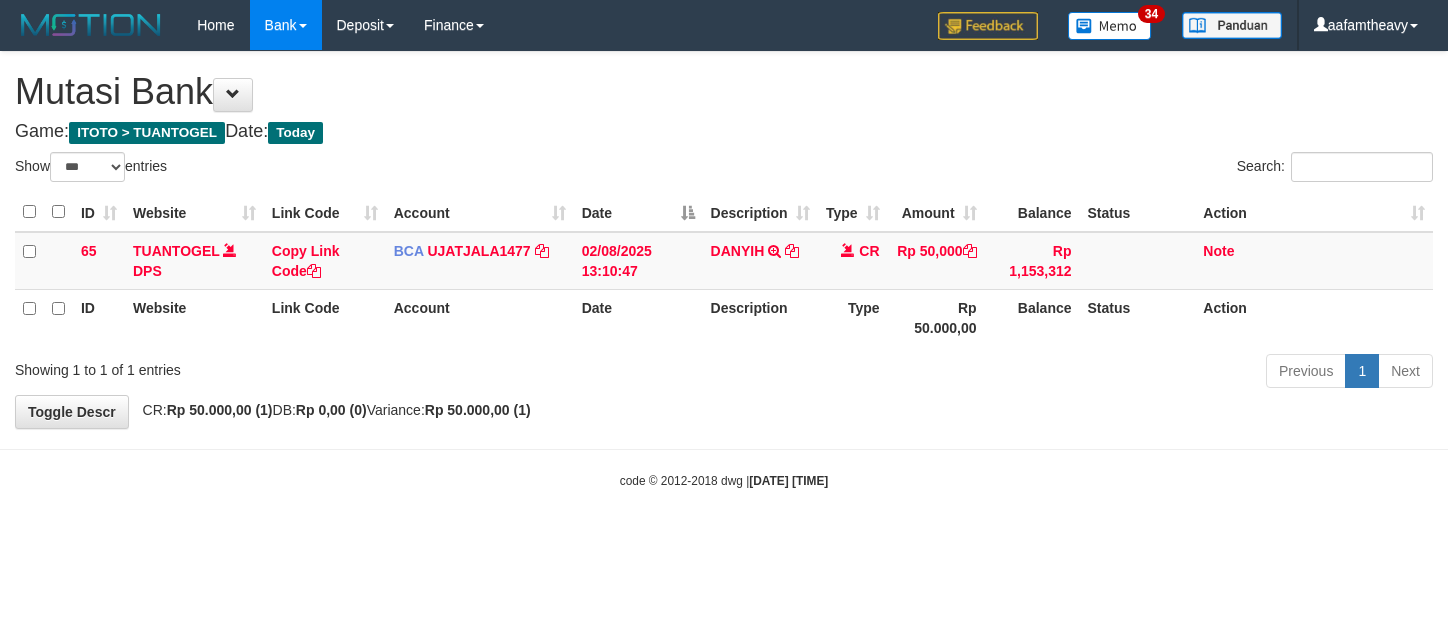 scroll, scrollTop: 0, scrollLeft: 0, axis: both 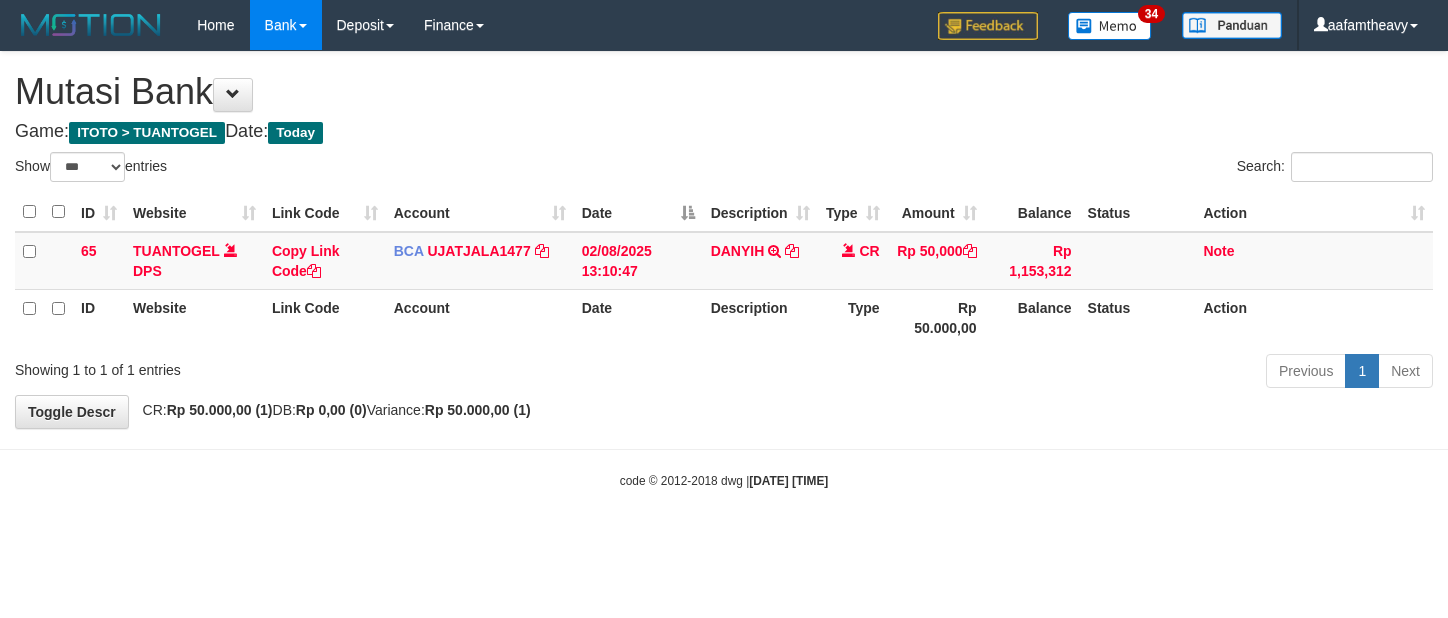 select on "***" 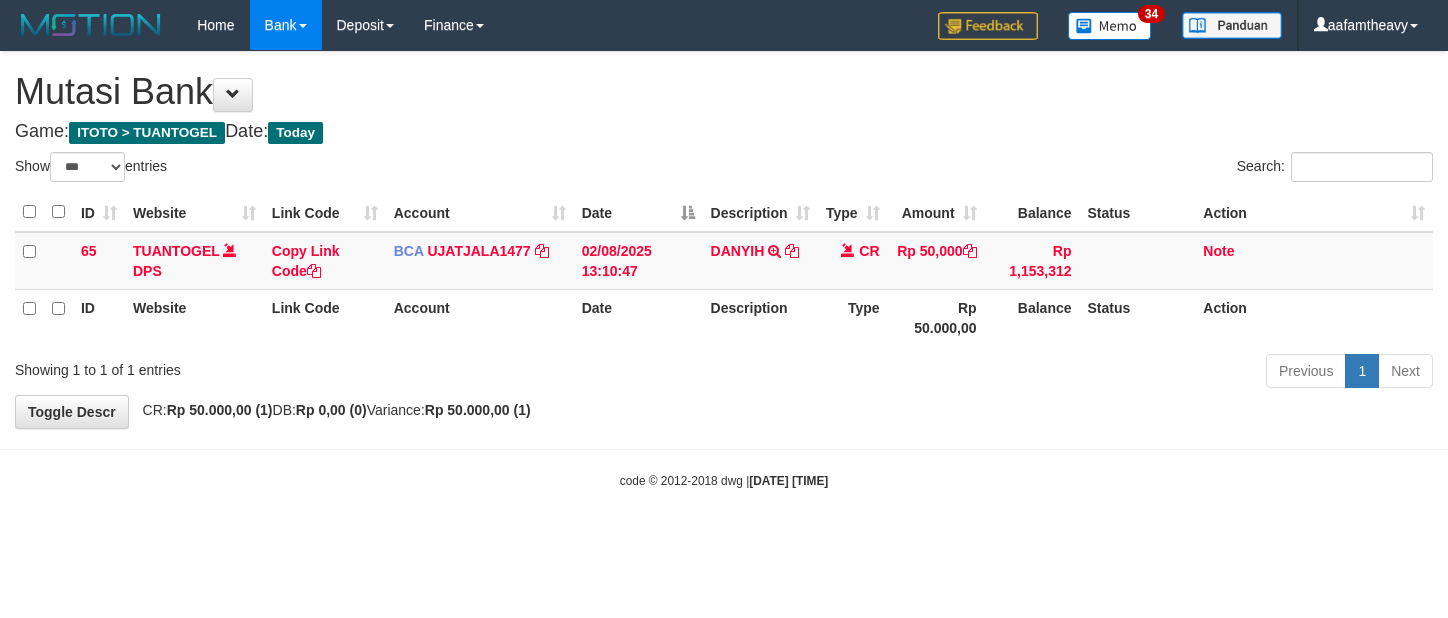 scroll, scrollTop: 0, scrollLeft: 0, axis: both 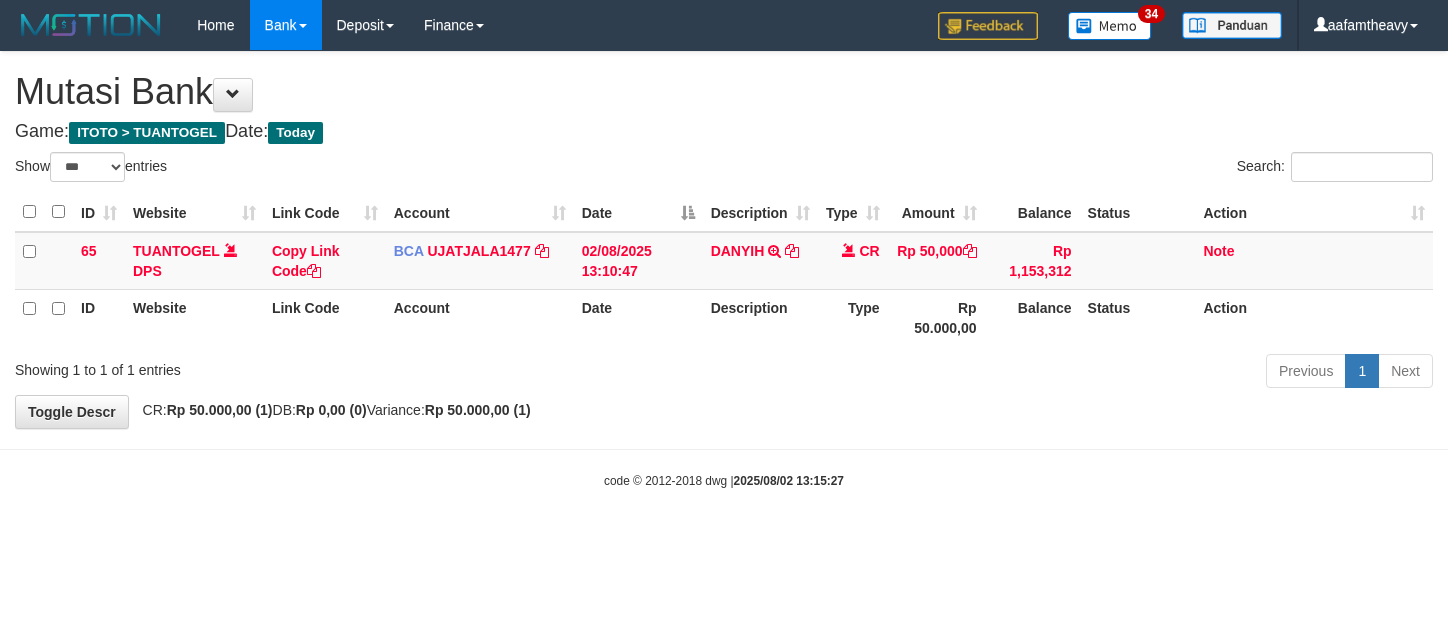 select on "***" 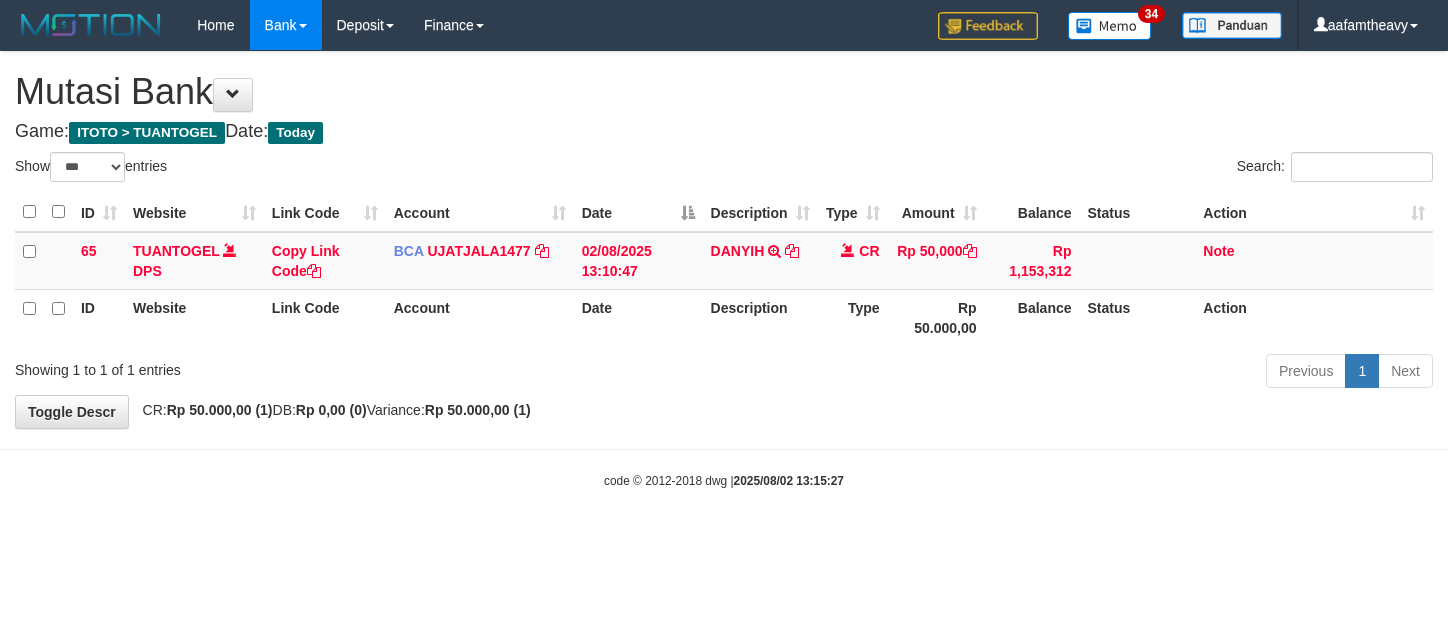 scroll, scrollTop: 0, scrollLeft: 0, axis: both 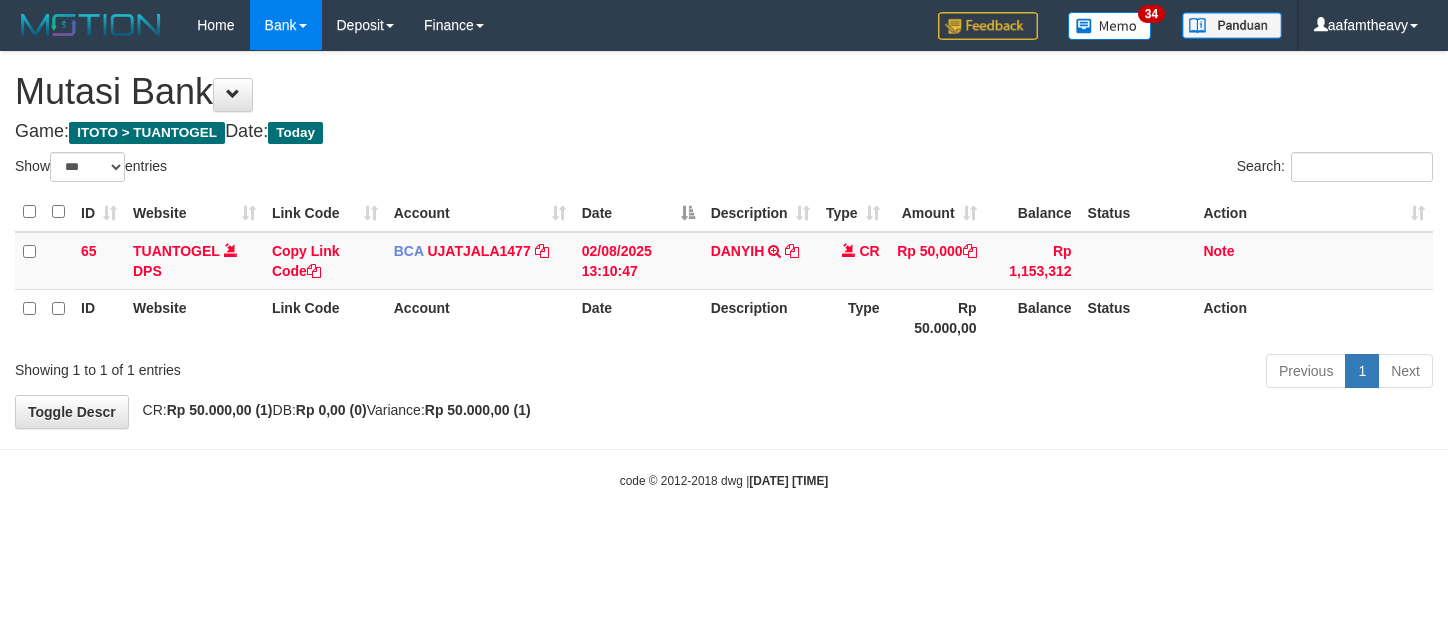 select on "***" 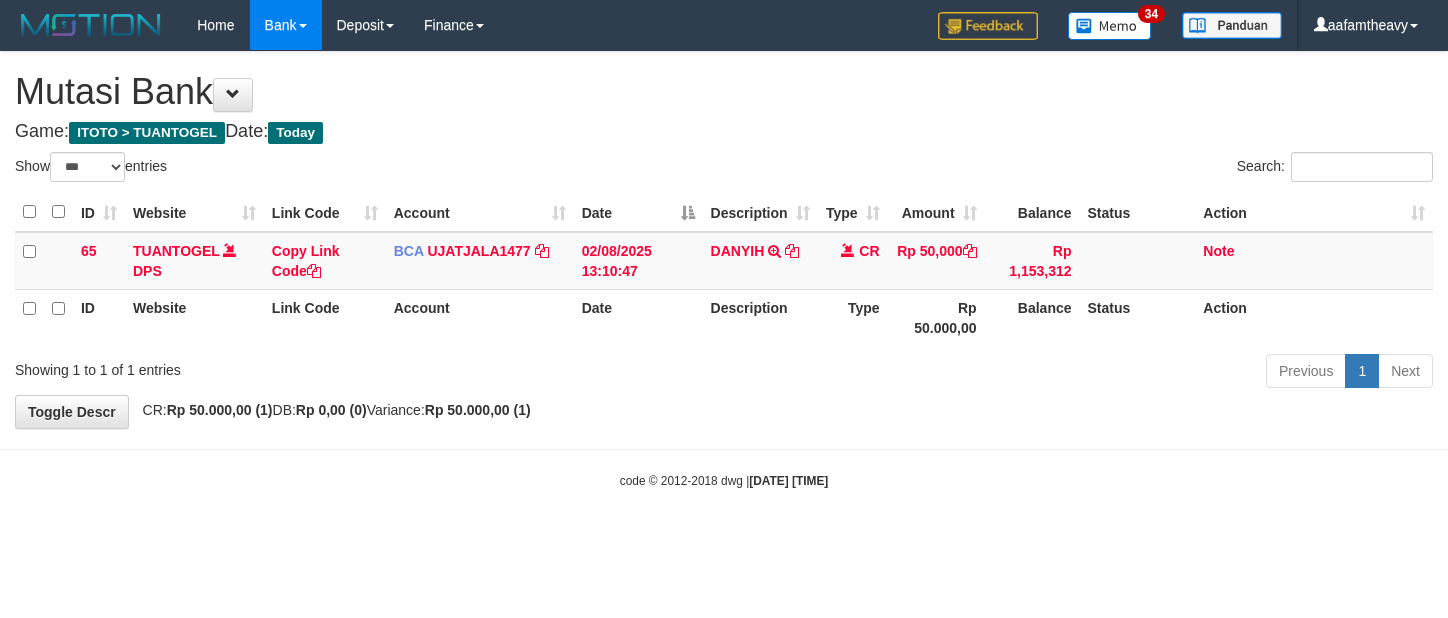 scroll, scrollTop: 0, scrollLeft: 0, axis: both 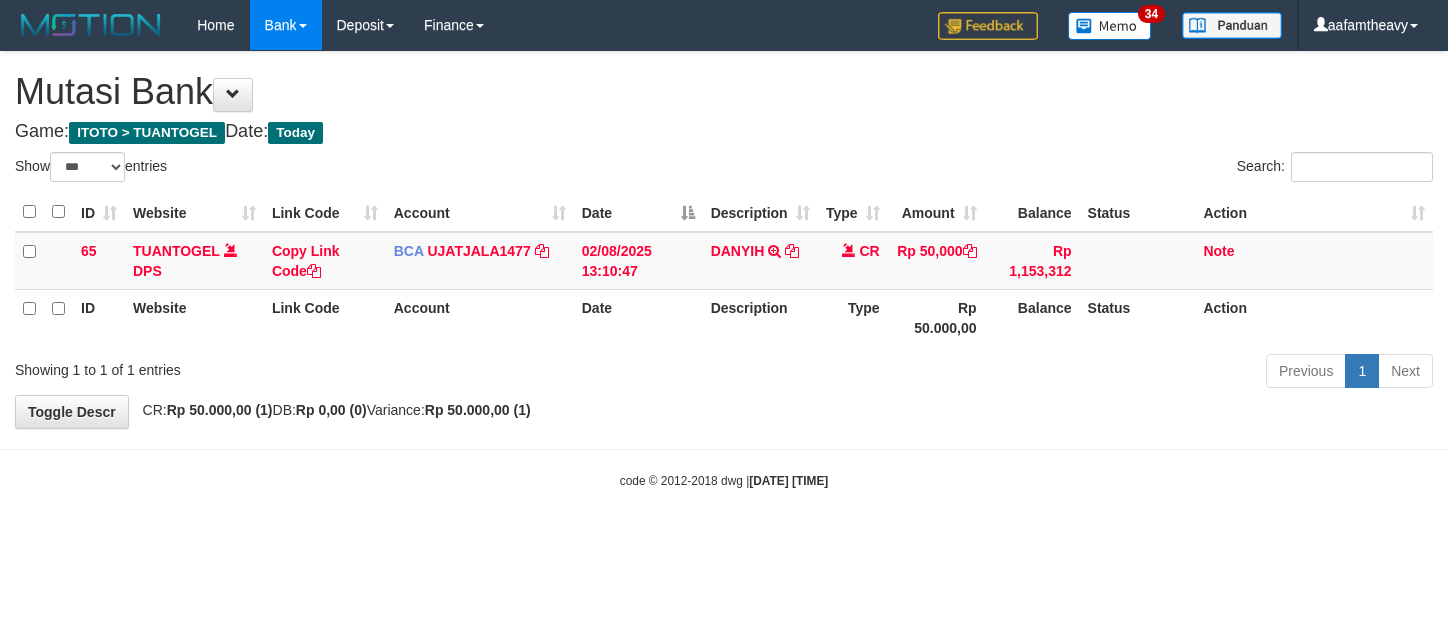 select on "***" 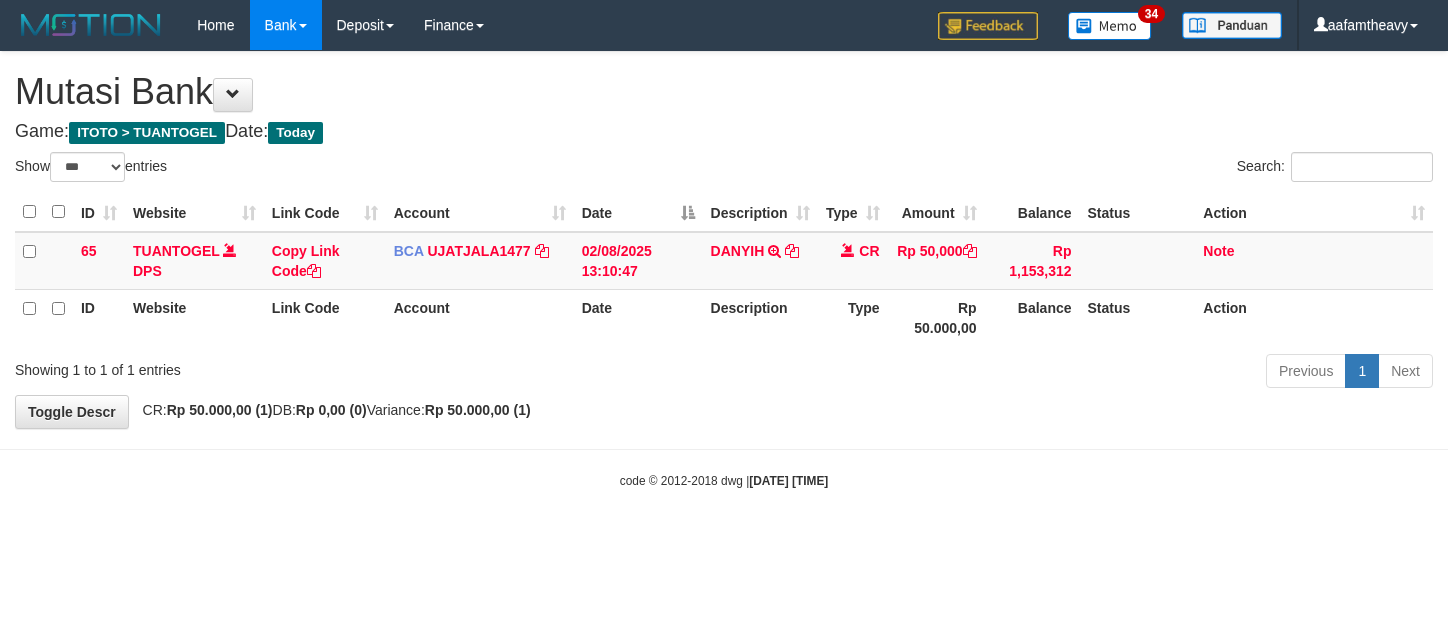 scroll, scrollTop: 0, scrollLeft: 0, axis: both 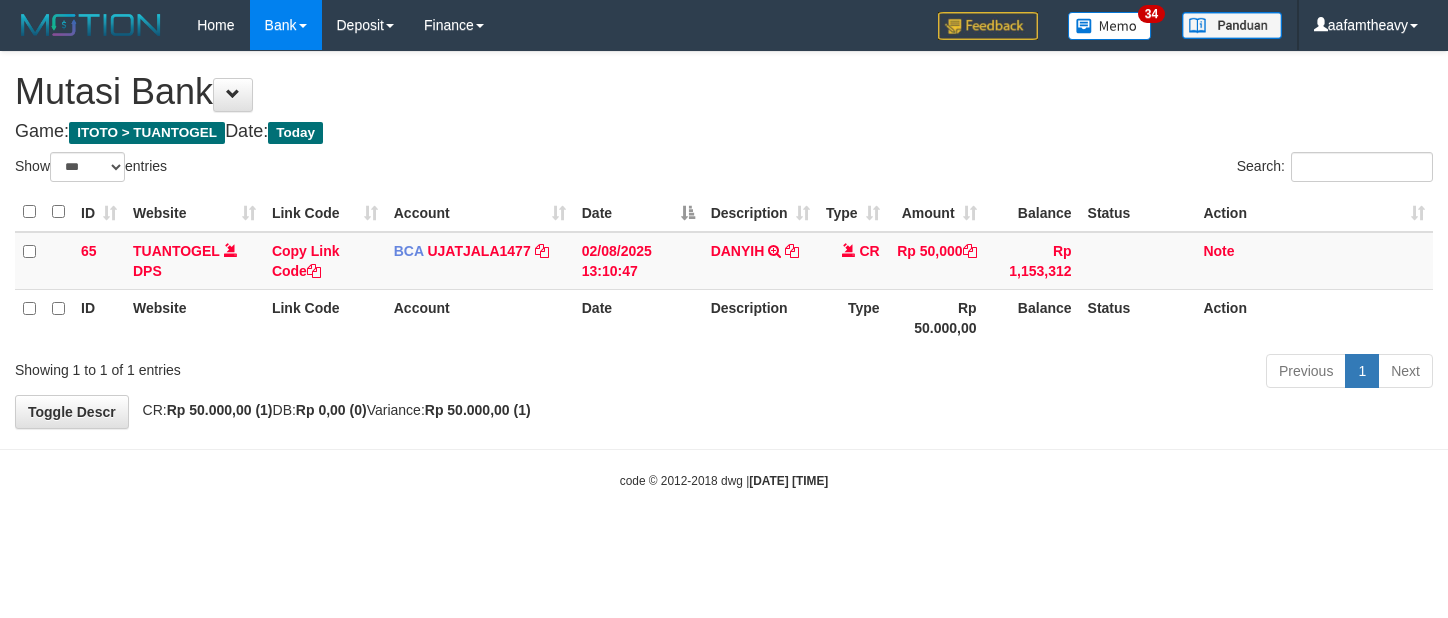 select on "***" 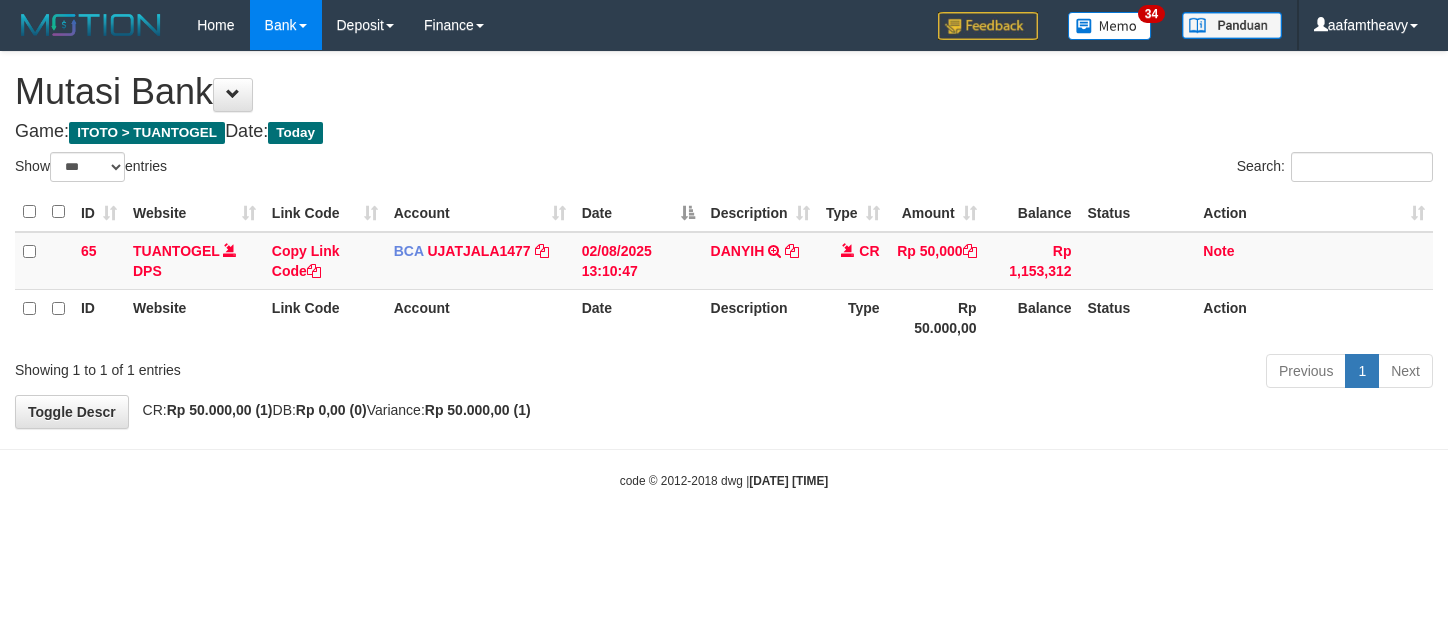scroll, scrollTop: 0, scrollLeft: 0, axis: both 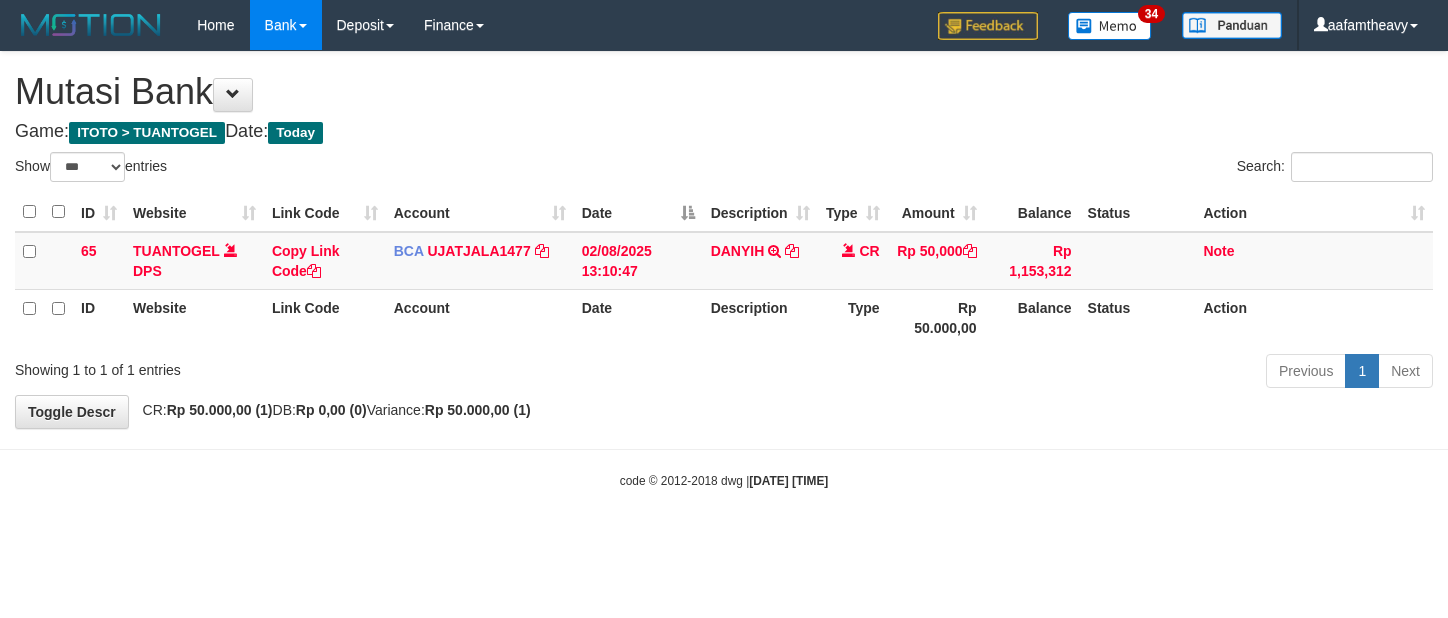 select on "***" 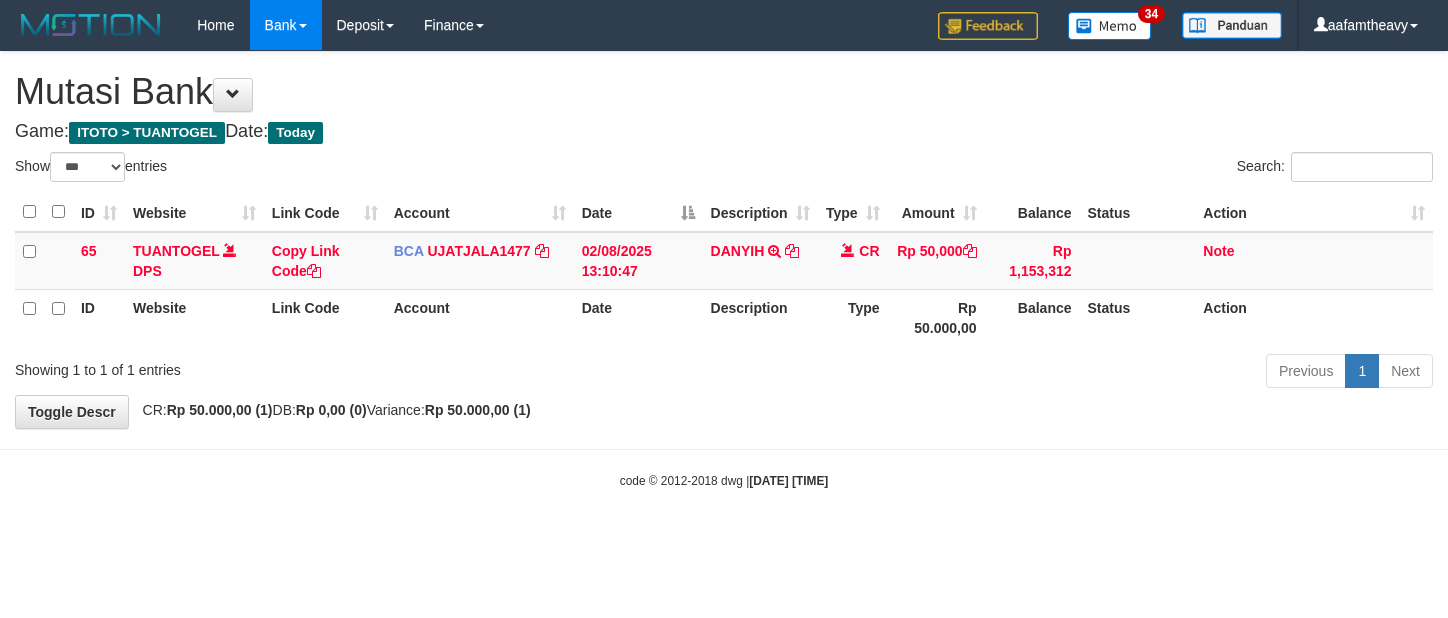scroll, scrollTop: 0, scrollLeft: 0, axis: both 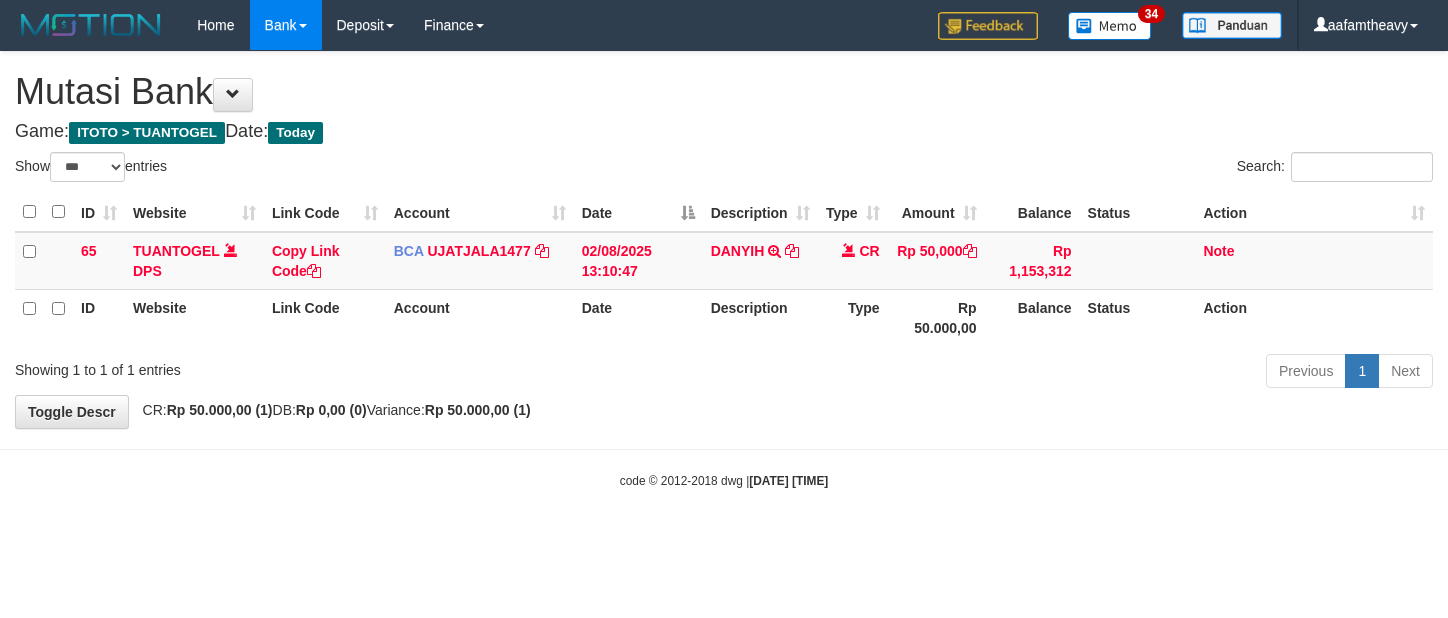 select on "***" 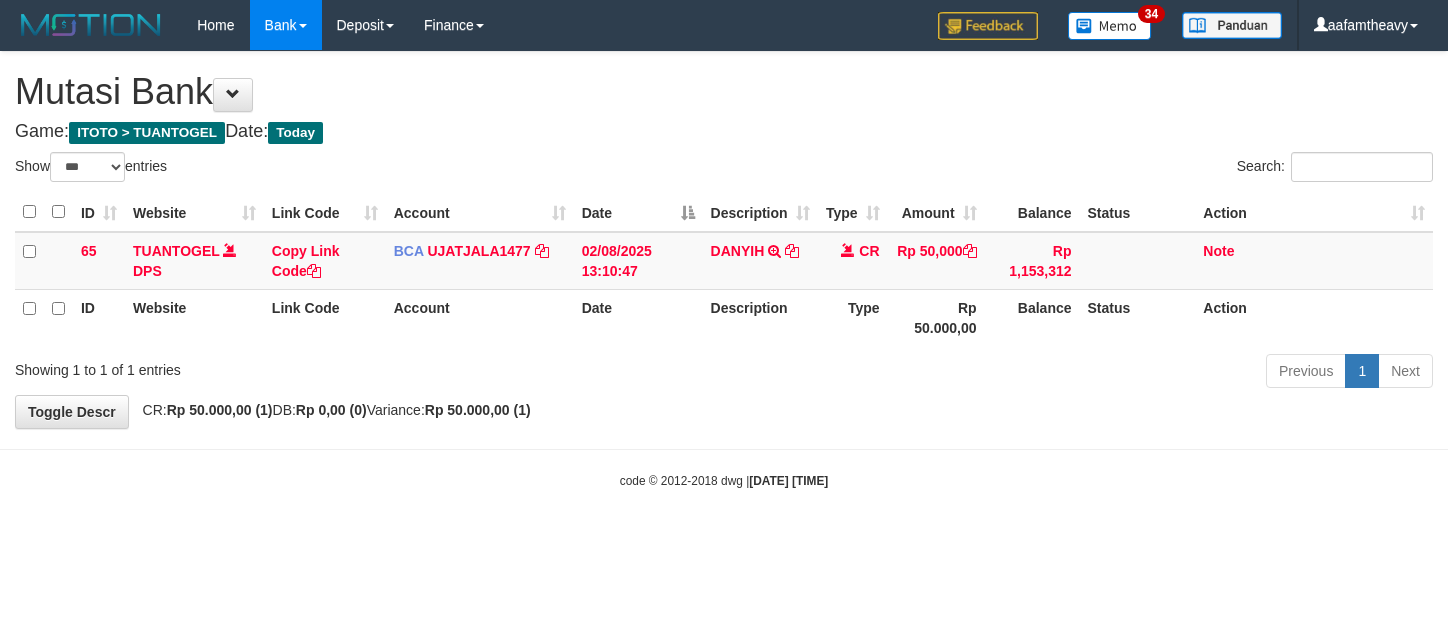 scroll, scrollTop: 0, scrollLeft: 0, axis: both 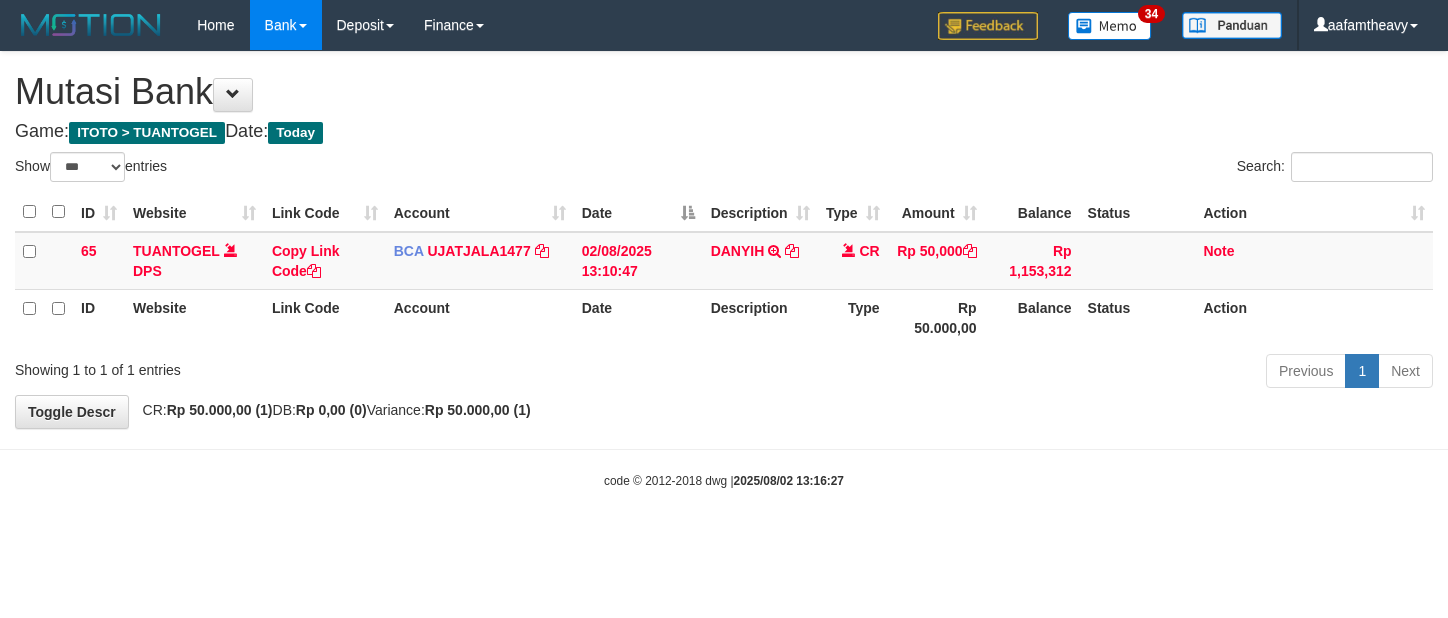 select on "***" 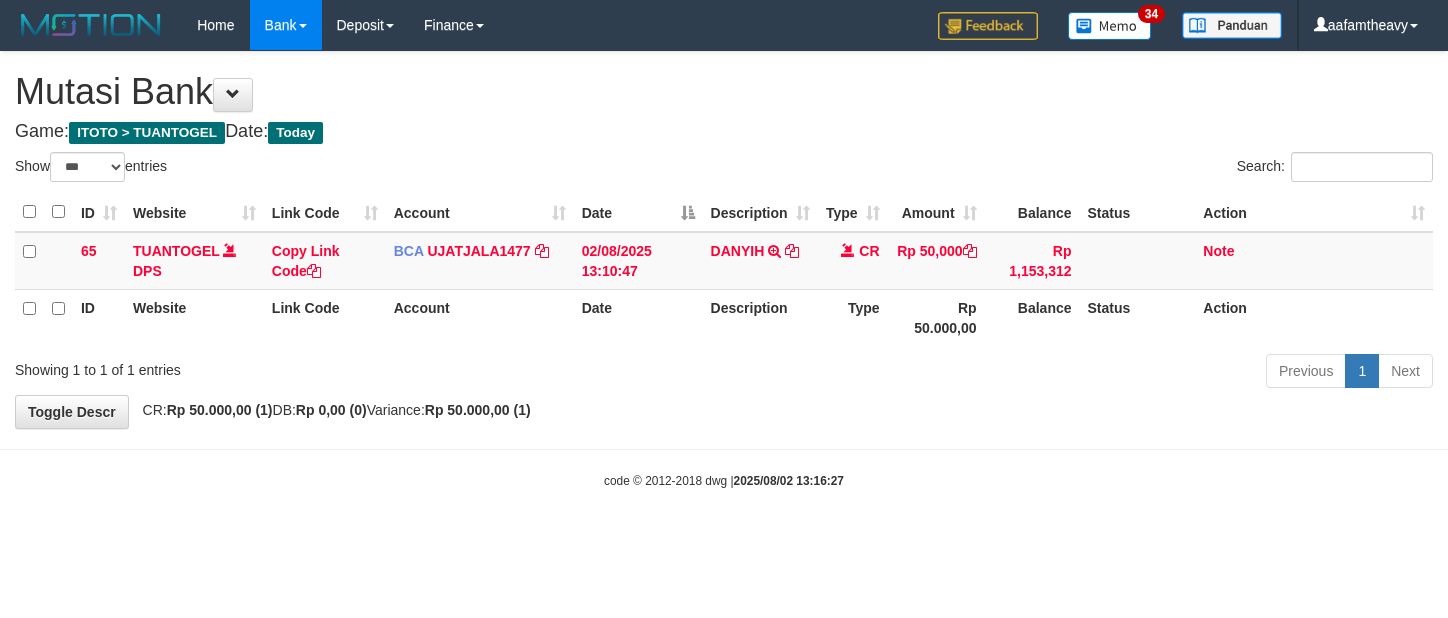 scroll, scrollTop: 0, scrollLeft: 0, axis: both 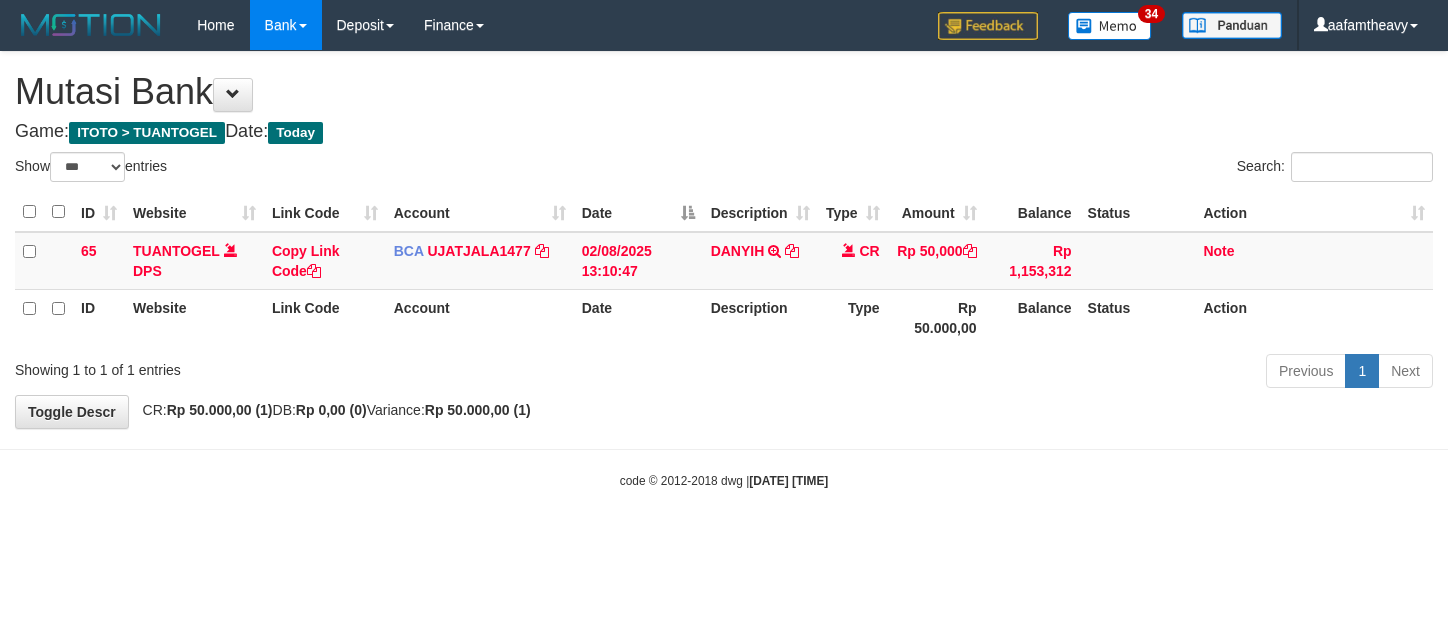 select on "***" 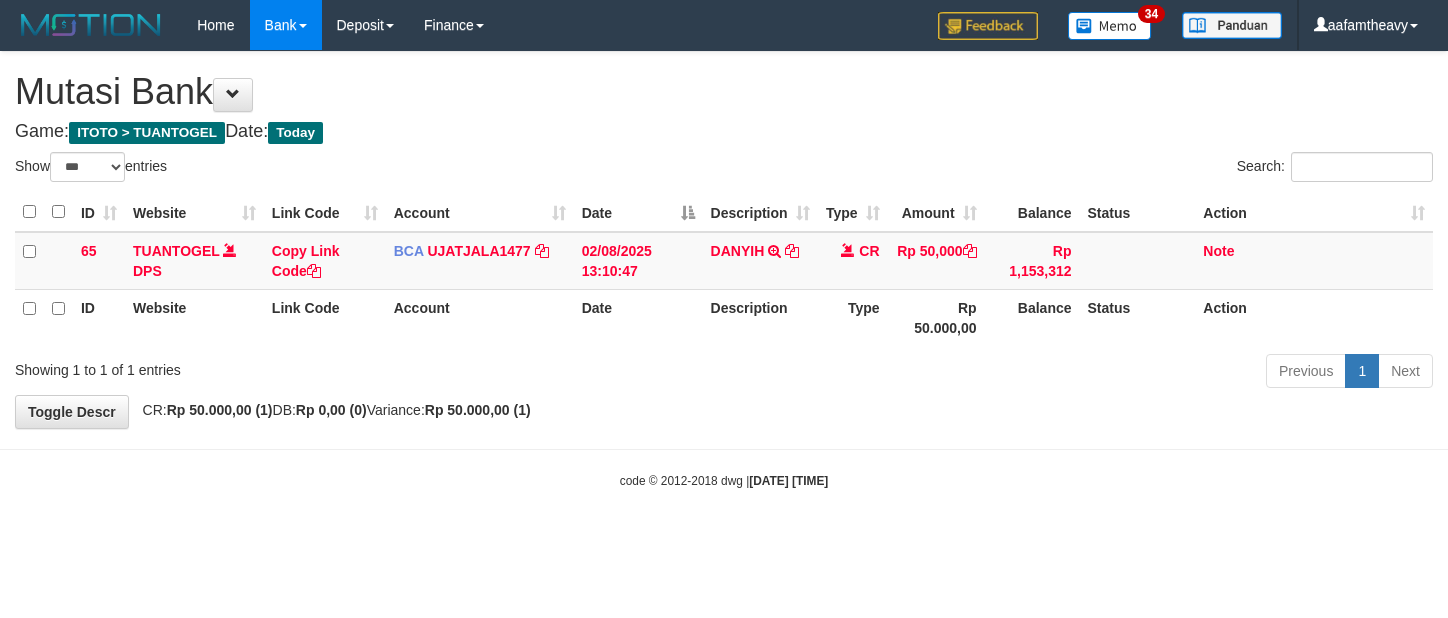 scroll, scrollTop: 0, scrollLeft: 0, axis: both 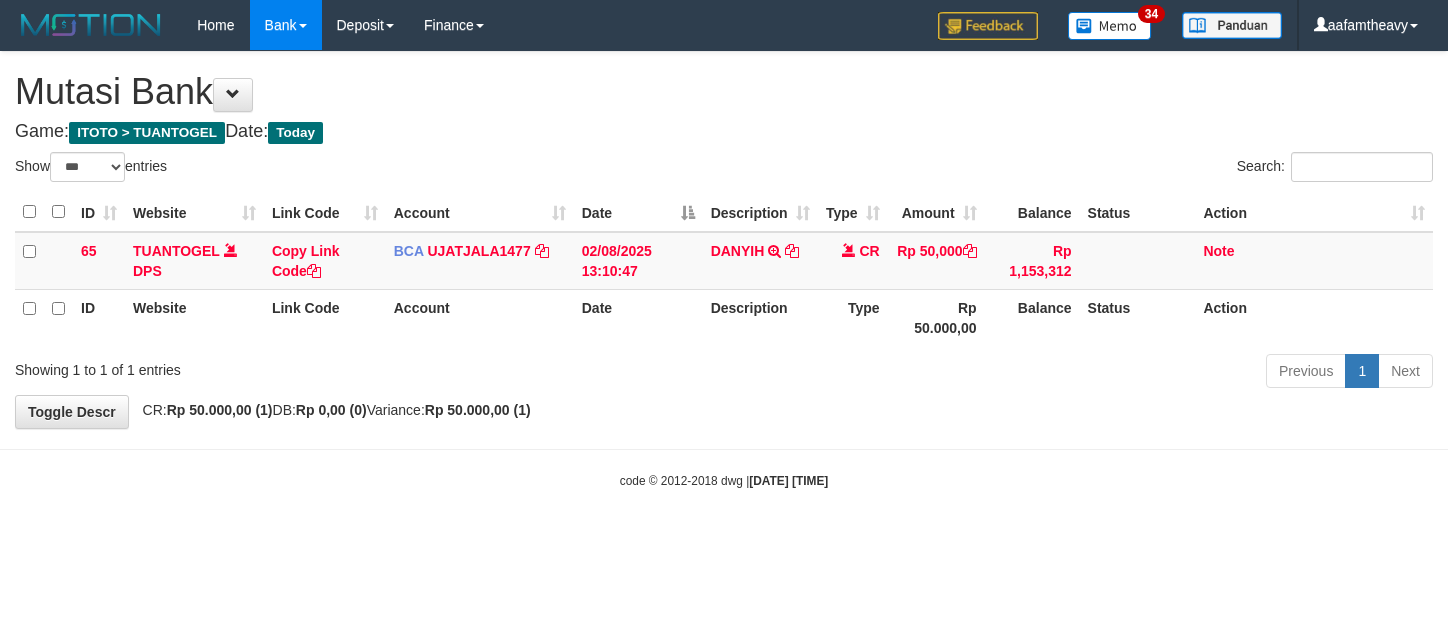 select on "***" 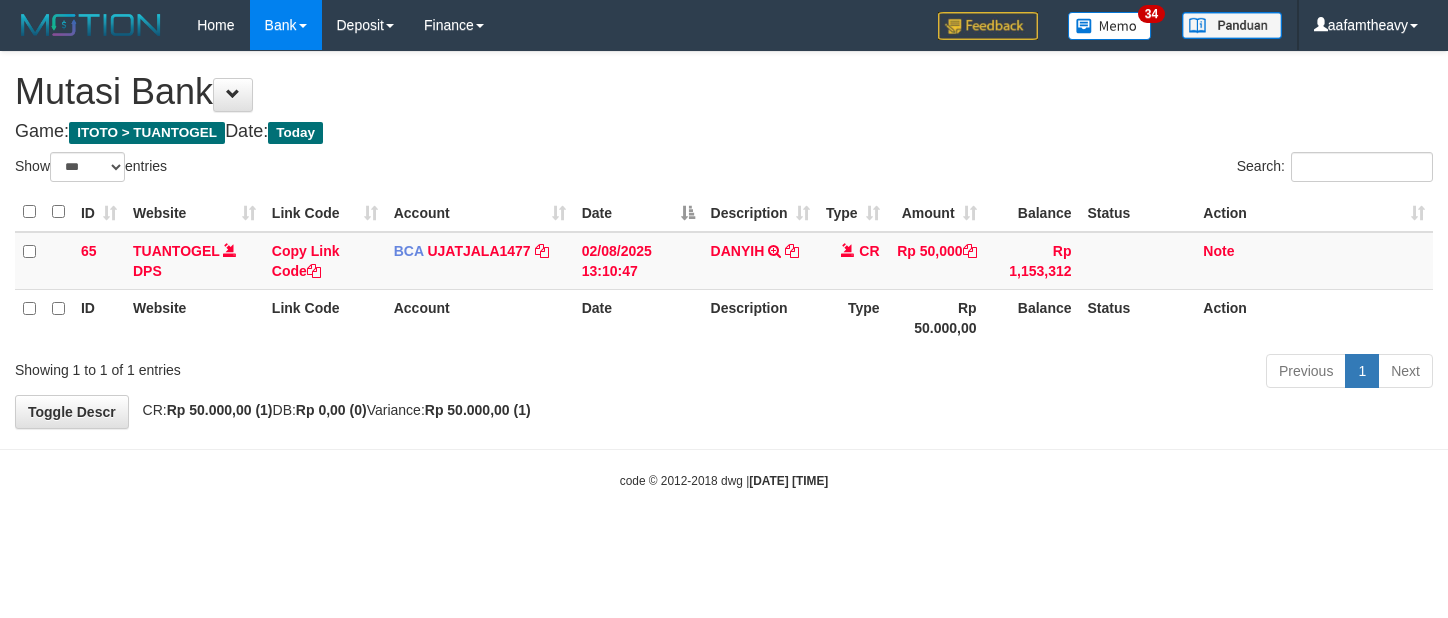 scroll, scrollTop: 0, scrollLeft: 0, axis: both 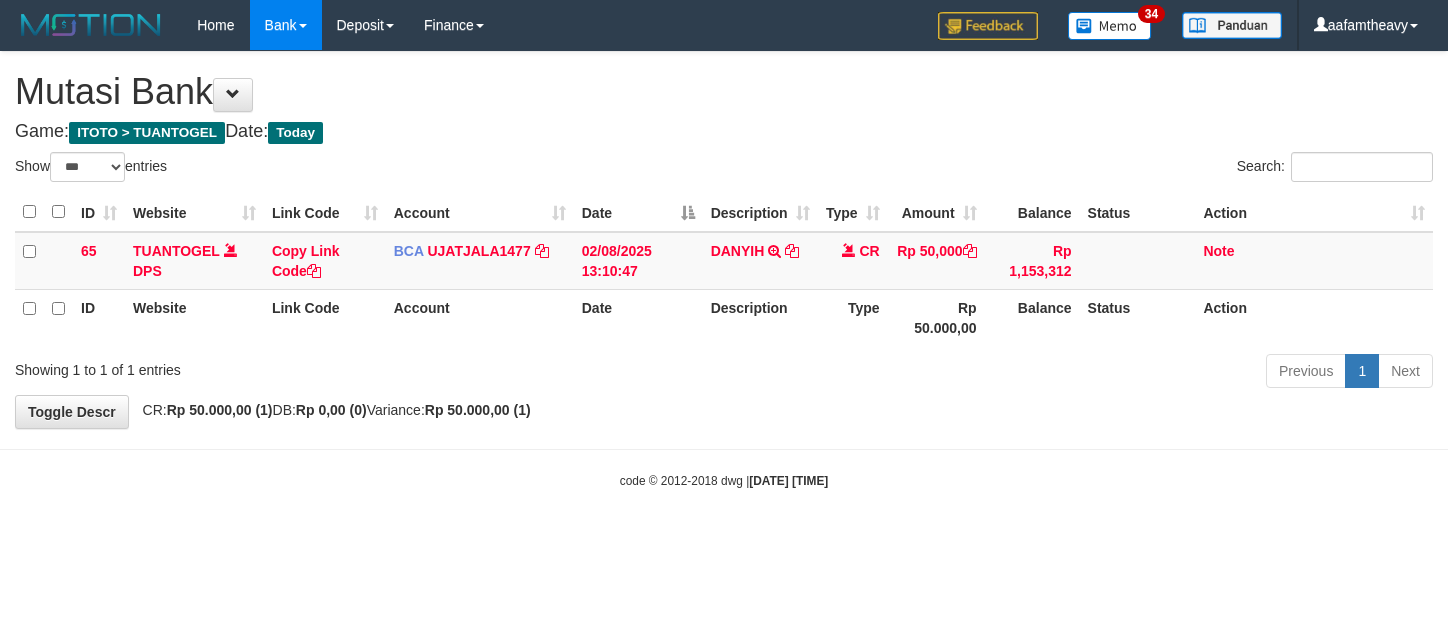 select on "***" 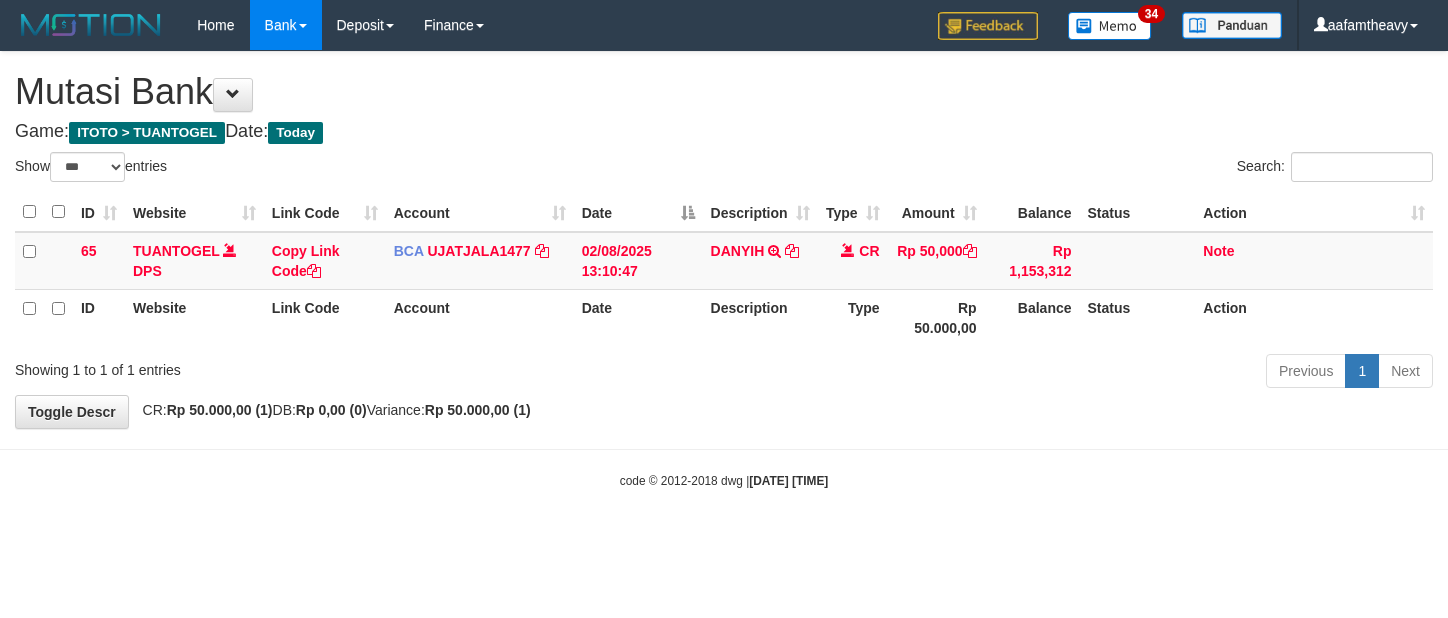 scroll, scrollTop: 0, scrollLeft: 0, axis: both 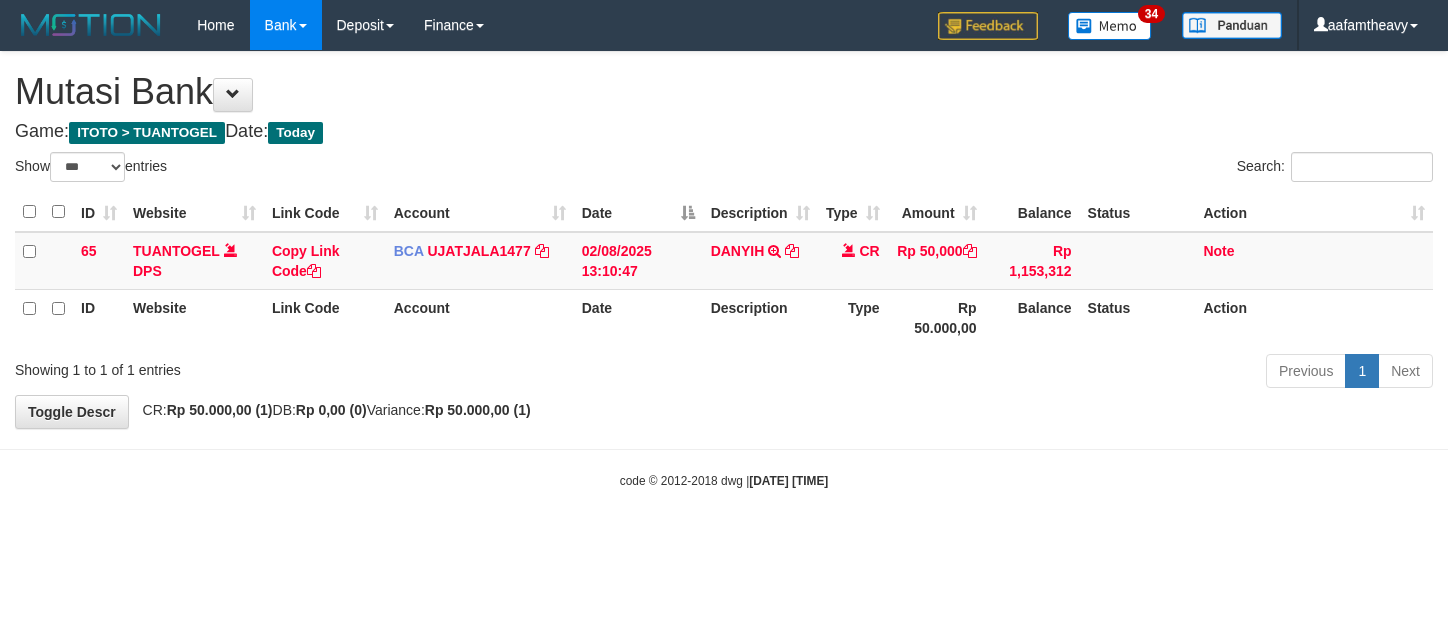 select on "***" 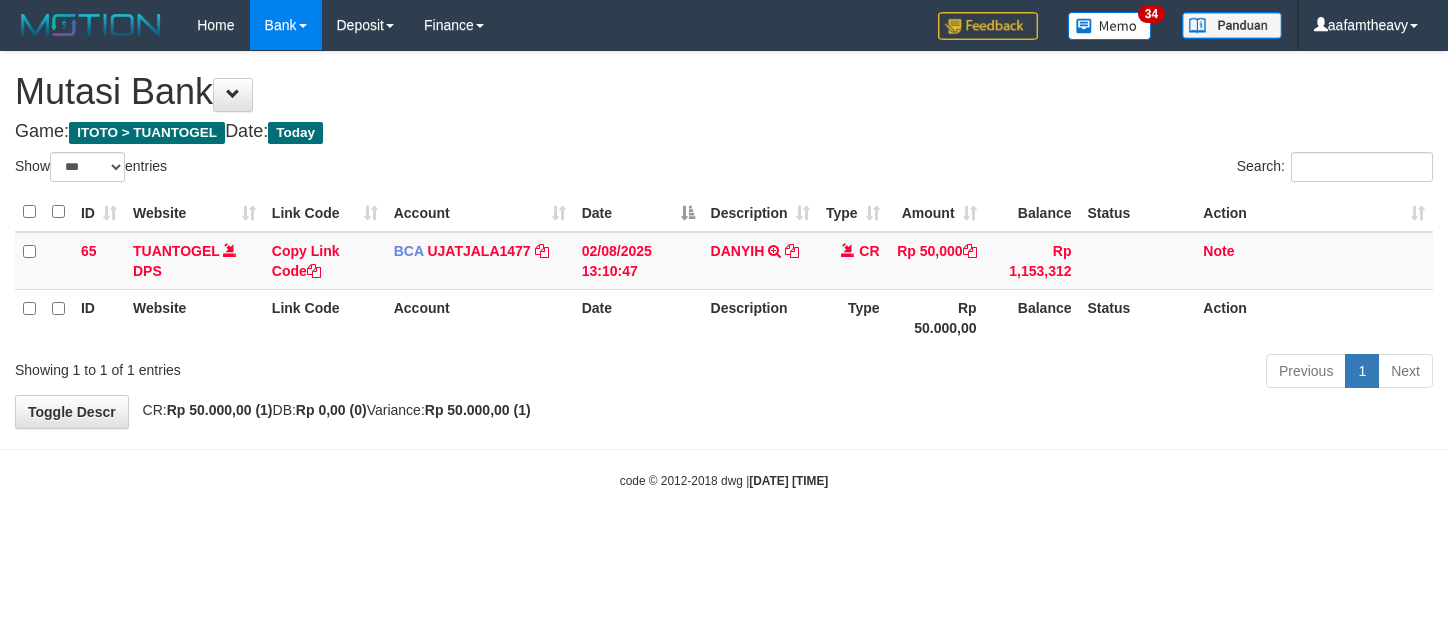 scroll, scrollTop: 0, scrollLeft: 0, axis: both 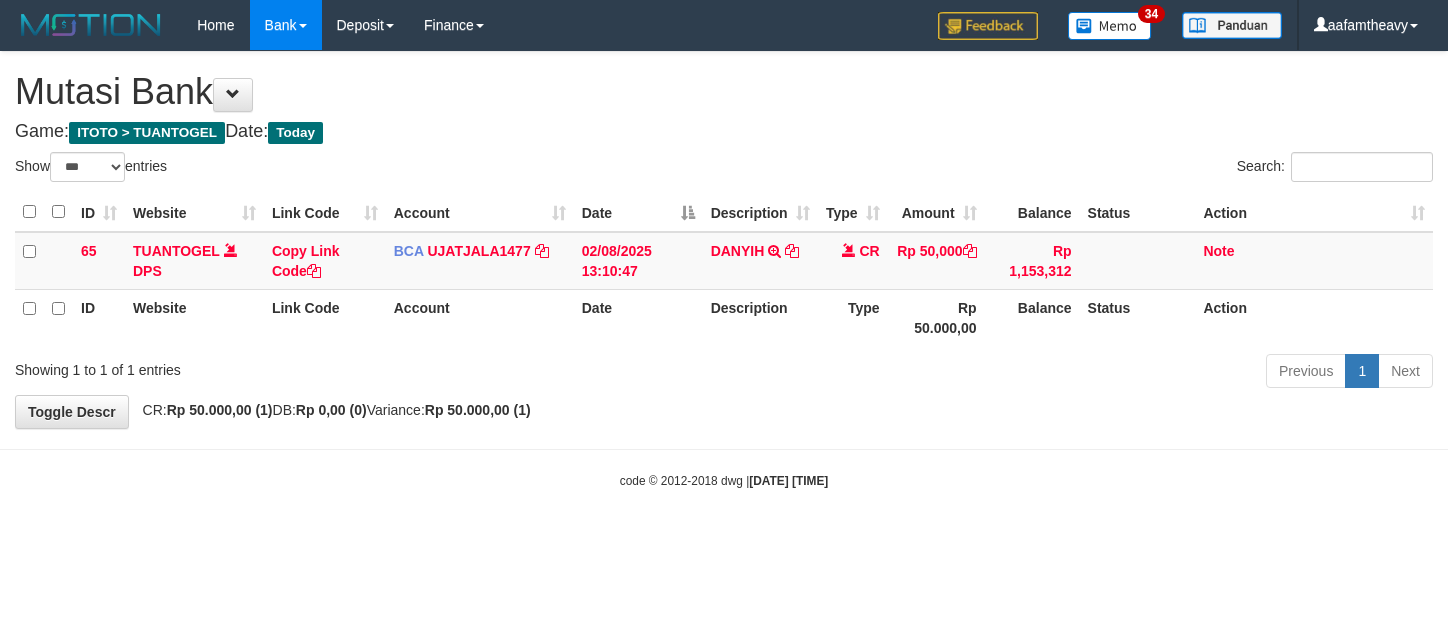 select on "***" 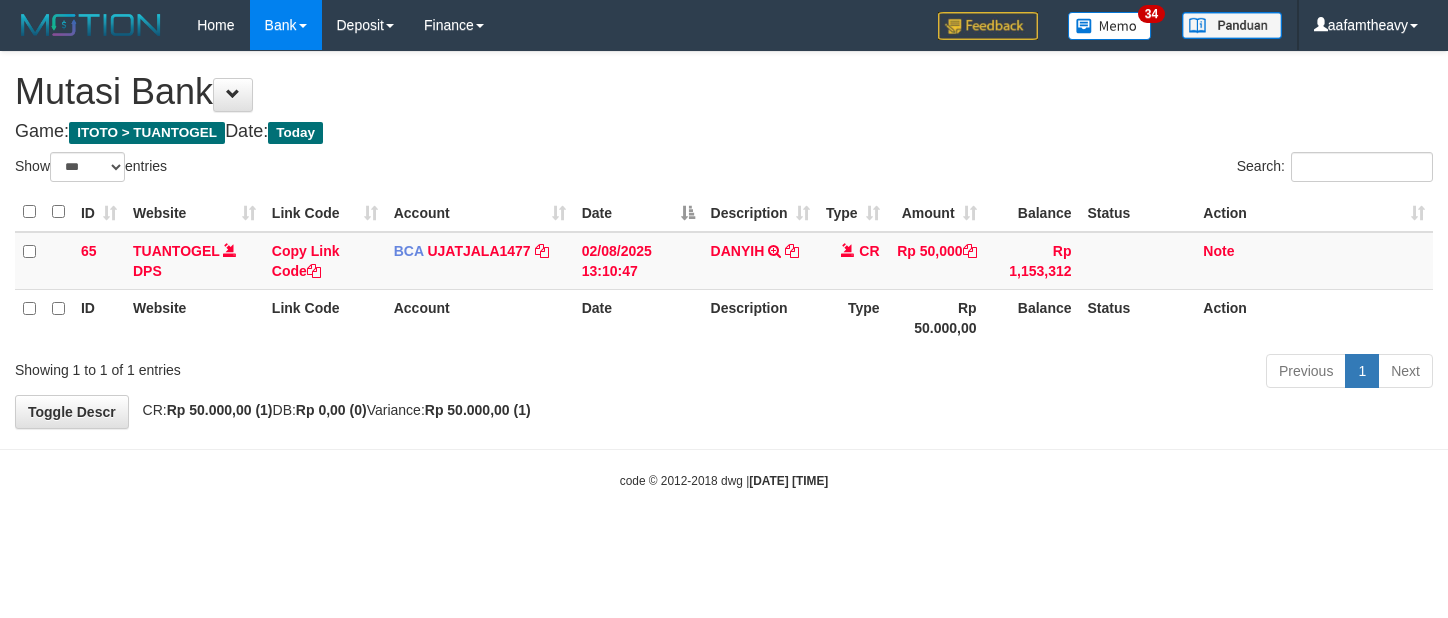scroll, scrollTop: 0, scrollLeft: 0, axis: both 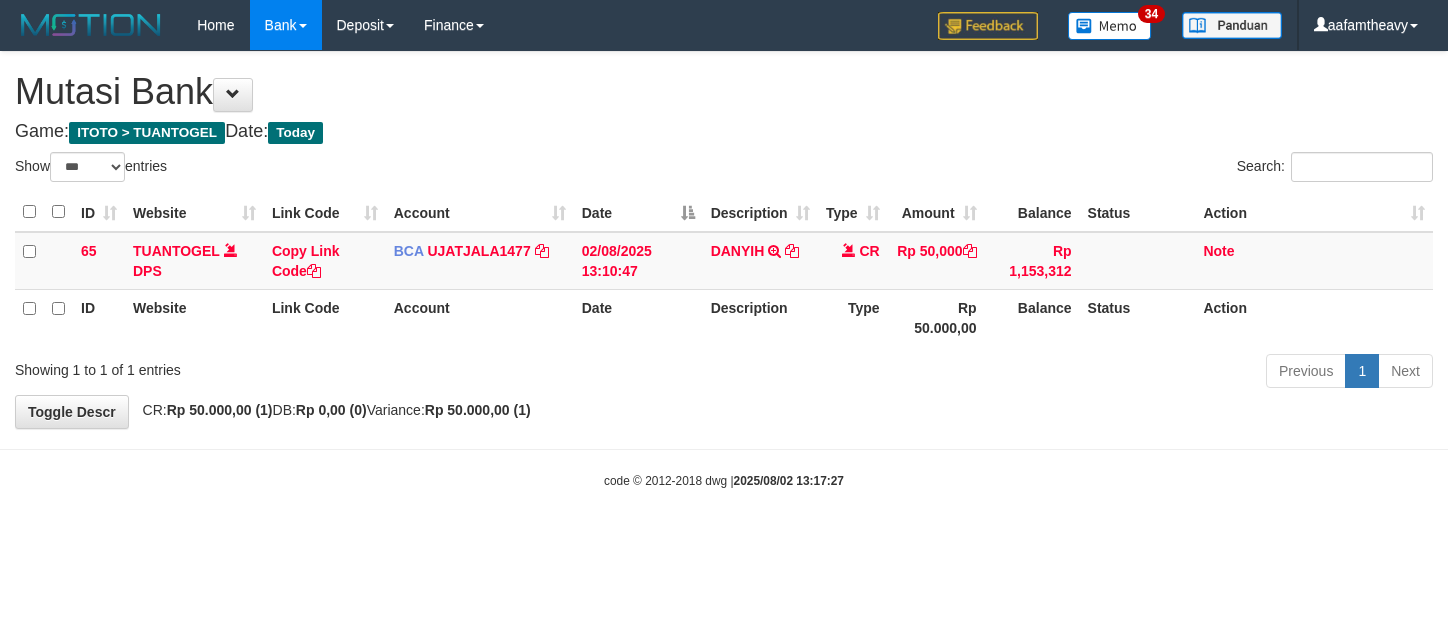 select on "***" 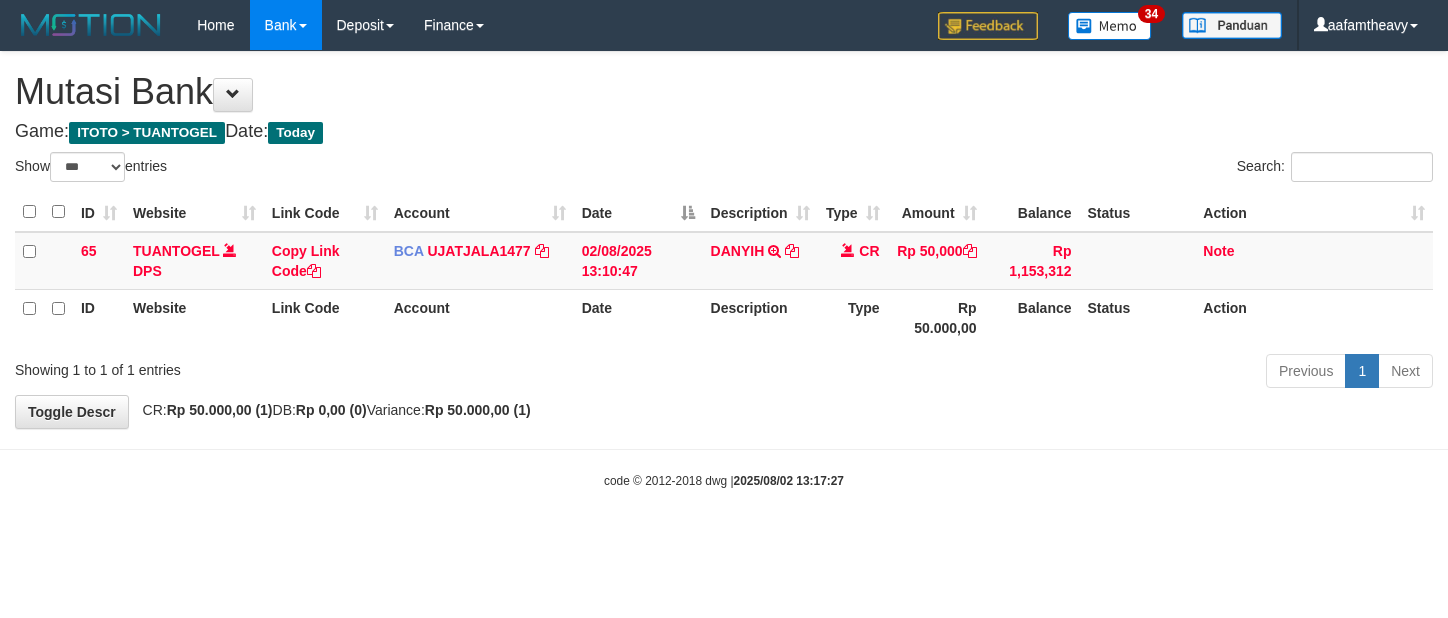 scroll, scrollTop: 0, scrollLeft: 0, axis: both 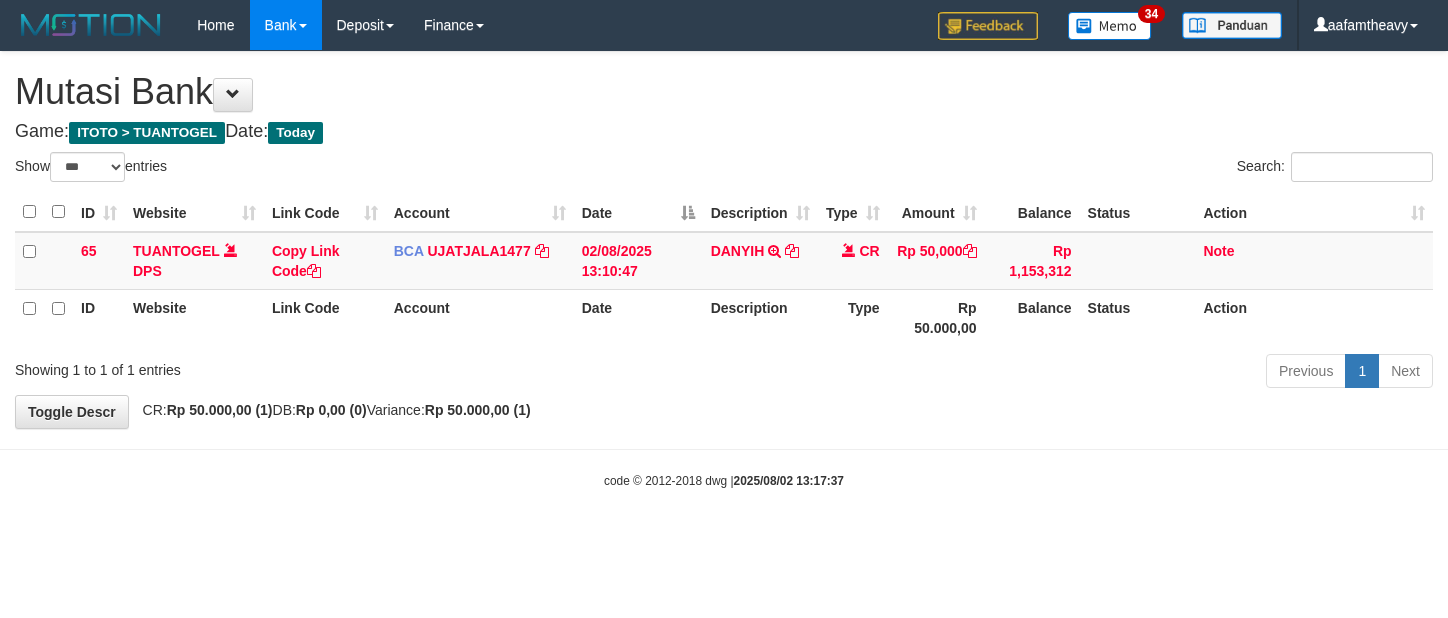 select on "***" 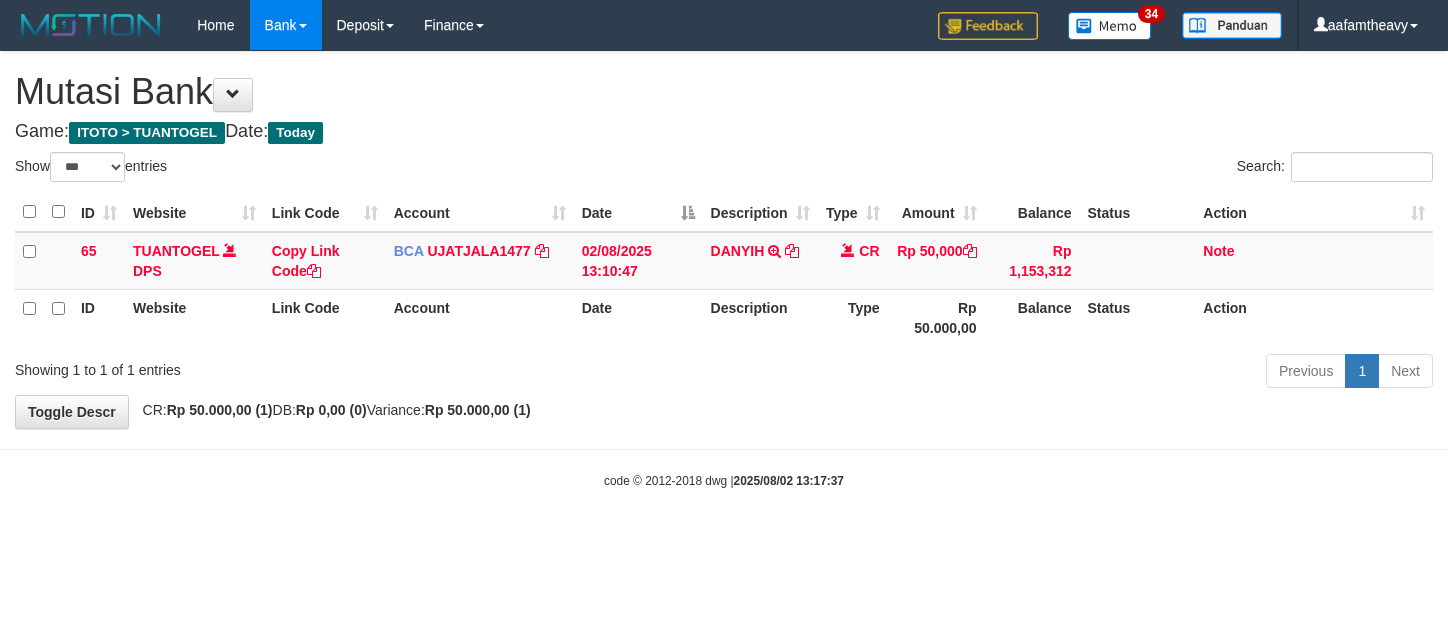 scroll, scrollTop: 0, scrollLeft: 0, axis: both 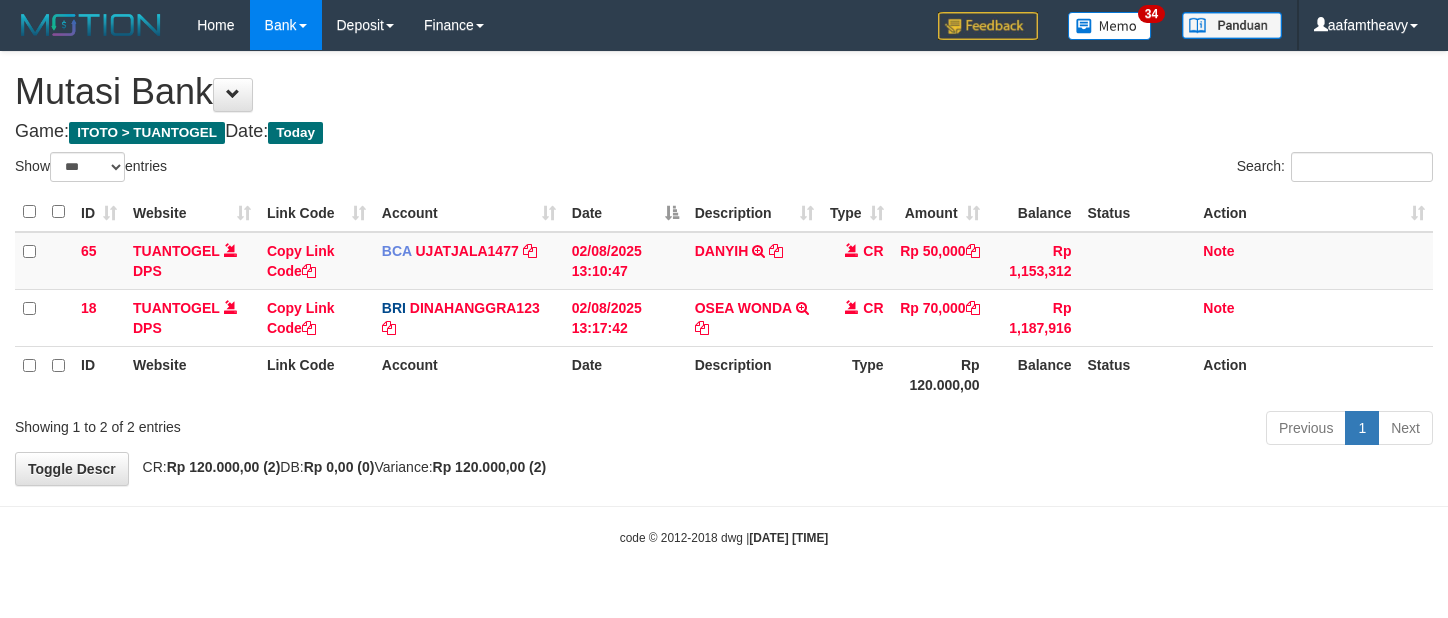select on "***" 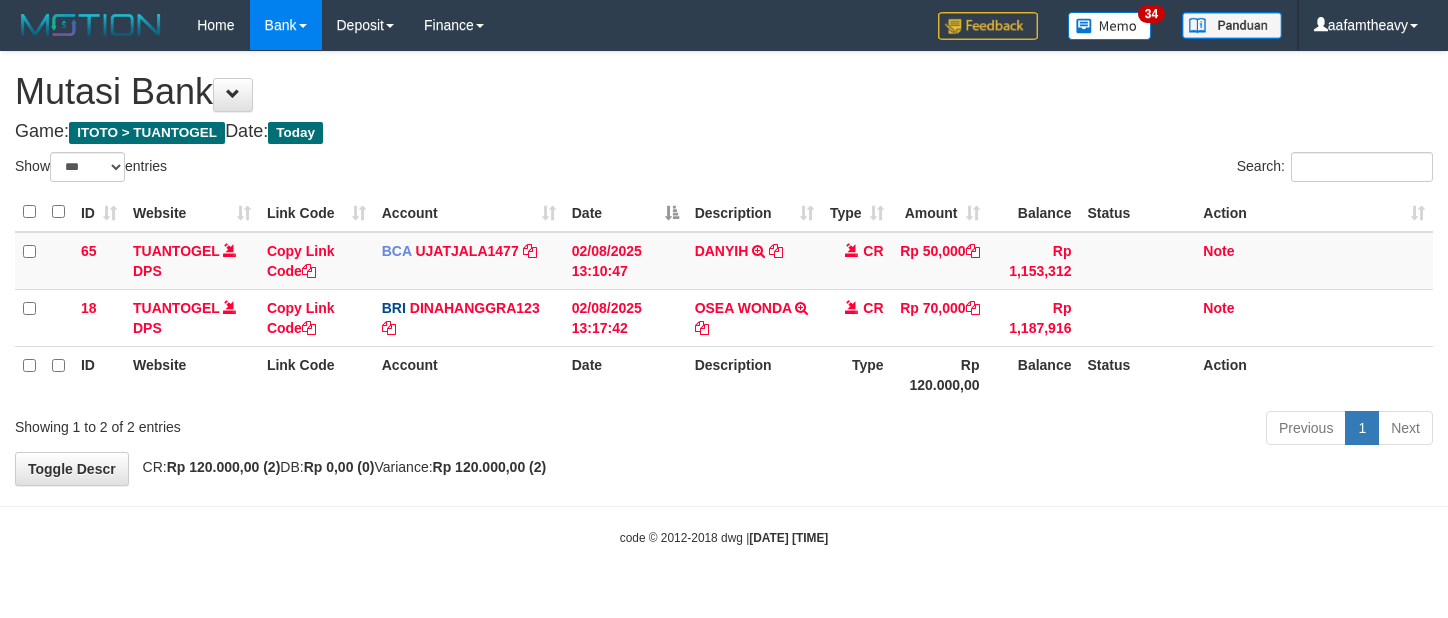 scroll, scrollTop: 0, scrollLeft: 0, axis: both 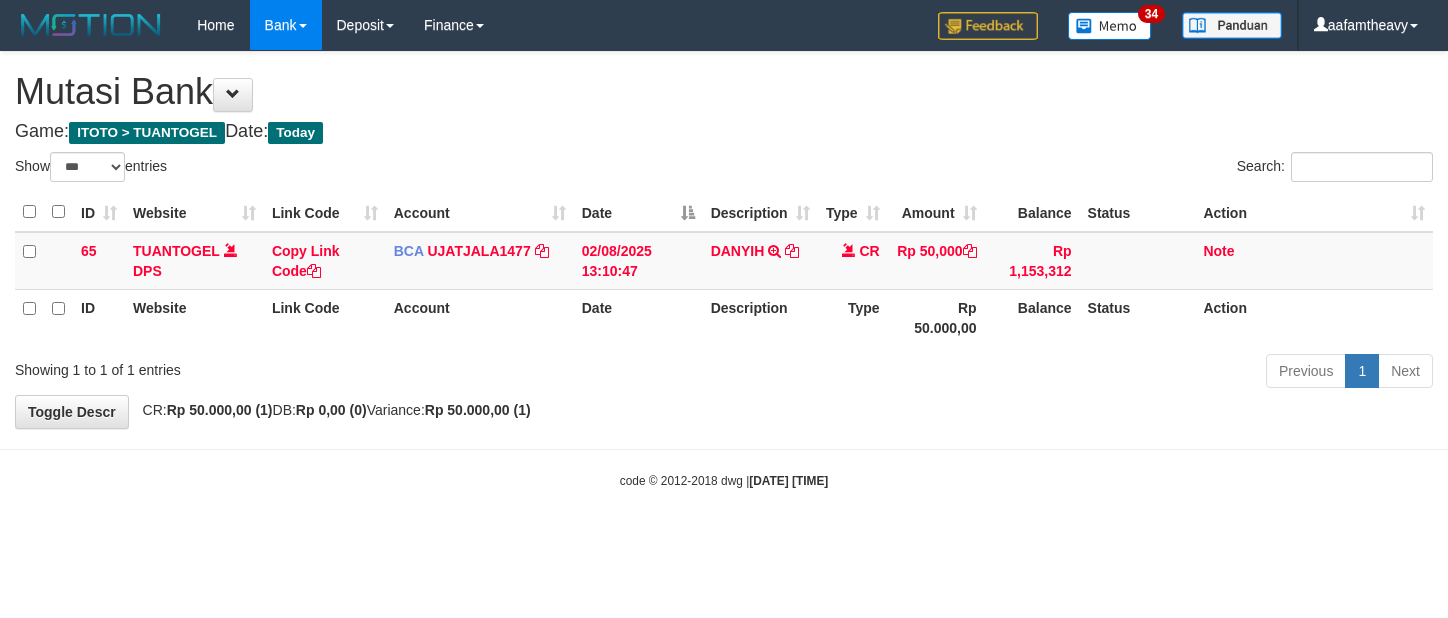 select on "***" 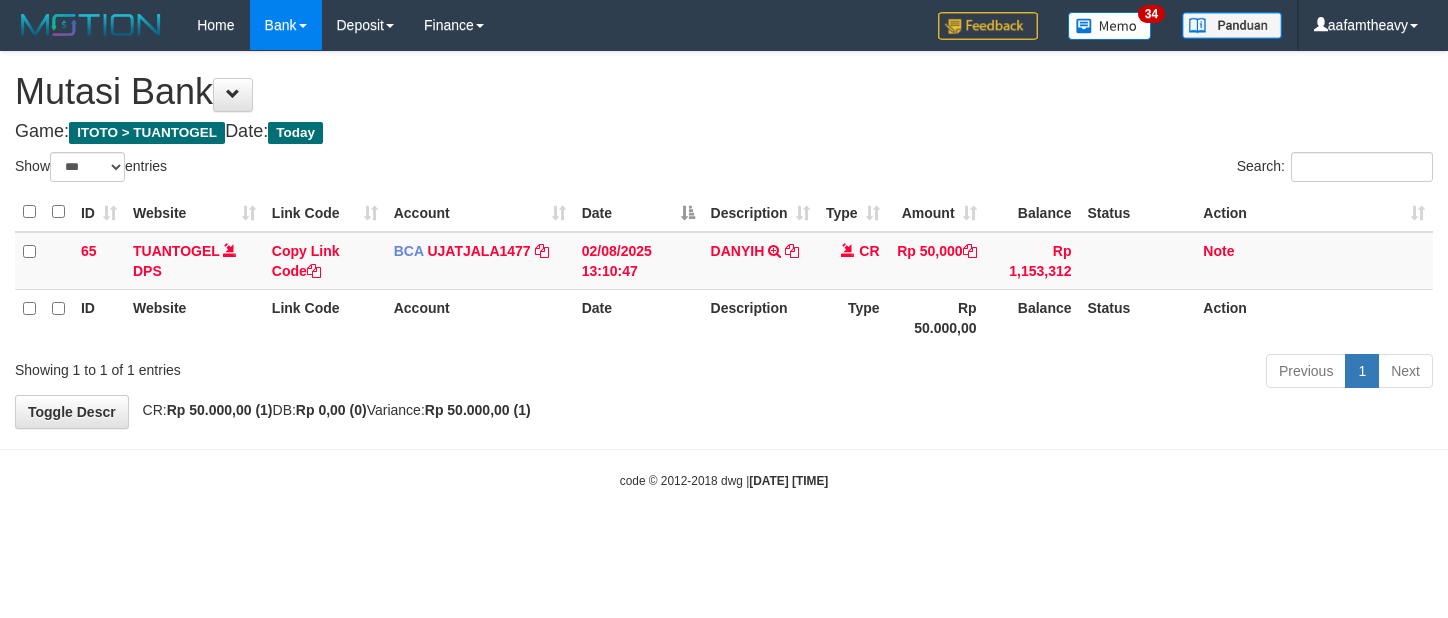 scroll, scrollTop: 0, scrollLeft: 0, axis: both 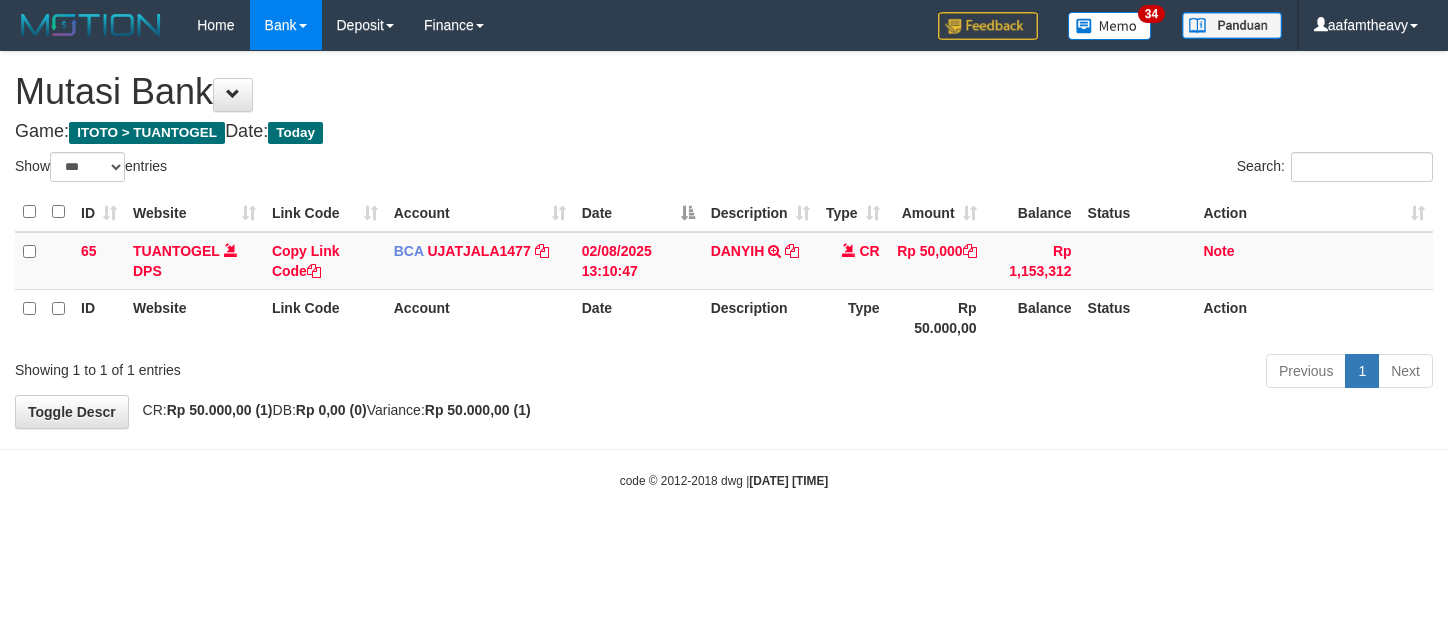 select on "***" 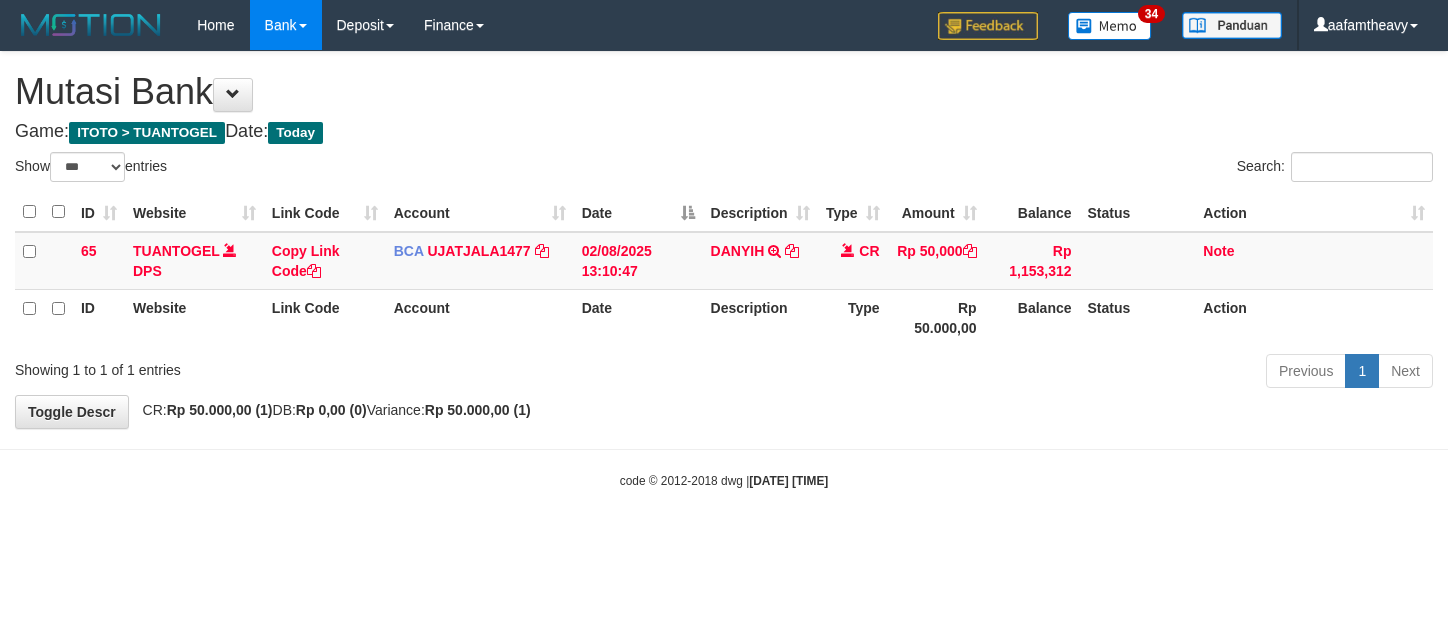 scroll, scrollTop: 0, scrollLeft: 0, axis: both 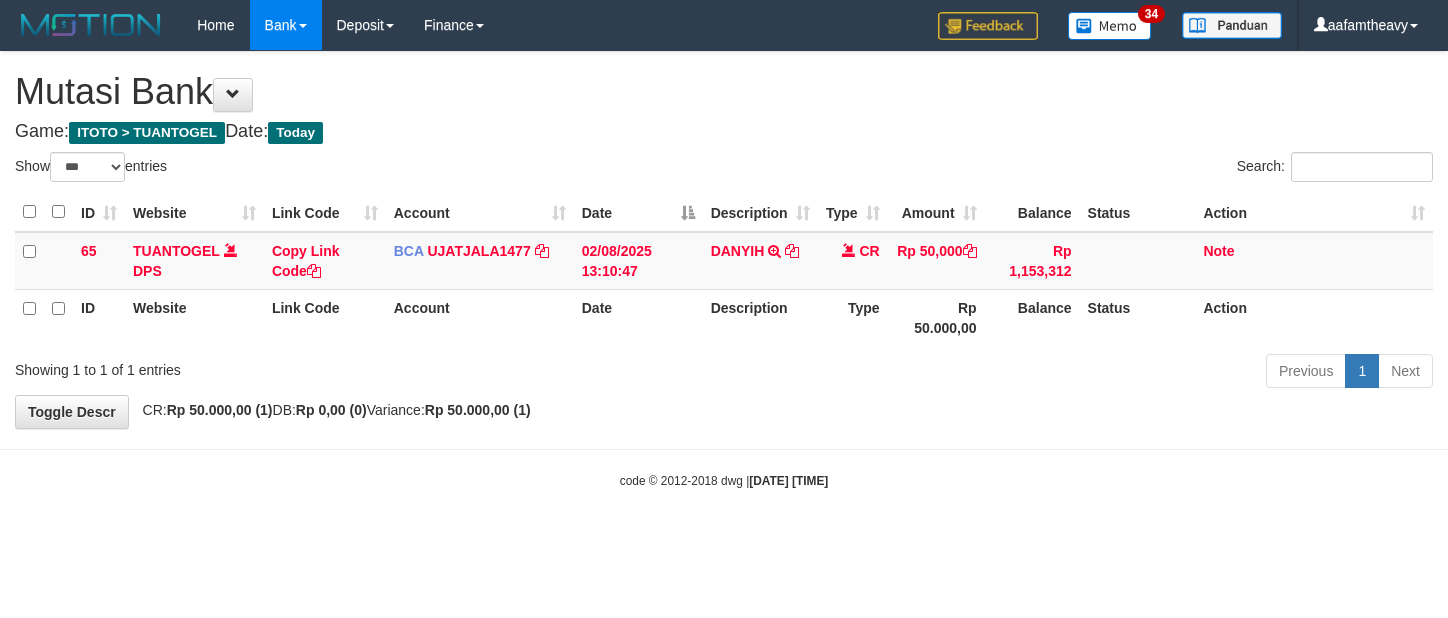 select on "***" 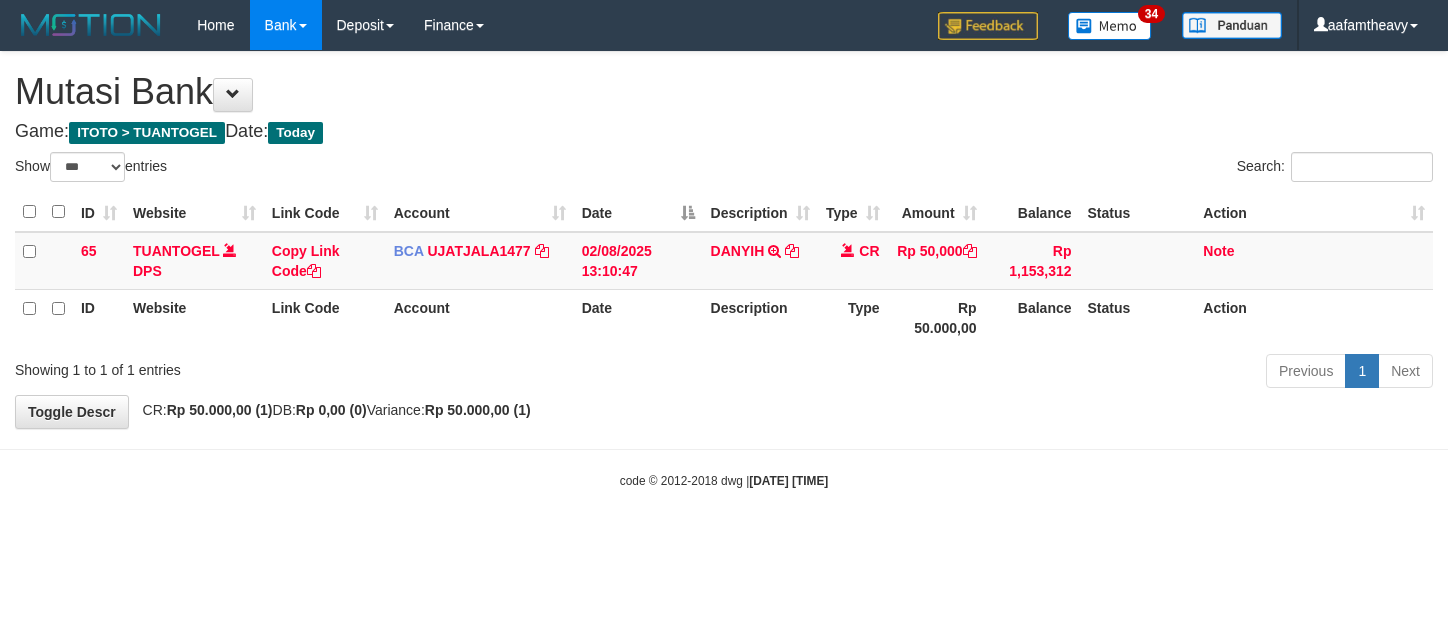 scroll, scrollTop: 0, scrollLeft: 0, axis: both 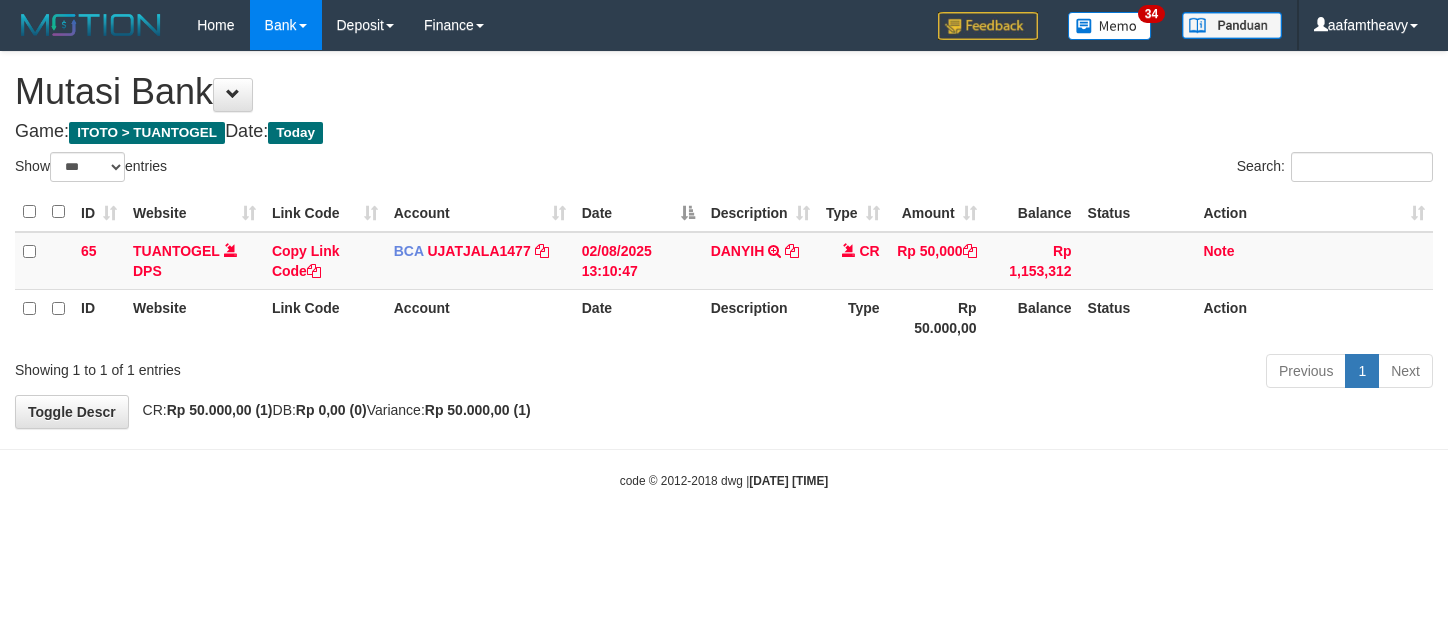 select on "***" 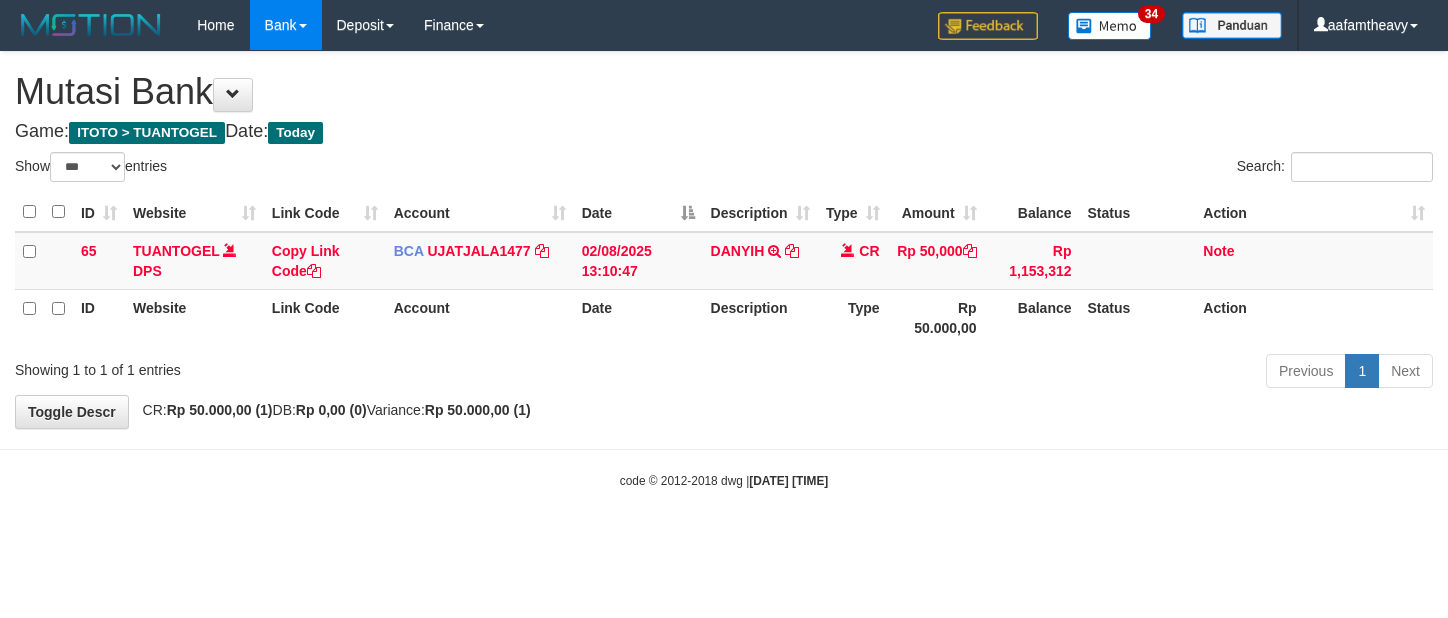 scroll, scrollTop: 0, scrollLeft: 0, axis: both 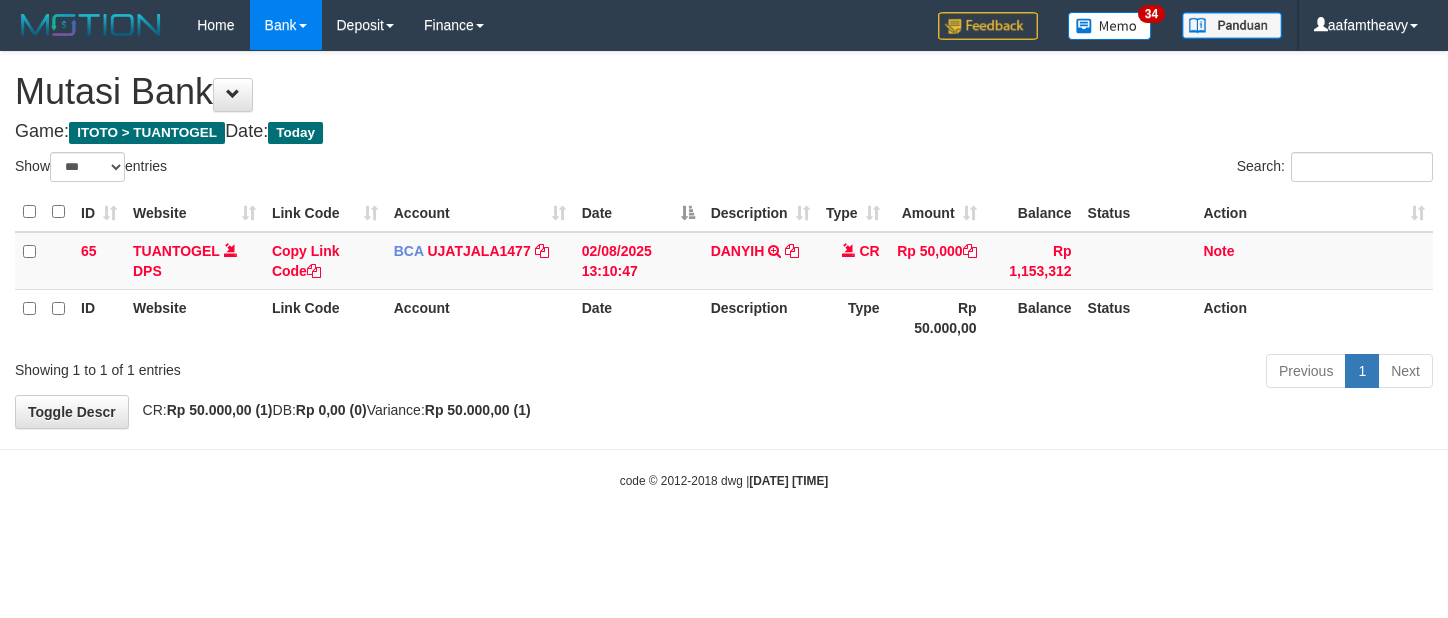 select on "***" 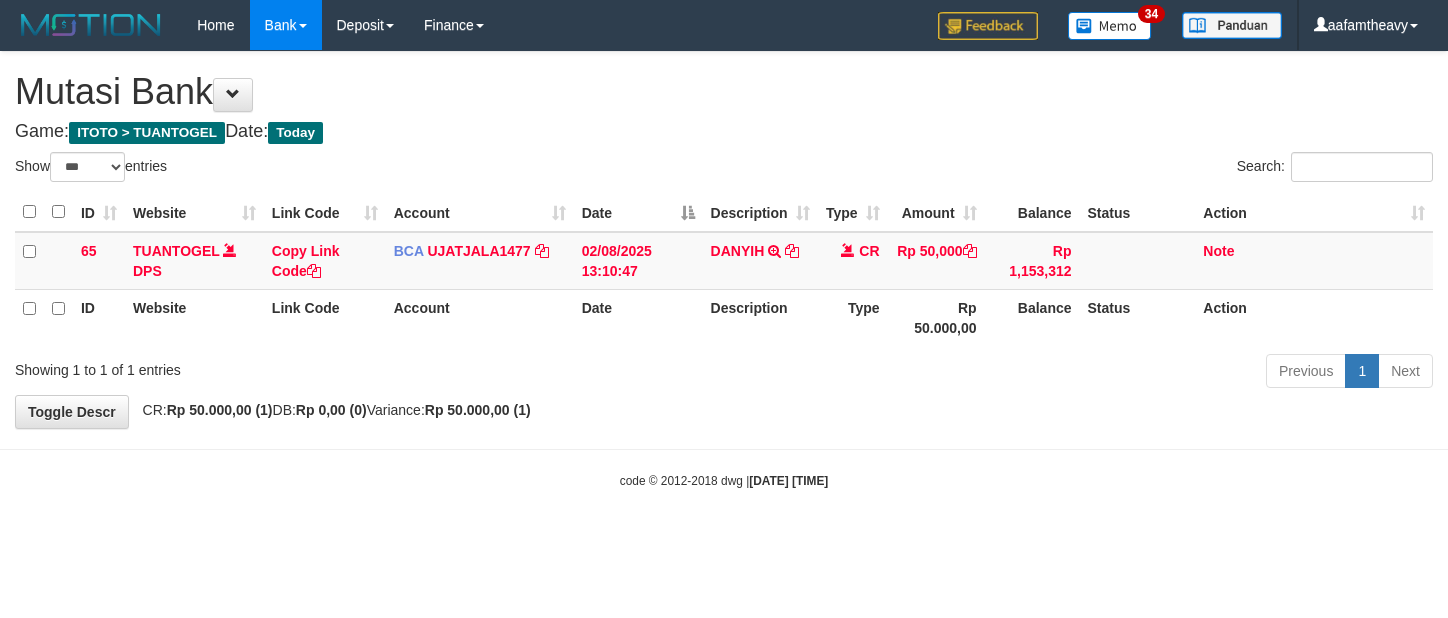 scroll, scrollTop: 0, scrollLeft: 0, axis: both 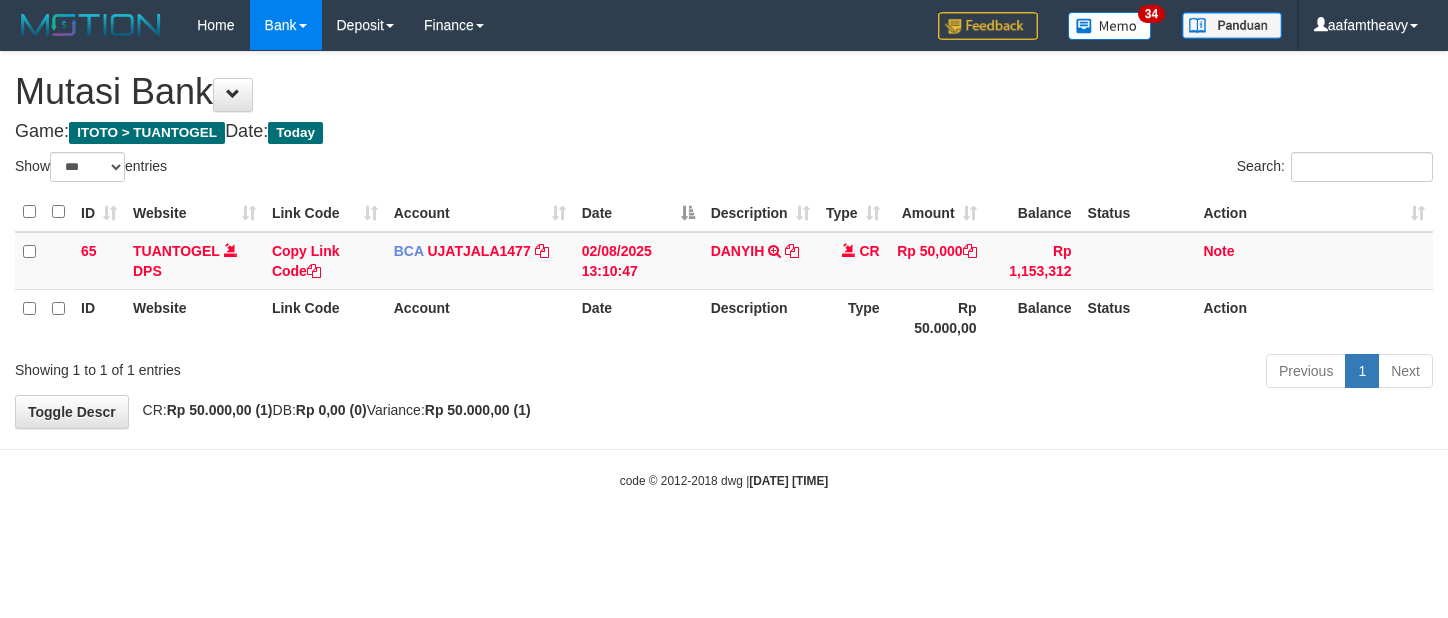 select on "***" 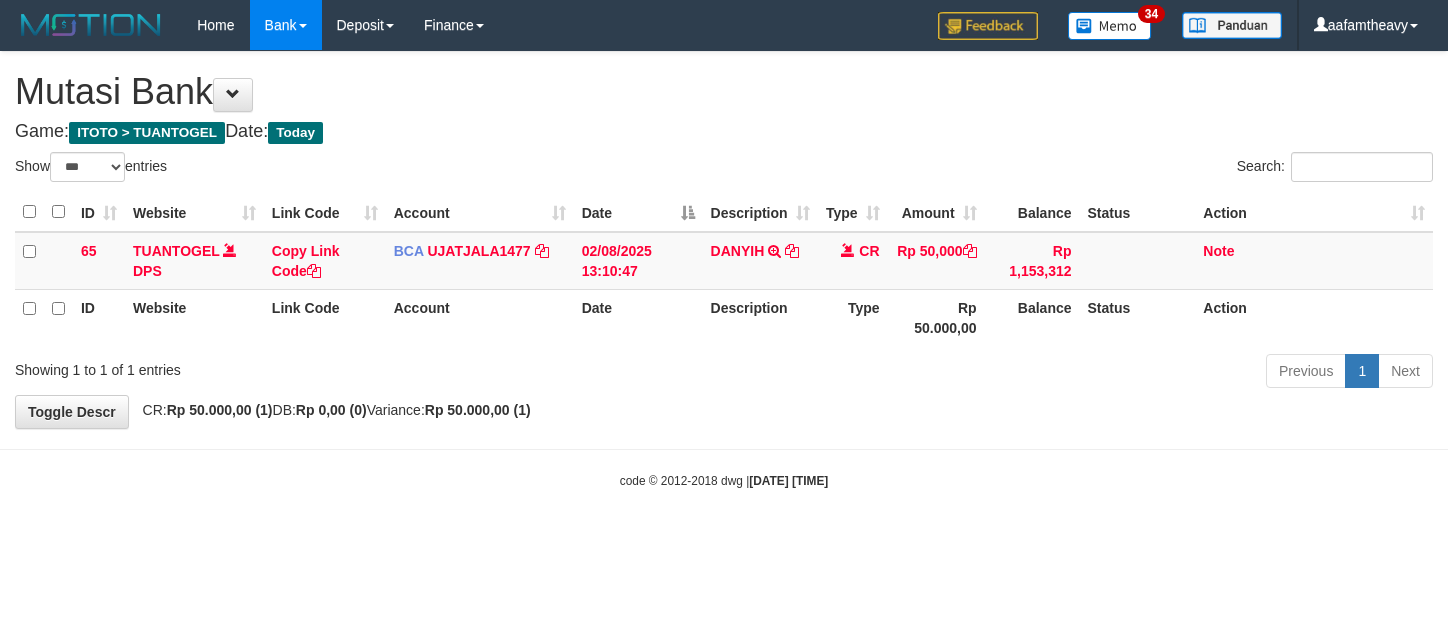 scroll, scrollTop: 0, scrollLeft: 0, axis: both 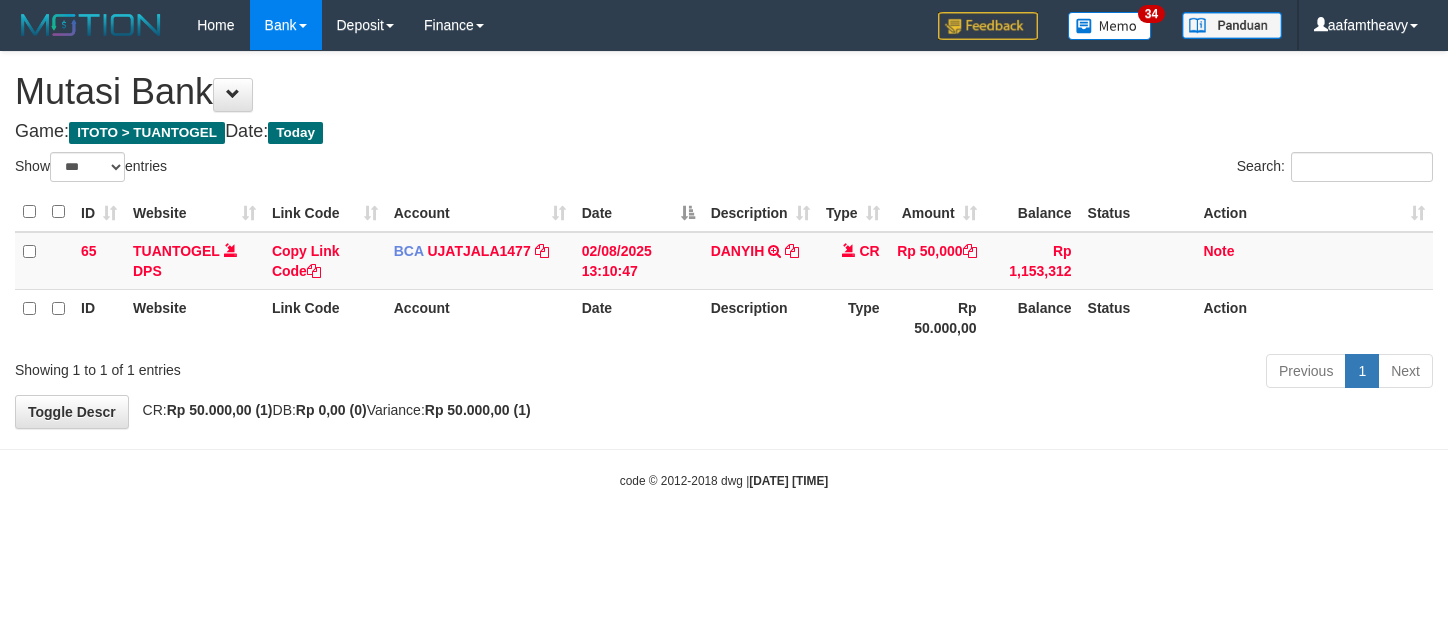 select on "***" 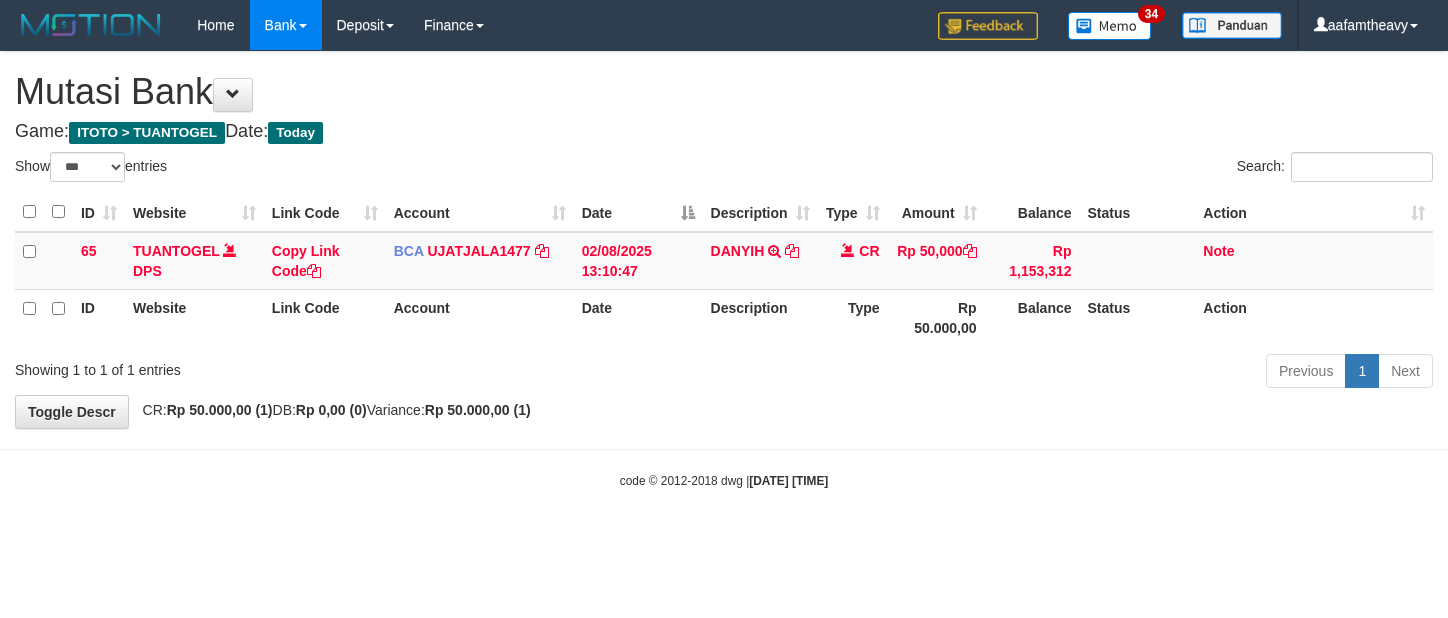 scroll, scrollTop: 0, scrollLeft: 0, axis: both 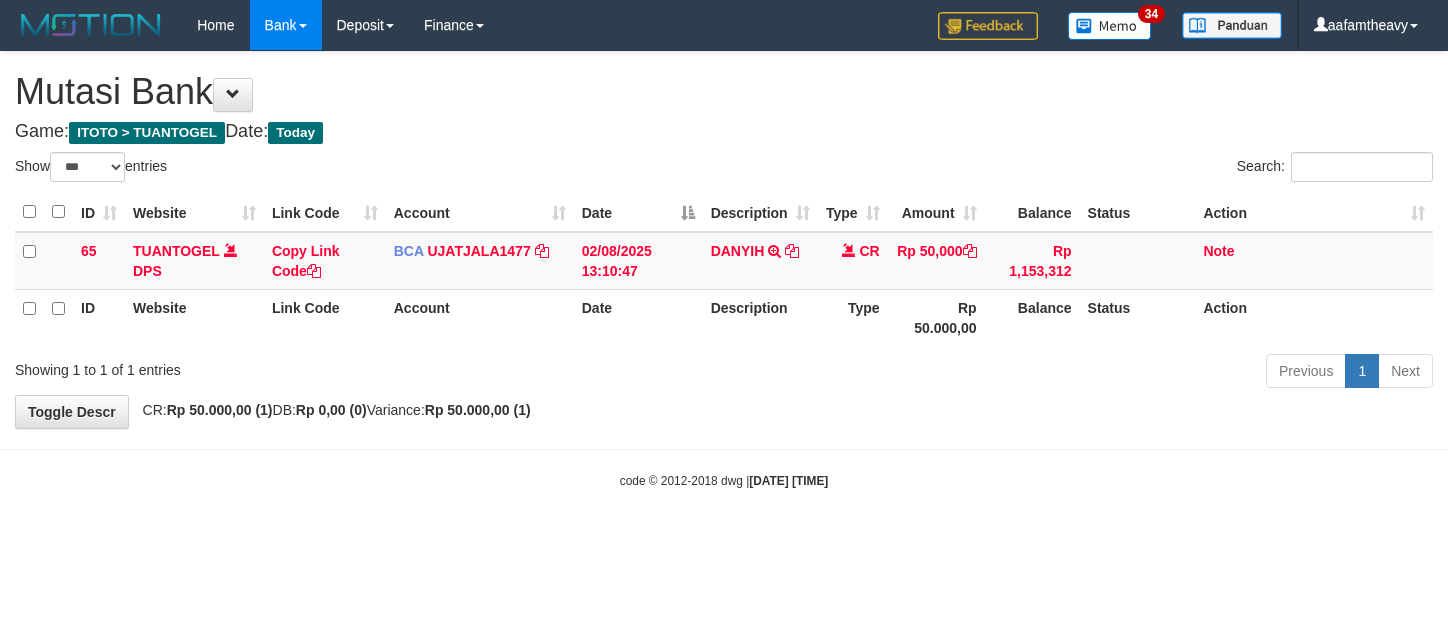 select on "***" 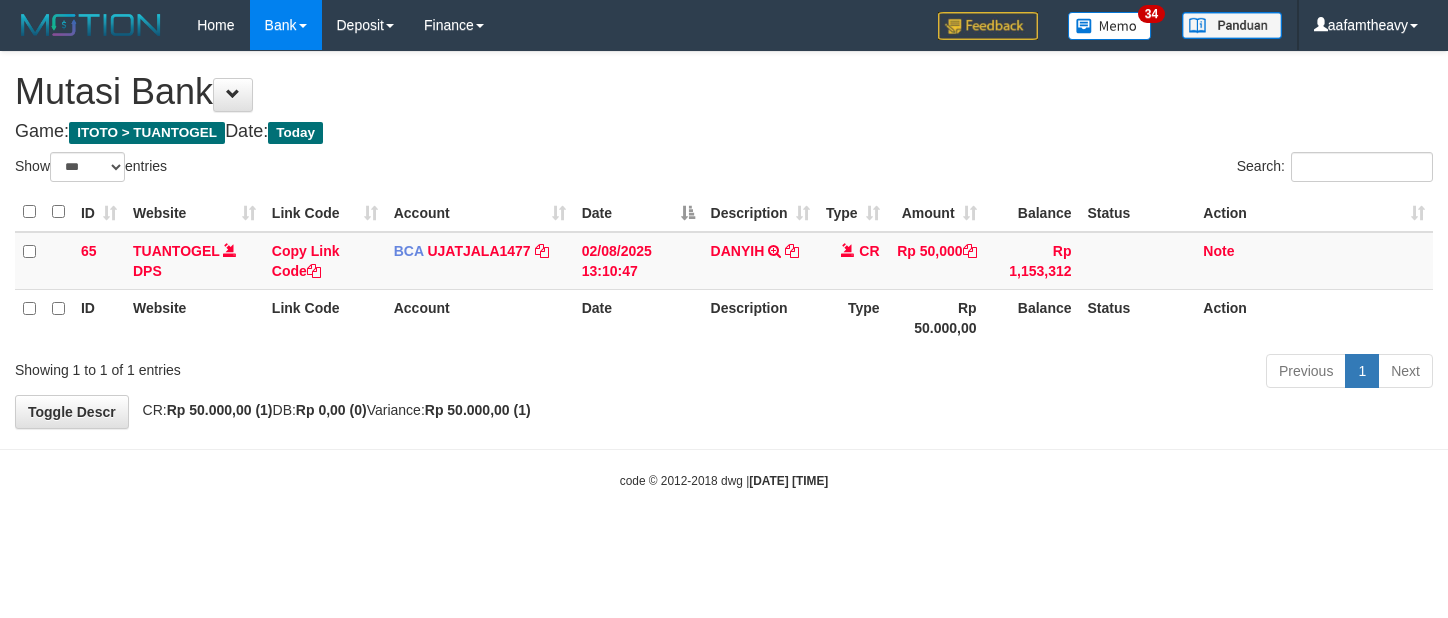 scroll, scrollTop: 0, scrollLeft: 0, axis: both 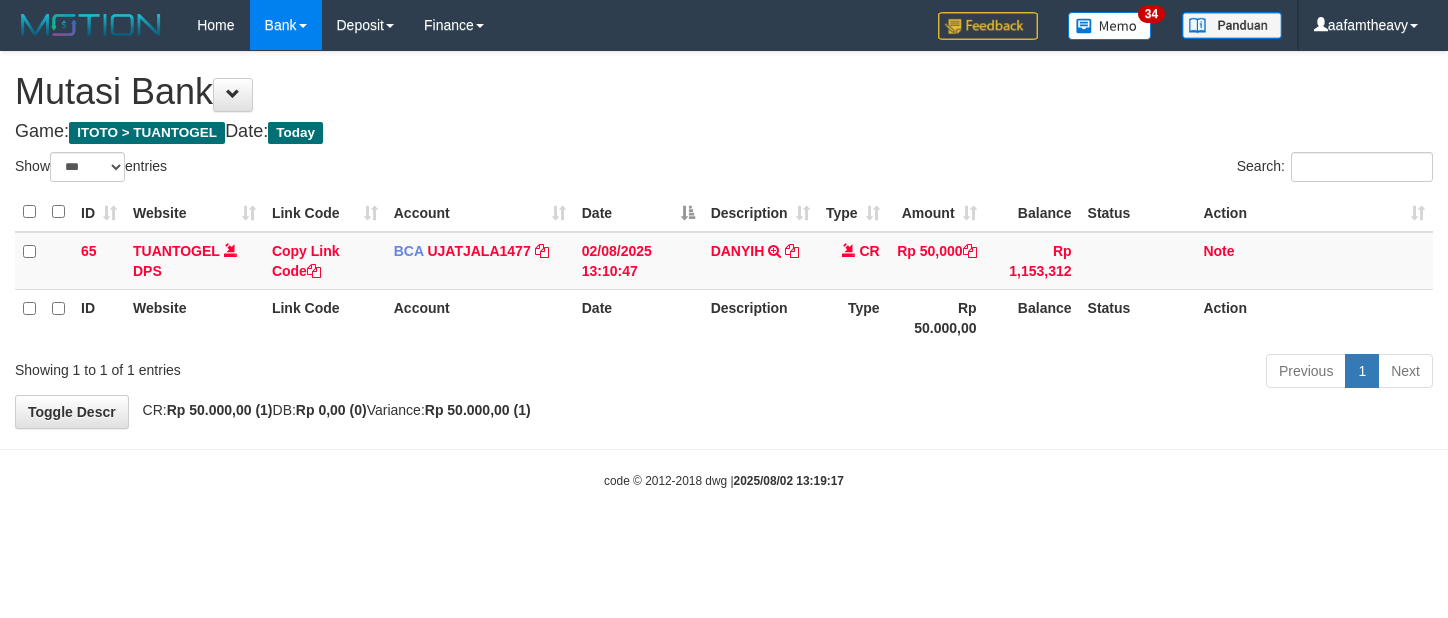 select on "***" 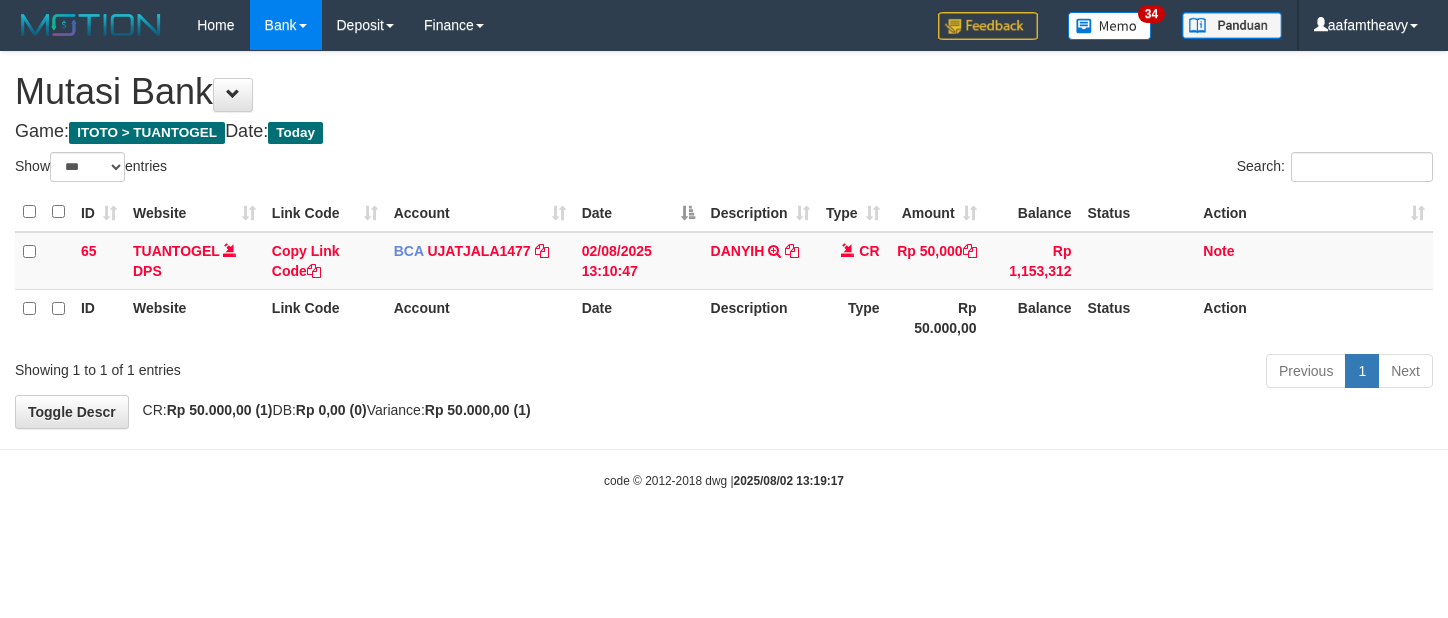scroll, scrollTop: 0, scrollLeft: 0, axis: both 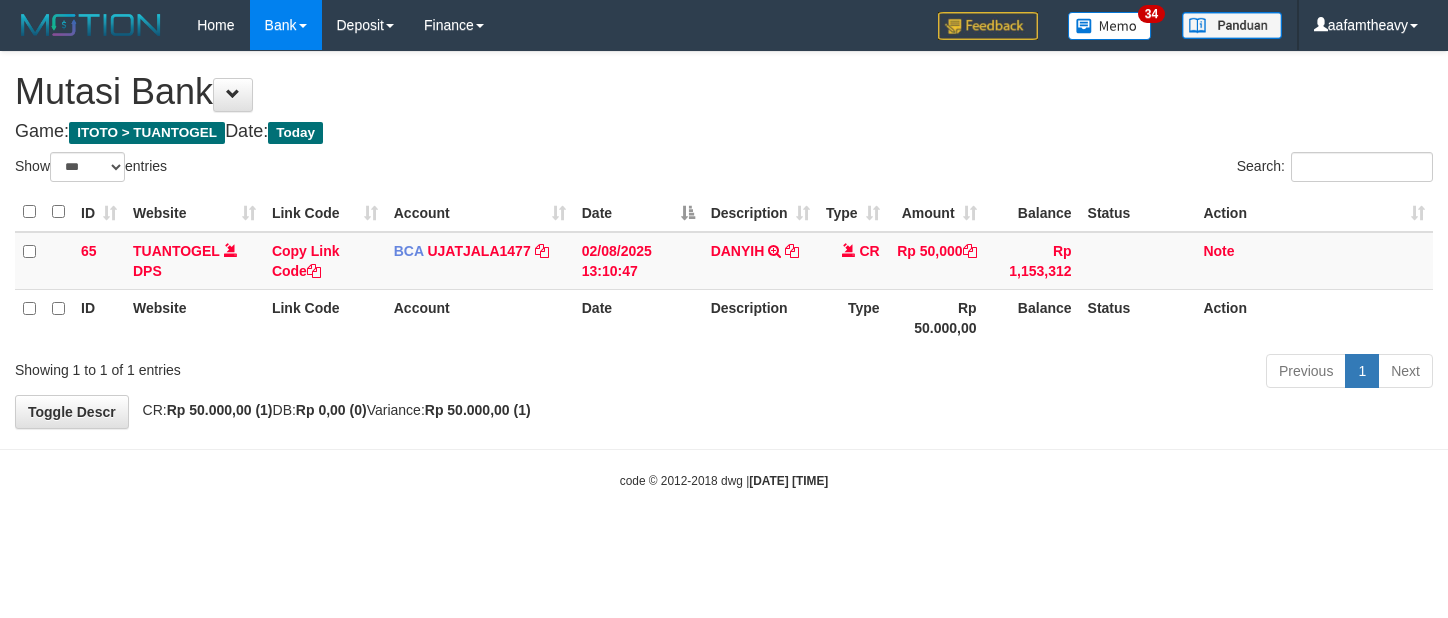 select on "***" 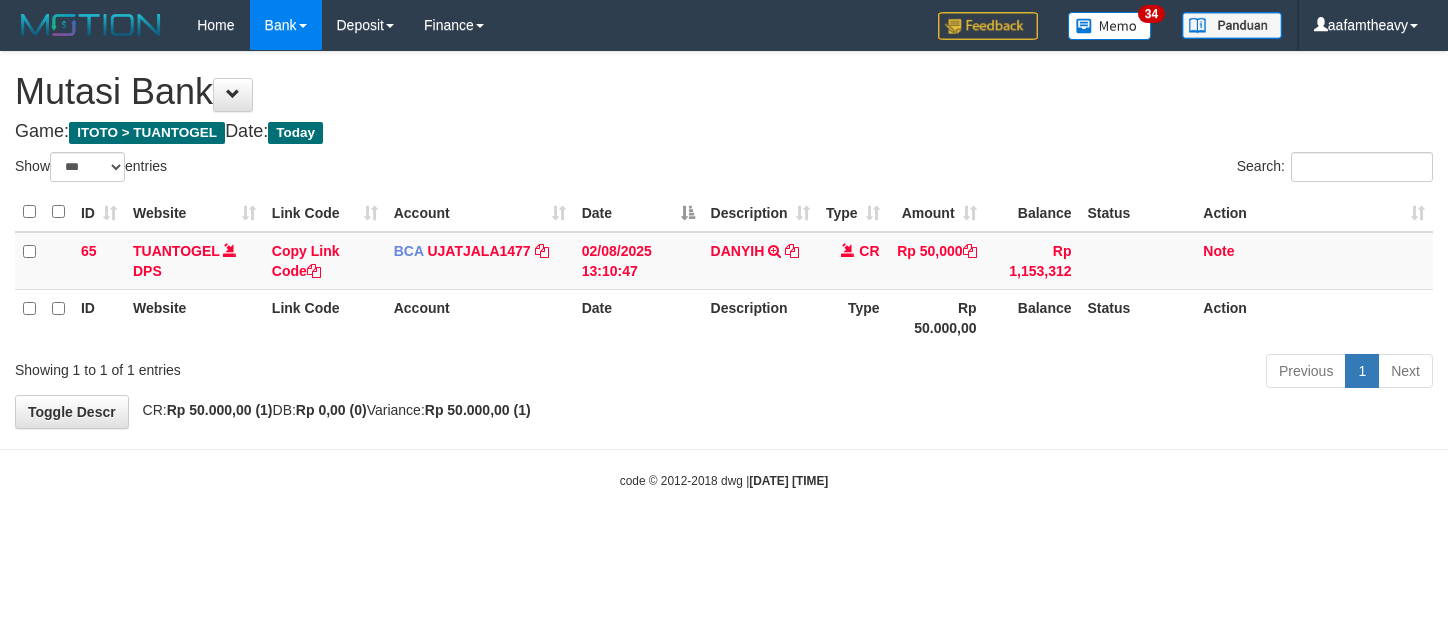 scroll, scrollTop: 0, scrollLeft: 0, axis: both 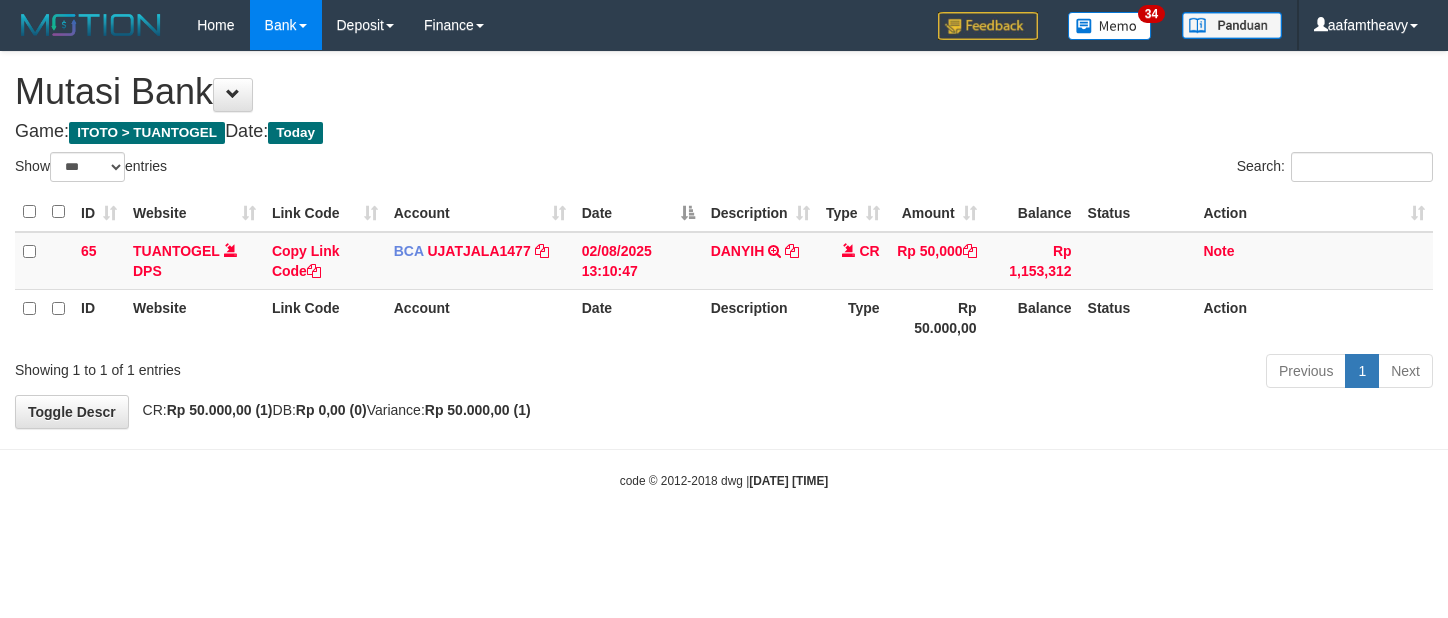 select on "***" 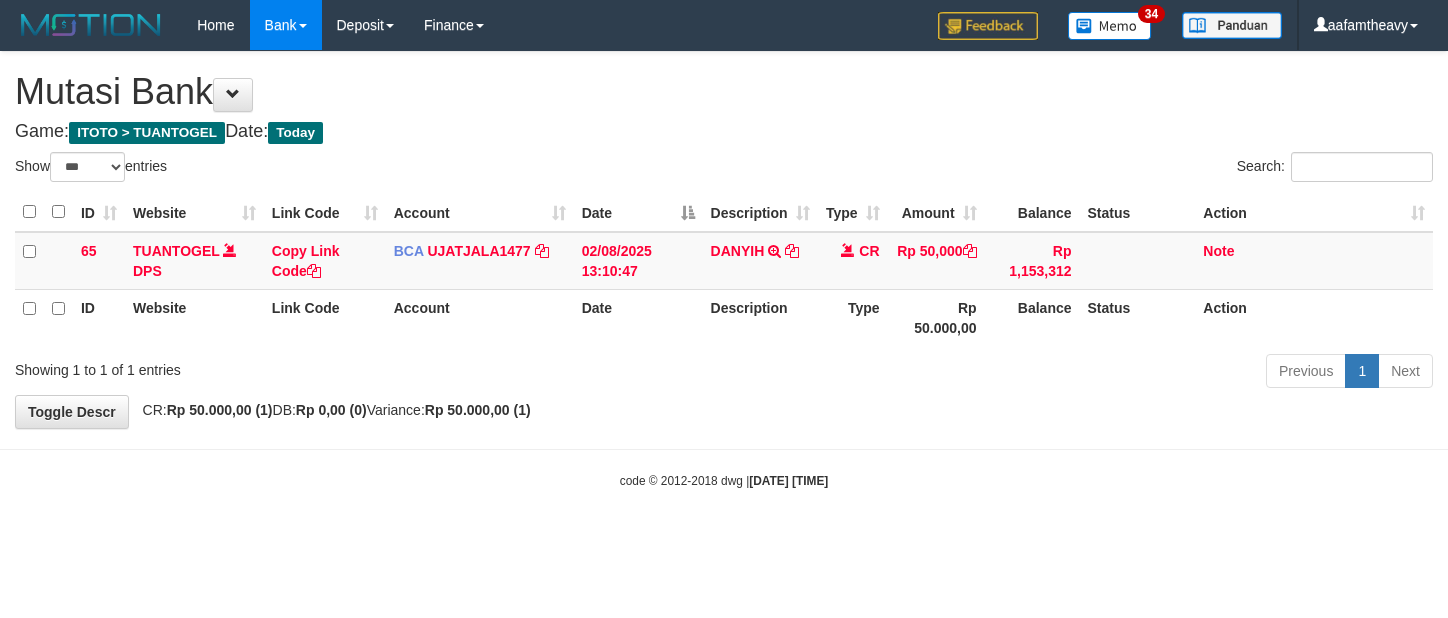 scroll, scrollTop: 0, scrollLeft: 0, axis: both 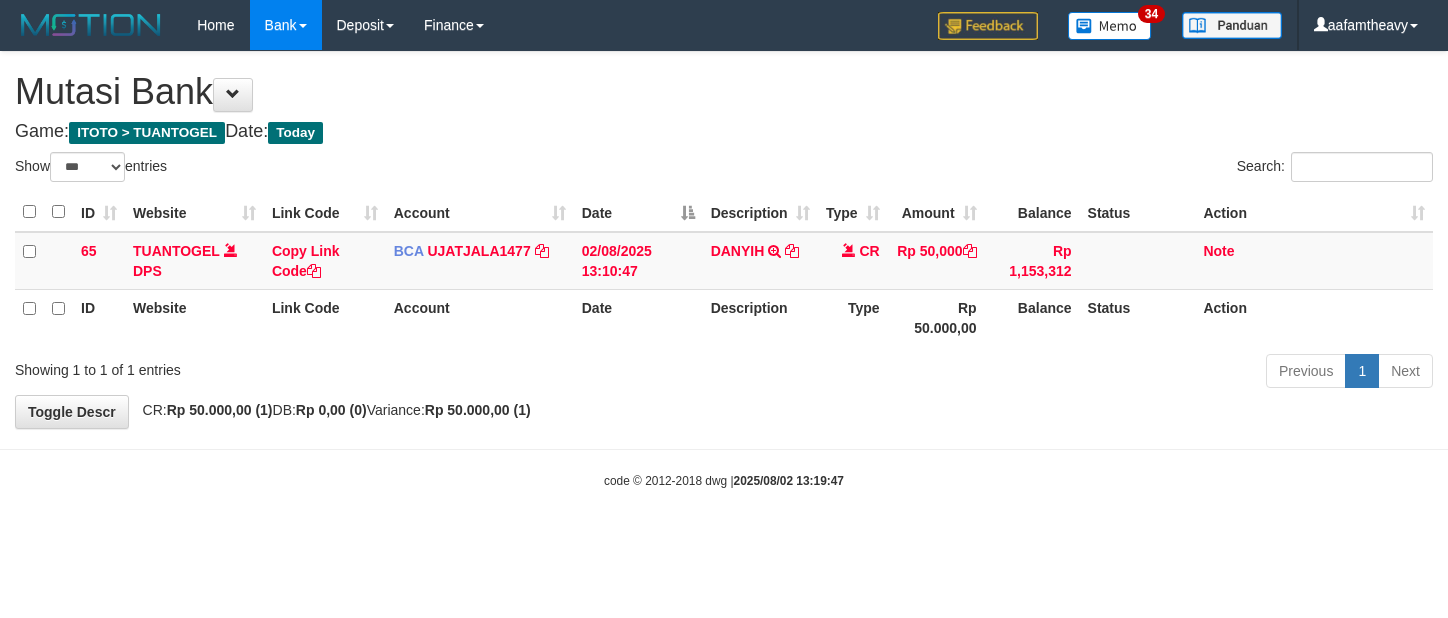 select on "***" 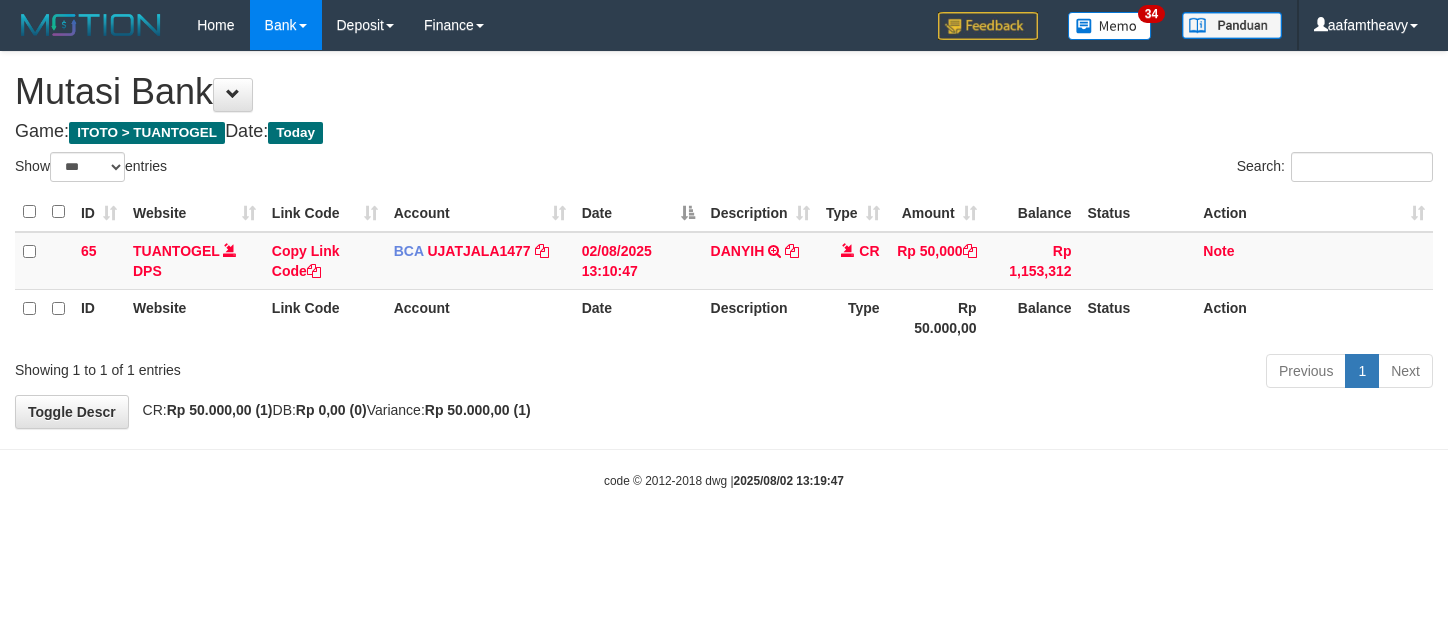 scroll, scrollTop: 0, scrollLeft: 0, axis: both 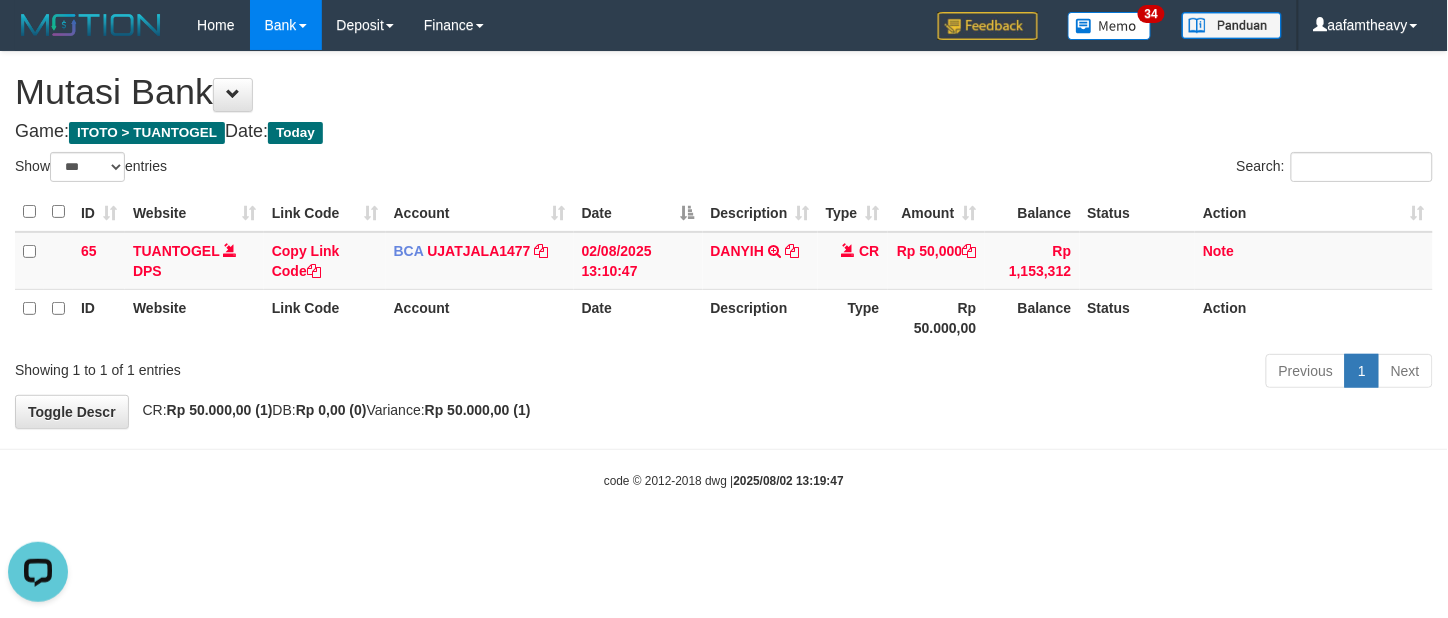 click on "Toggle navigation
Home
Bank
Account List
Load
By Website
Group
[ITOTO]													TUANTOGEL
By Load Group (DPS)
Group aaf-DPBCA02TUANTOGEL" at bounding box center (724, 270) 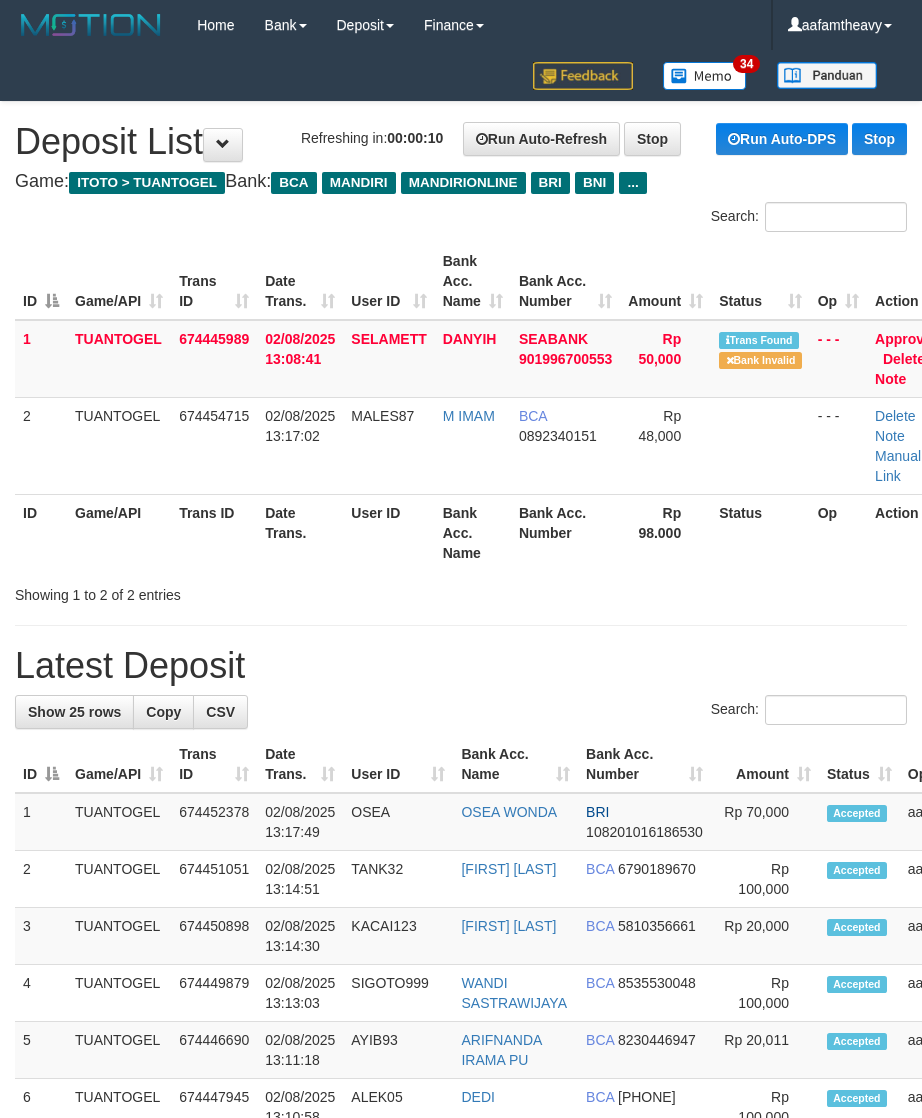 scroll, scrollTop: 0, scrollLeft: 0, axis: both 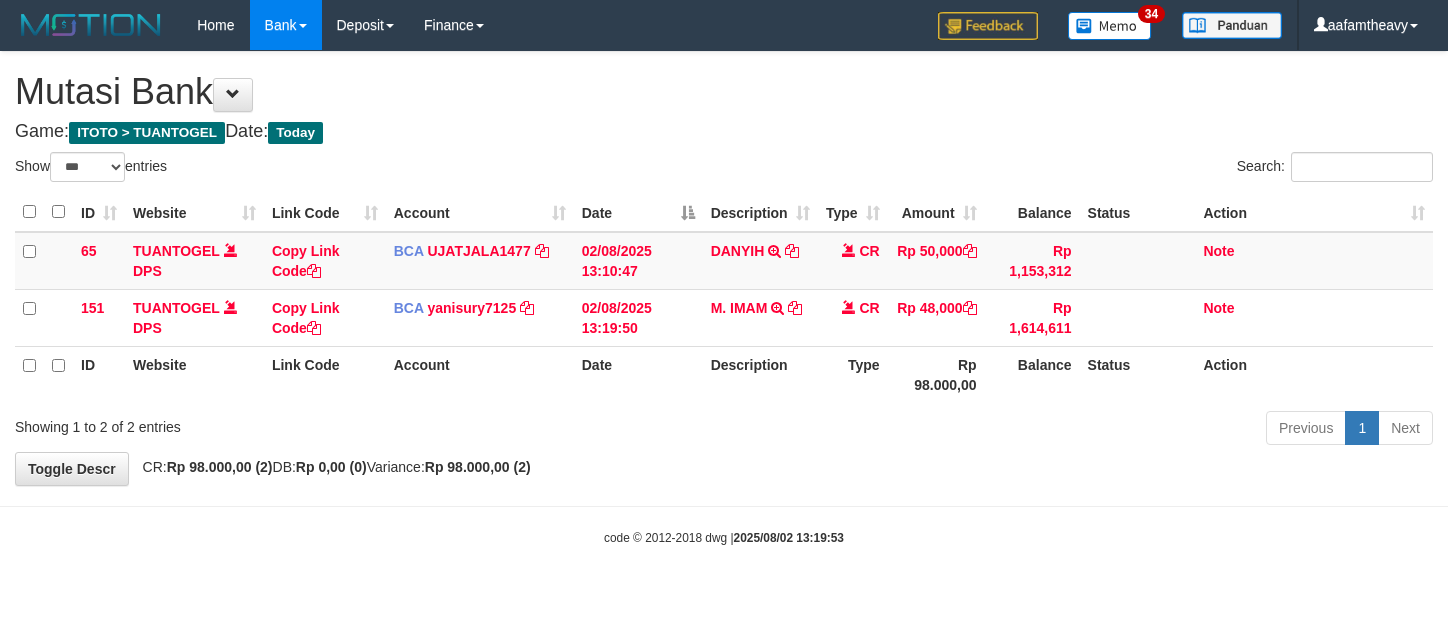 select on "***" 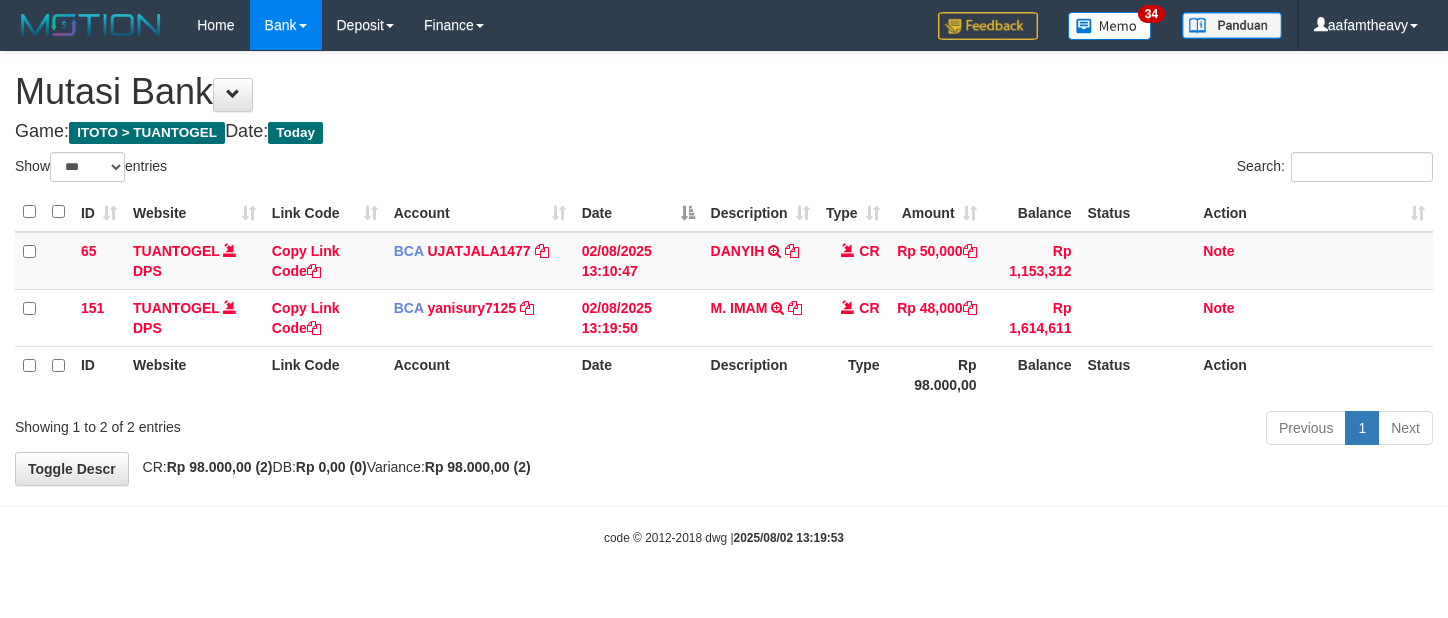 scroll, scrollTop: 0, scrollLeft: 0, axis: both 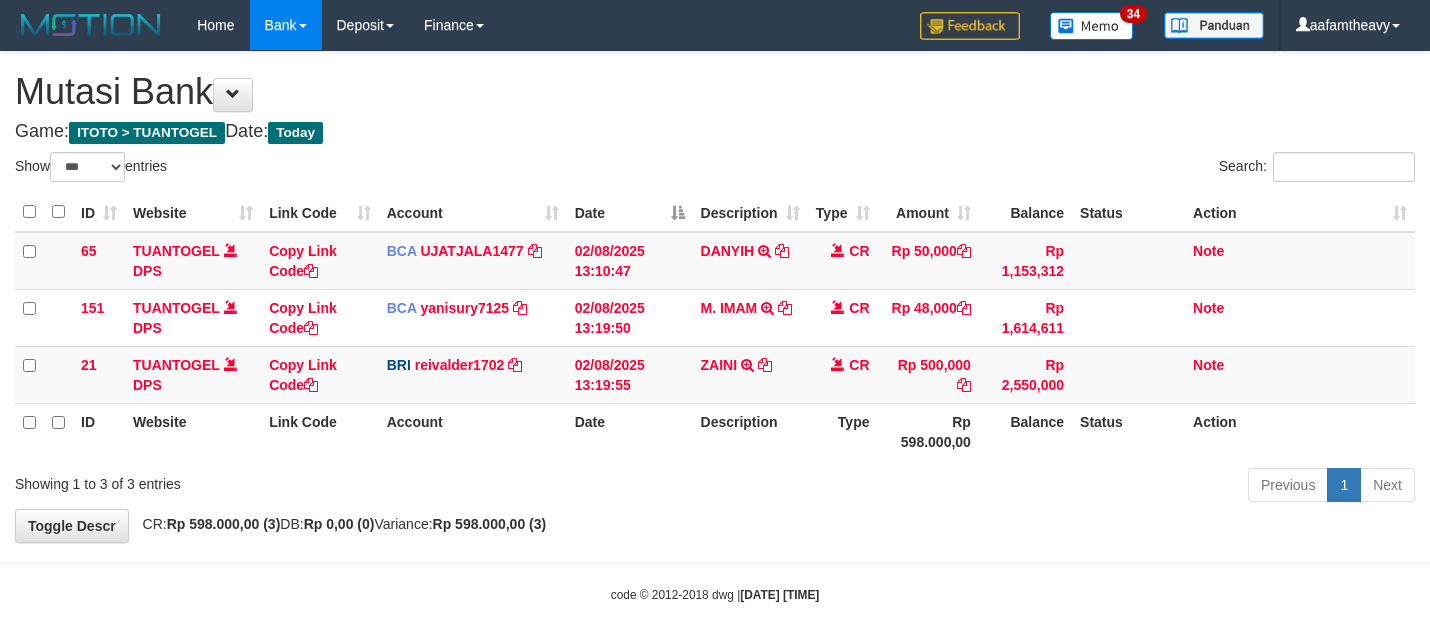 select on "***" 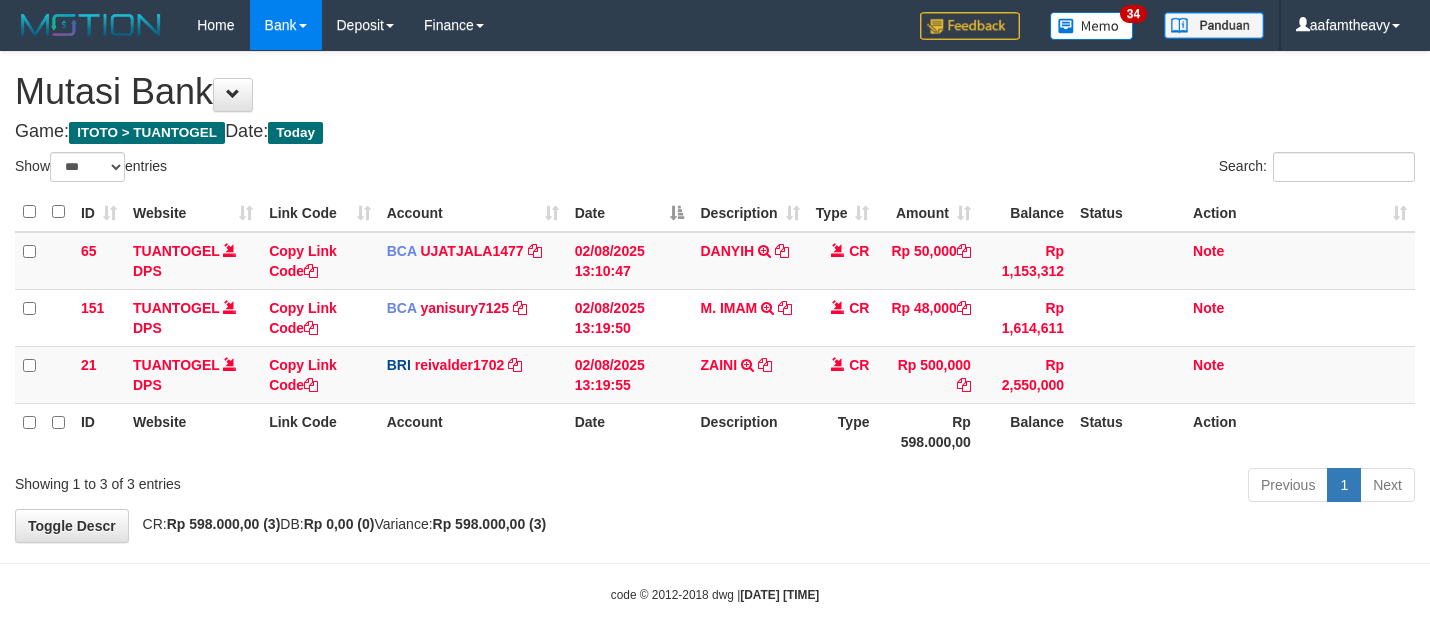 scroll, scrollTop: 0, scrollLeft: 0, axis: both 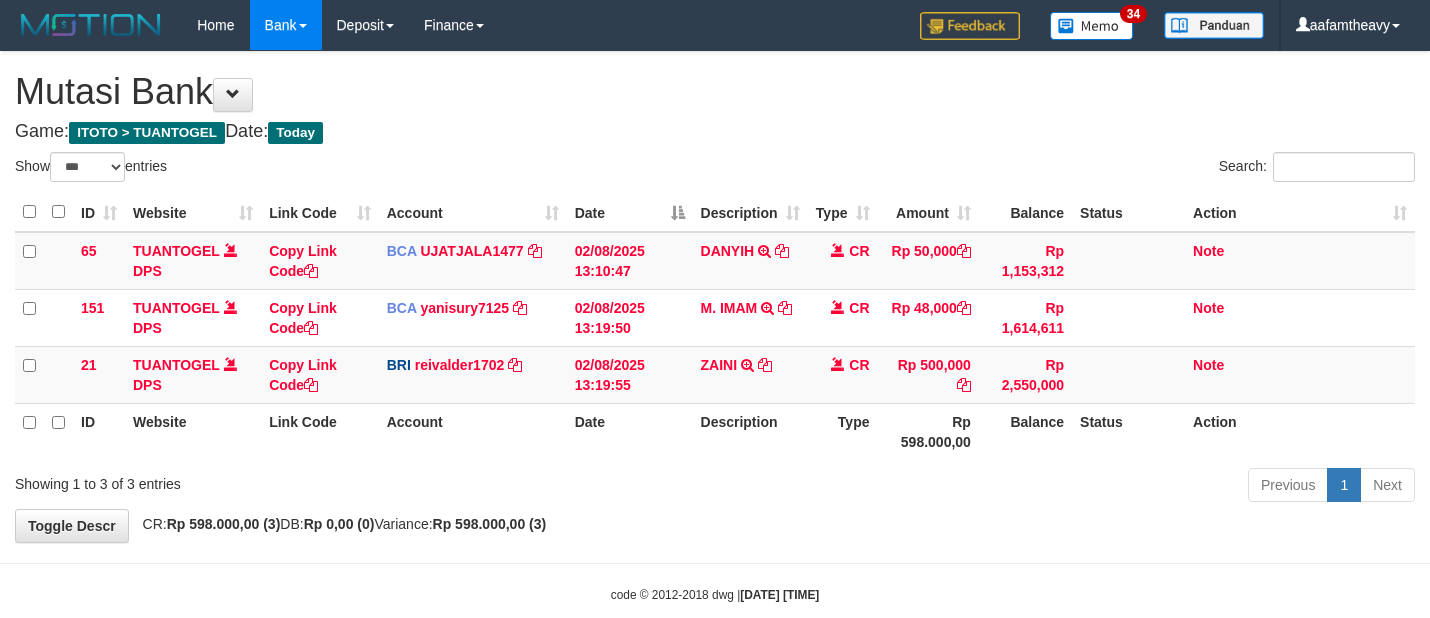 select on "***" 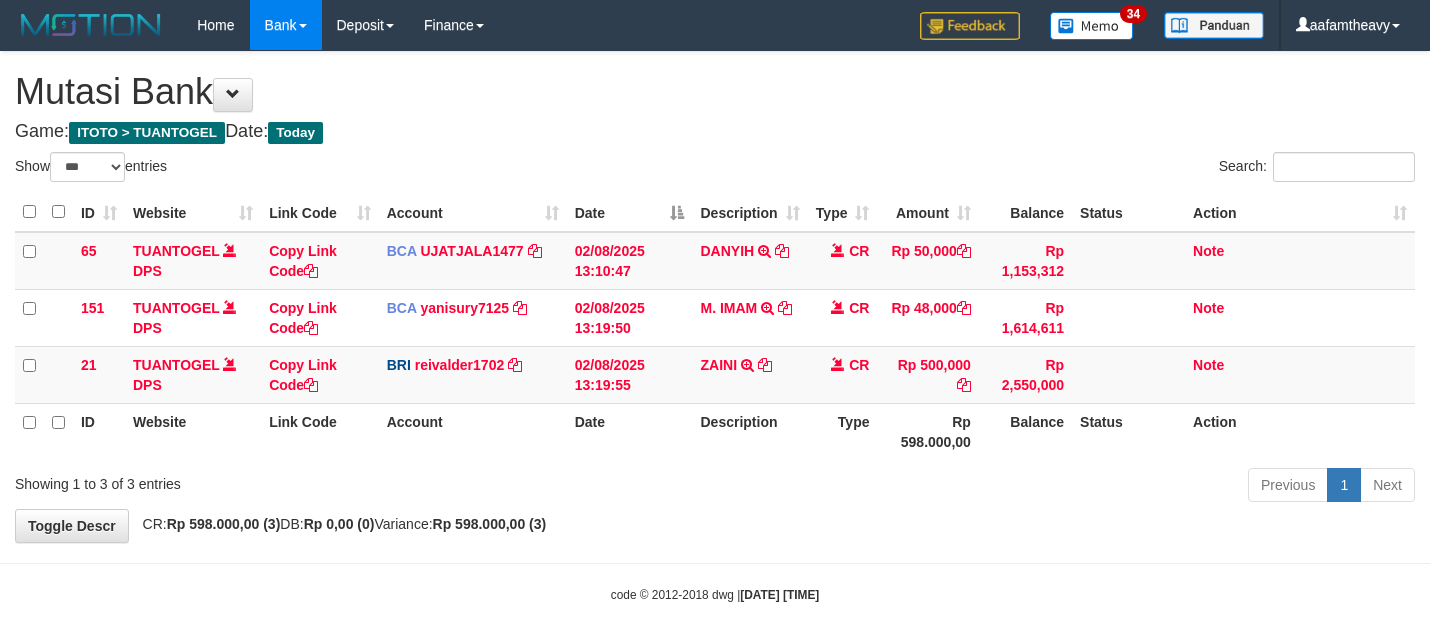 scroll, scrollTop: 0, scrollLeft: 0, axis: both 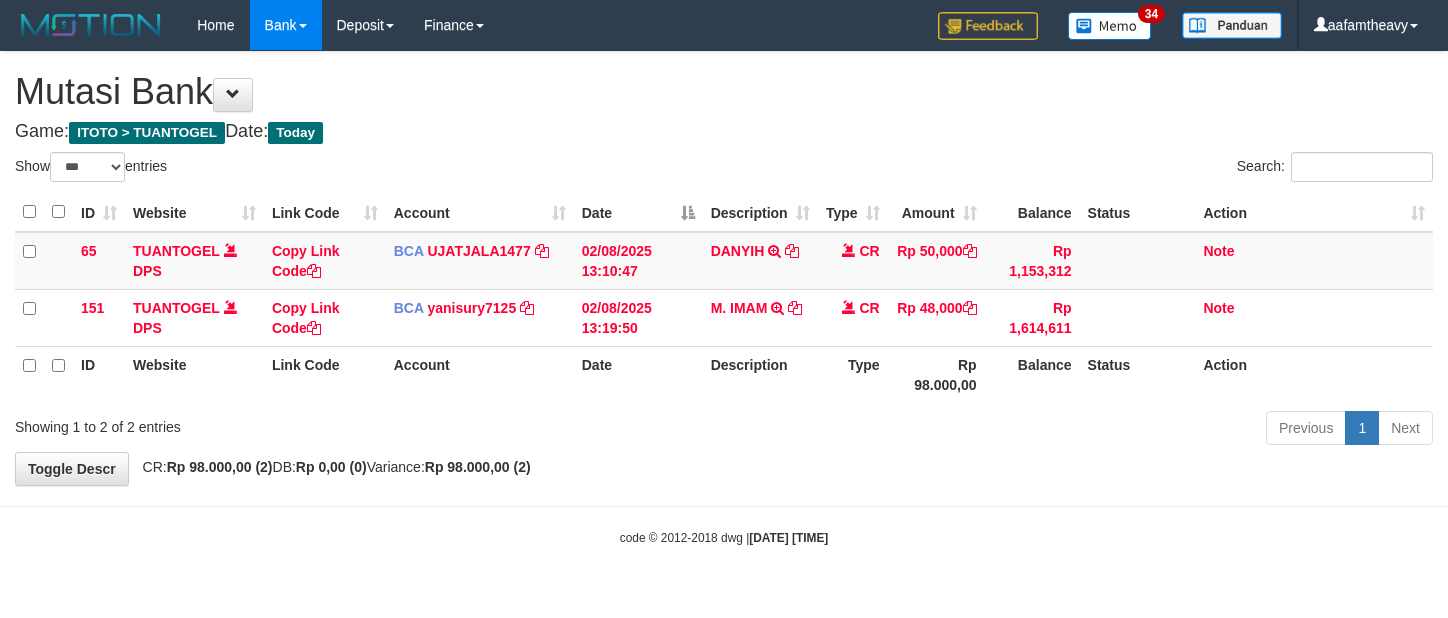 select on "***" 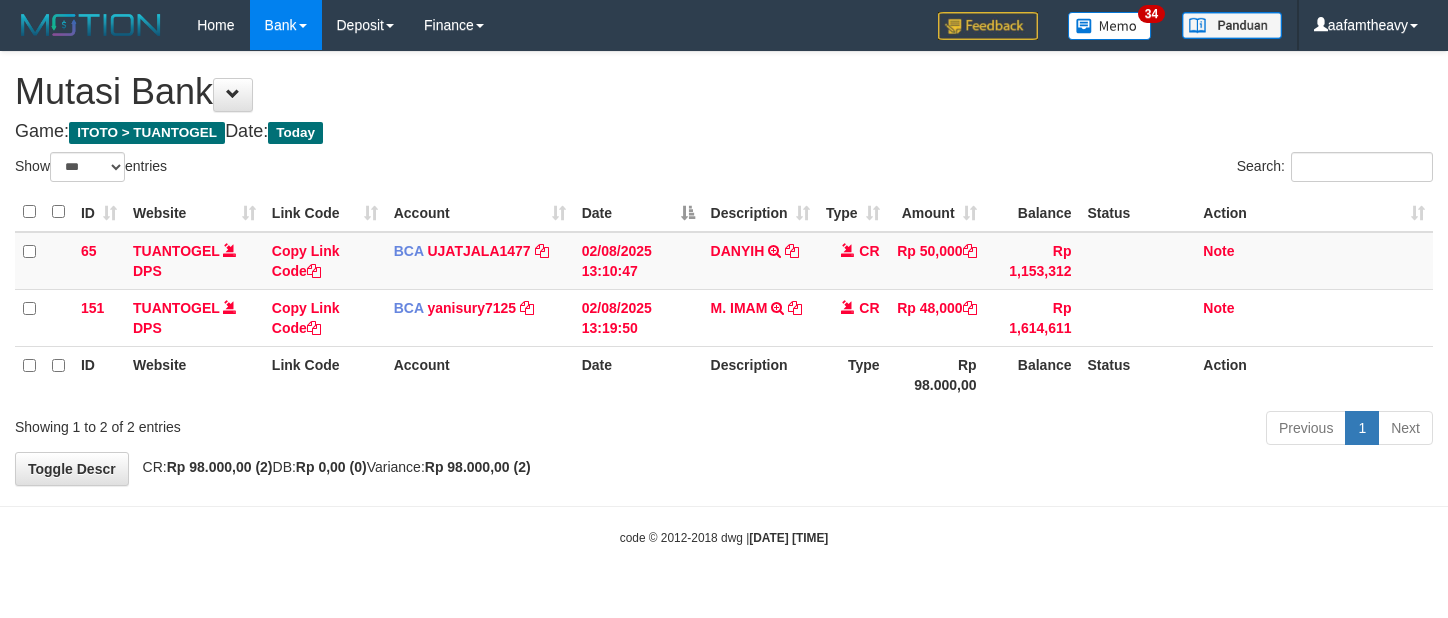 scroll, scrollTop: 0, scrollLeft: 0, axis: both 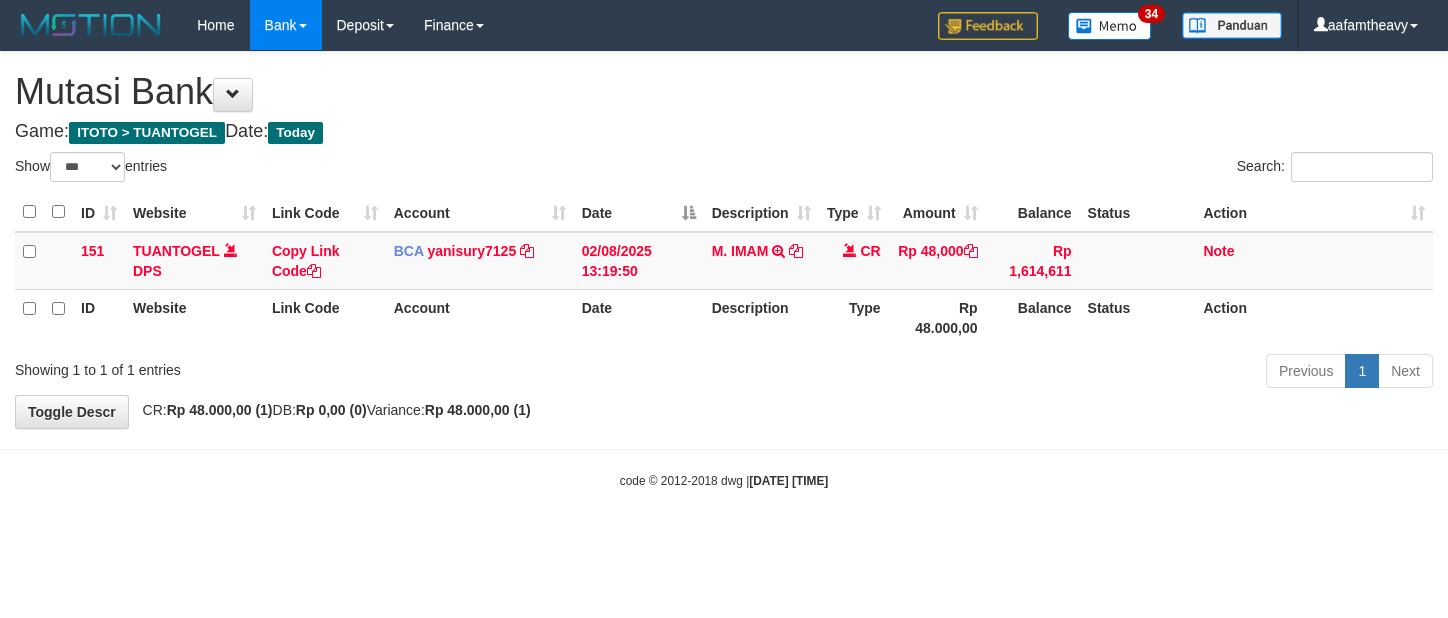 select on "***" 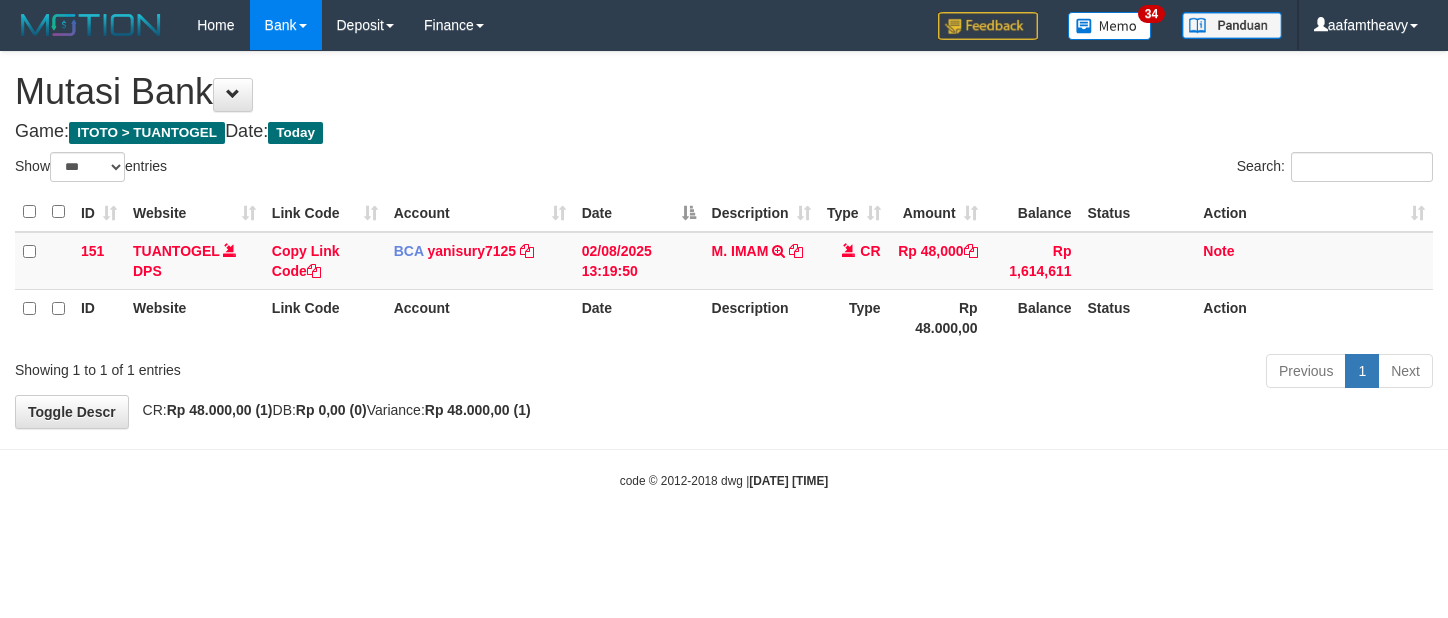 scroll, scrollTop: 0, scrollLeft: 0, axis: both 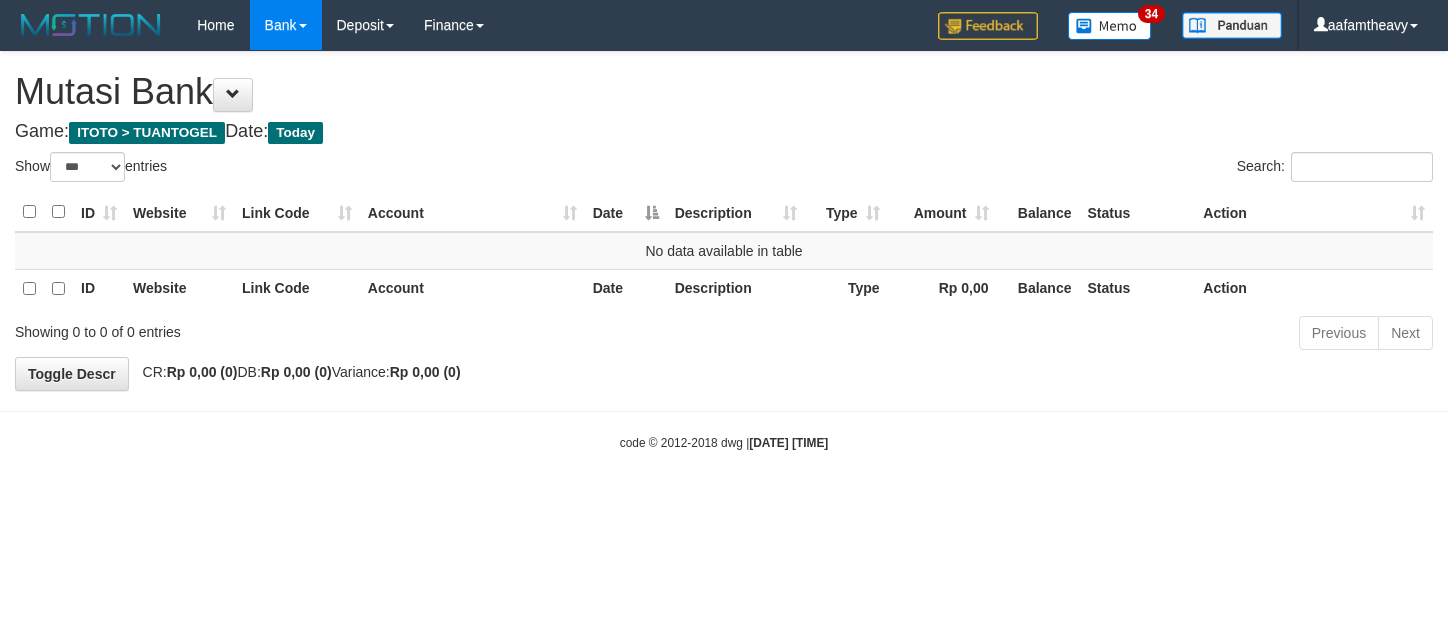 select on "***" 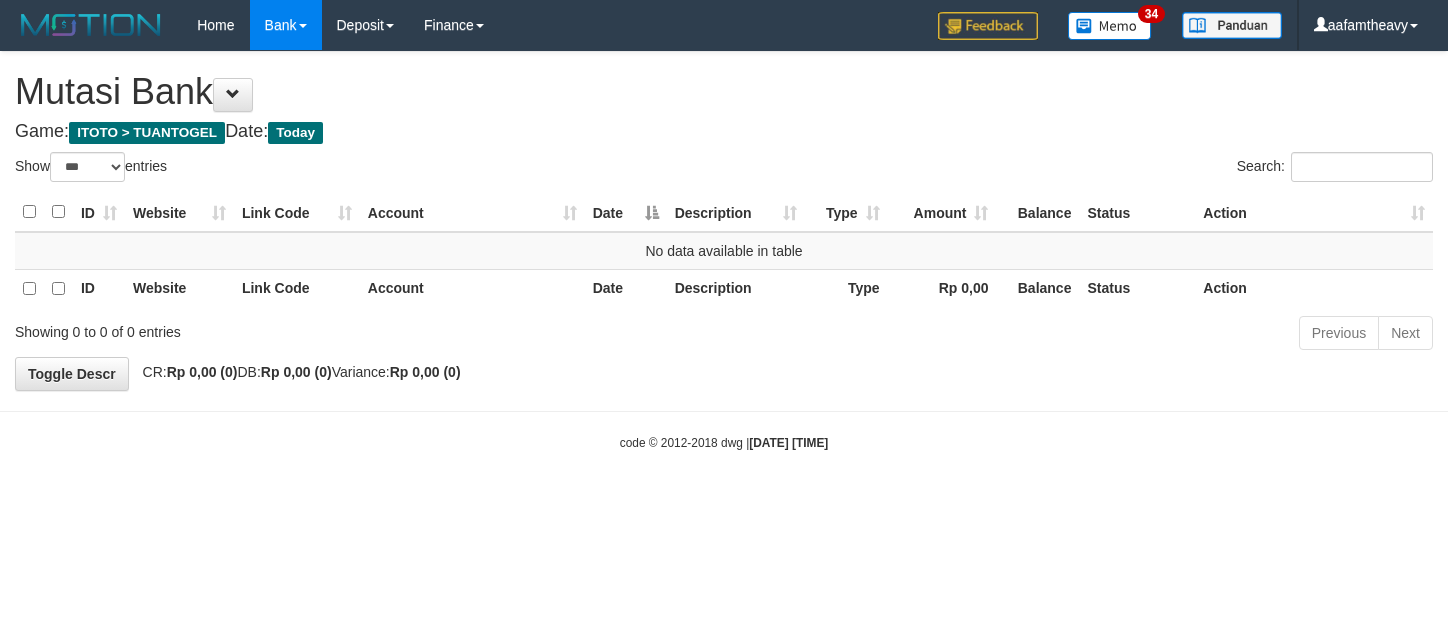 scroll, scrollTop: 0, scrollLeft: 0, axis: both 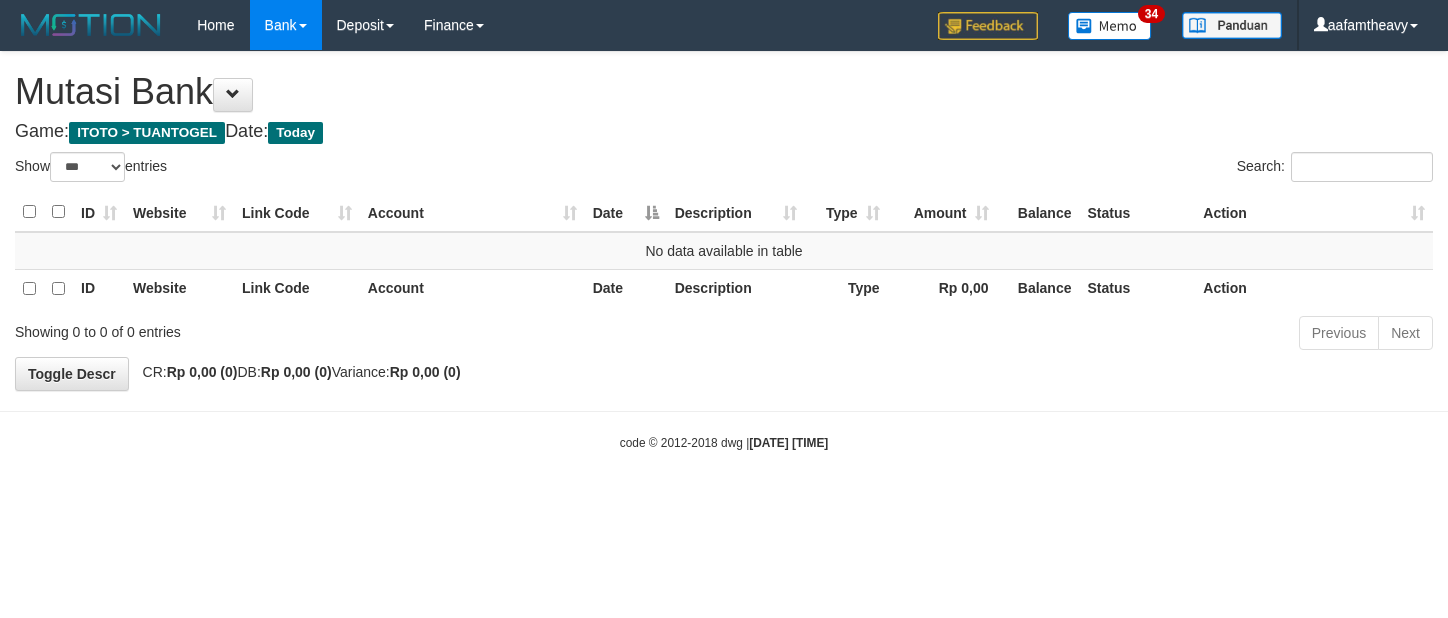 select on "***" 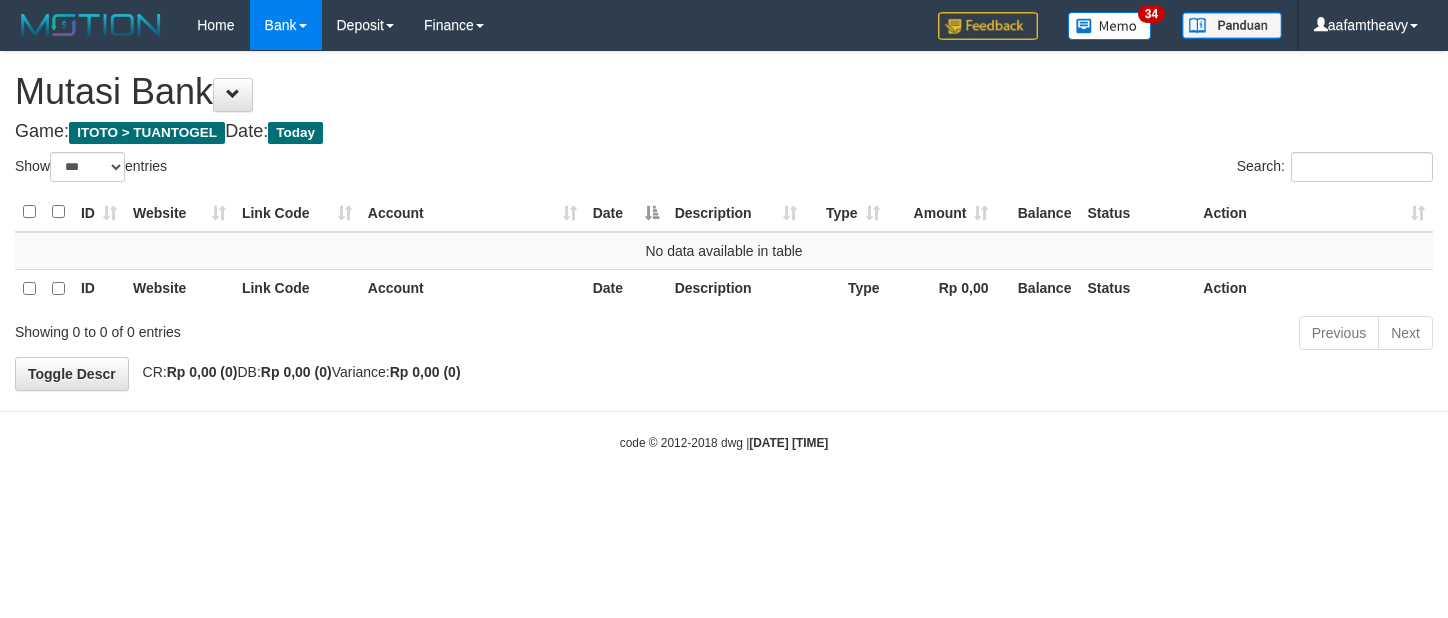 scroll, scrollTop: 0, scrollLeft: 0, axis: both 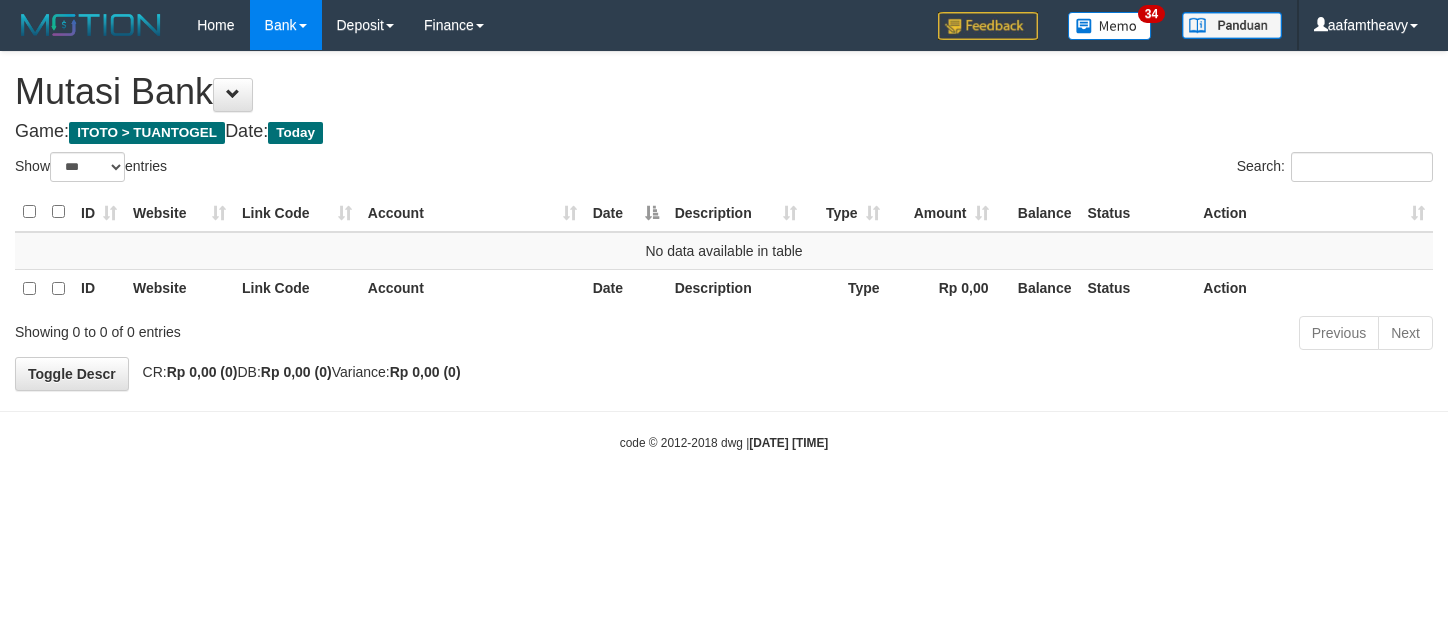 select on "***" 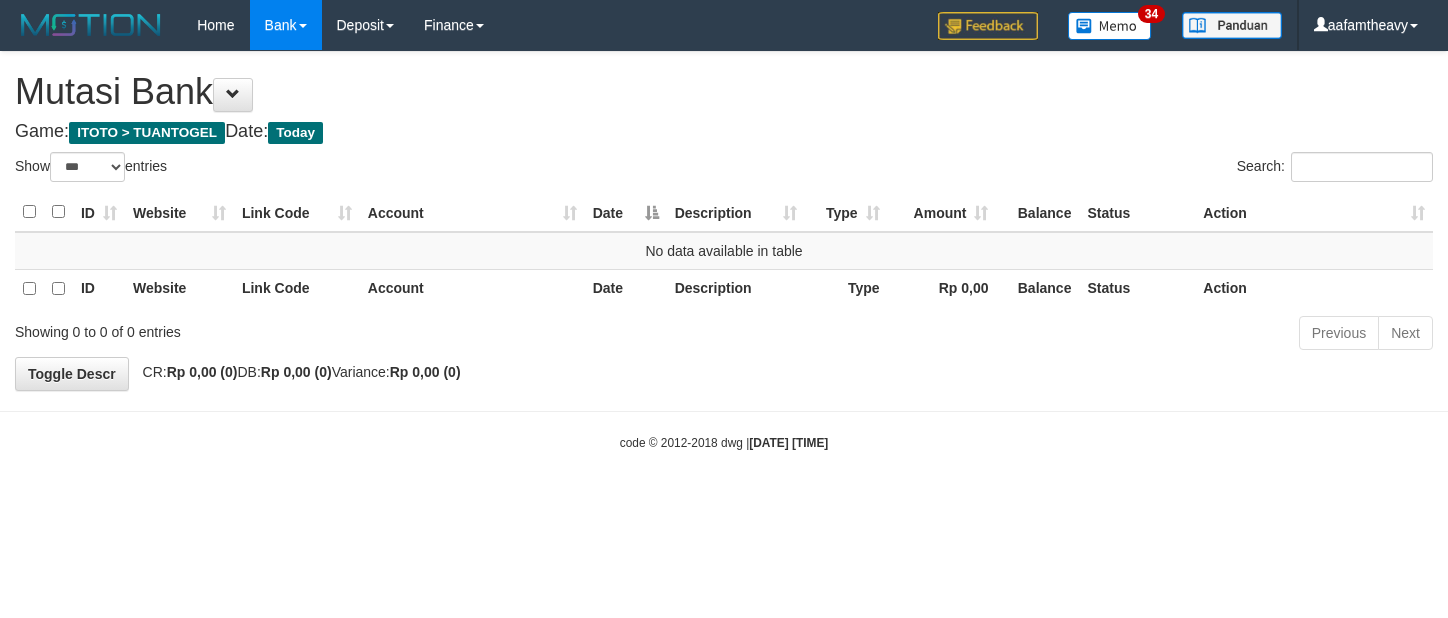 scroll, scrollTop: 0, scrollLeft: 0, axis: both 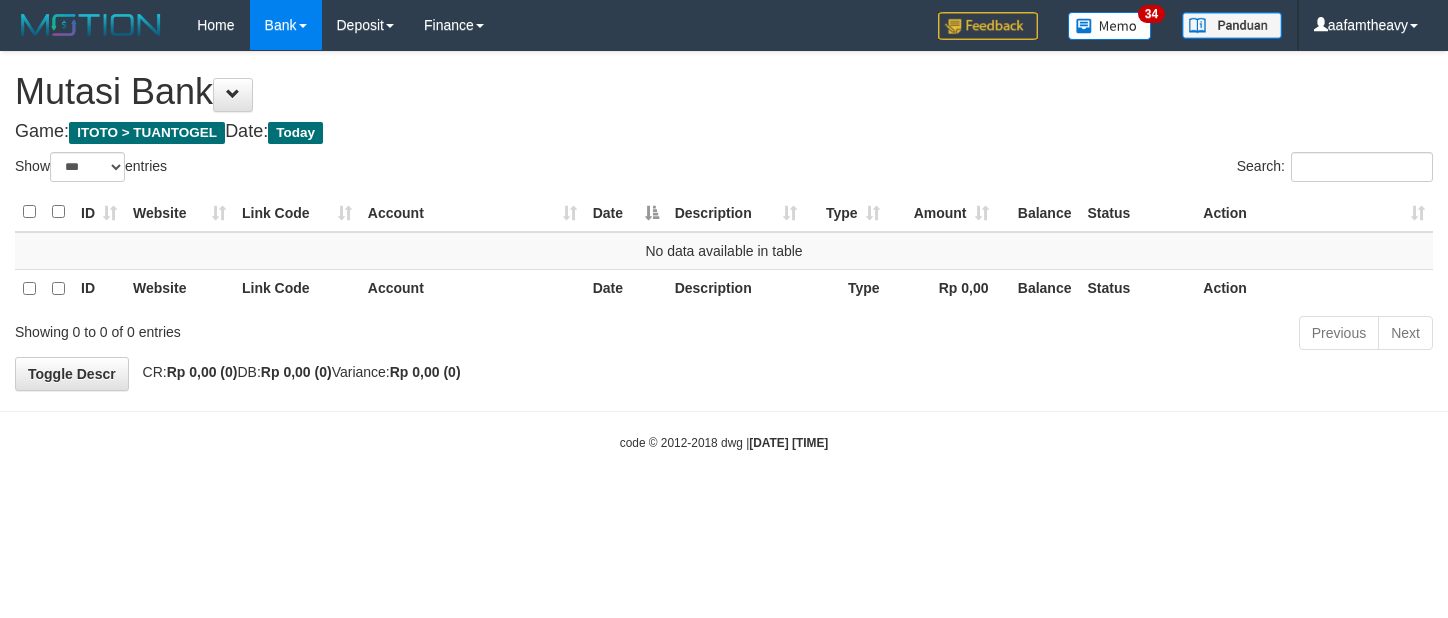 select on "***" 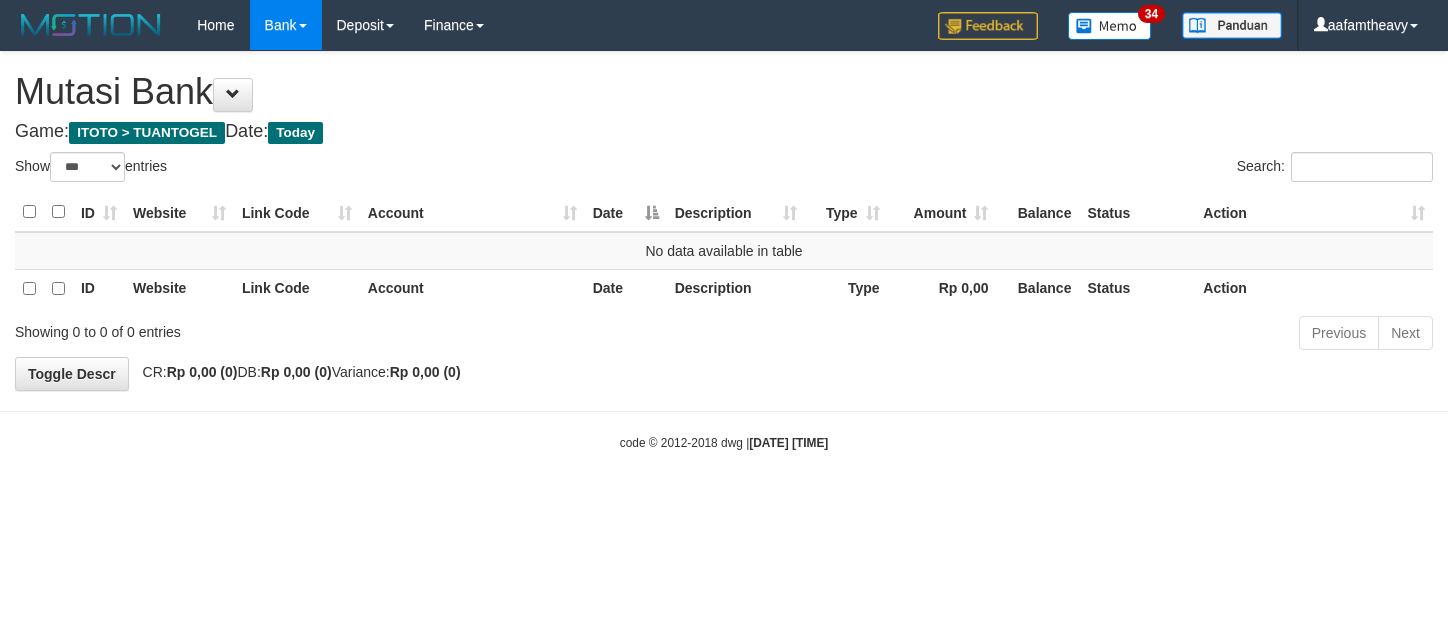 scroll, scrollTop: 0, scrollLeft: 0, axis: both 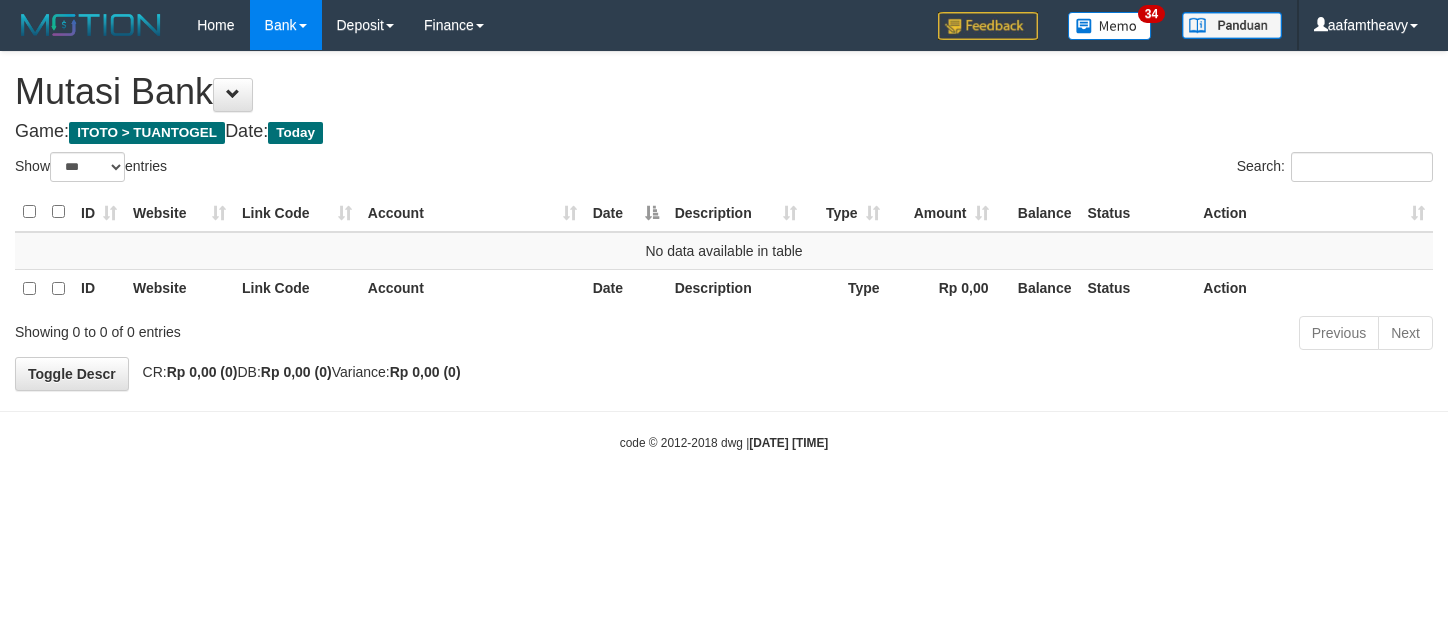 select on "***" 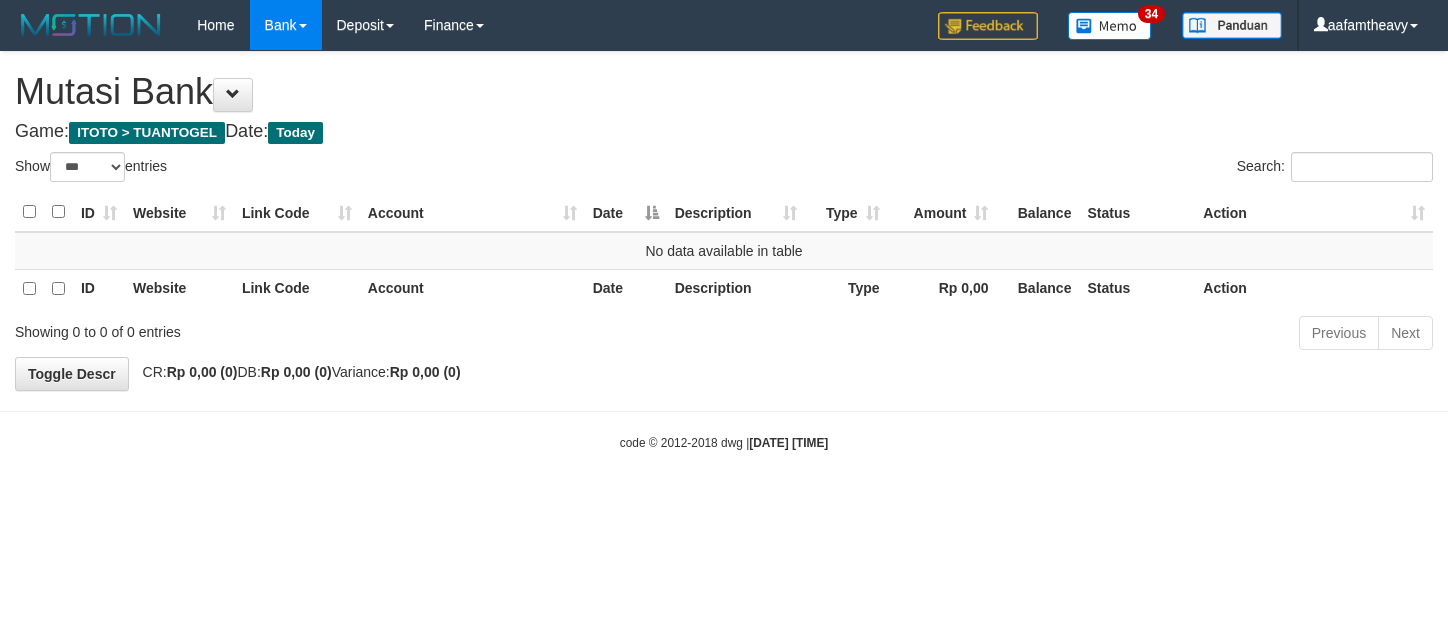 scroll, scrollTop: 0, scrollLeft: 0, axis: both 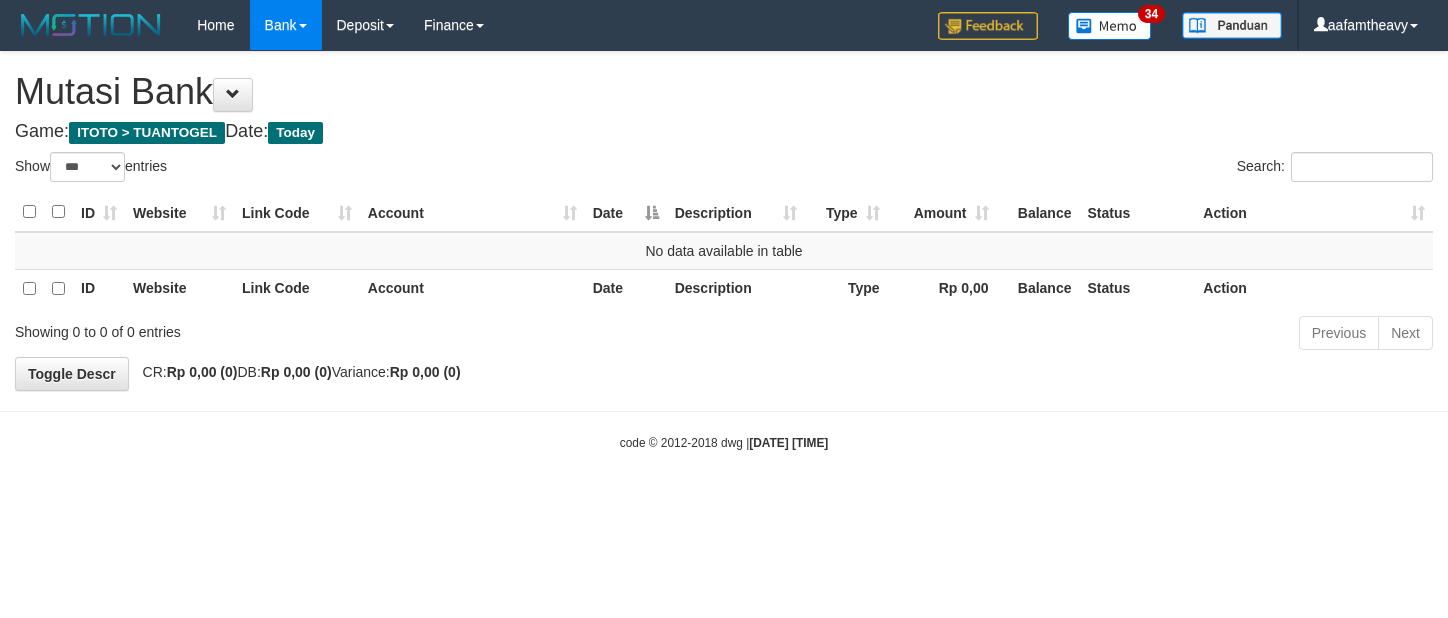 select on "***" 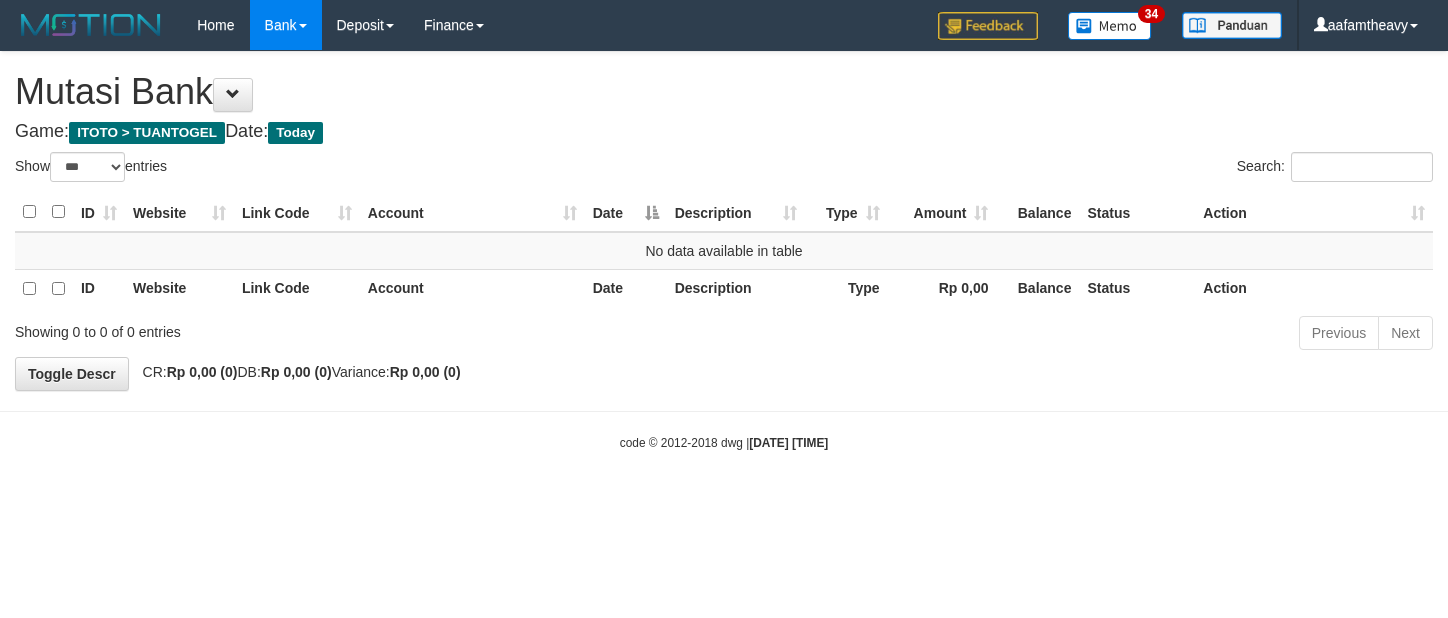 scroll, scrollTop: 0, scrollLeft: 0, axis: both 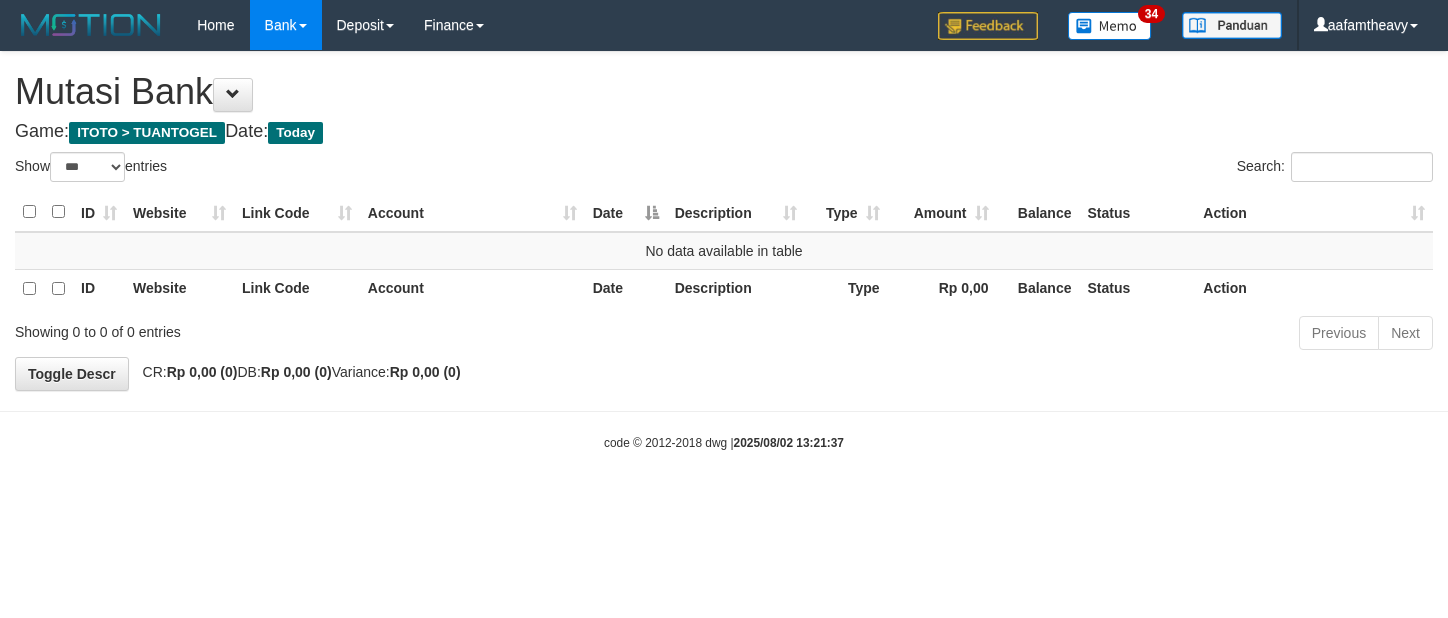 select on "***" 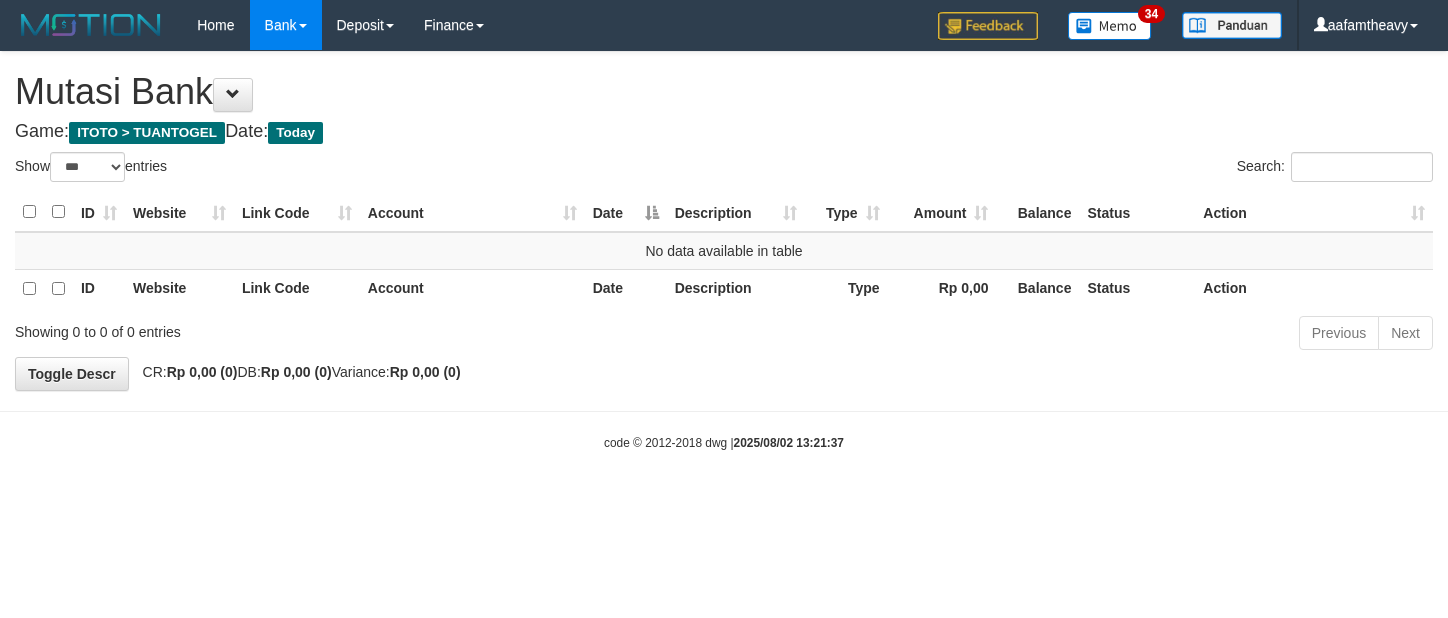 scroll, scrollTop: 0, scrollLeft: 0, axis: both 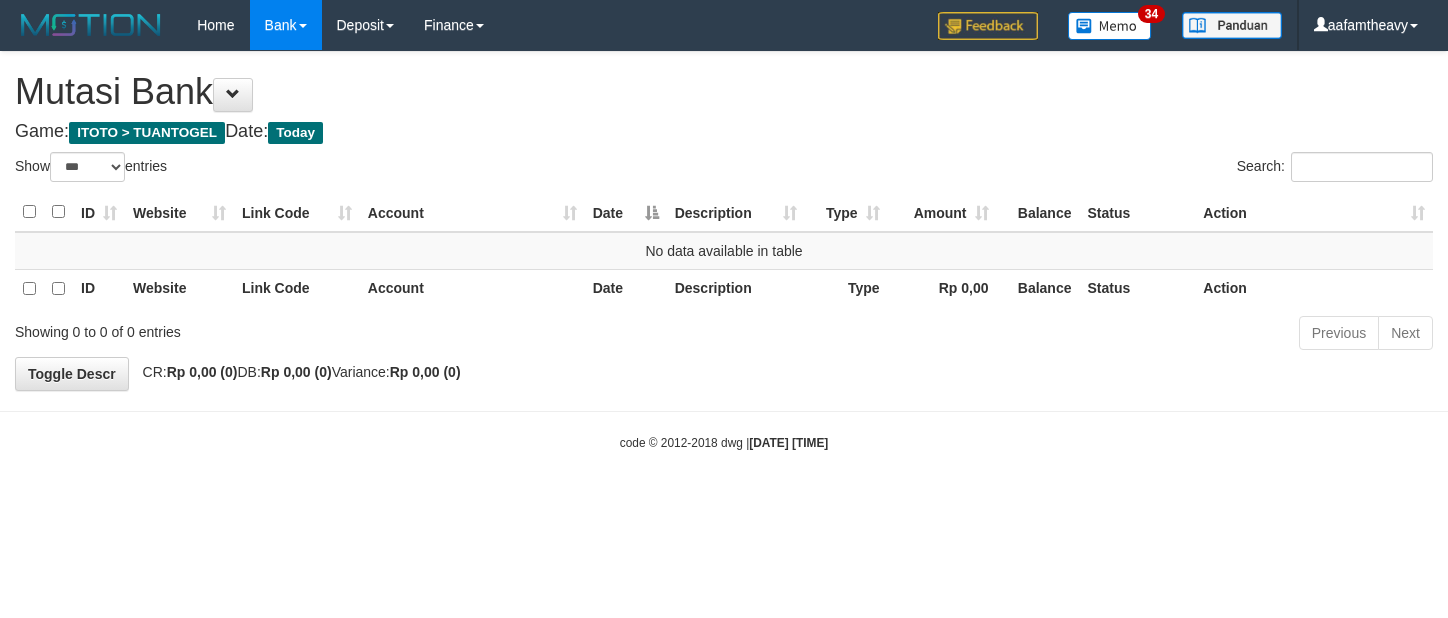 select on "***" 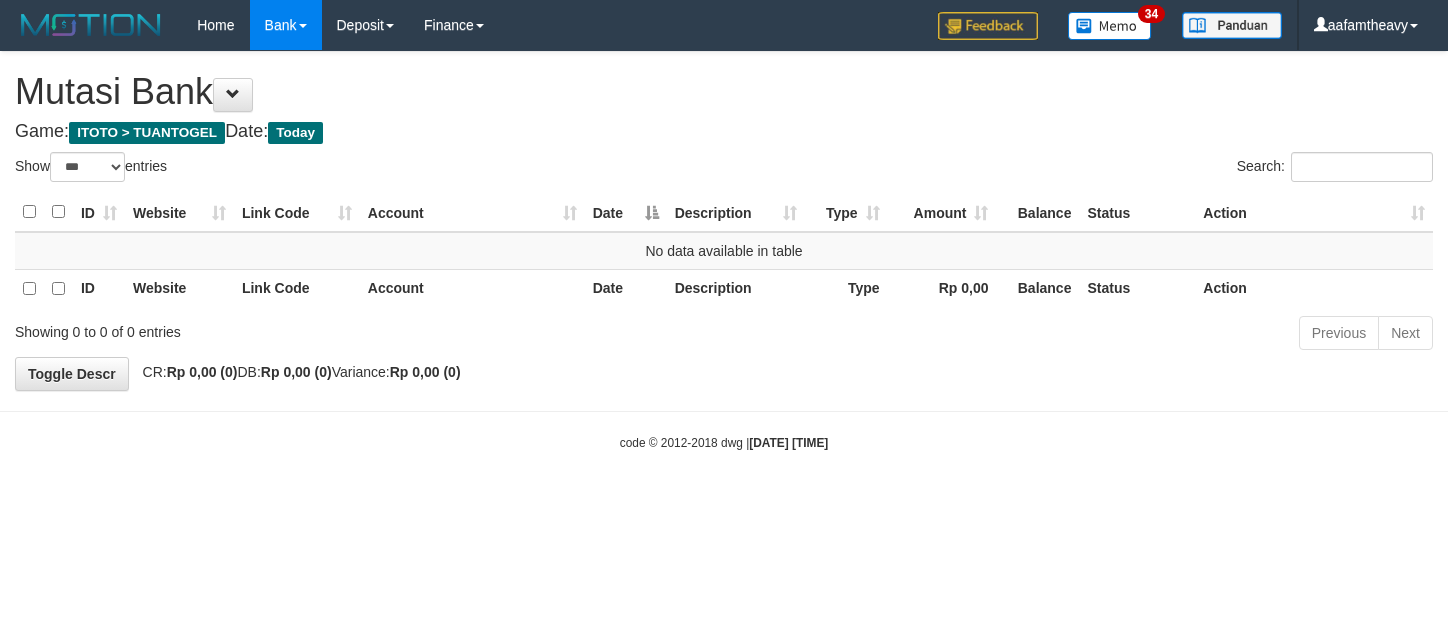 scroll, scrollTop: 0, scrollLeft: 0, axis: both 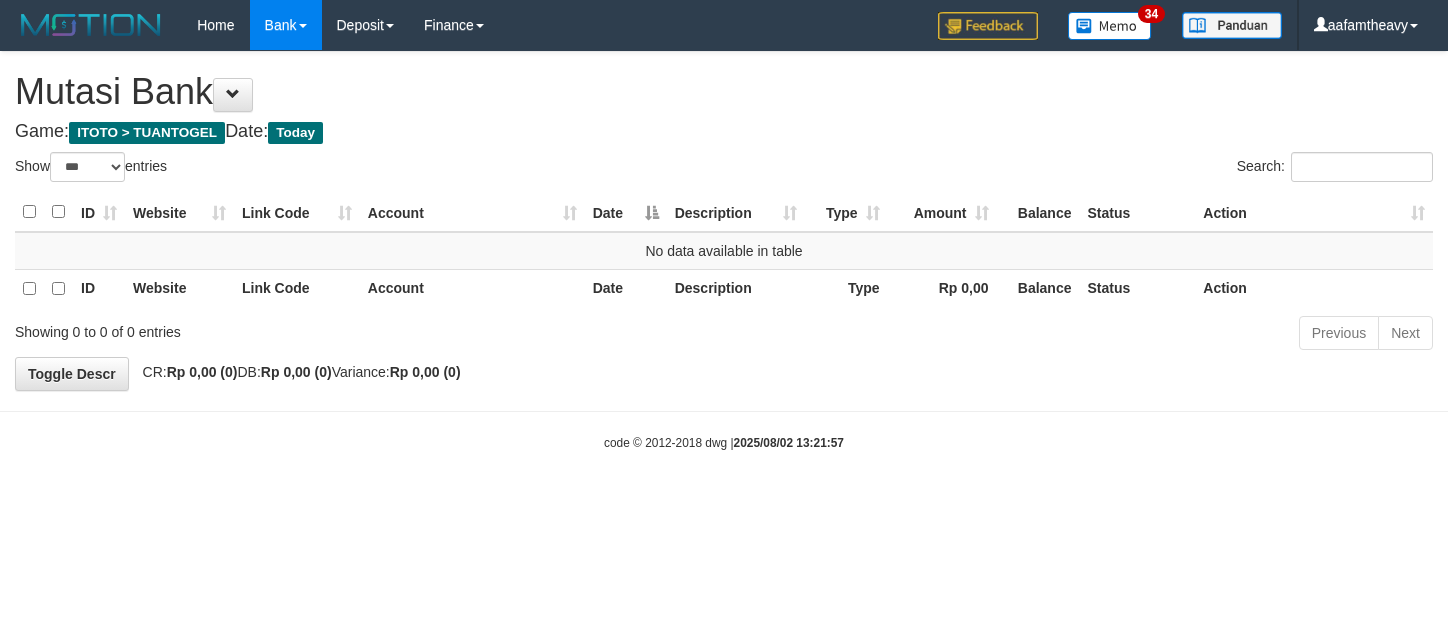 select on "***" 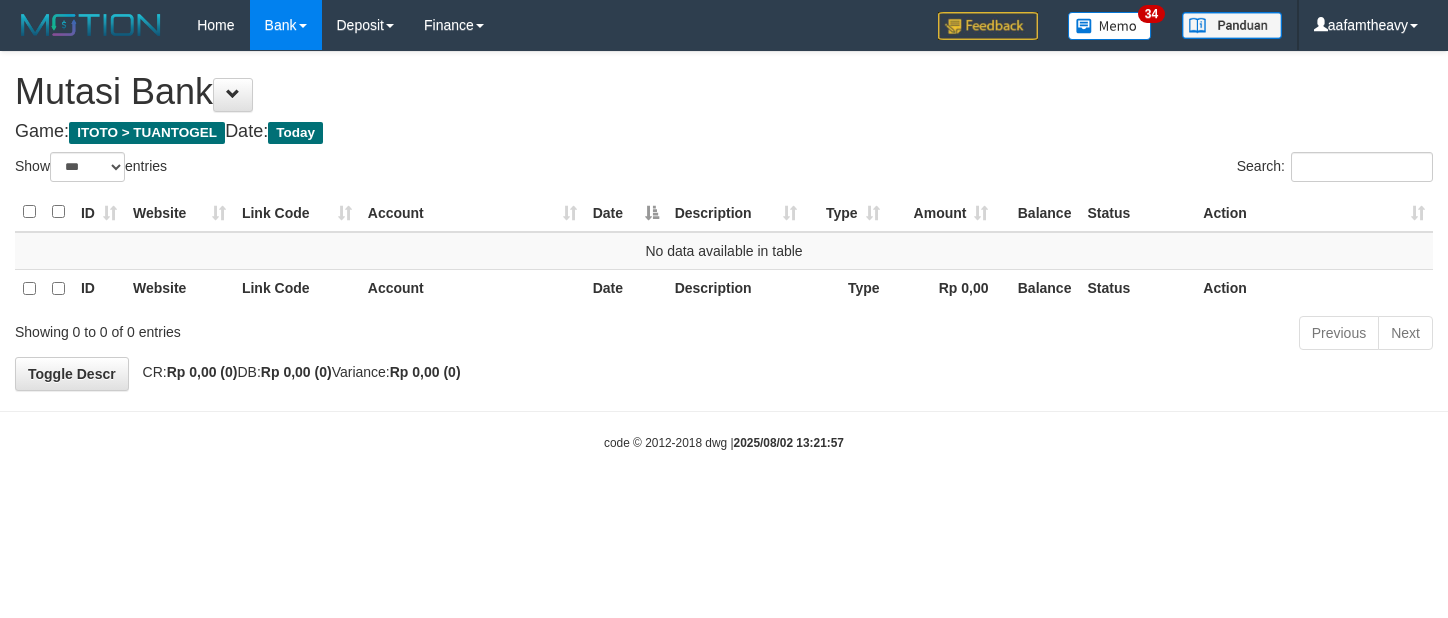 scroll, scrollTop: 0, scrollLeft: 0, axis: both 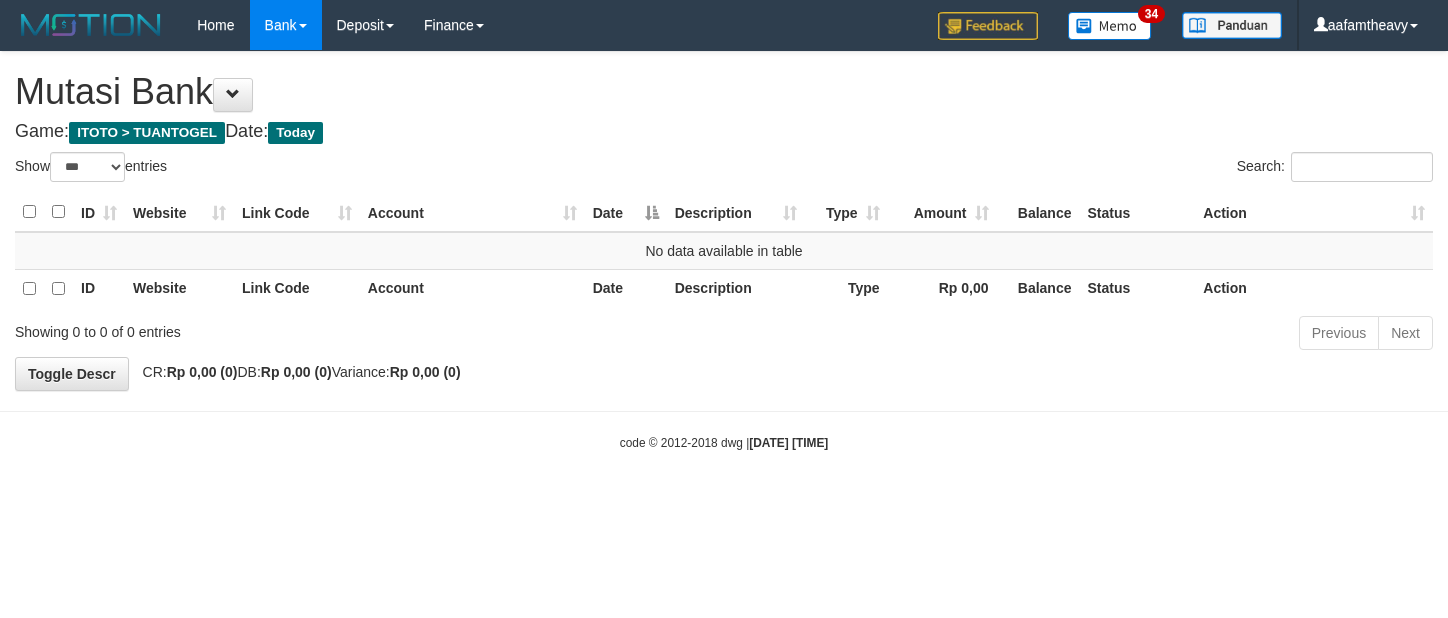 select on "***" 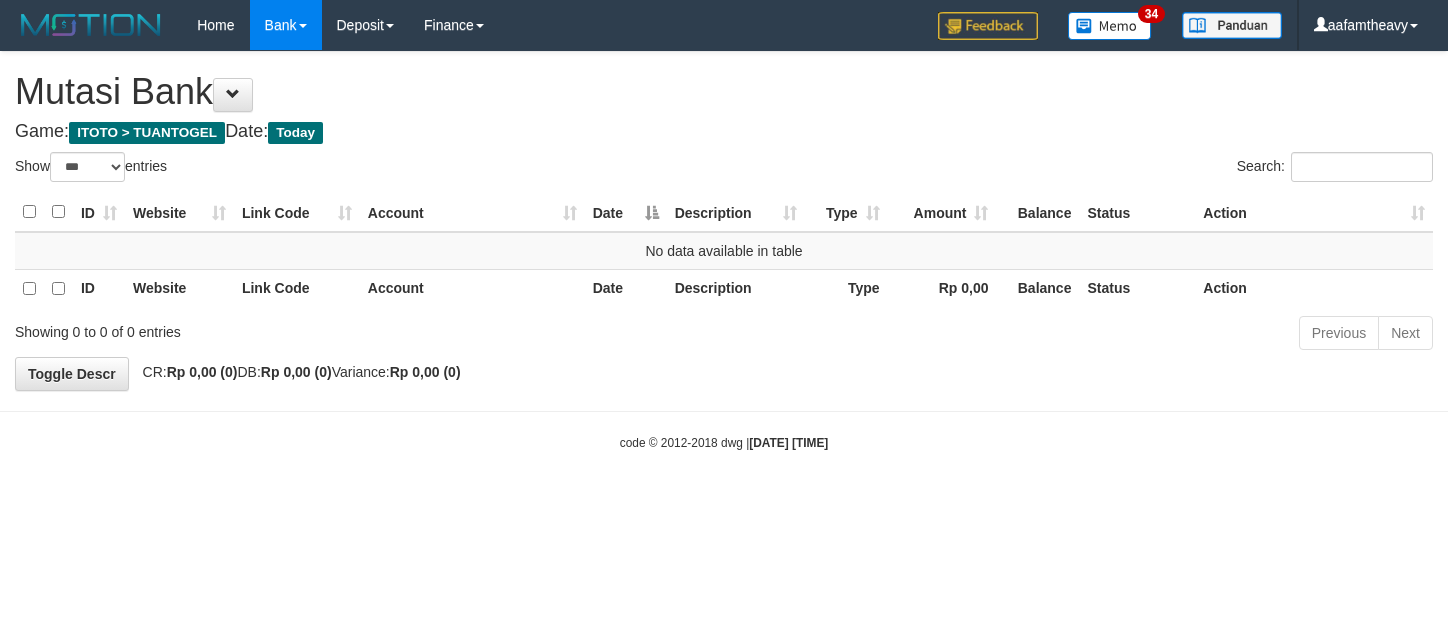 scroll, scrollTop: 0, scrollLeft: 0, axis: both 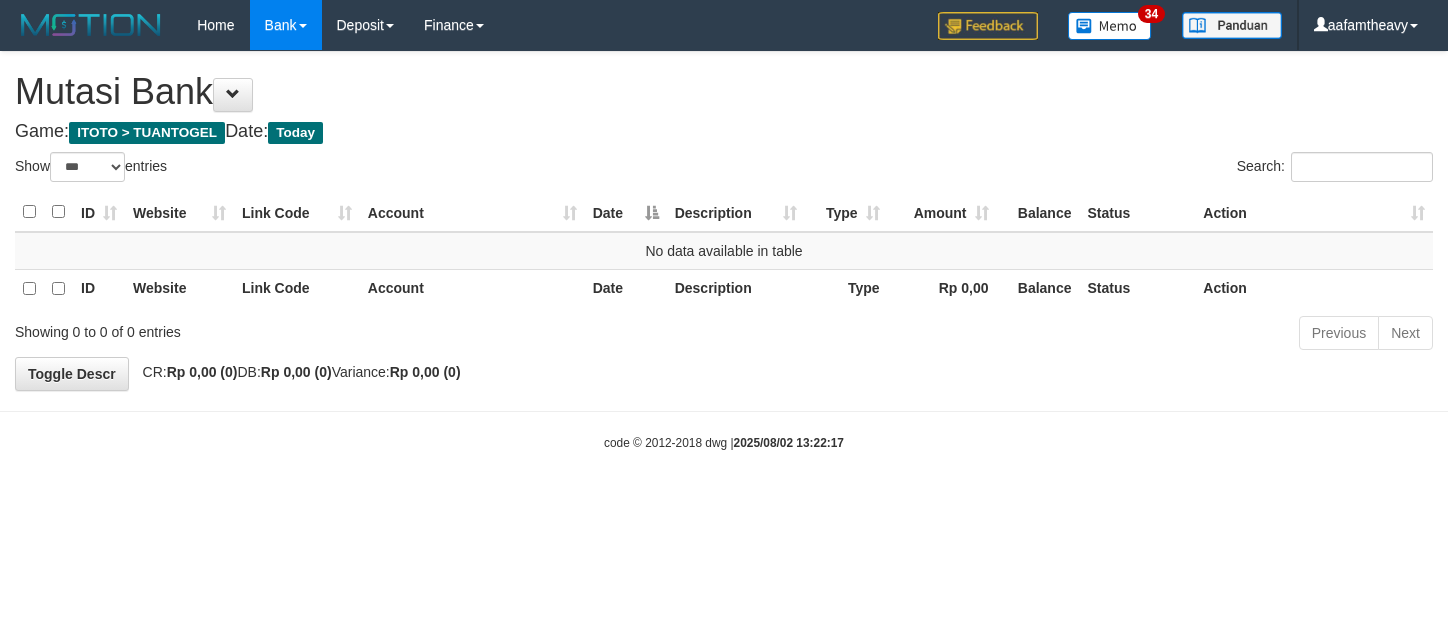 select on "***" 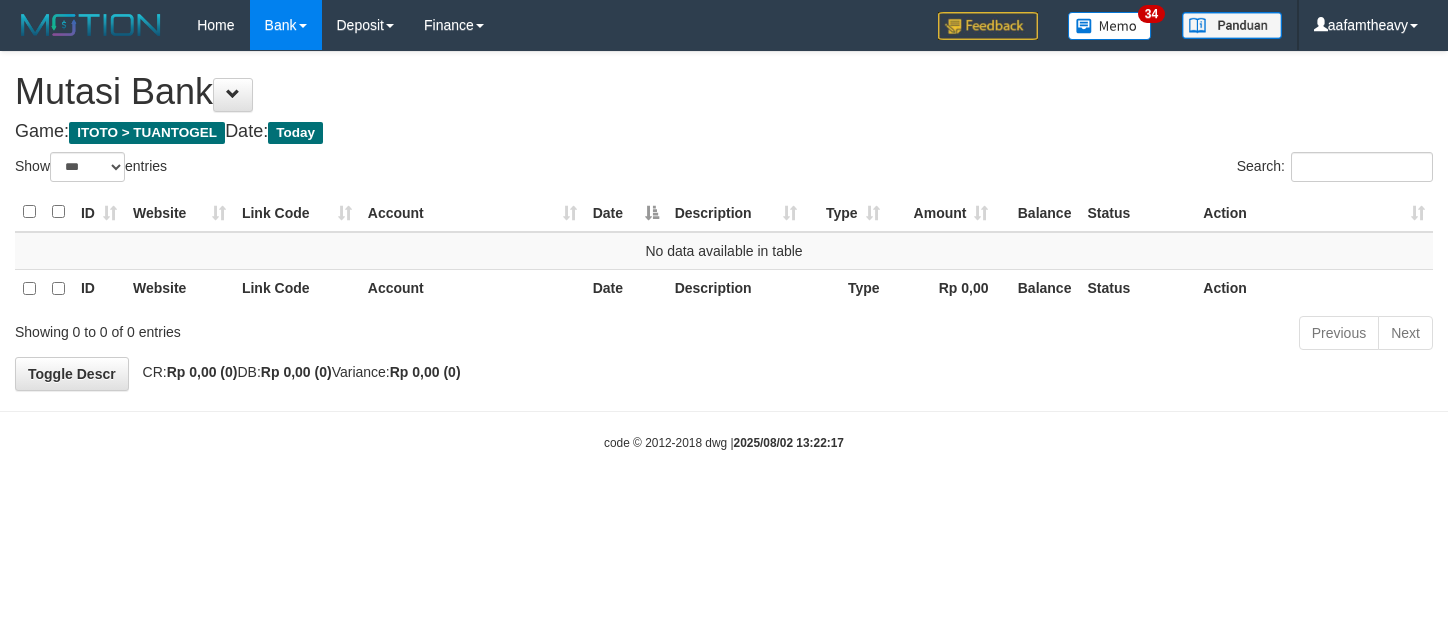 scroll, scrollTop: 0, scrollLeft: 0, axis: both 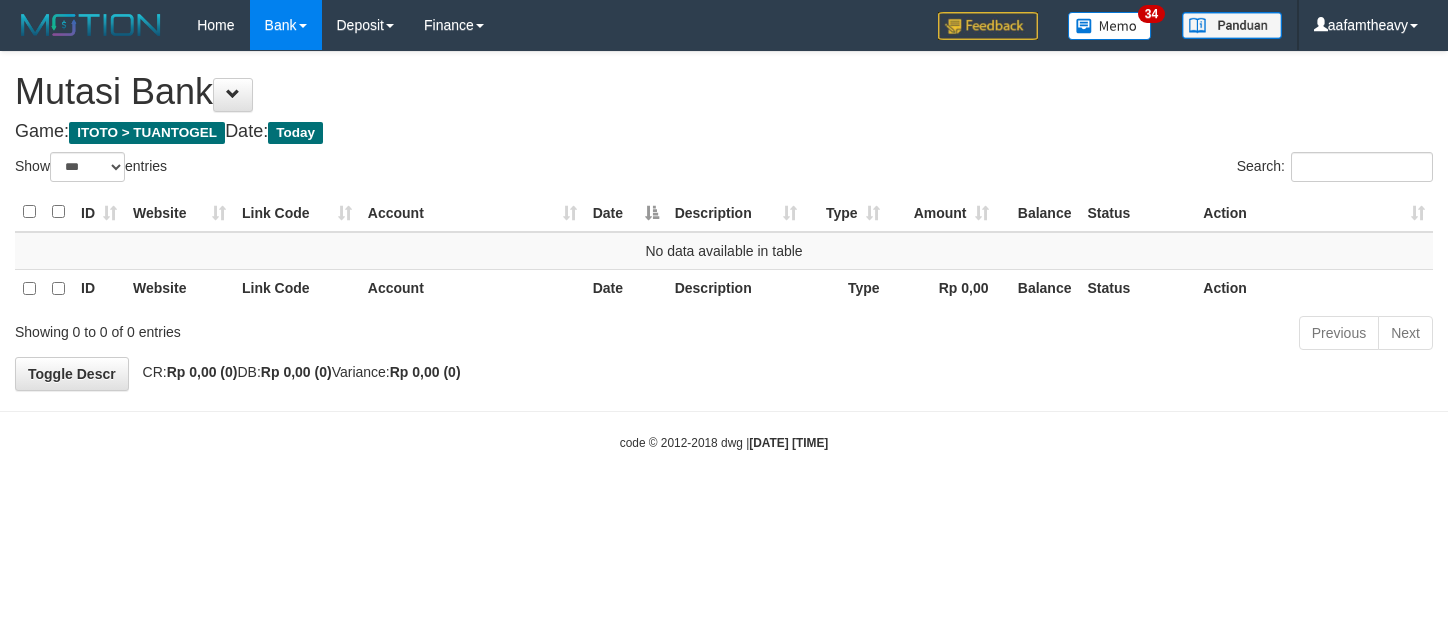 select on "***" 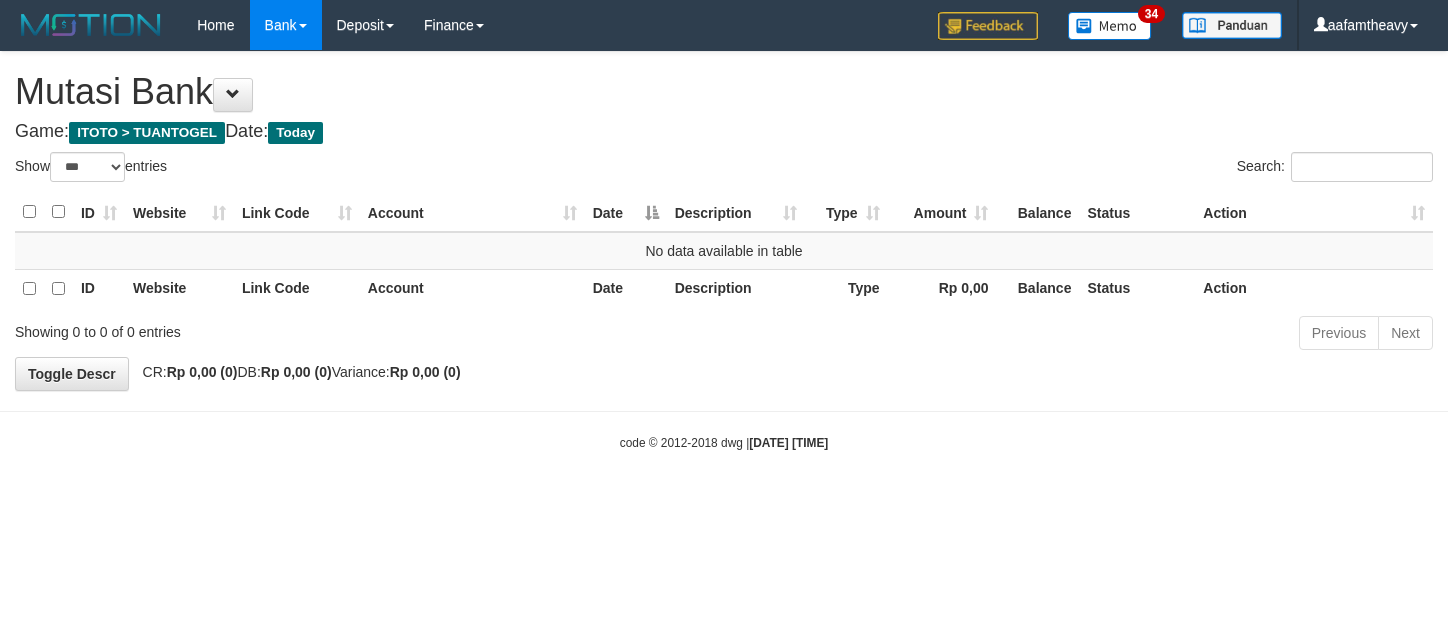 scroll, scrollTop: 0, scrollLeft: 0, axis: both 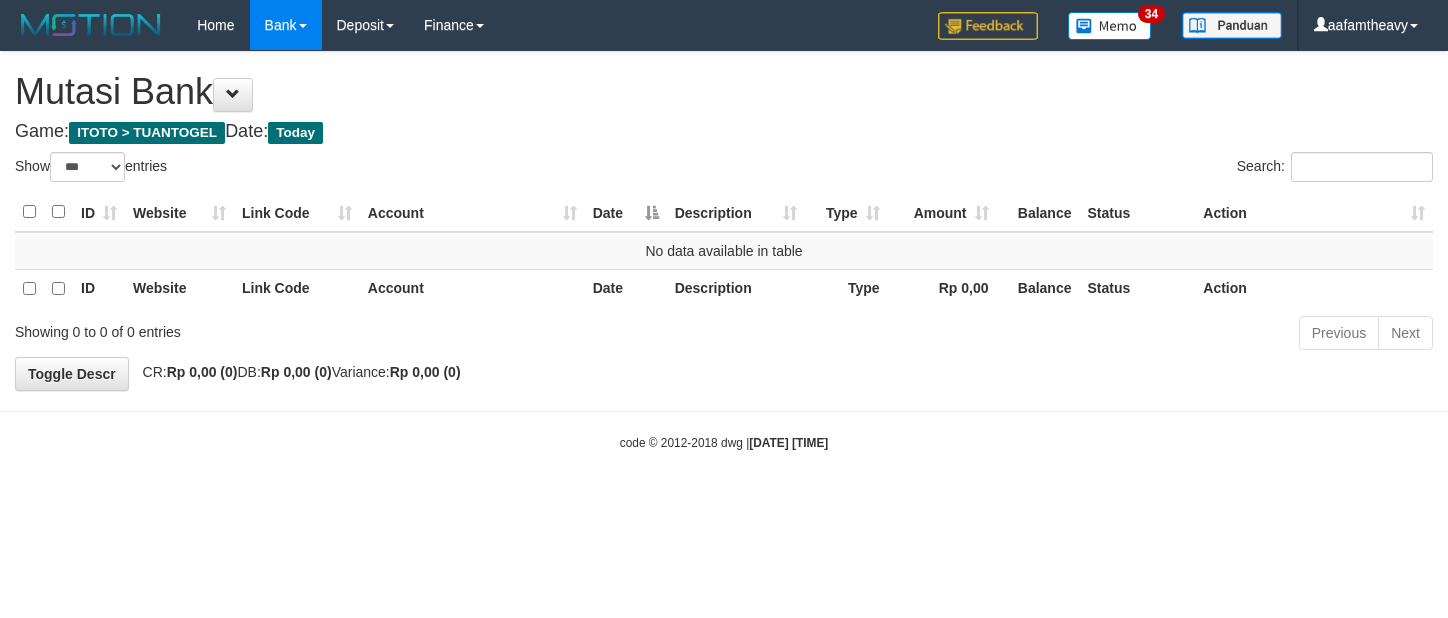 select on "***" 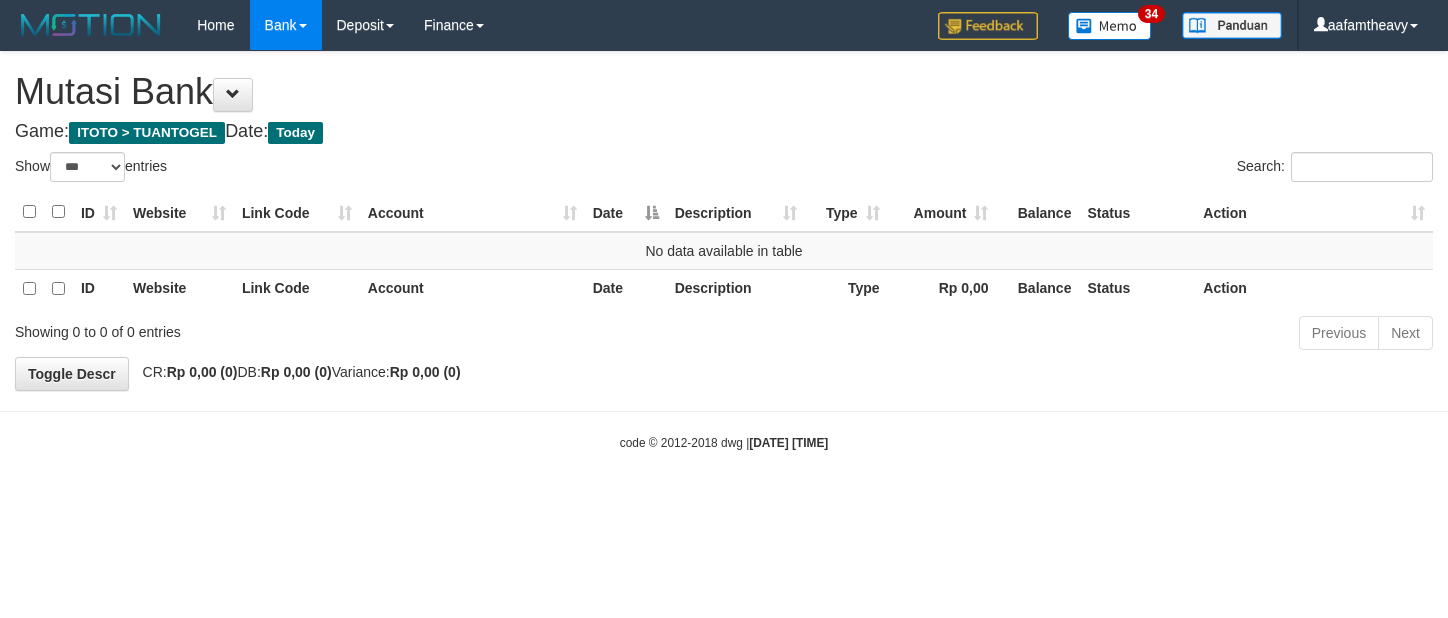 scroll, scrollTop: 0, scrollLeft: 0, axis: both 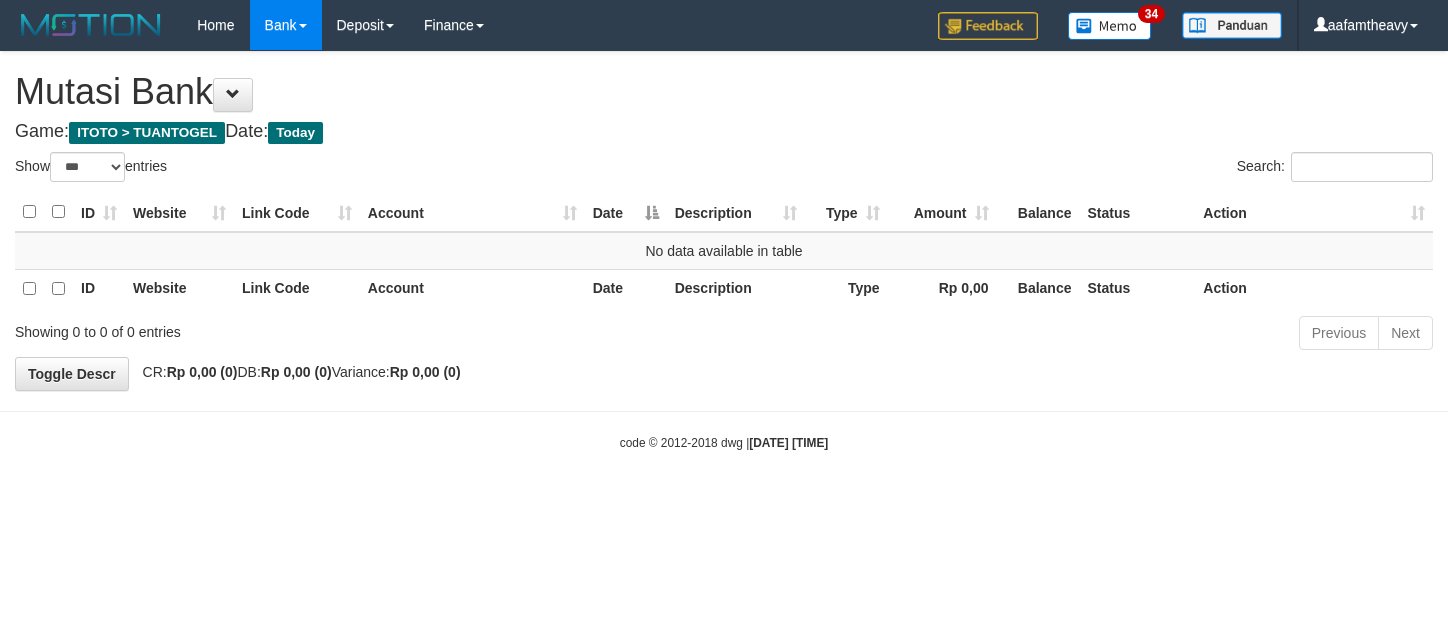 select on "***" 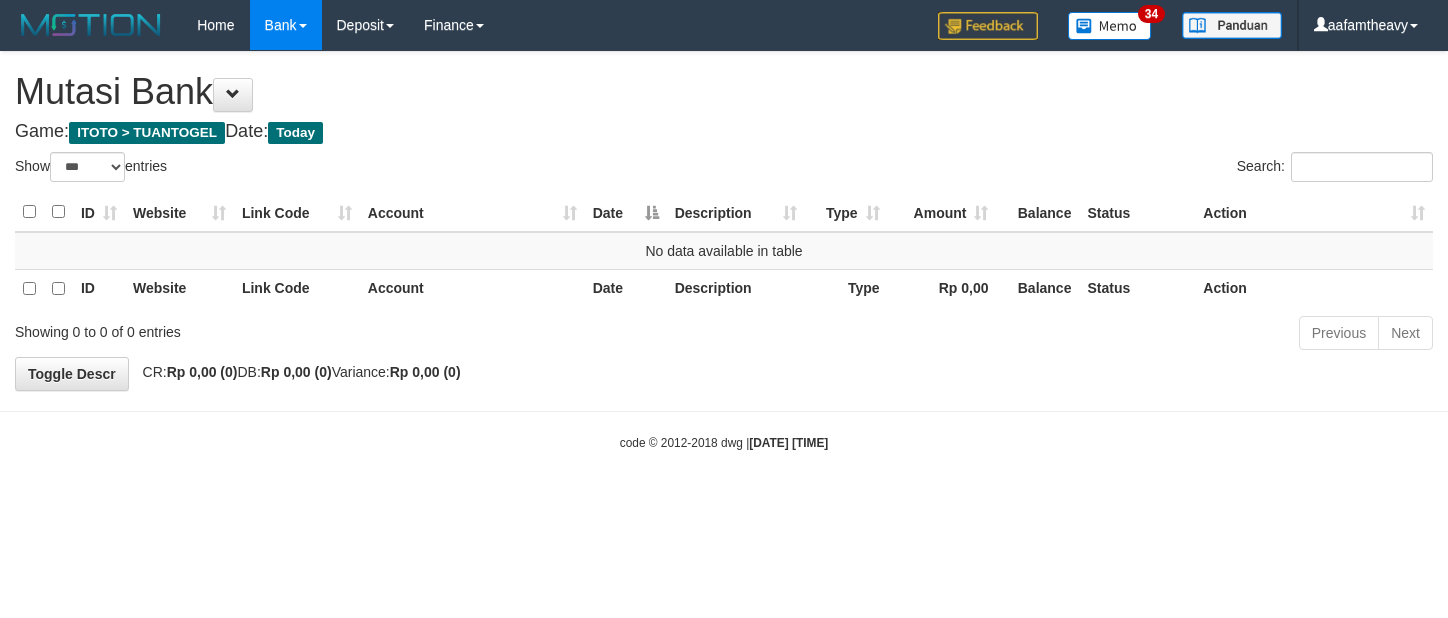 scroll, scrollTop: 0, scrollLeft: 0, axis: both 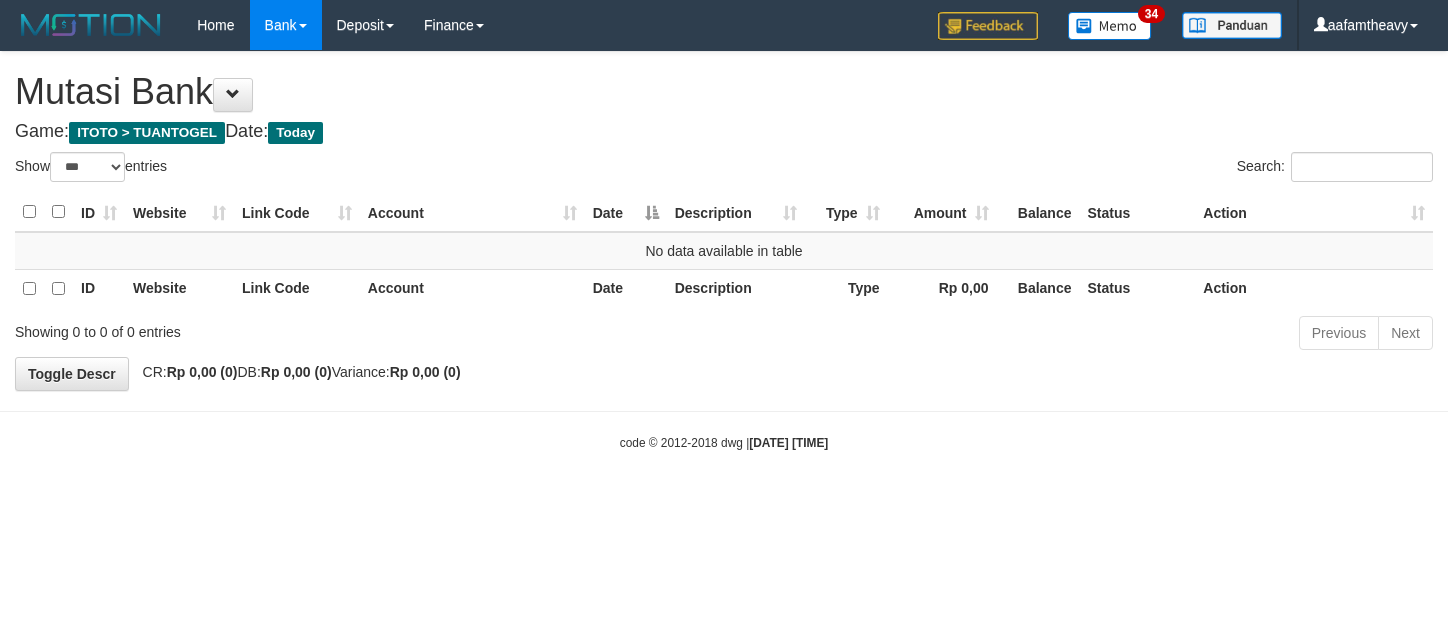 select on "***" 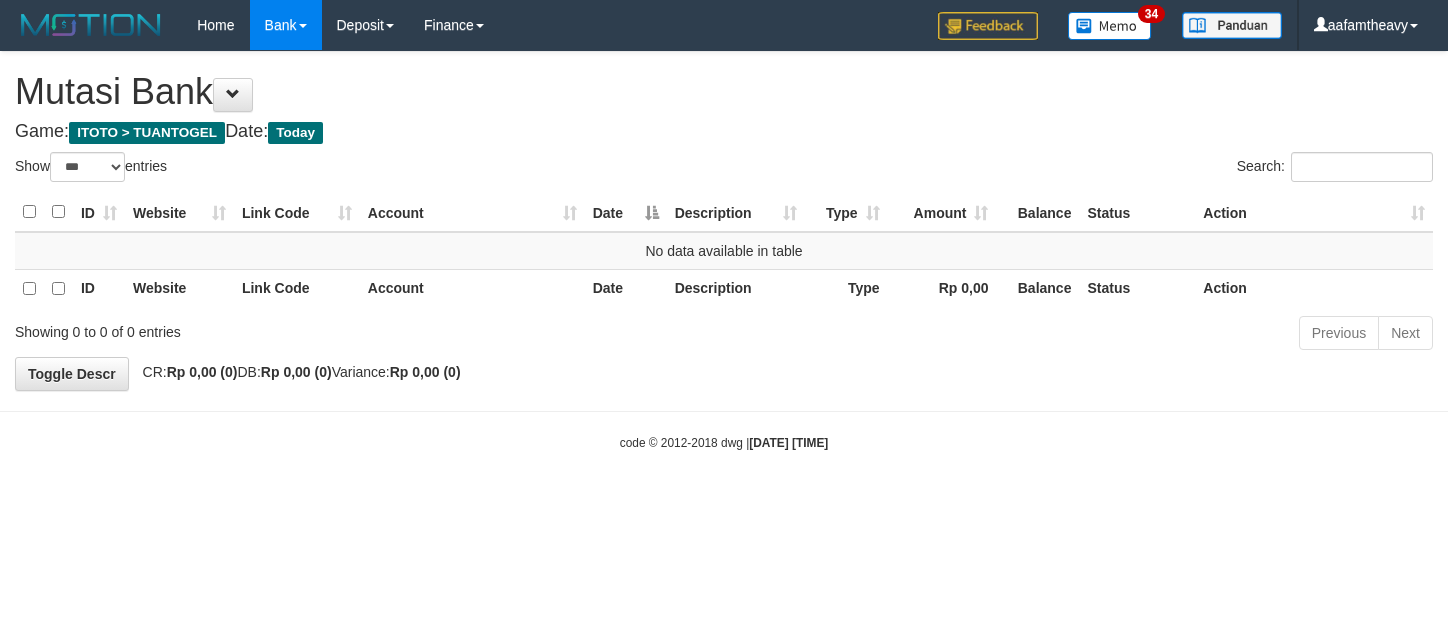 scroll, scrollTop: 0, scrollLeft: 0, axis: both 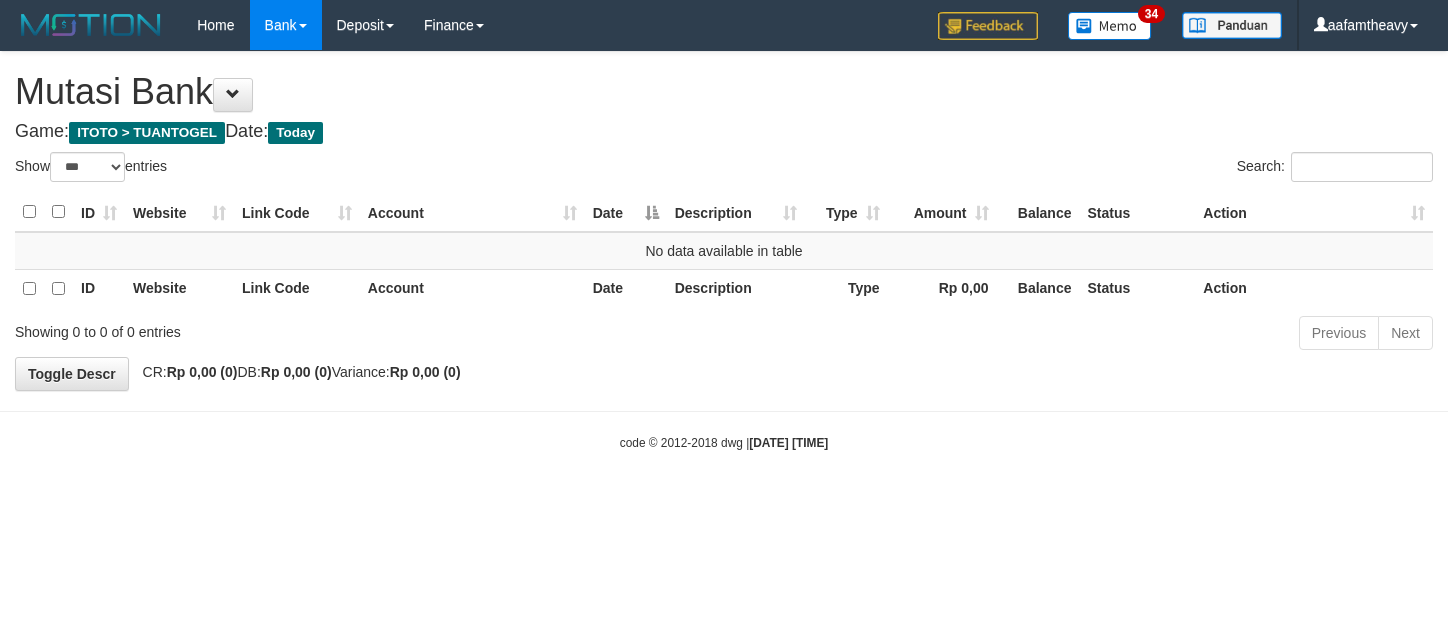 select on "***" 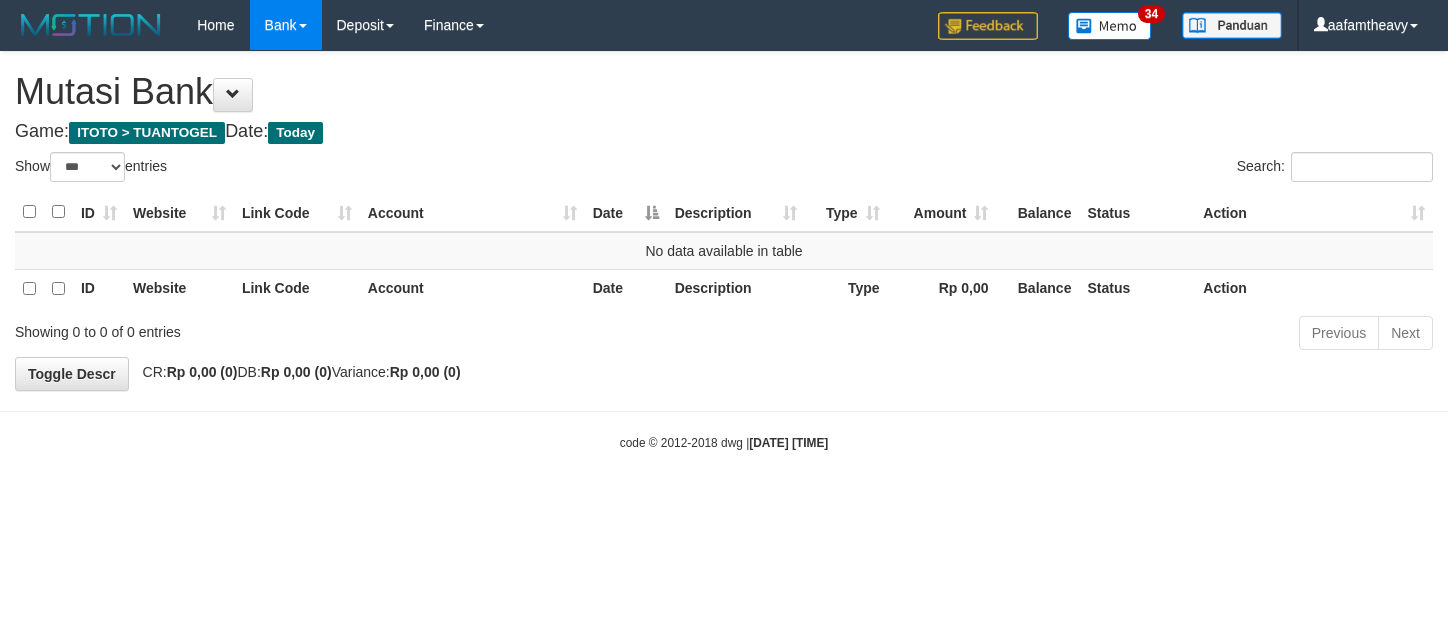 scroll, scrollTop: 0, scrollLeft: 0, axis: both 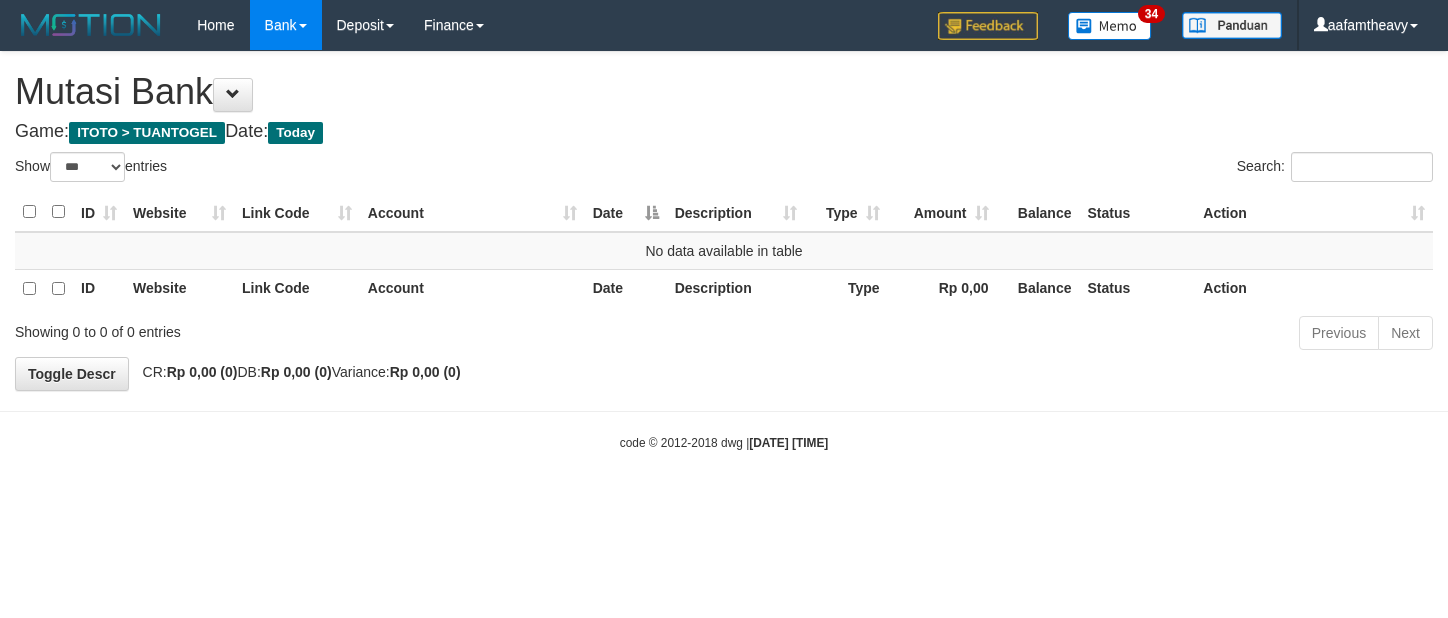 select on "***" 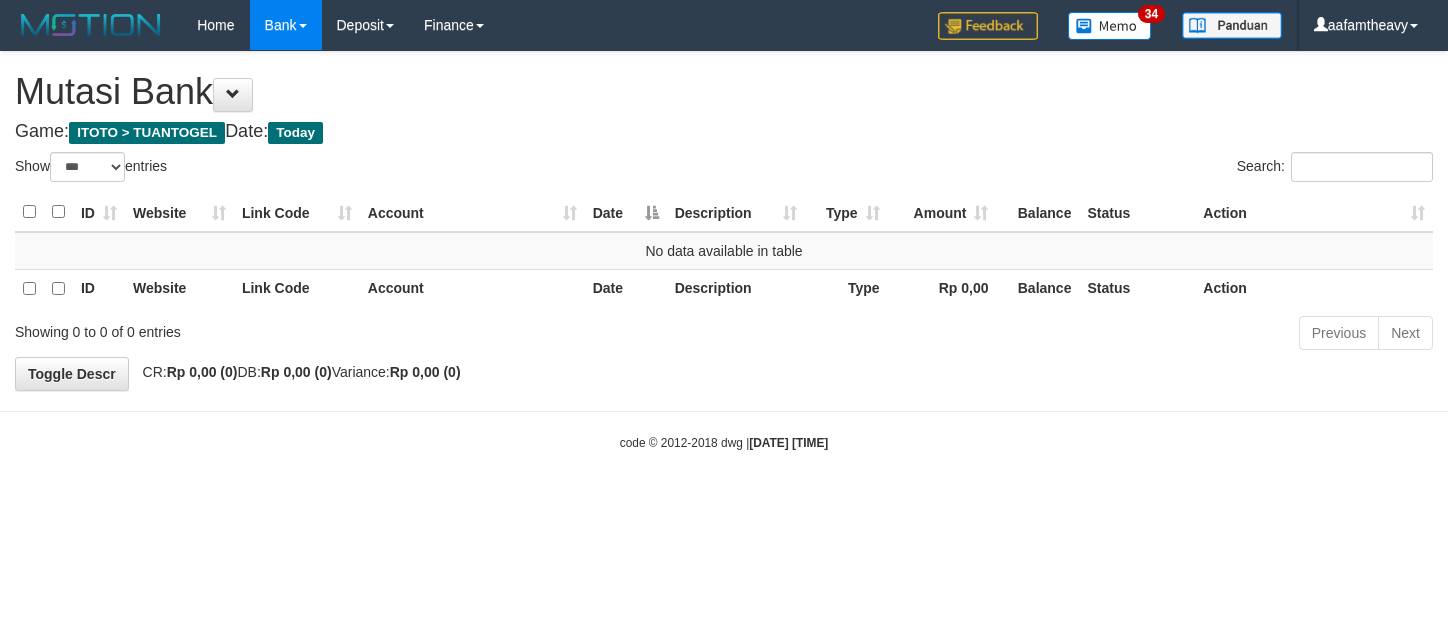 scroll, scrollTop: 0, scrollLeft: 0, axis: both 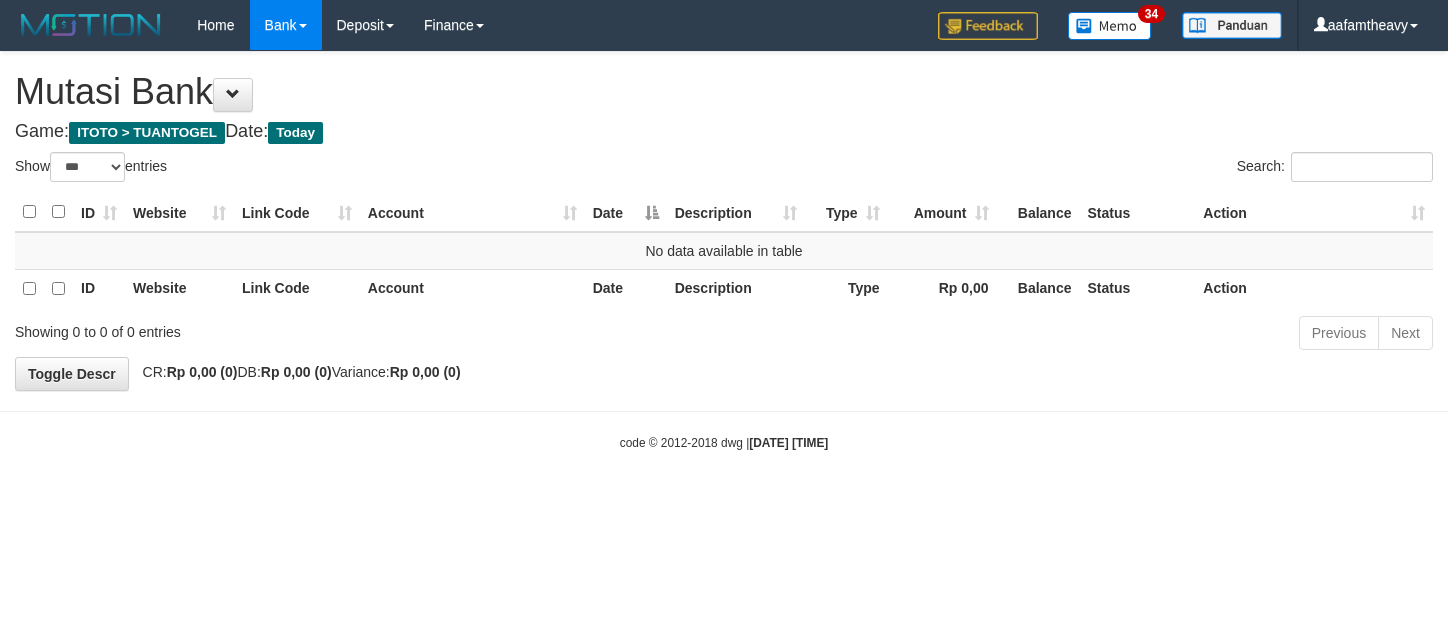 select on "***" 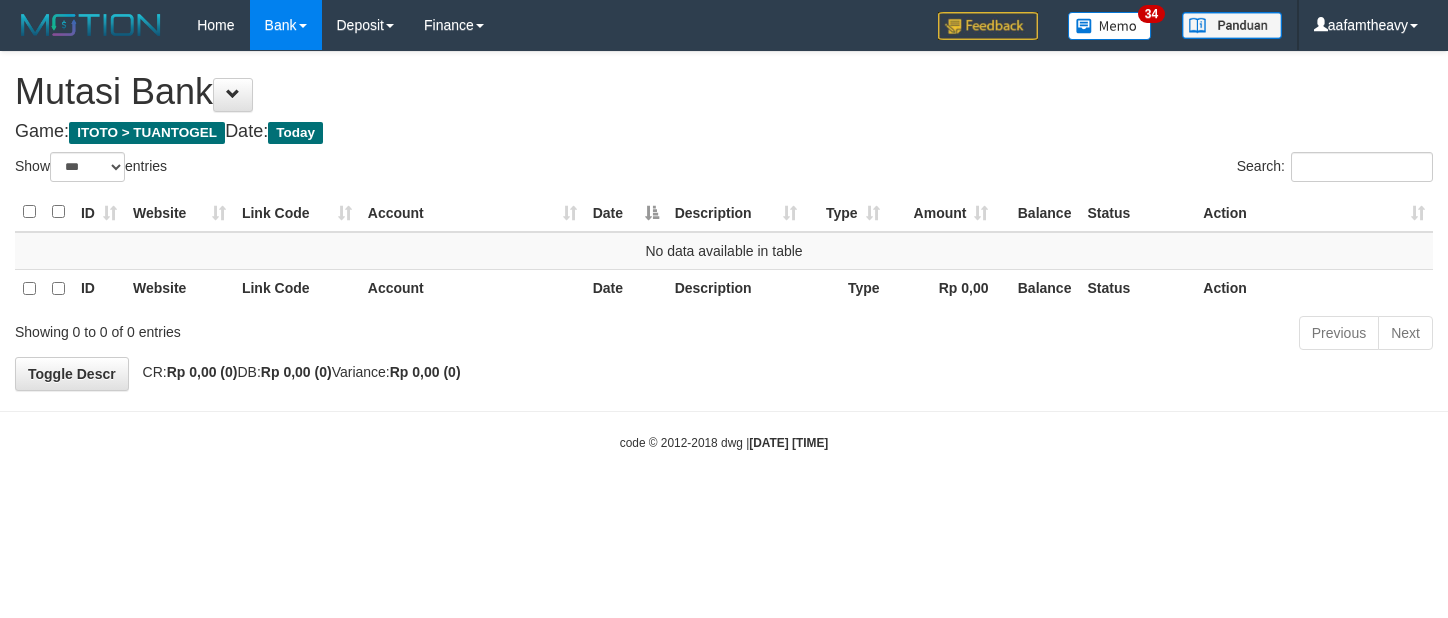 scroll, scrollTop: 0, scrollLeft: 0, axis: both 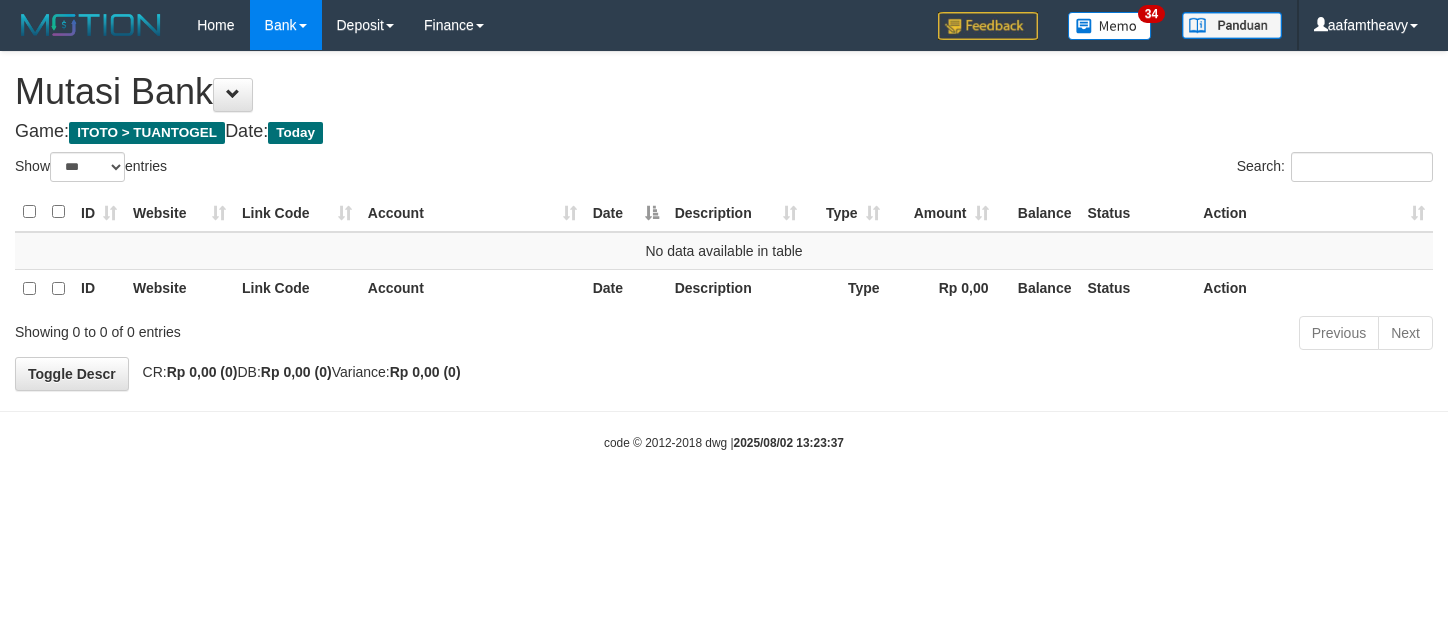 select on "***" 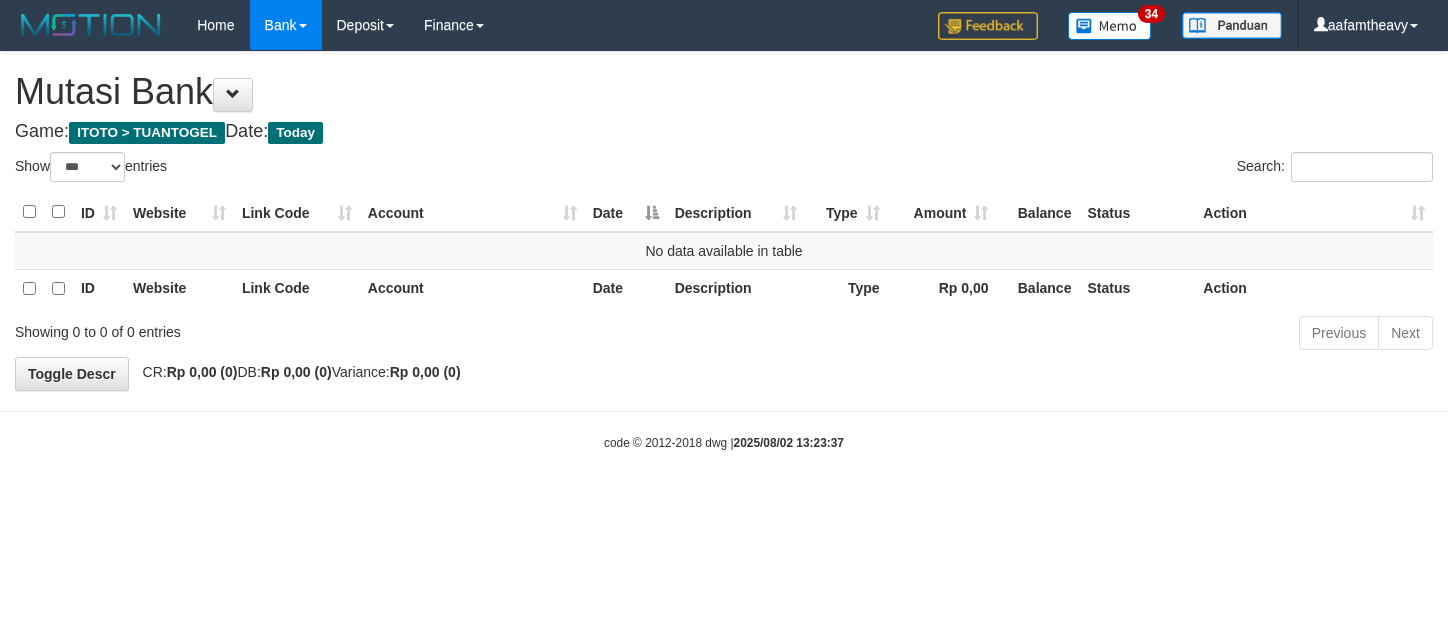 scroll, scrollTop: 0, scrollLeft: 0, axis: both 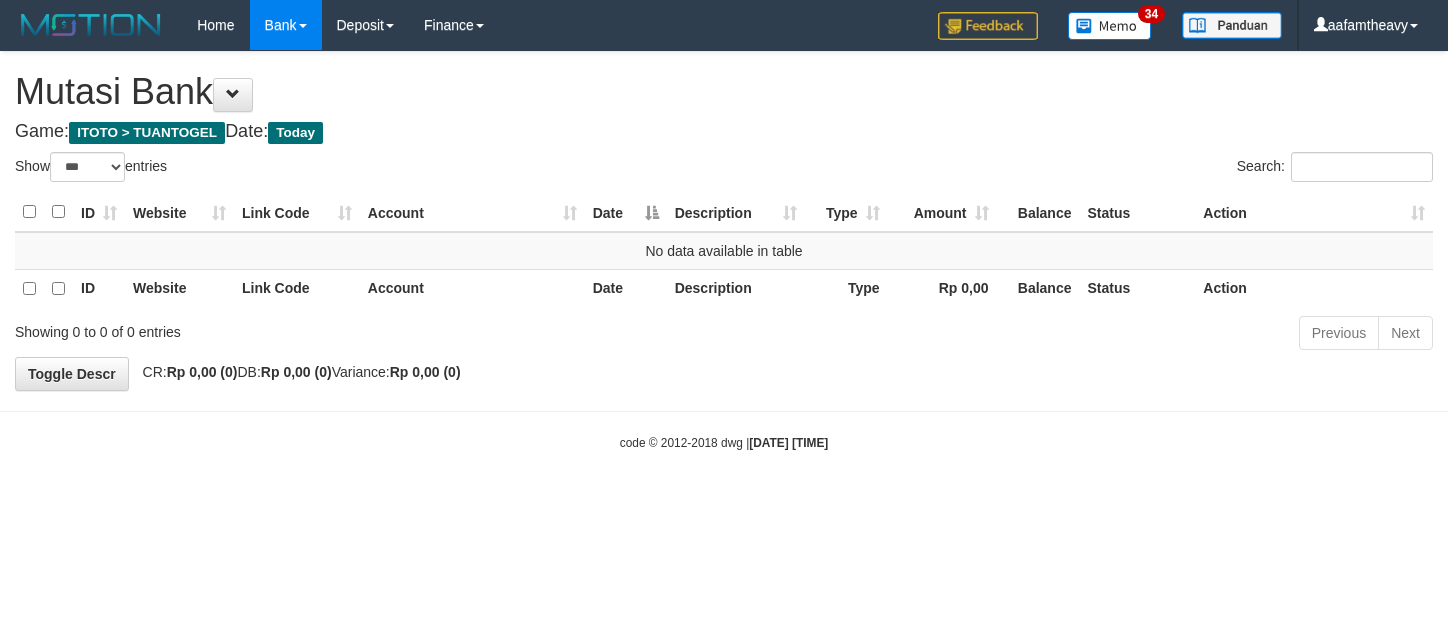 select on "***" 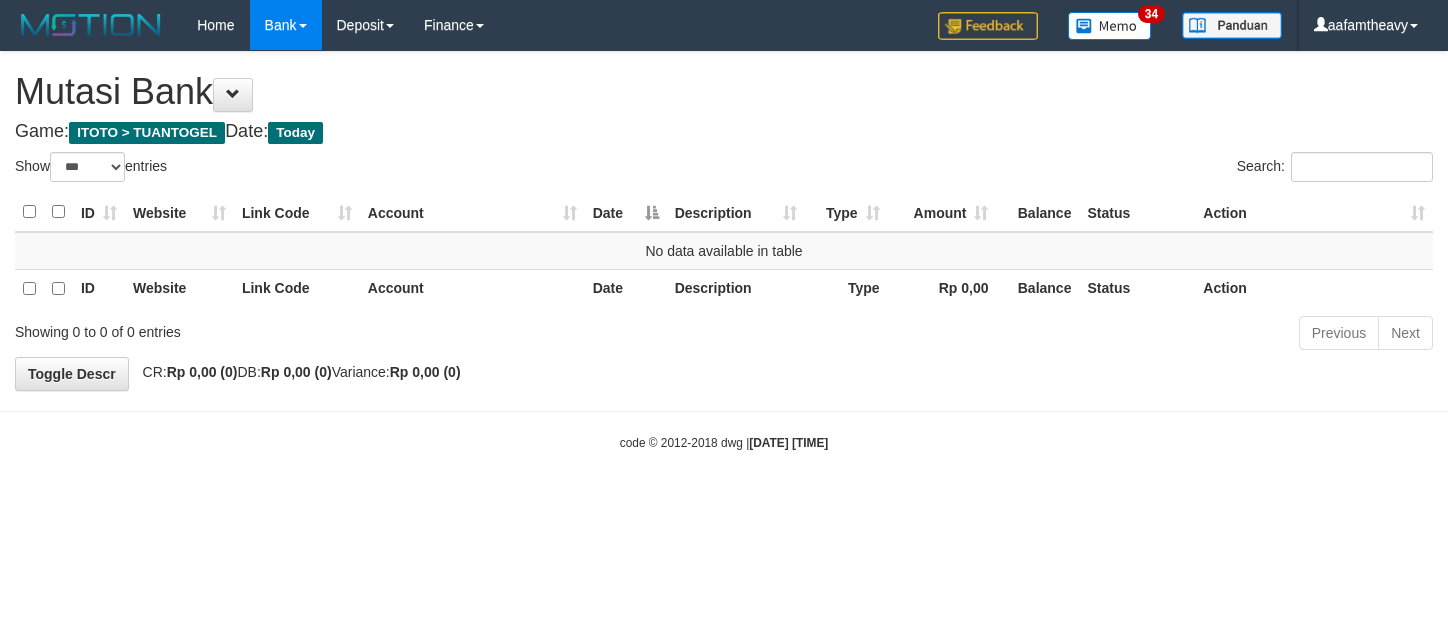 scroll, scrollTop: 0, scrollLeft: 0, axis: both 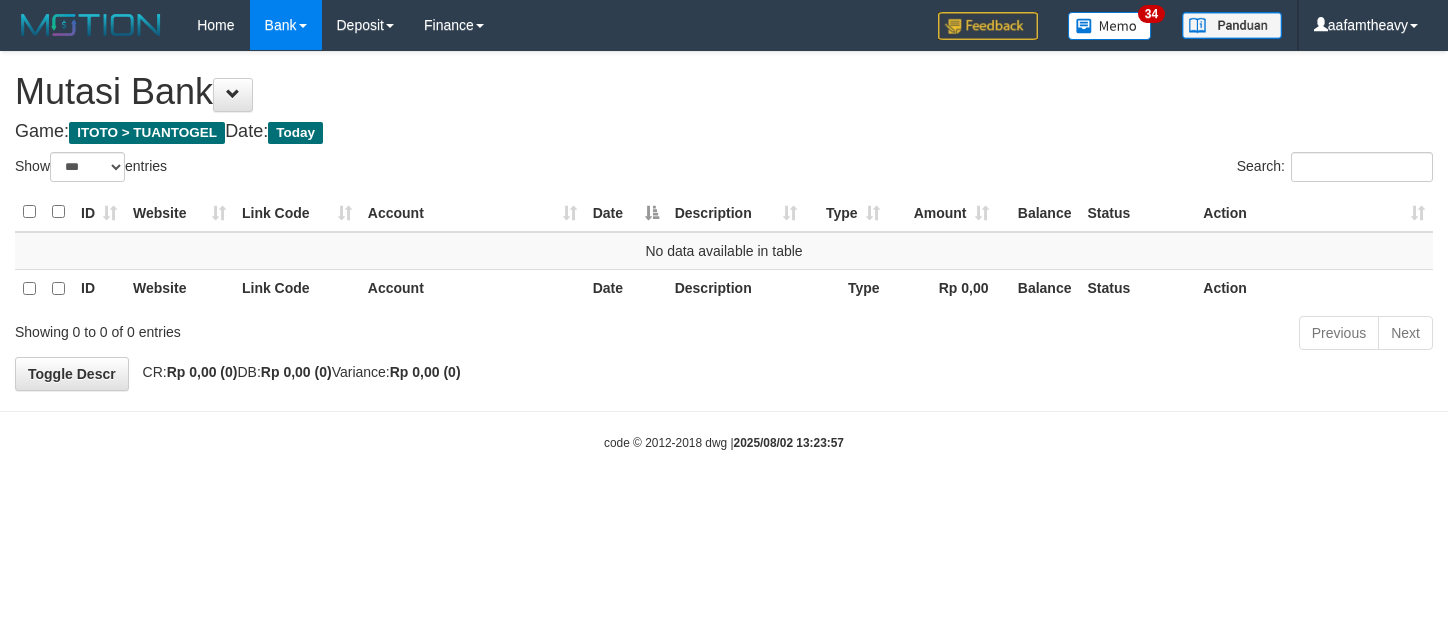 select on "***" 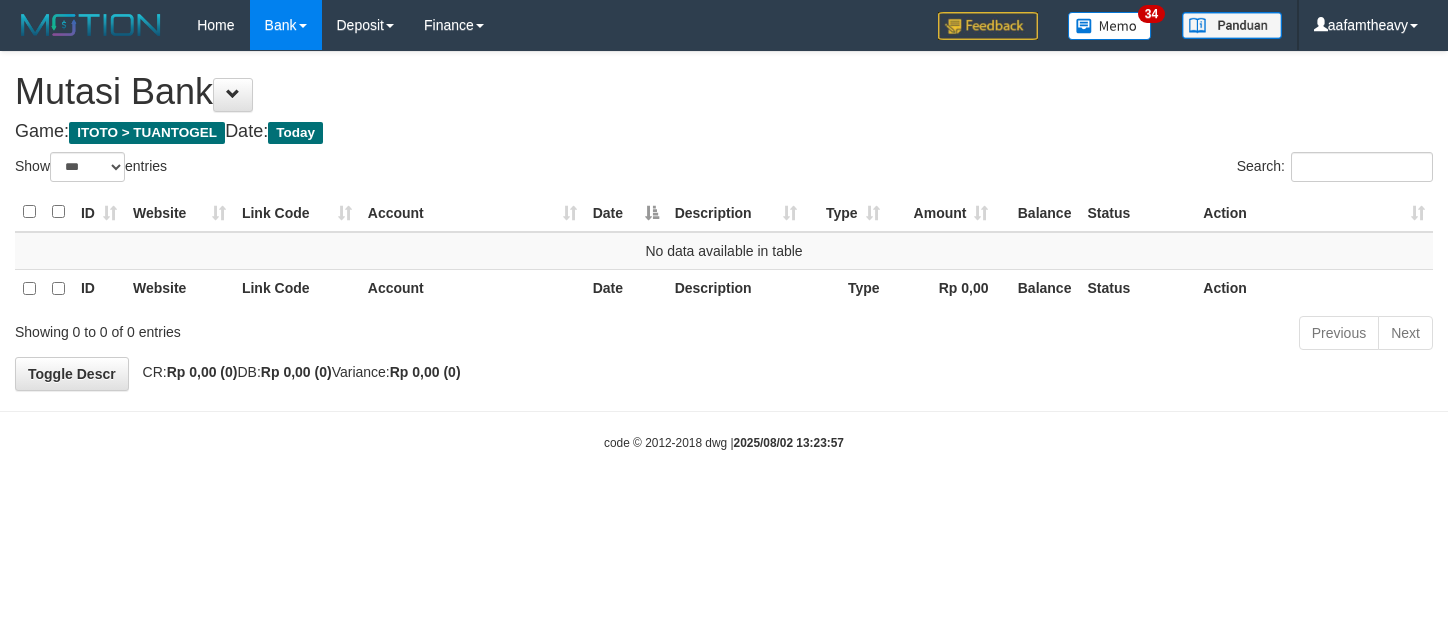 scroll, scrollTop: 0, scrollLeft: 0, axis: both 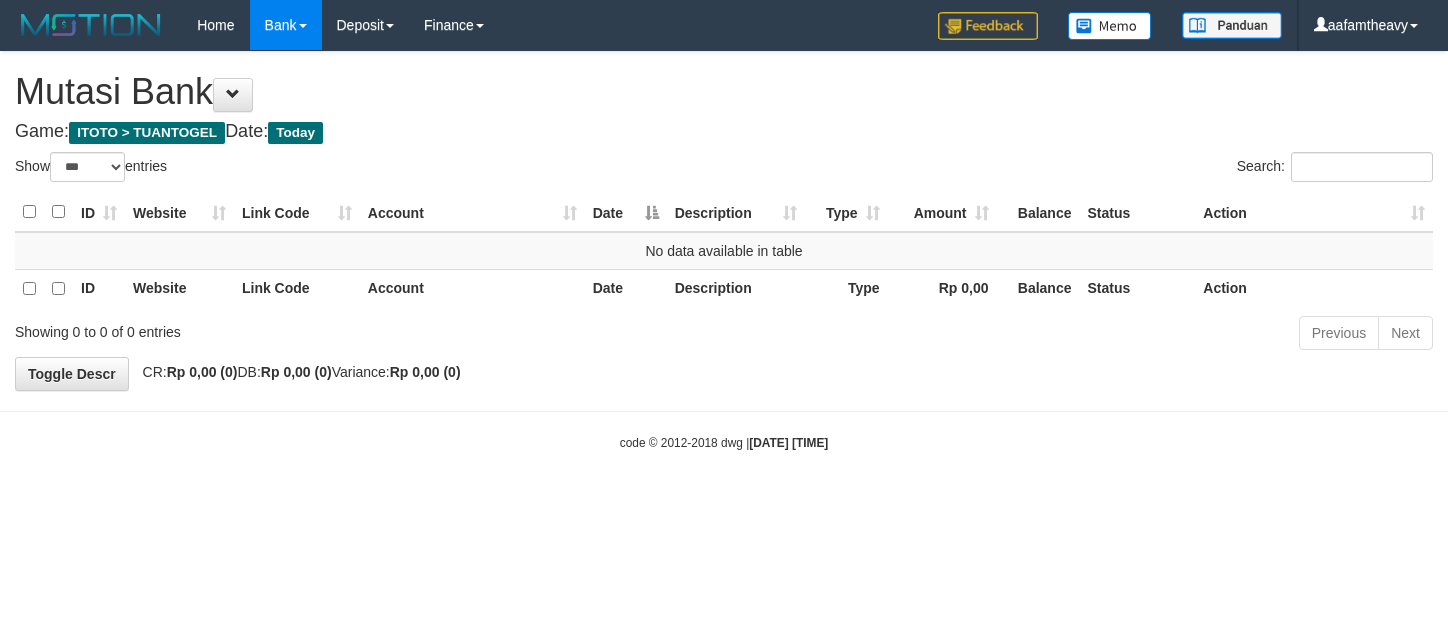 select on "***" 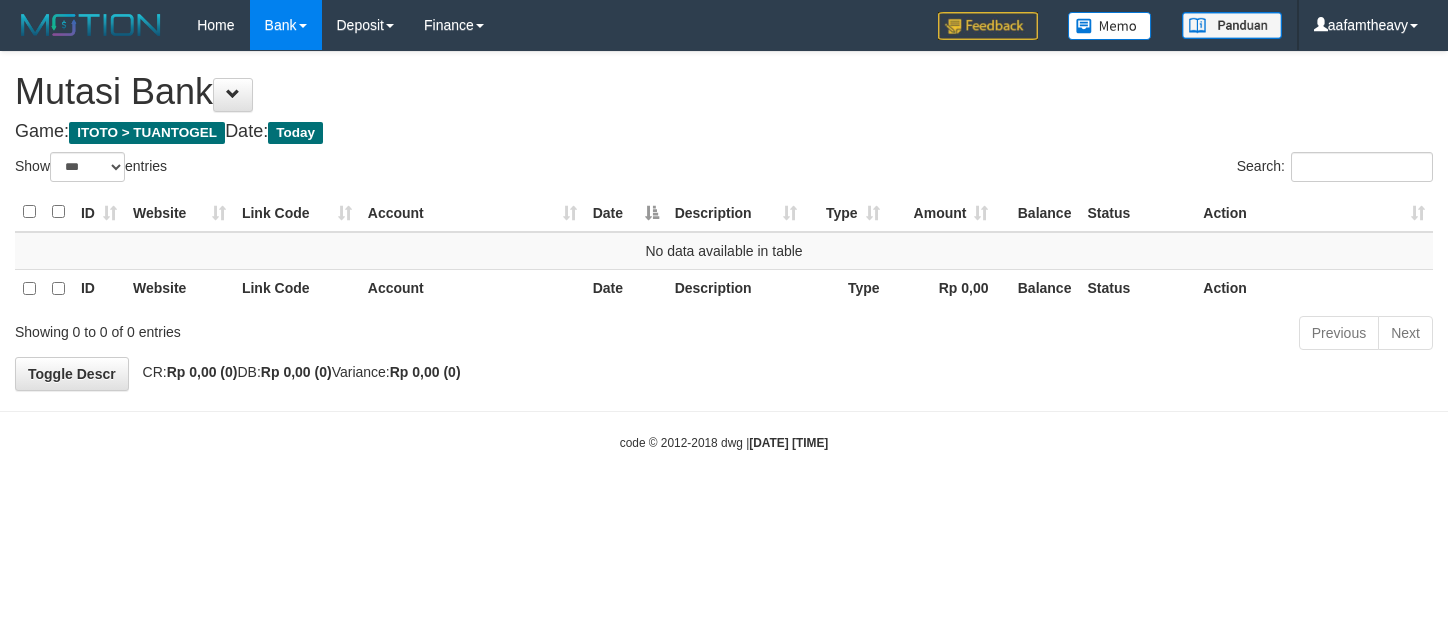 scroll, scrollTop: 0, scrollLeft: 0, axis: both 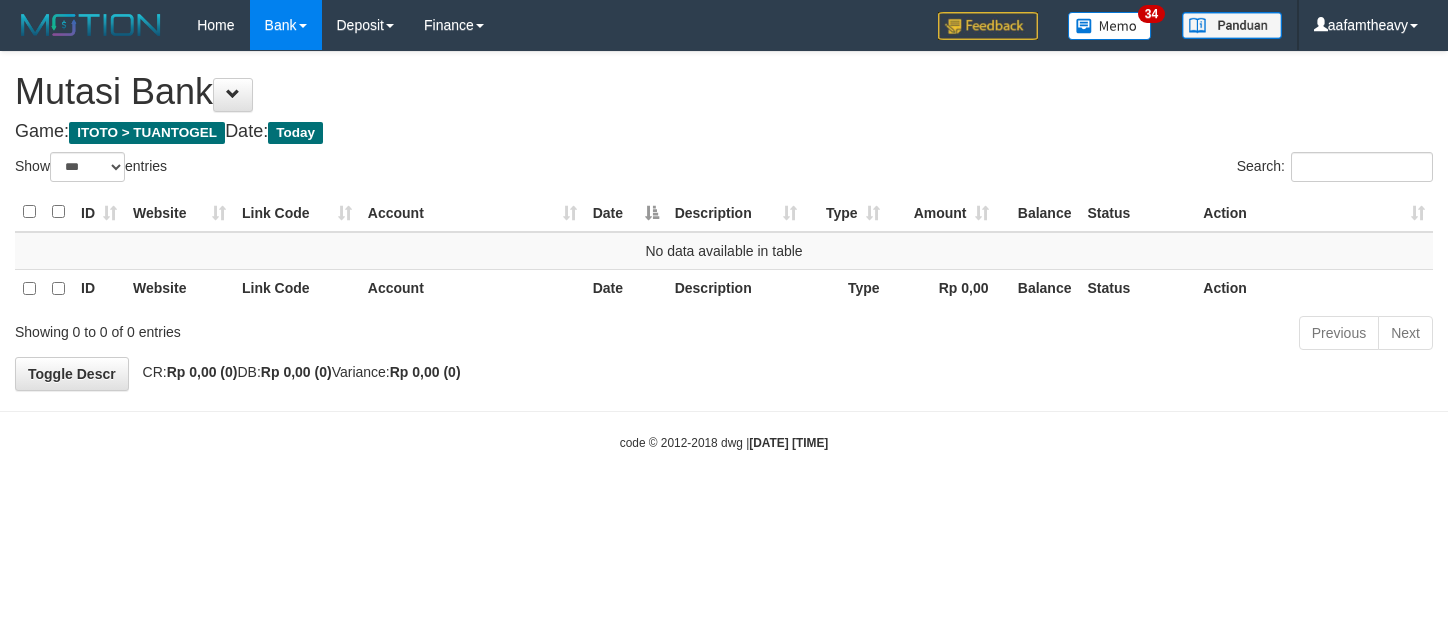 select on "***" 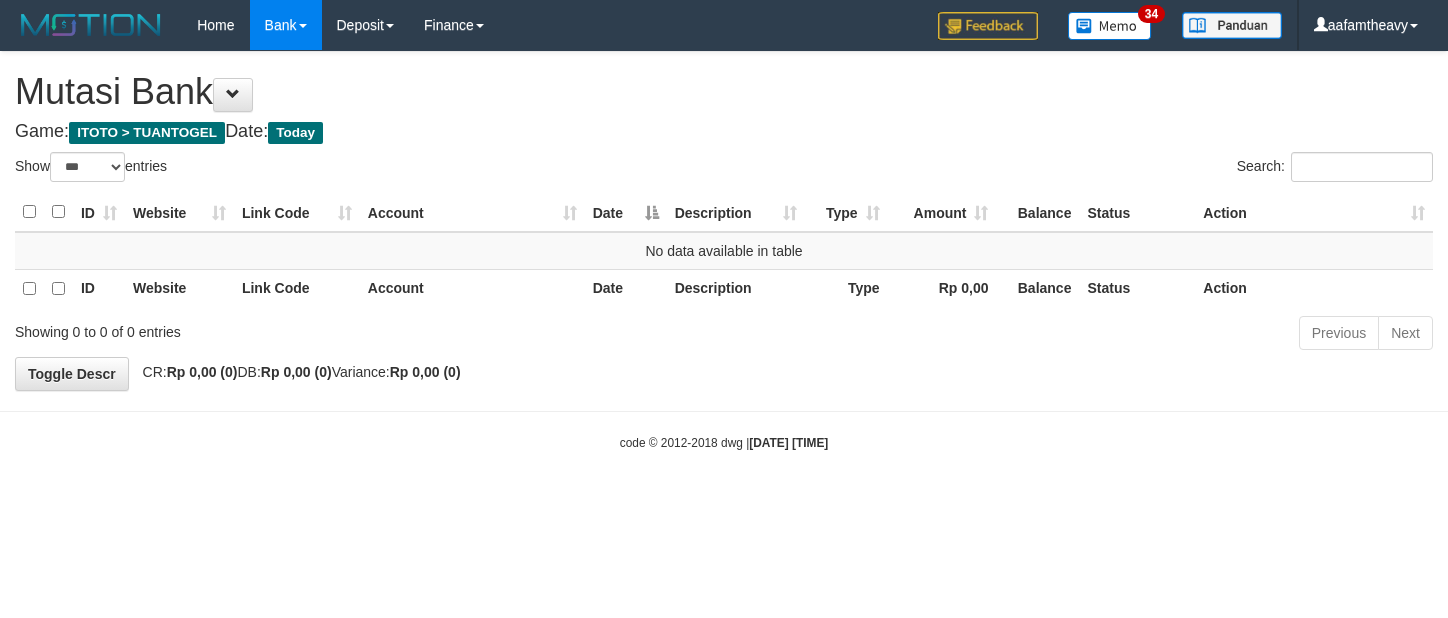 scroll, scrollTop: 0, scrollLeft: 0, axis: both 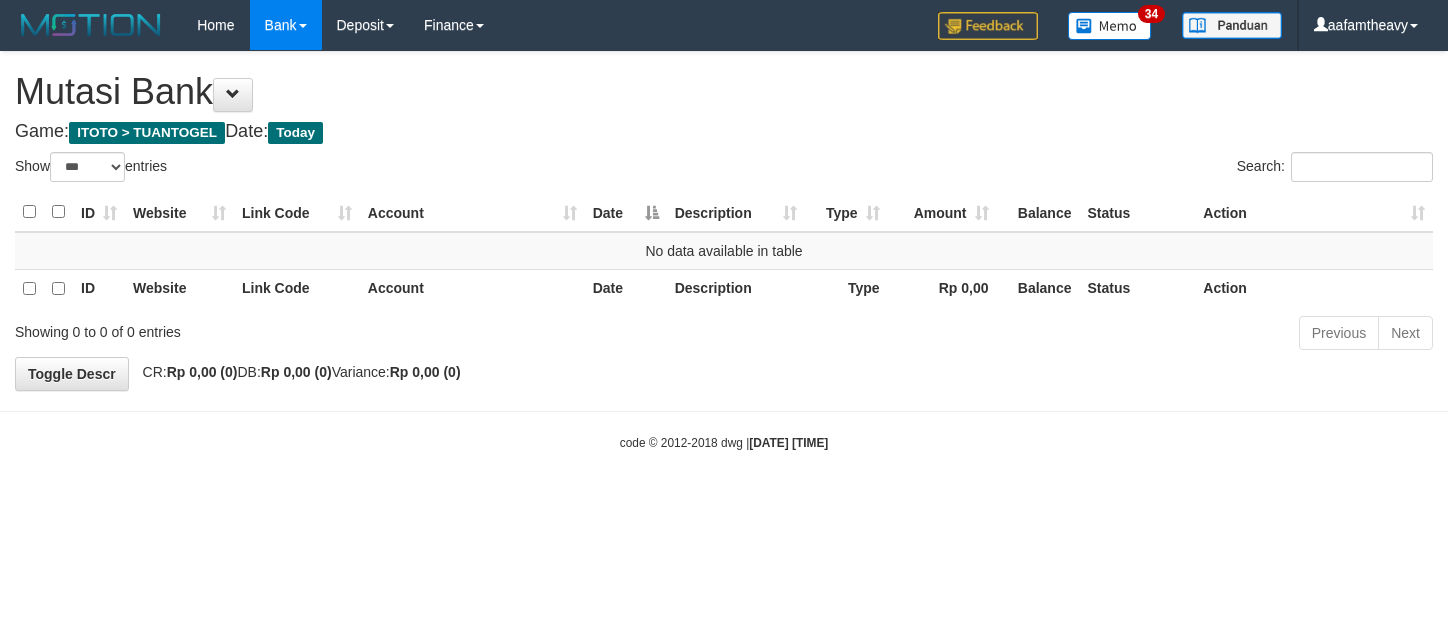 select on "***" 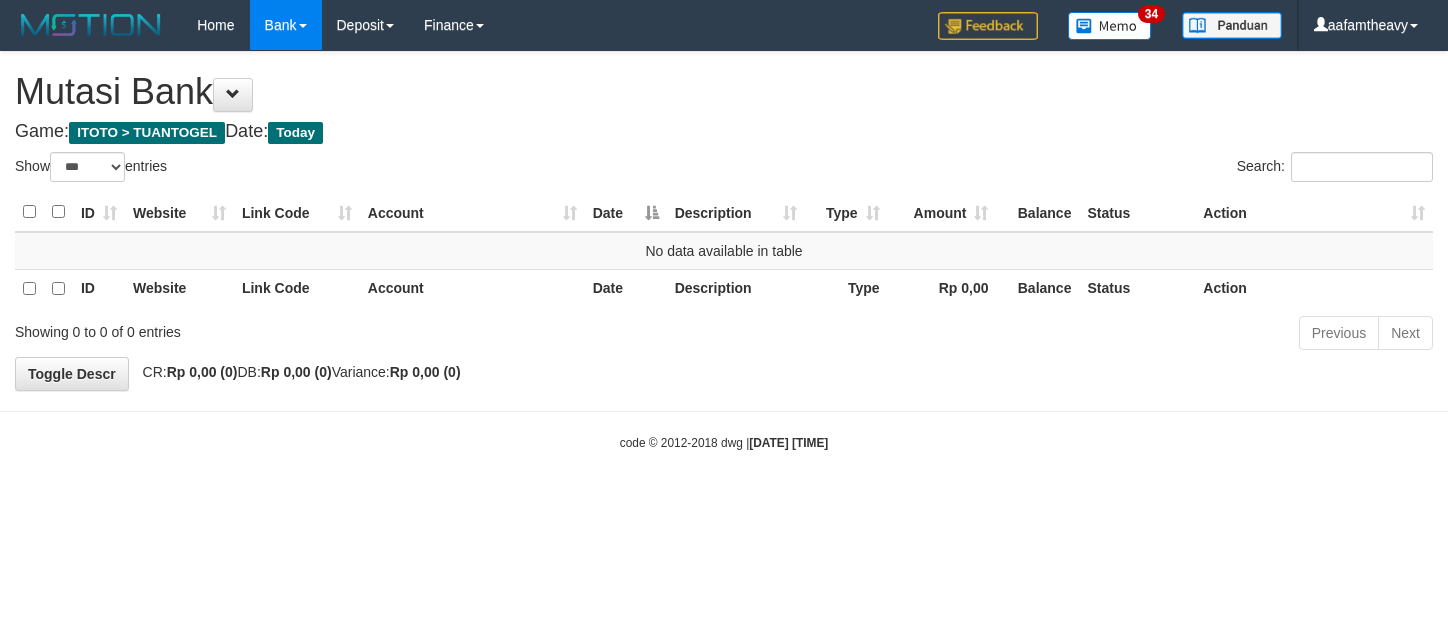 scroll, scrollTop: 0, scrollLeft: 0, axis: both 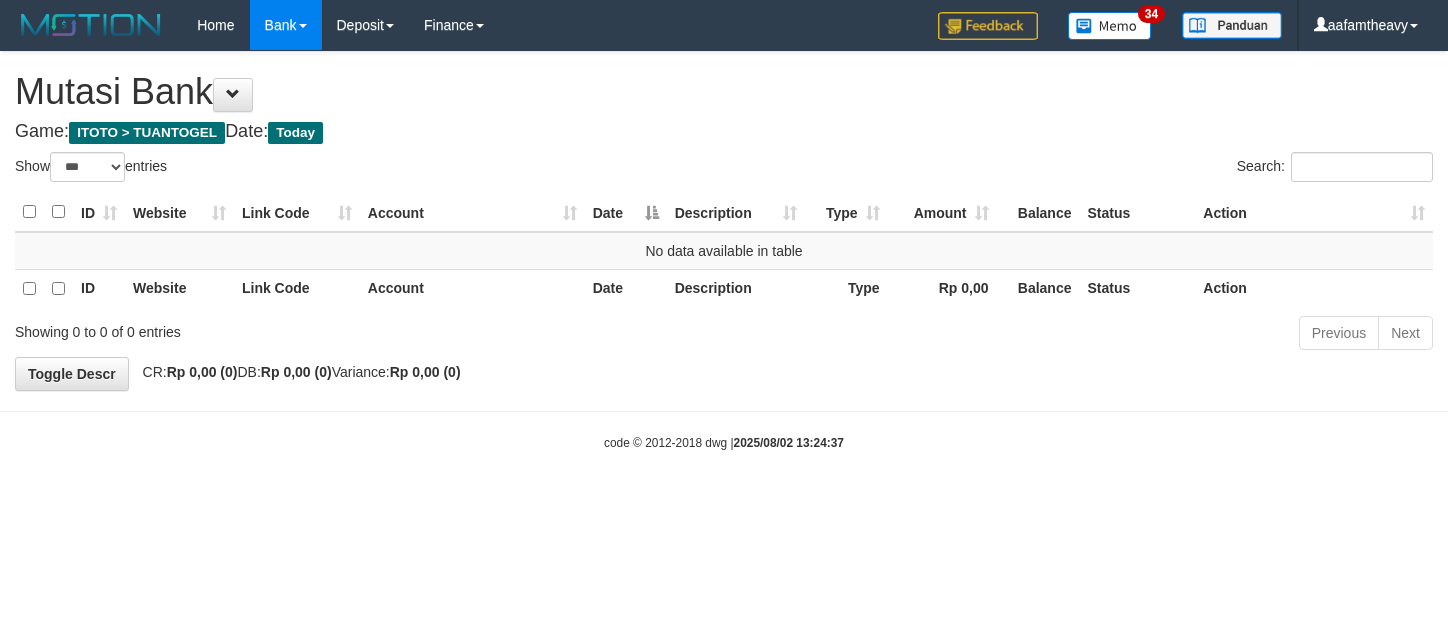 select on "***" 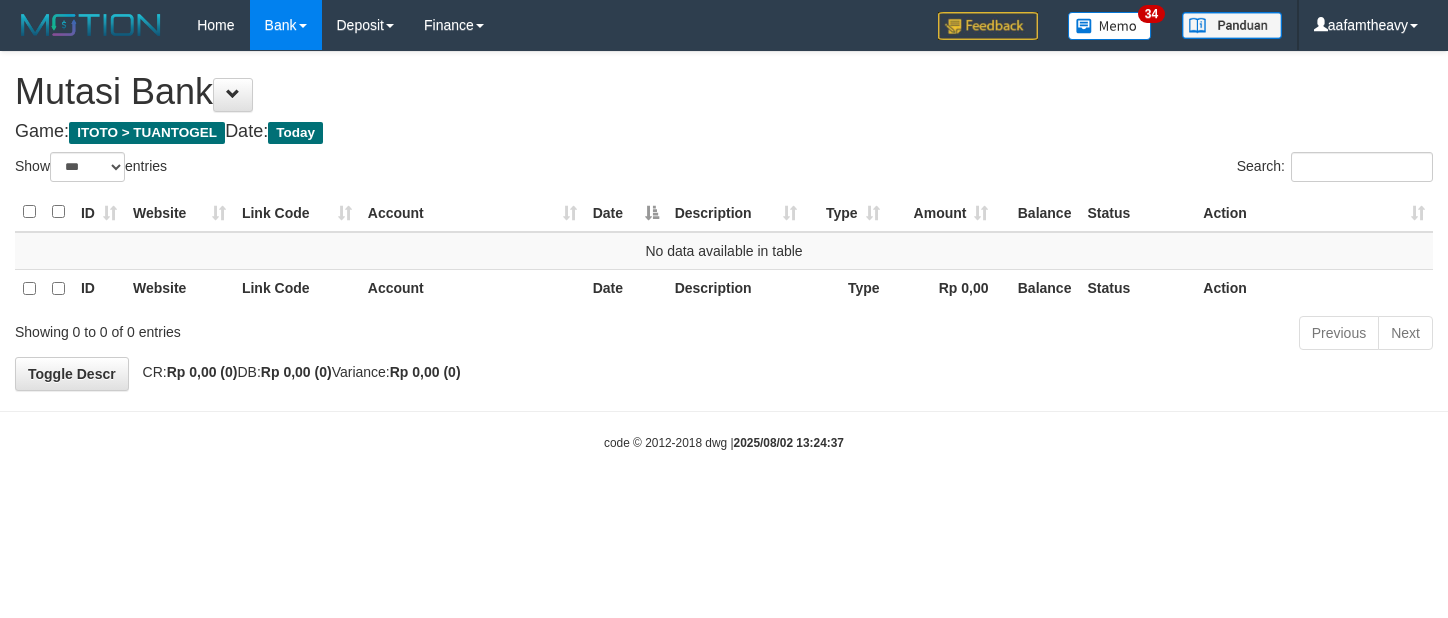 scroll, scrollTop: 0, scrollLeft: 0, axis: both 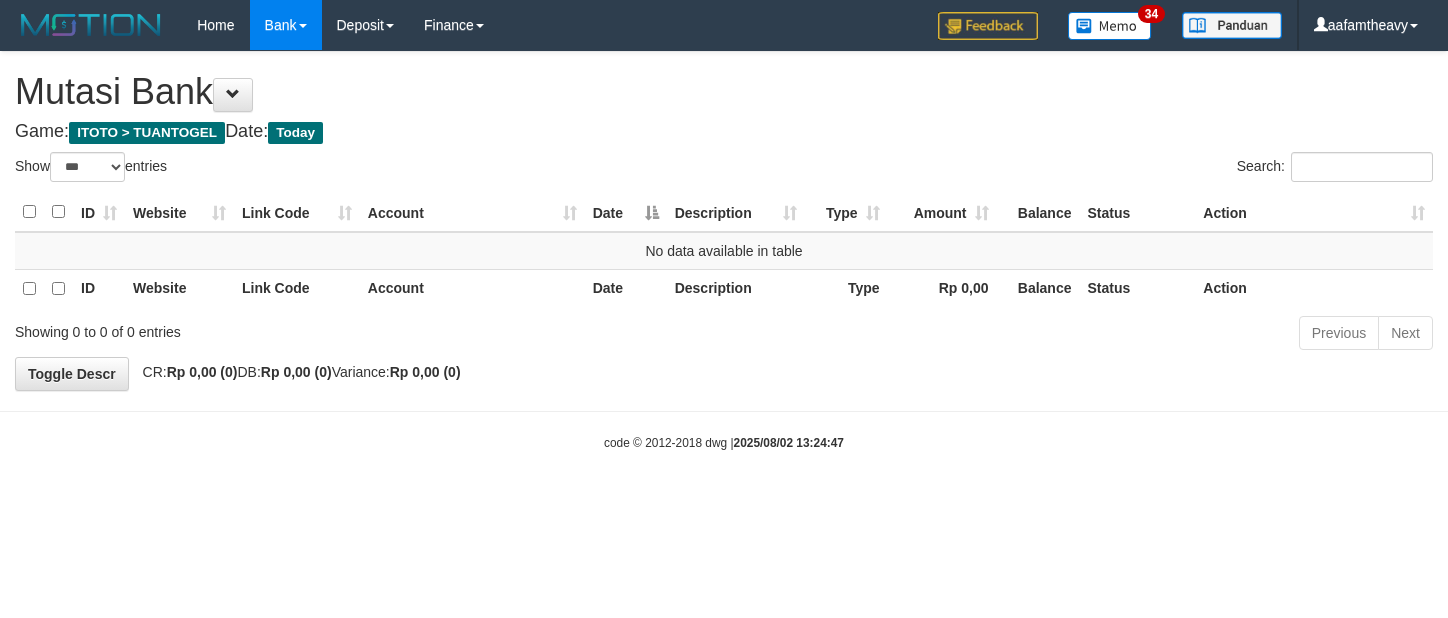 select on "***" 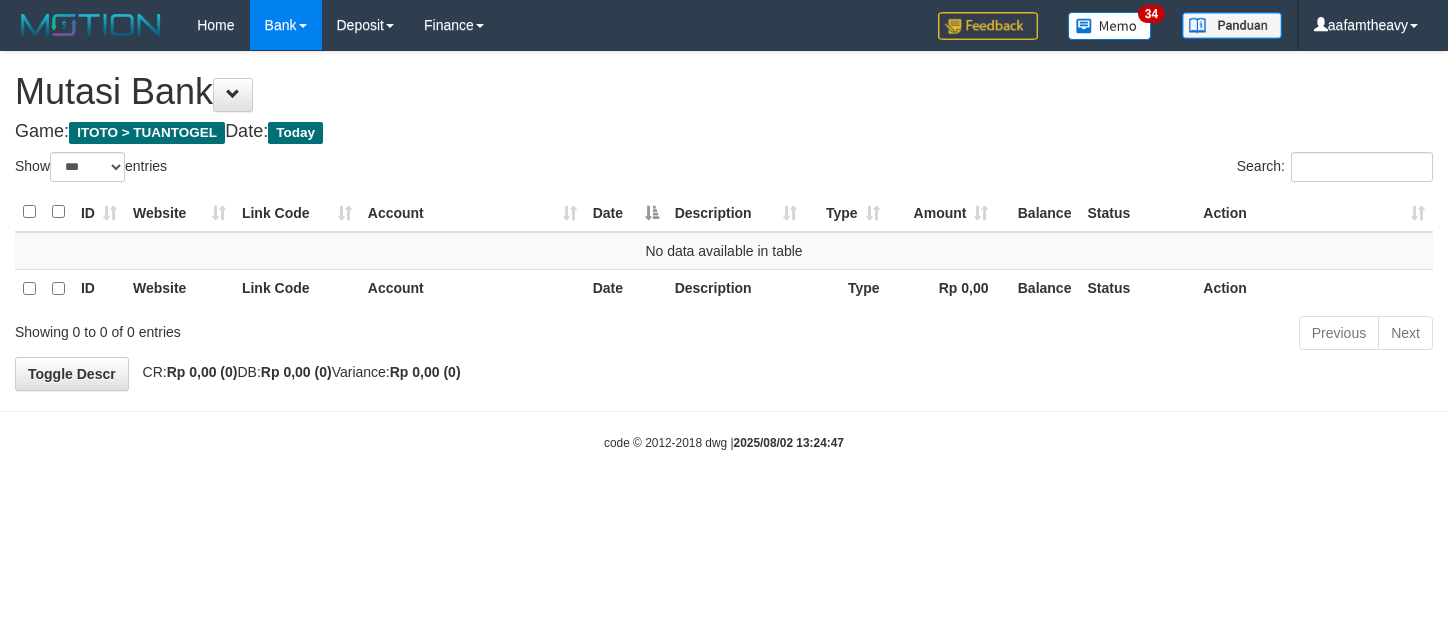 scroll, scrollTop: 0, scrollLeft: 0, axis: both 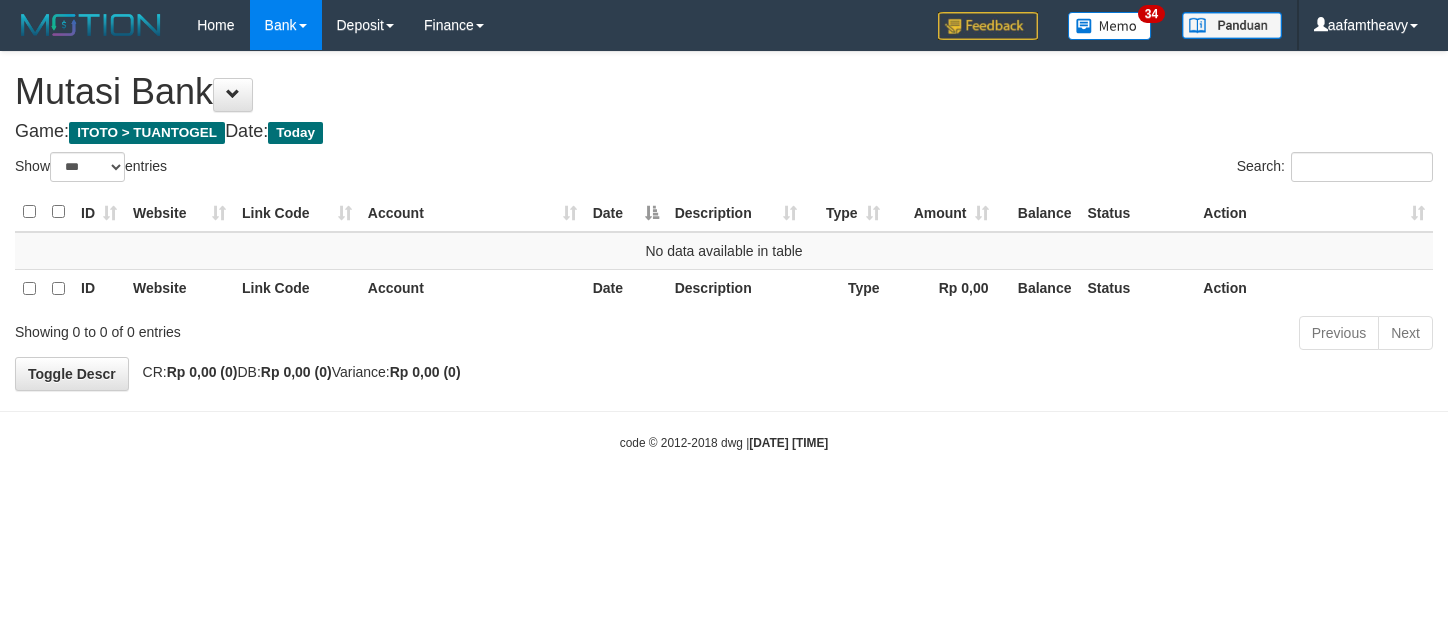 select on "***" 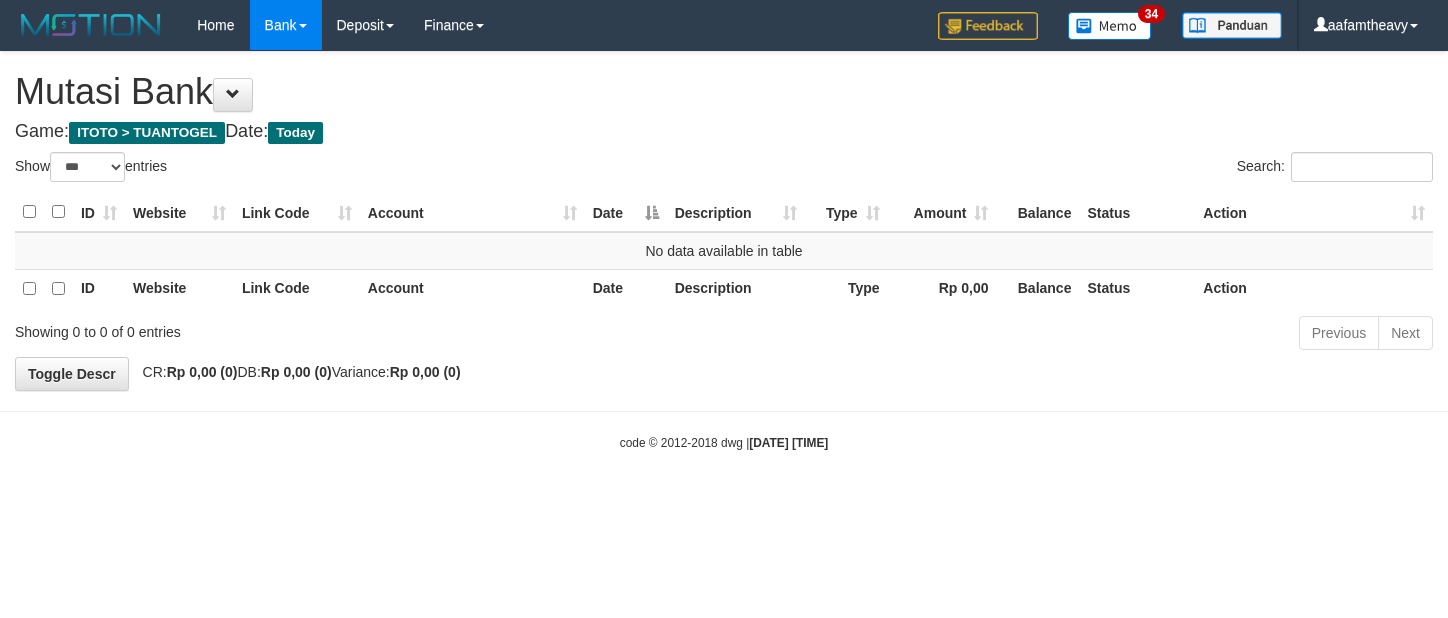 scroll, scrollTop: 0, scrollLeft: 0, axis: both 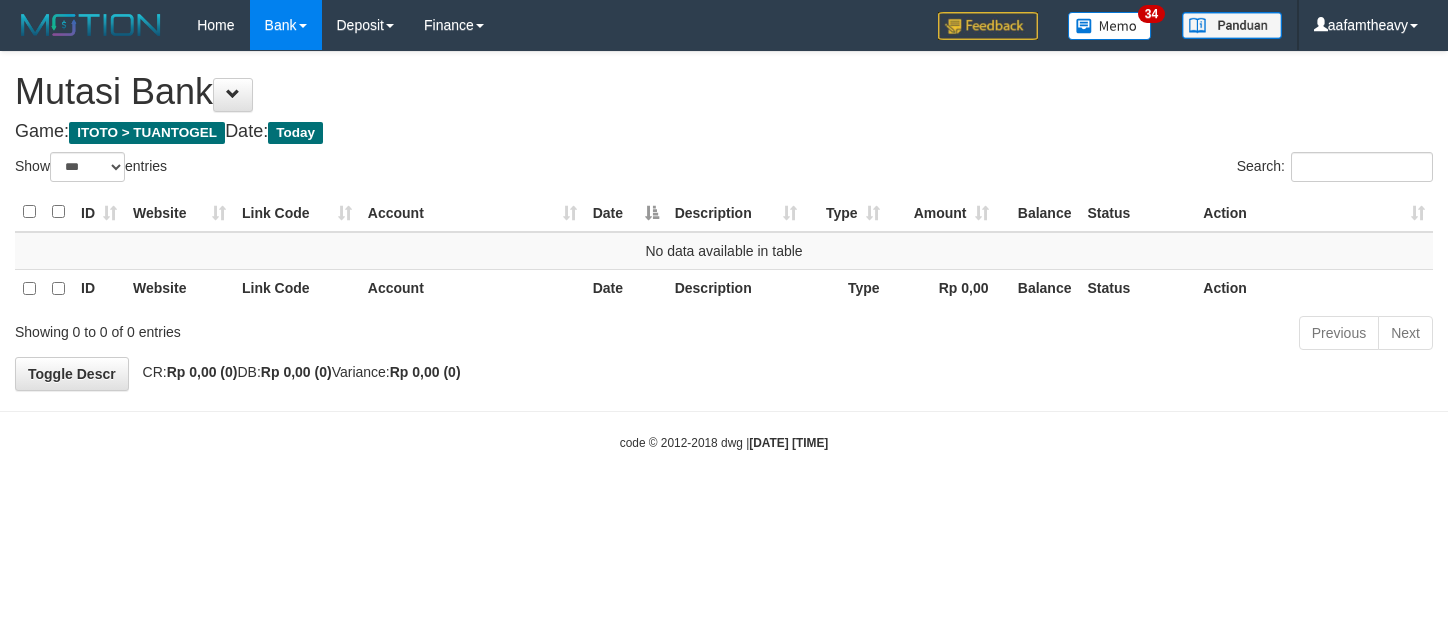 select on "***" 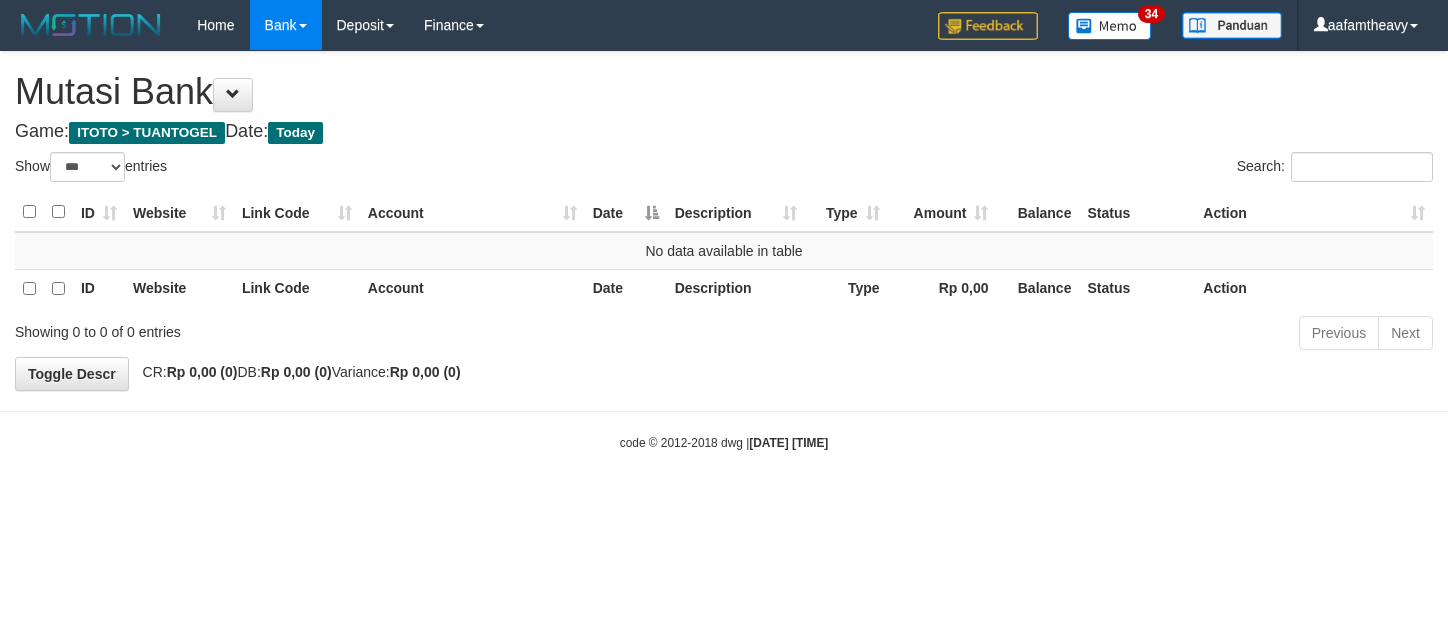 scroll, scrollTop: 0, scrollLeft: 0, axis: both 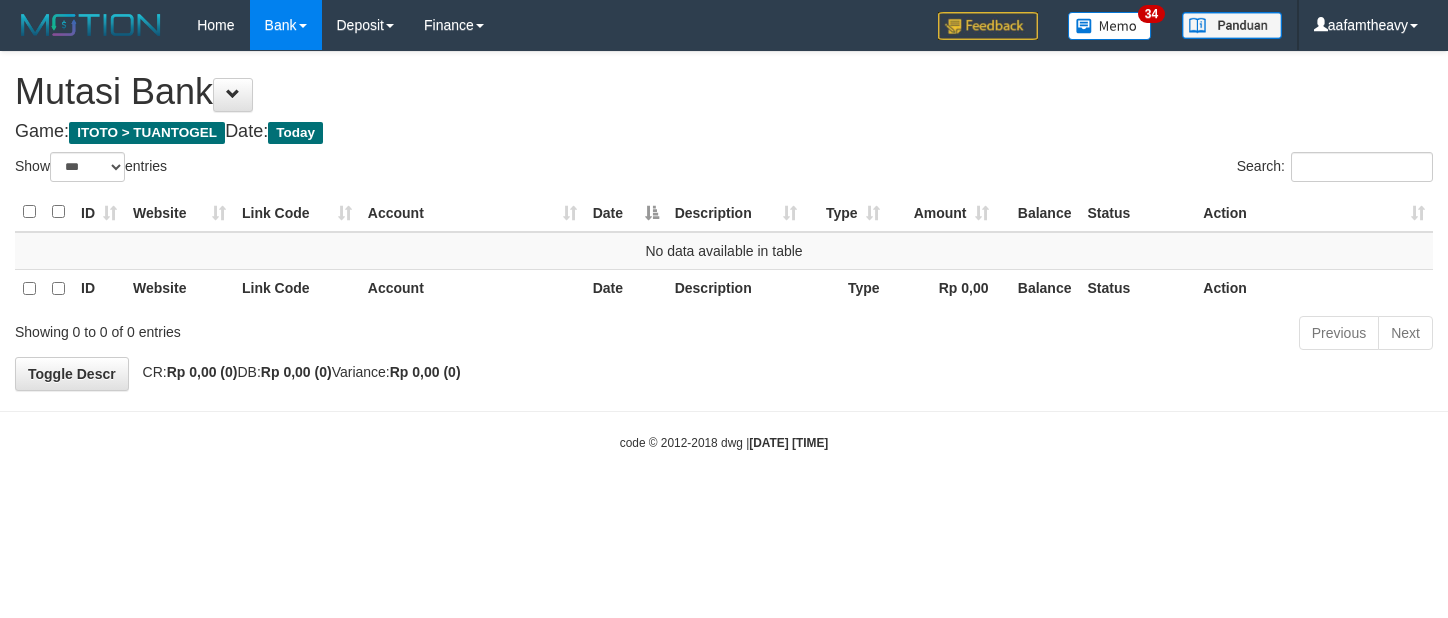 select on "***" 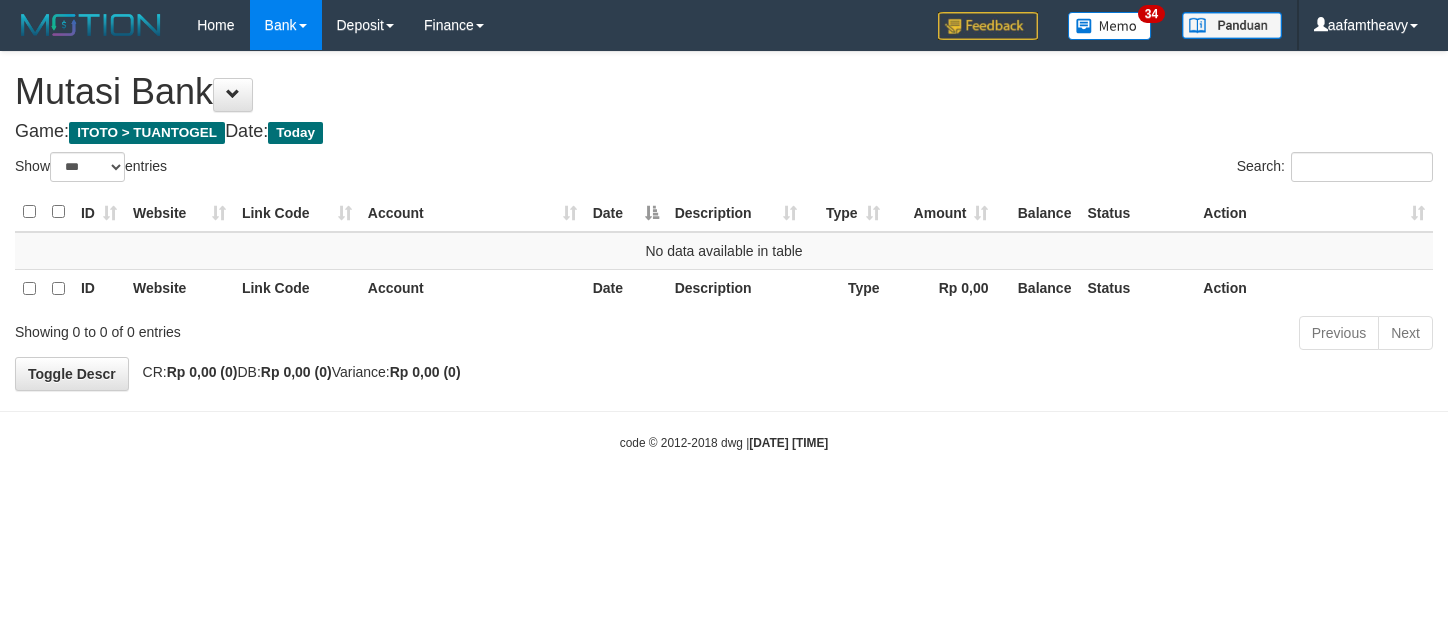 scroll, scrollTop: 0, scrollLeft: 0, axis: both 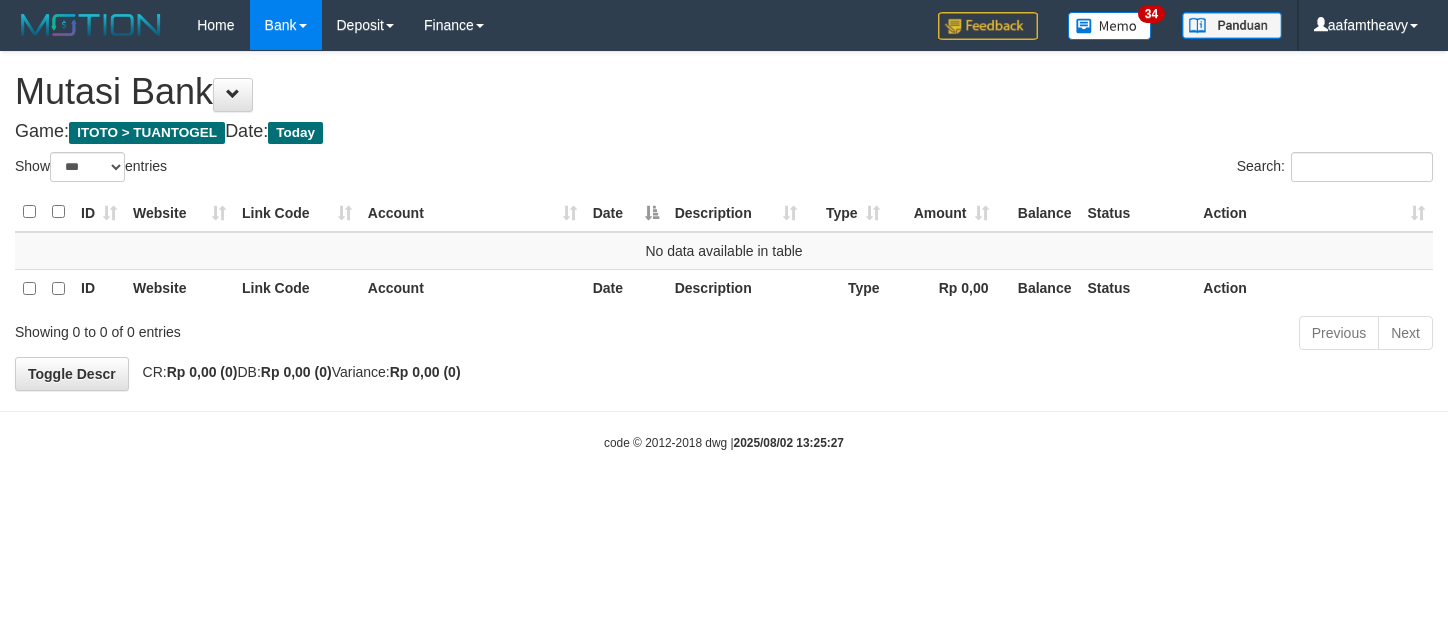 select on "***" 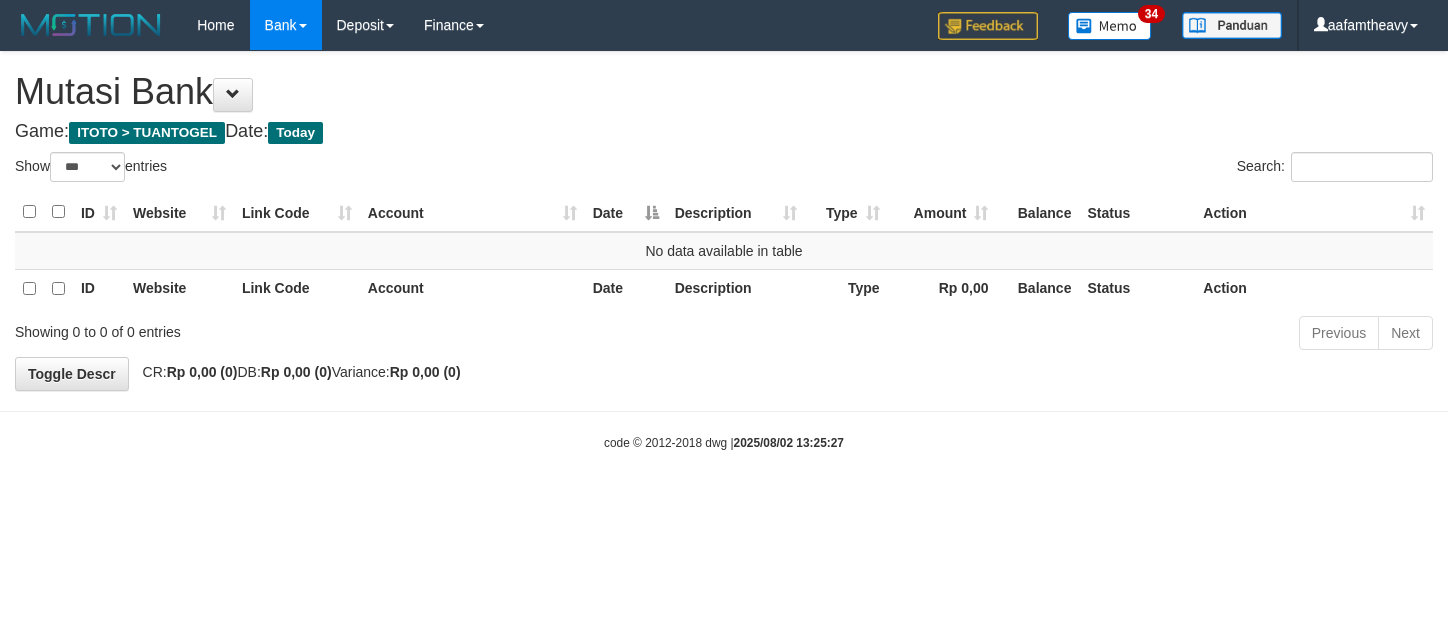 scroll, scrollTop: 0, scrollLeft: 0, axis: both 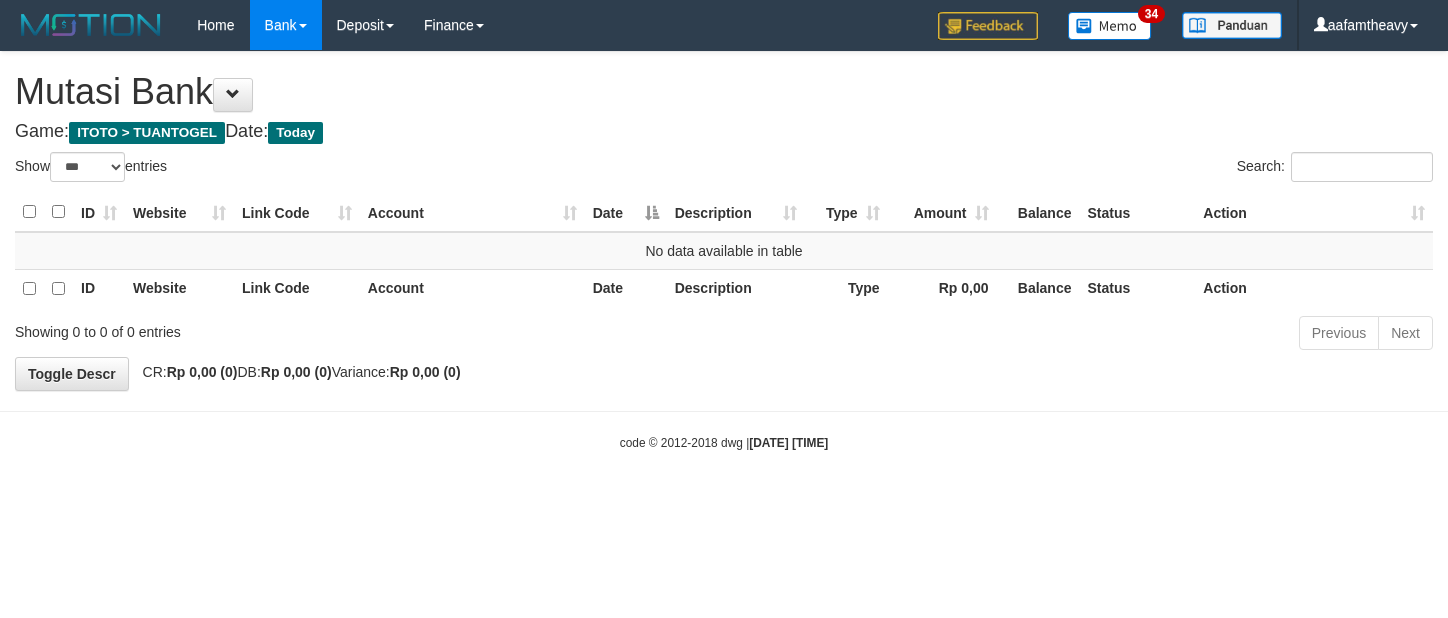 select on "***" 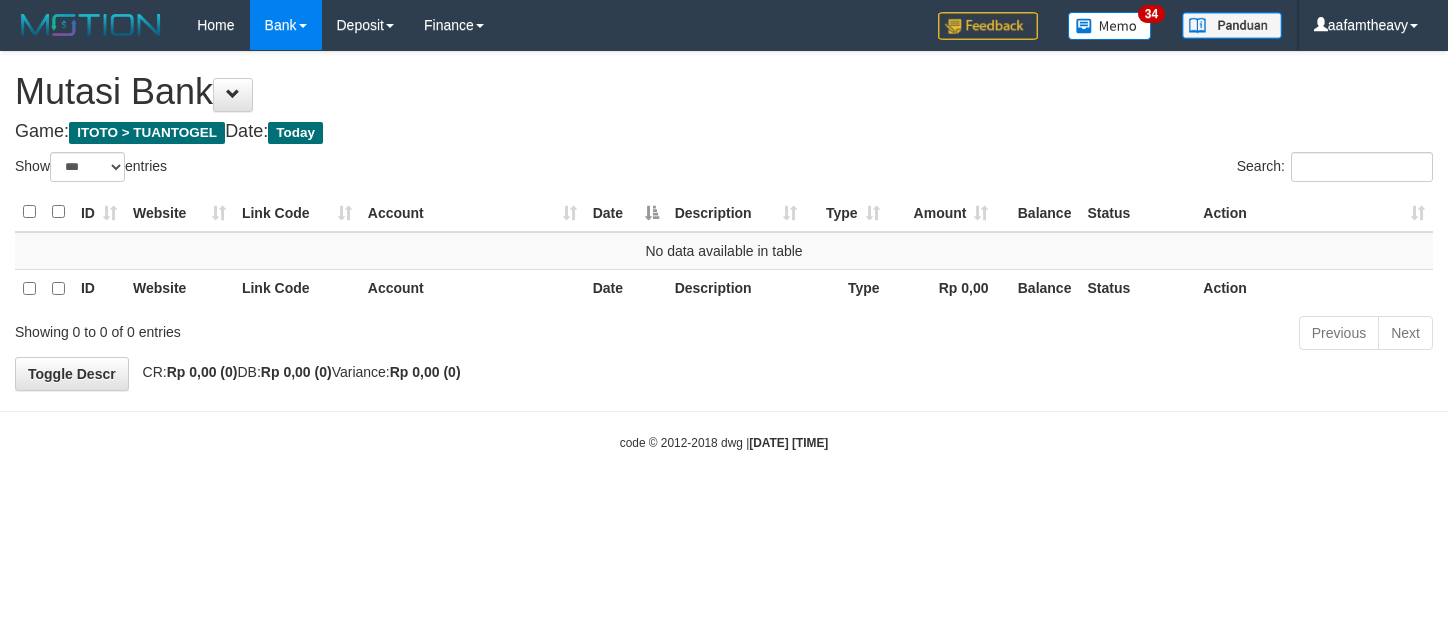 scroll, scrollTop: 0, scrollLeft: 0, axis: both 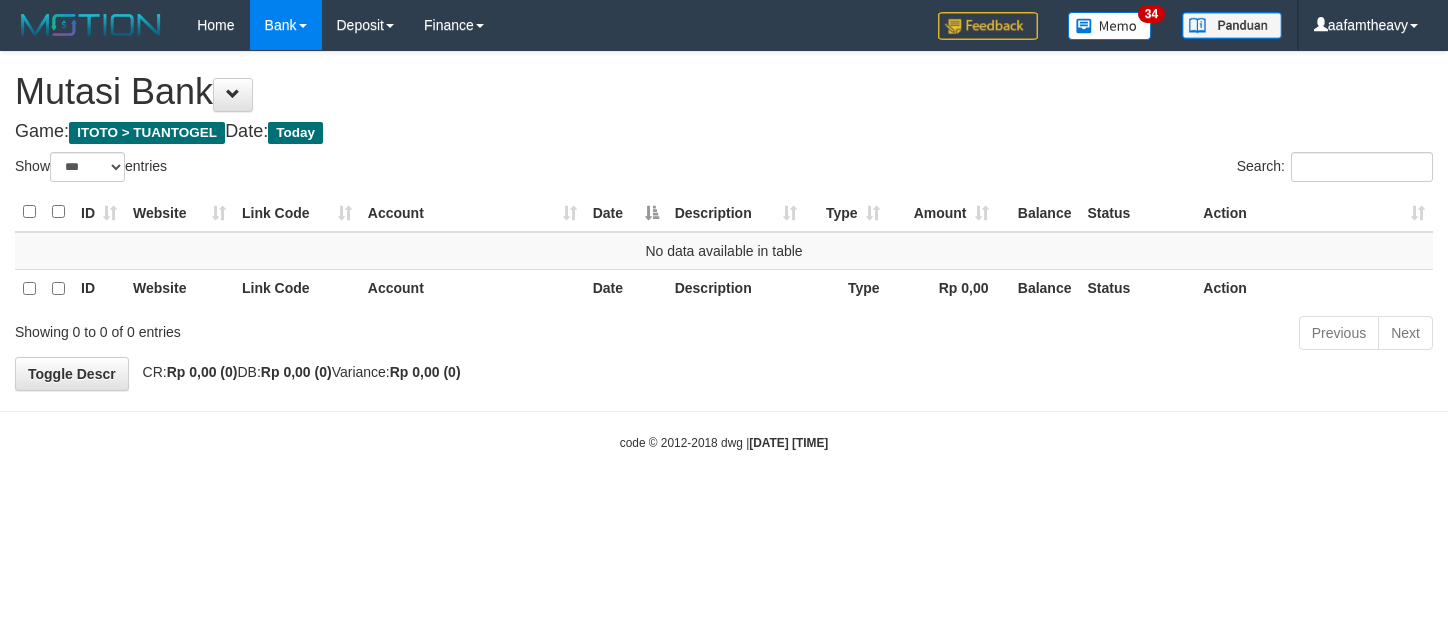 select on "***" 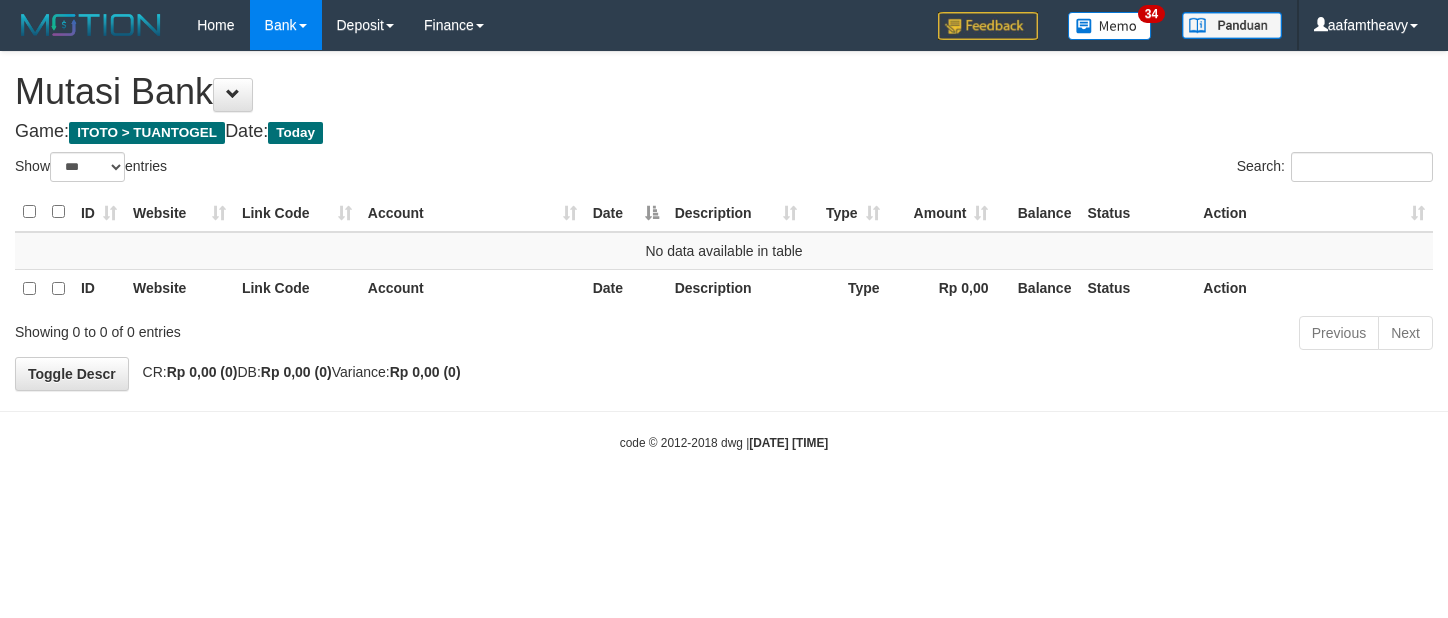 scroll, scrollTop: 0, scrollLeft: 0, axis: both 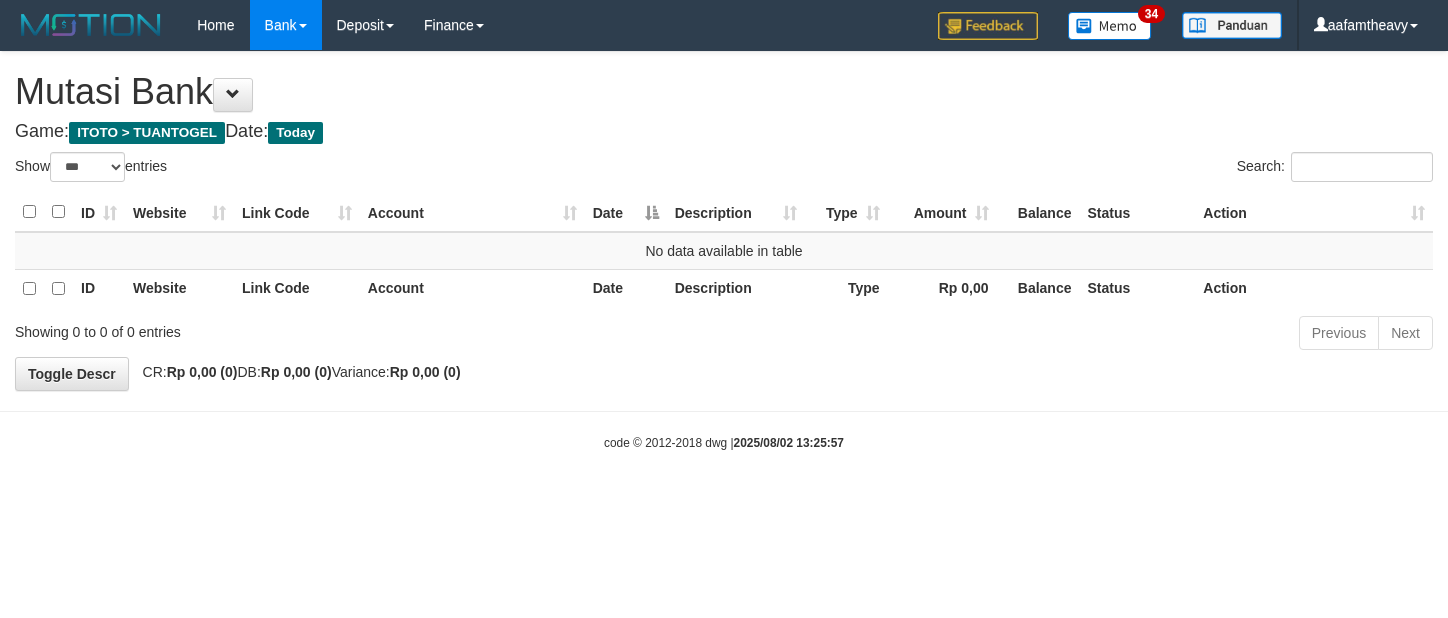 select on "***" 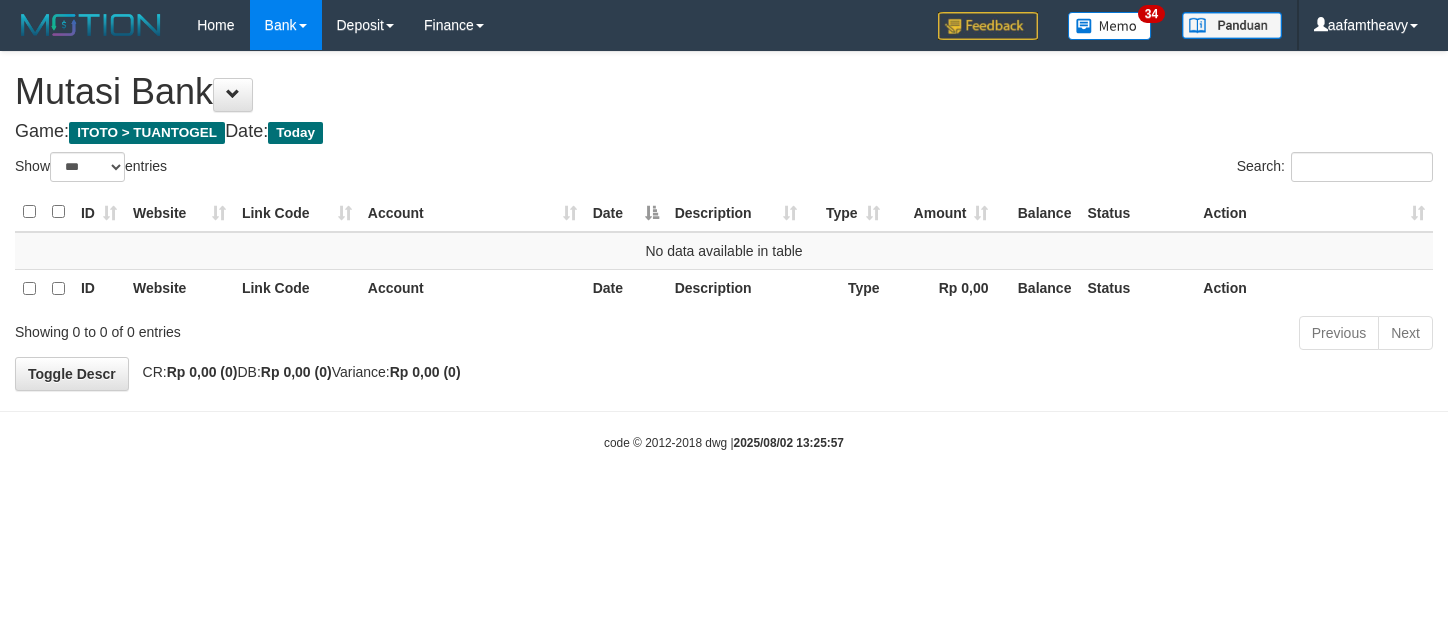 scroll, scrollTop: 0, scrollLeft: 0, axis: both 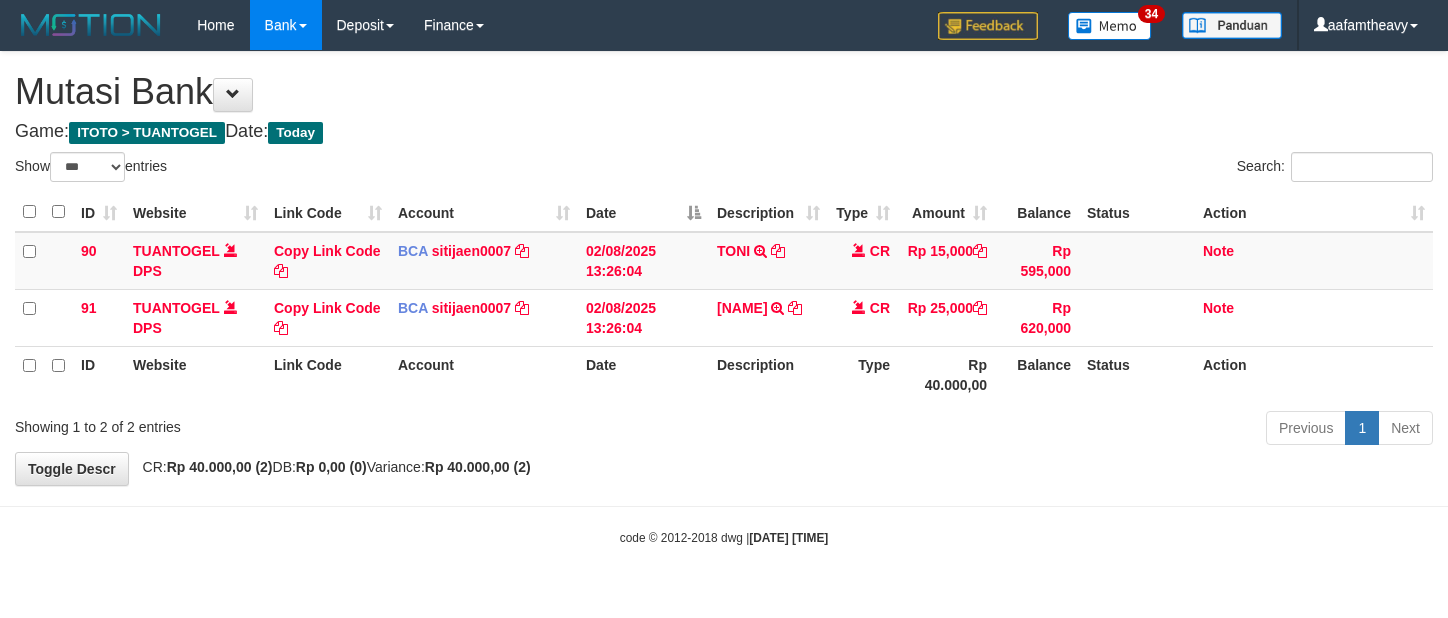 select on "***" 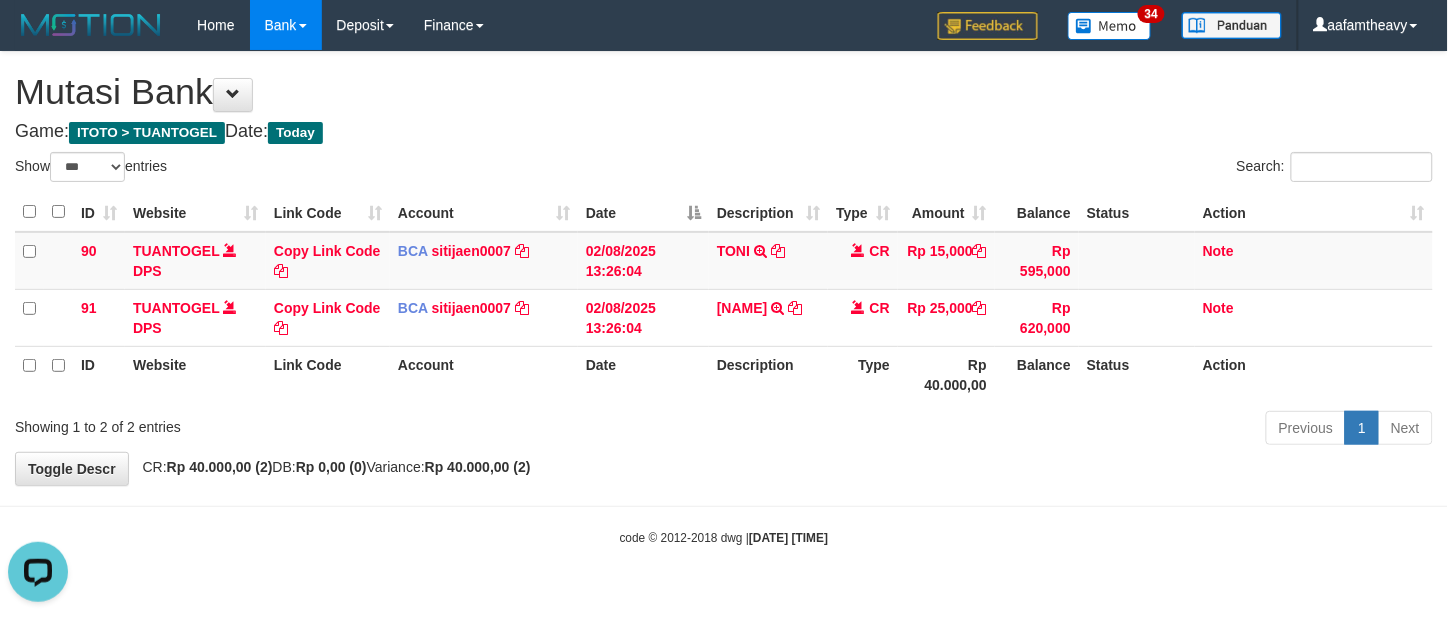 scroll, scrollTop: 0, scrollLeft: 0, axis: both 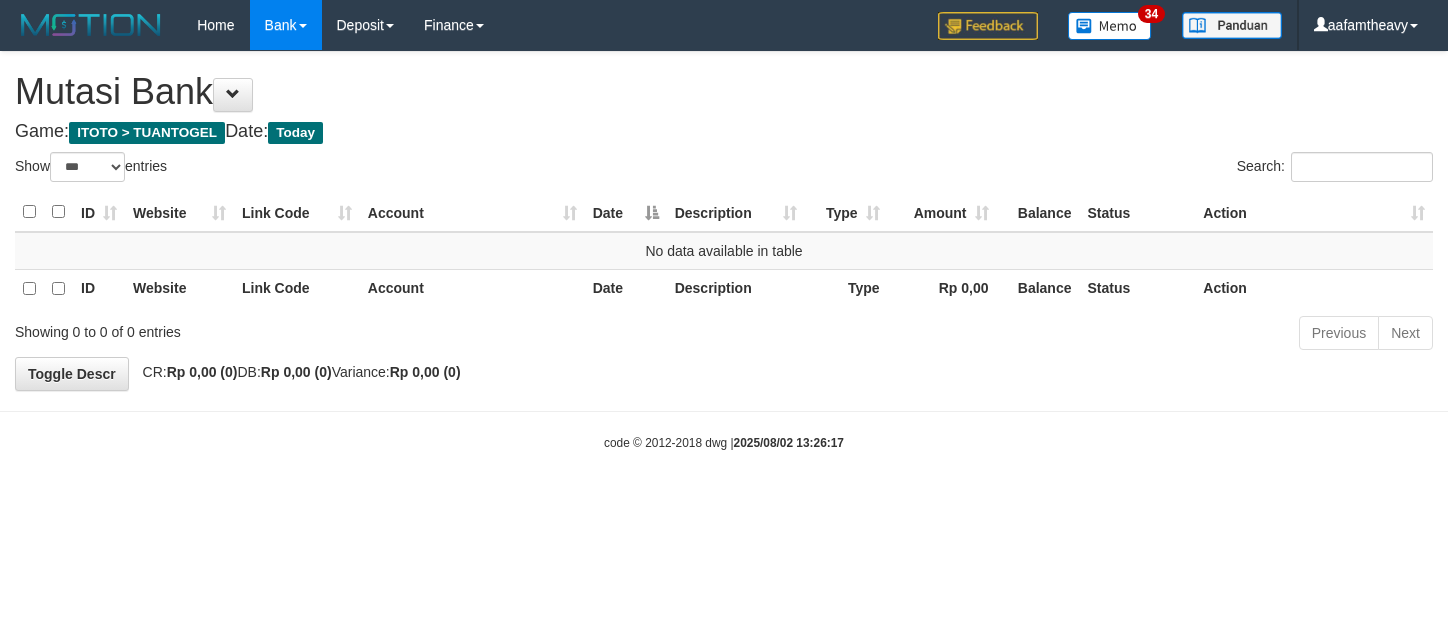 select on "***" 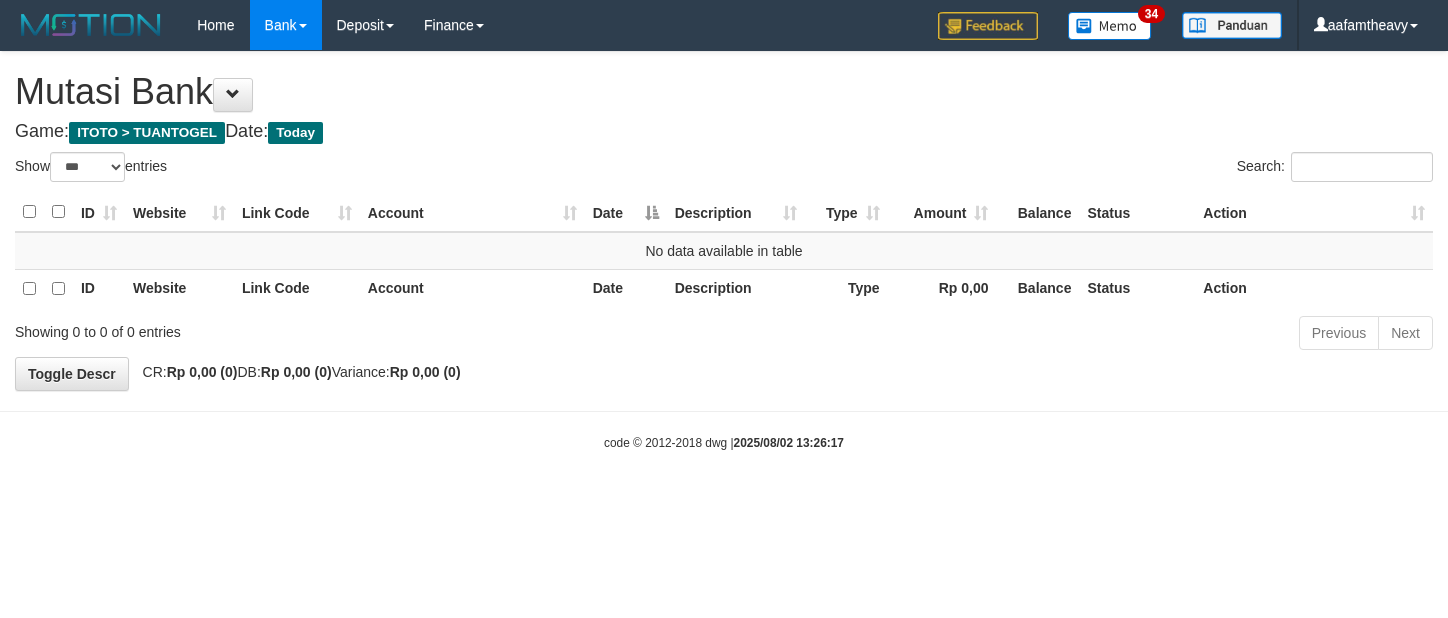 scroll, scrollTop: 0, scrollLeft: 0, axis: both 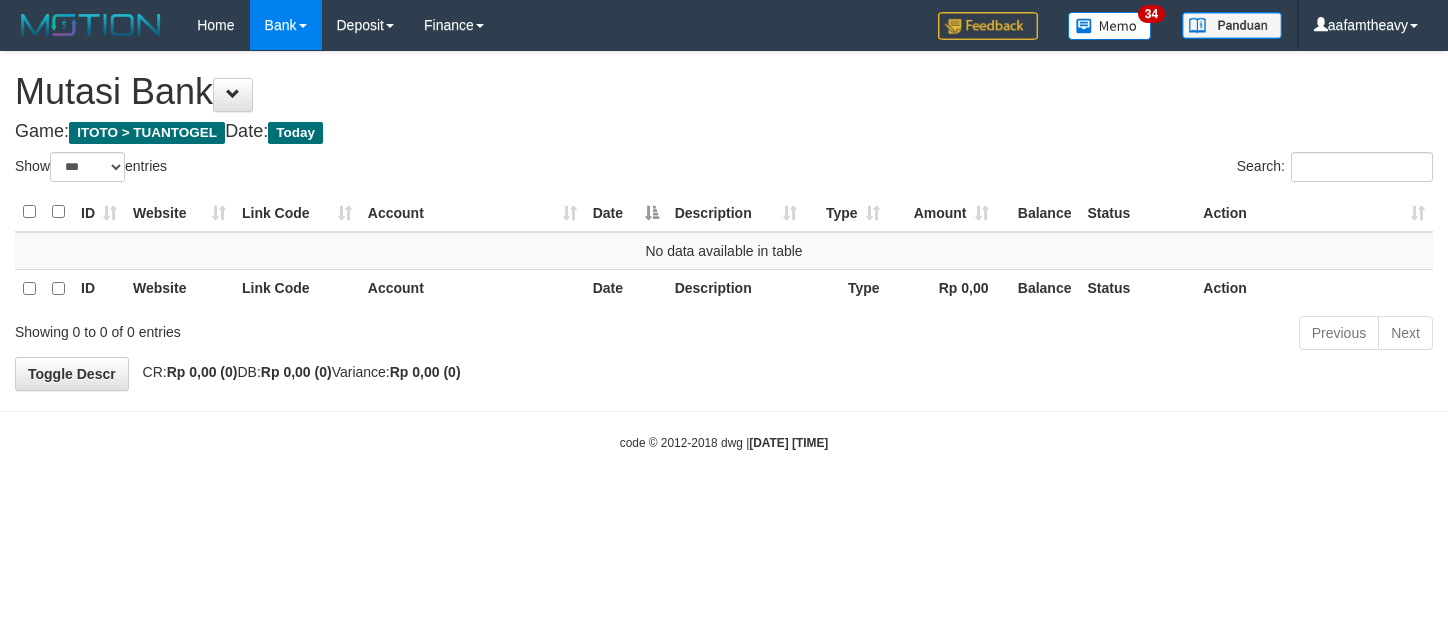 select on "***" 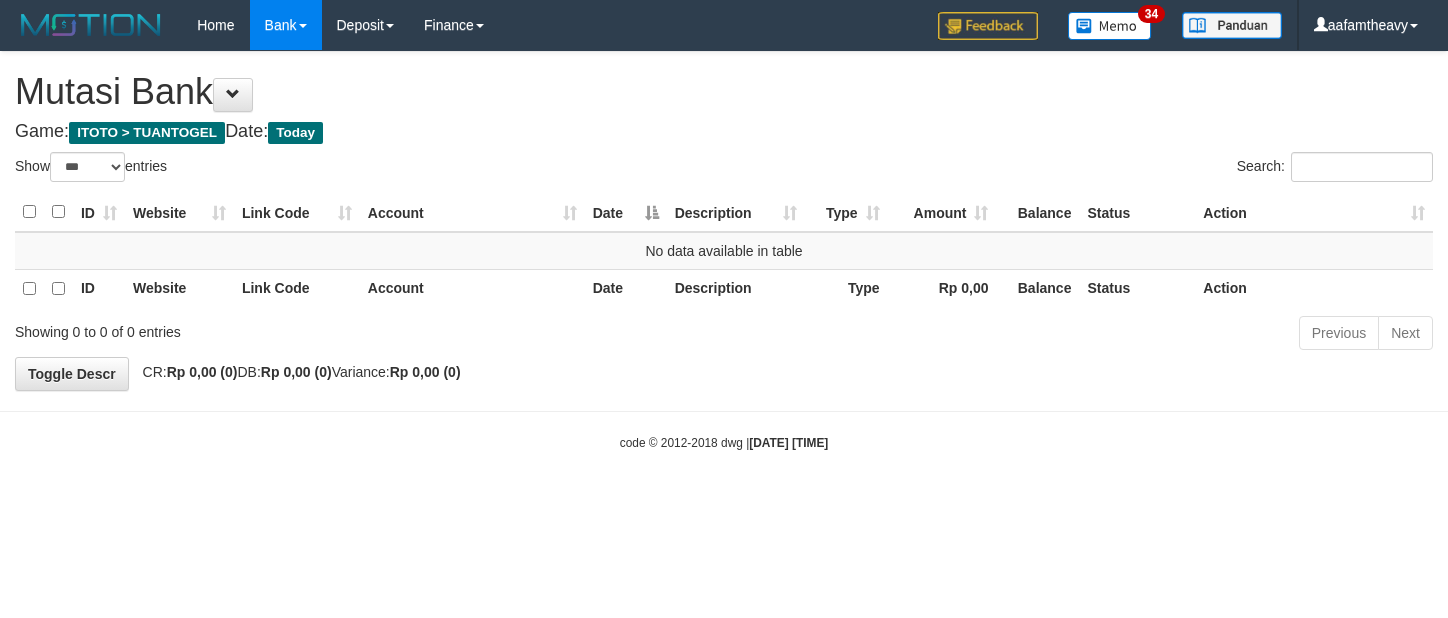 scroll, scrollTop: 0, scrollLeft: 0, axis: both 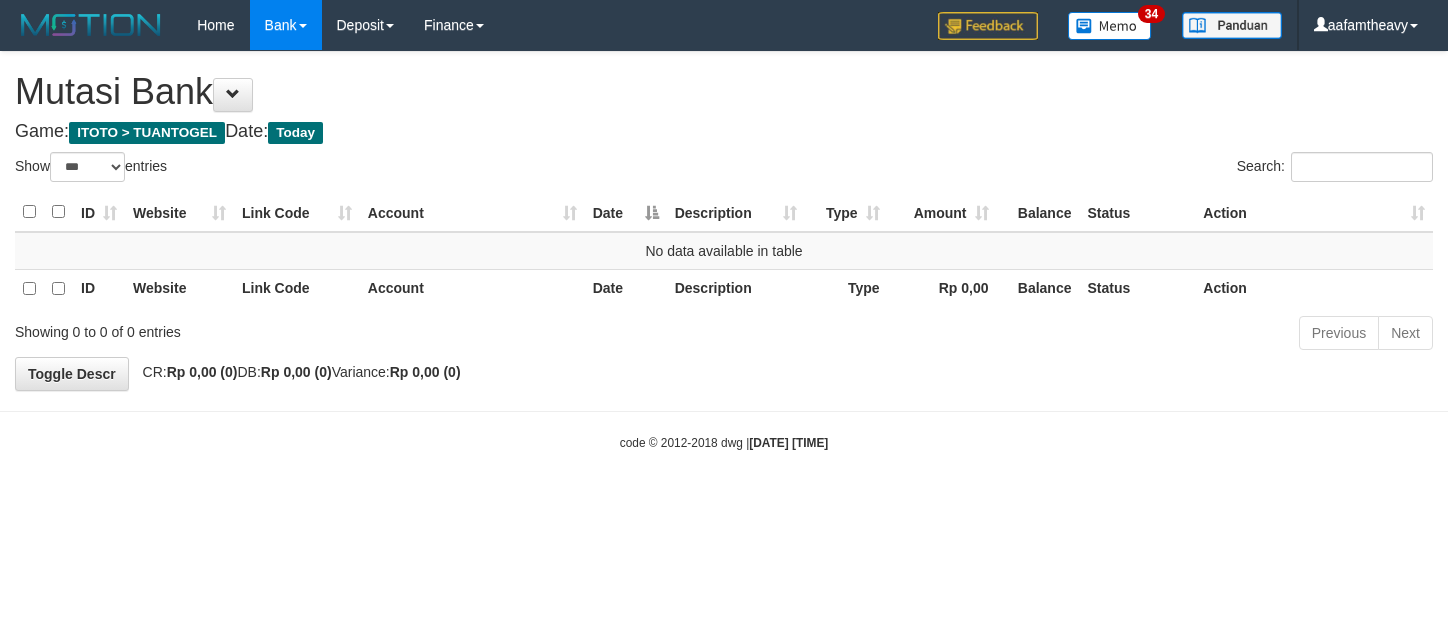 select on "***" 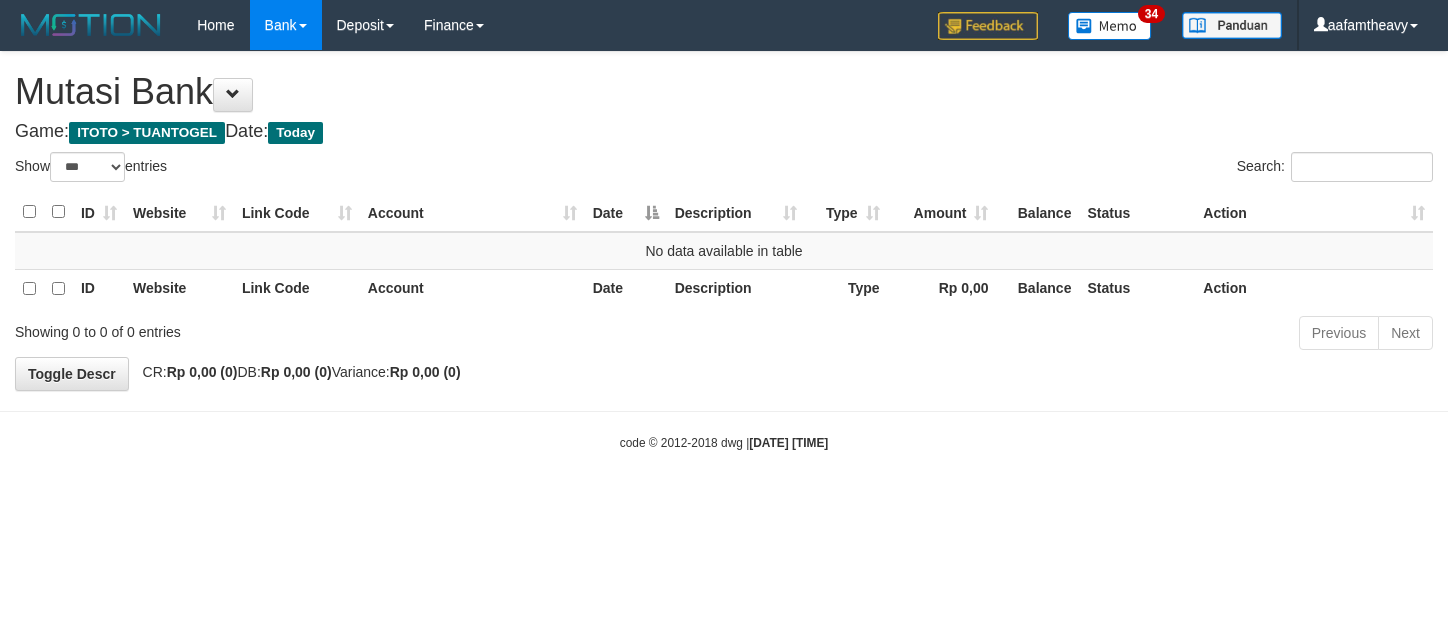 scroll, scrollTop: 0, scrollLeft: 0, axis: both 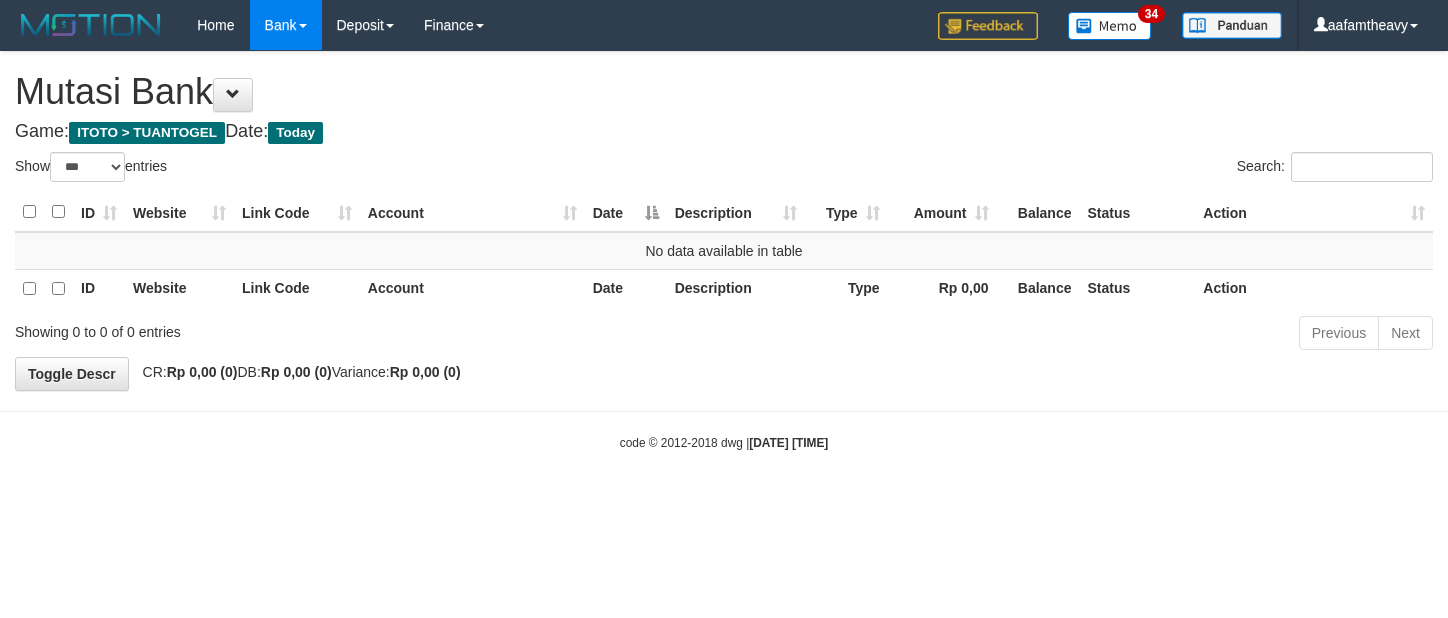 select on "***" 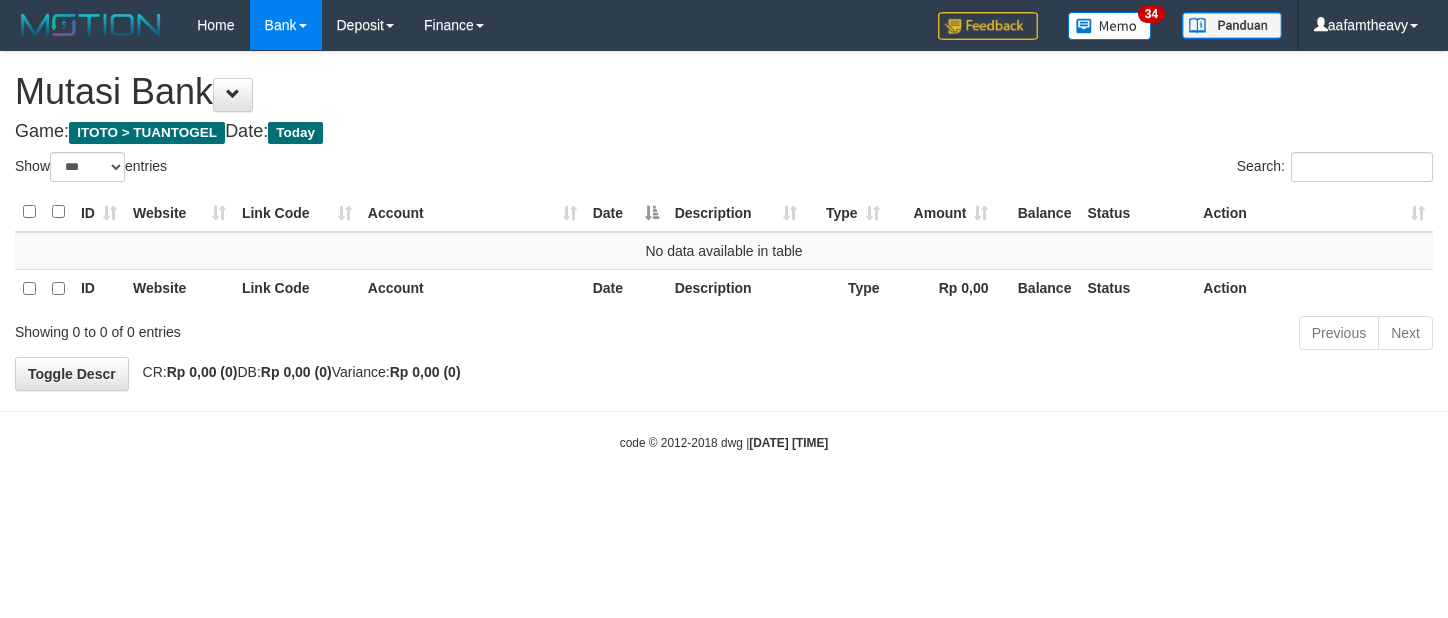scroll, scrollTop: 0, scrollLeft: 0, axis: both 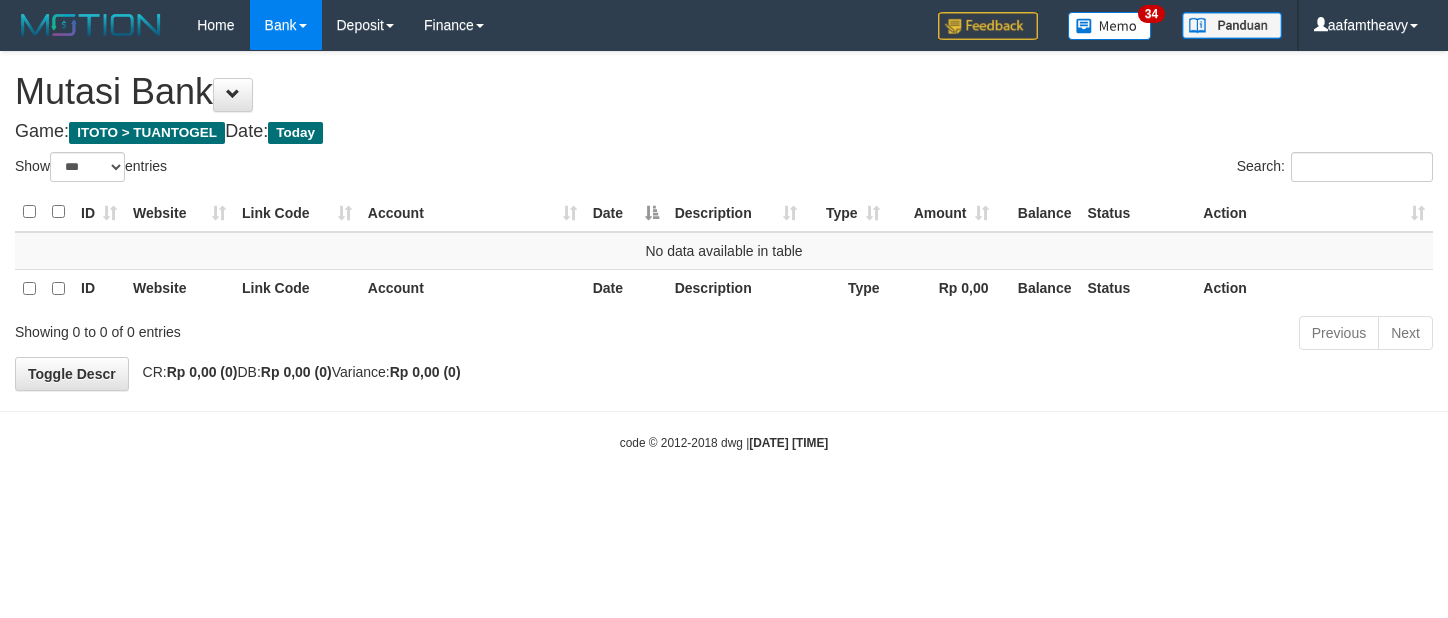 select on "***" 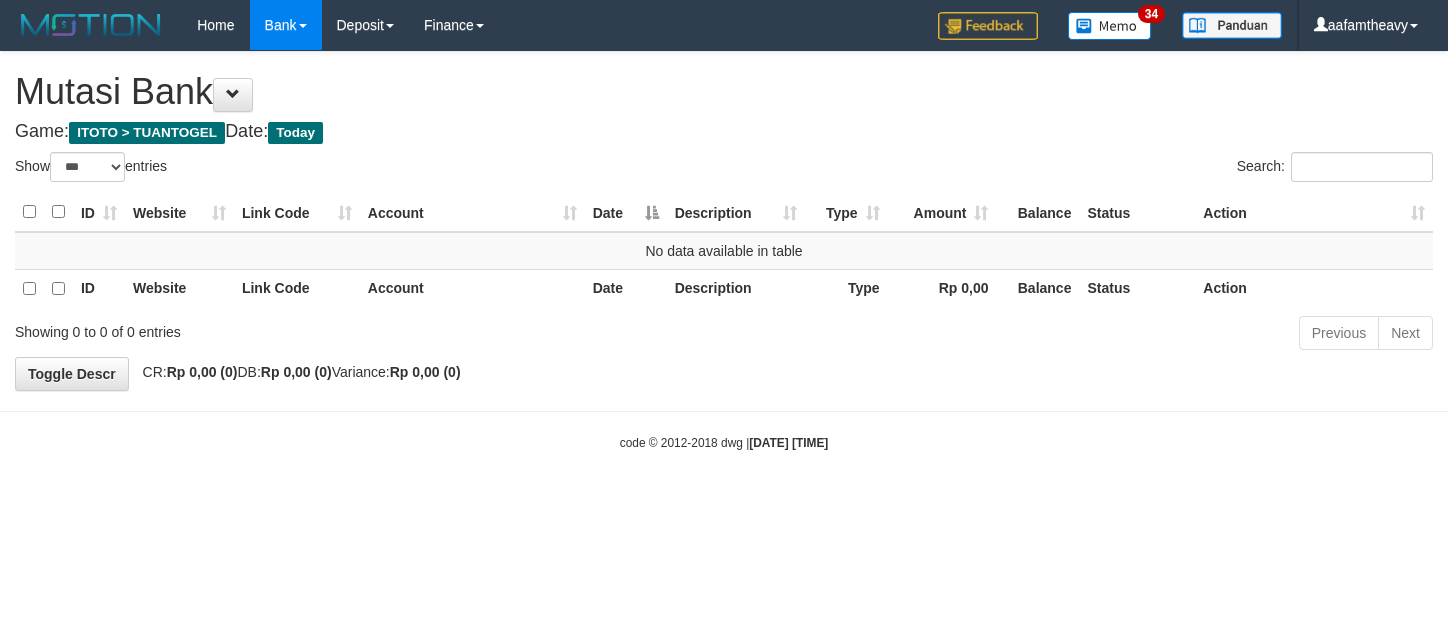 scroll, scrollTop: 0, scrollLeft: 0, axis: both 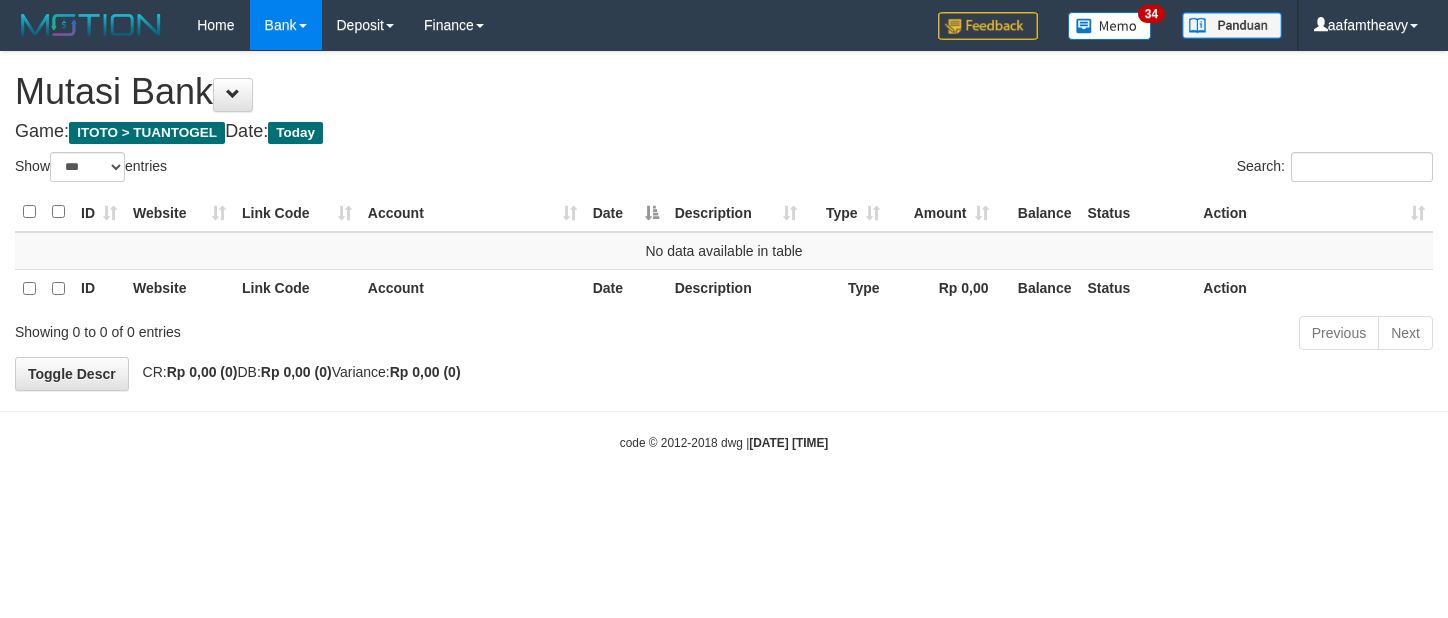 select on "***" 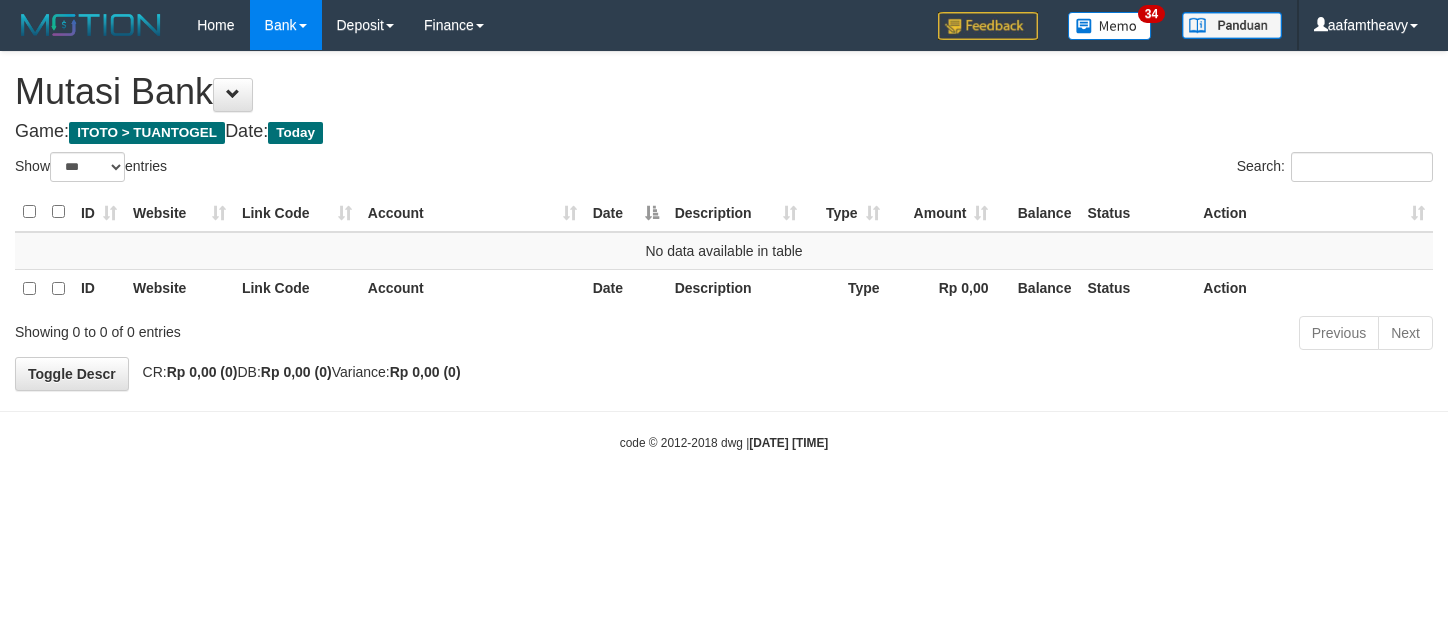 scroll, scrollTop: 0, scrollLeft: 0, axis: both 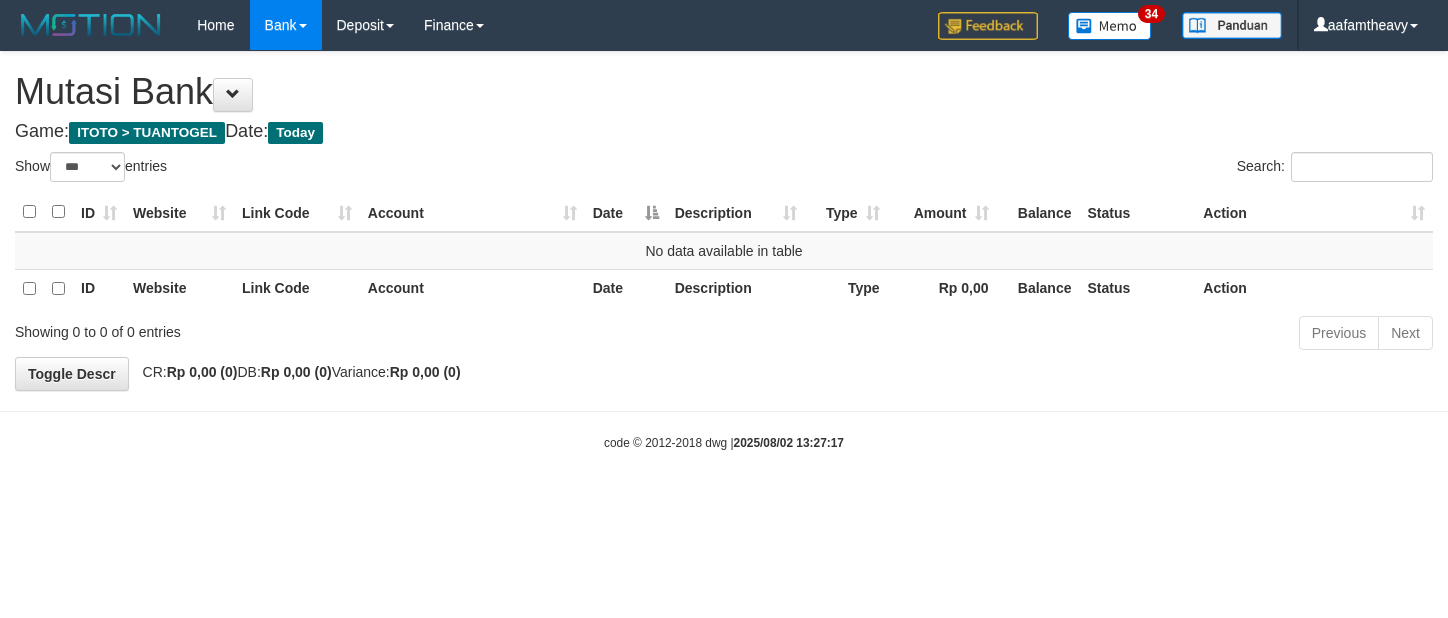 select on "***" 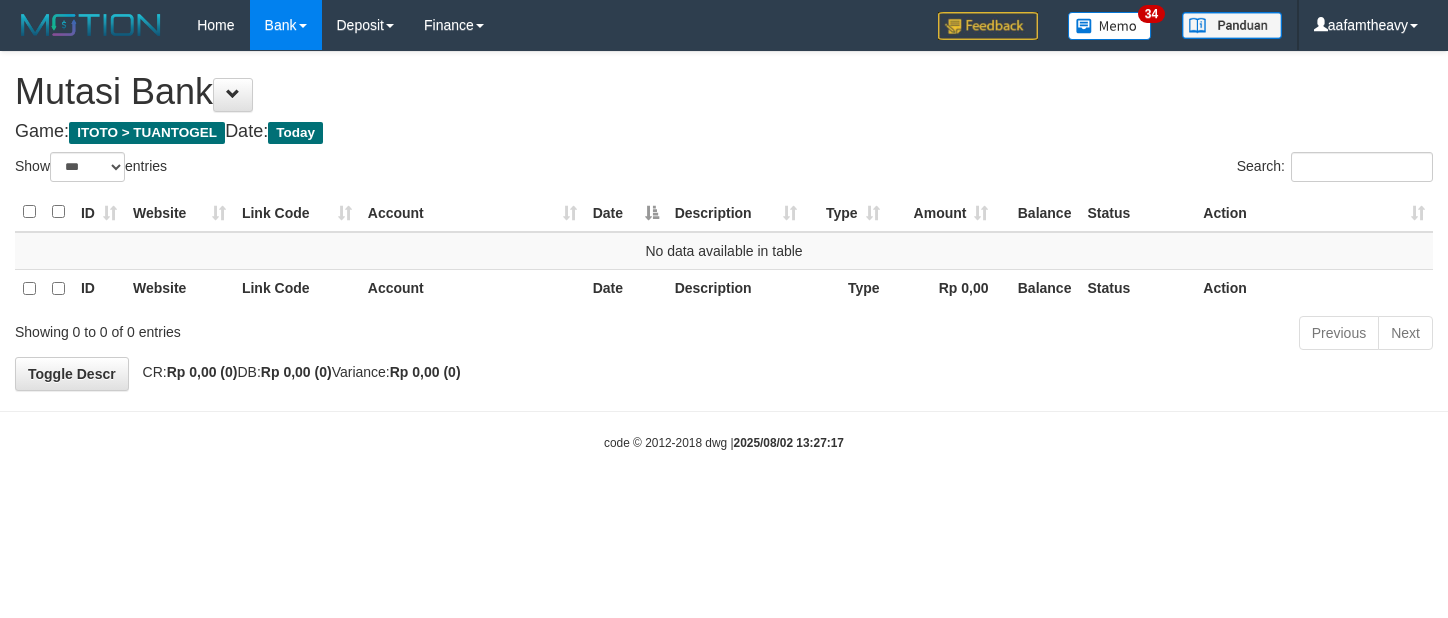 scroll, scrollTop: 0, scrollLeft: 0, axis: both 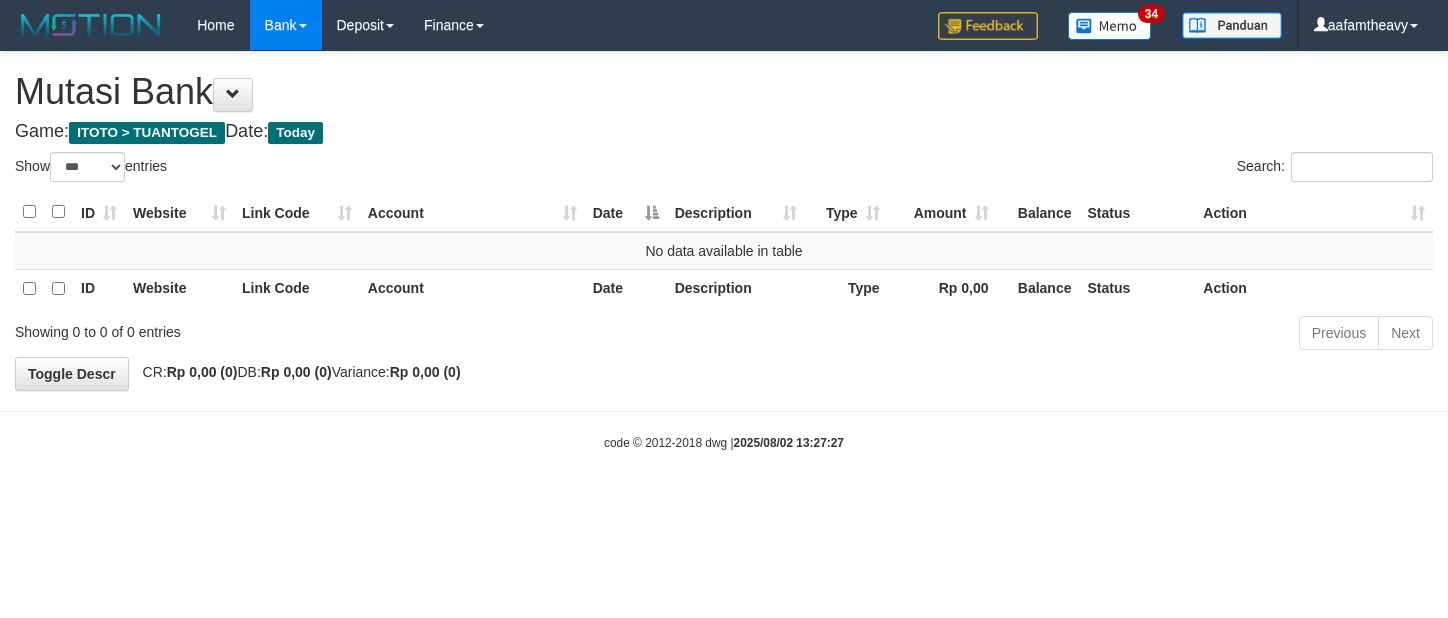 select on "***" 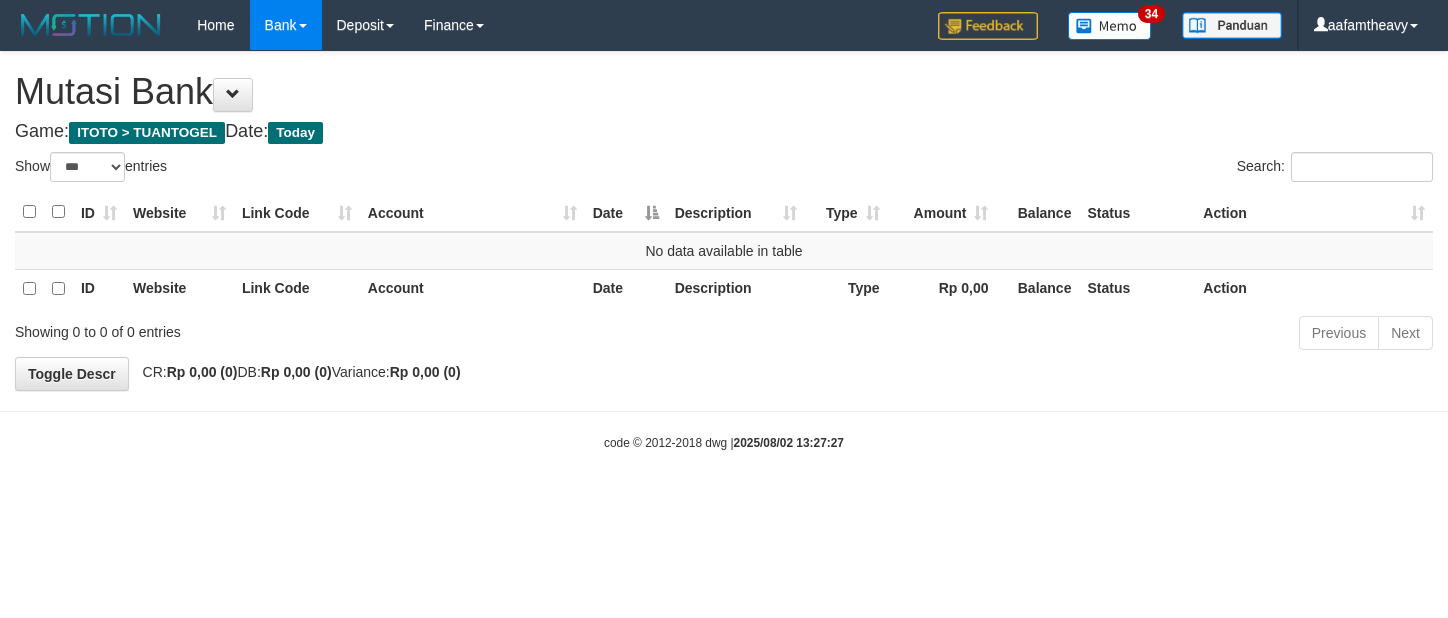 scroll, scrollTop: 0, scrollLeft: 0, axis: both 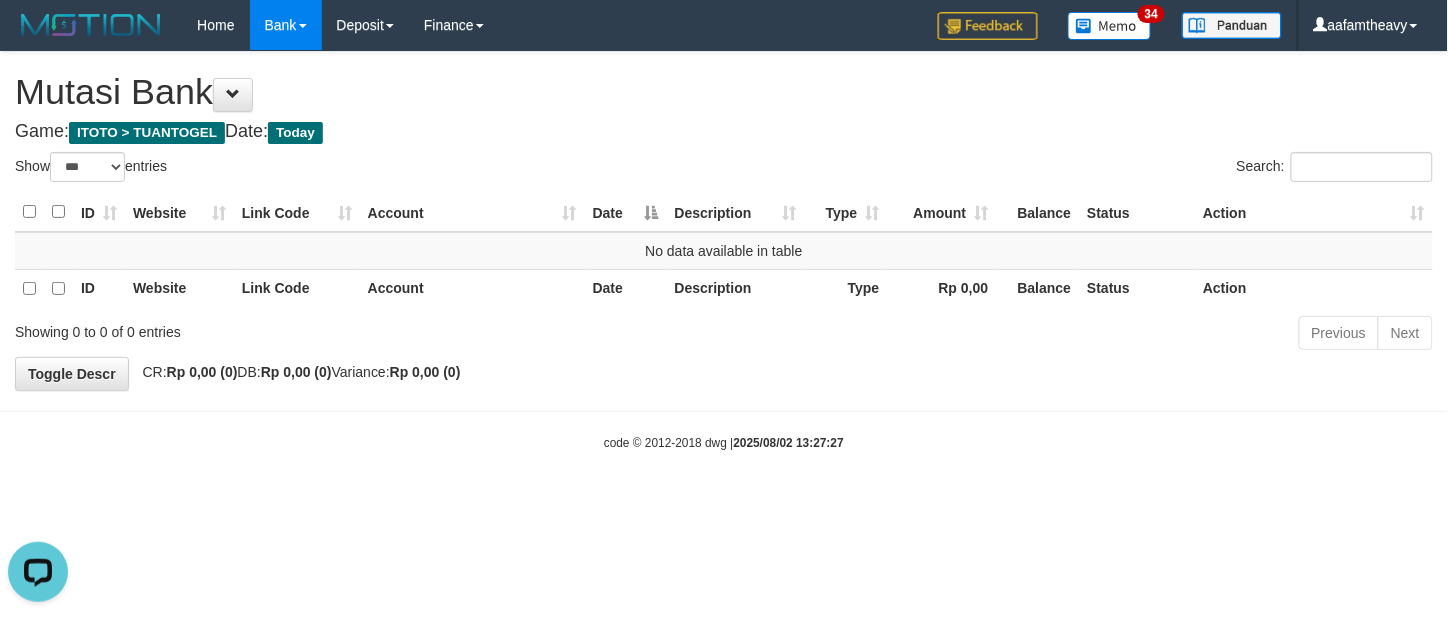 click on "Toggle navigation
Home
Bank
Account List
Load
By Website
Group
[ITOTO]													TUANTOGEL
By Load Group (DPS)
Group aaf-DPBCA02TUANTOGEL" at bounding box center (724, 251) 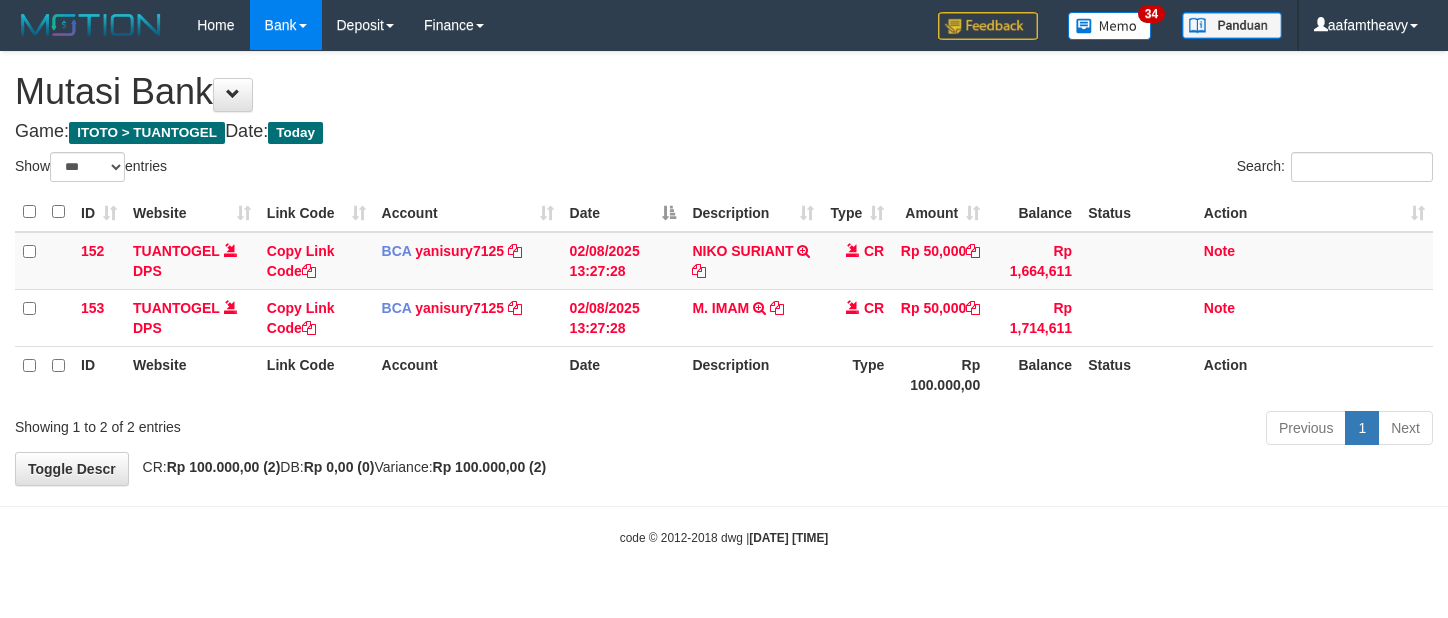 select on "***" 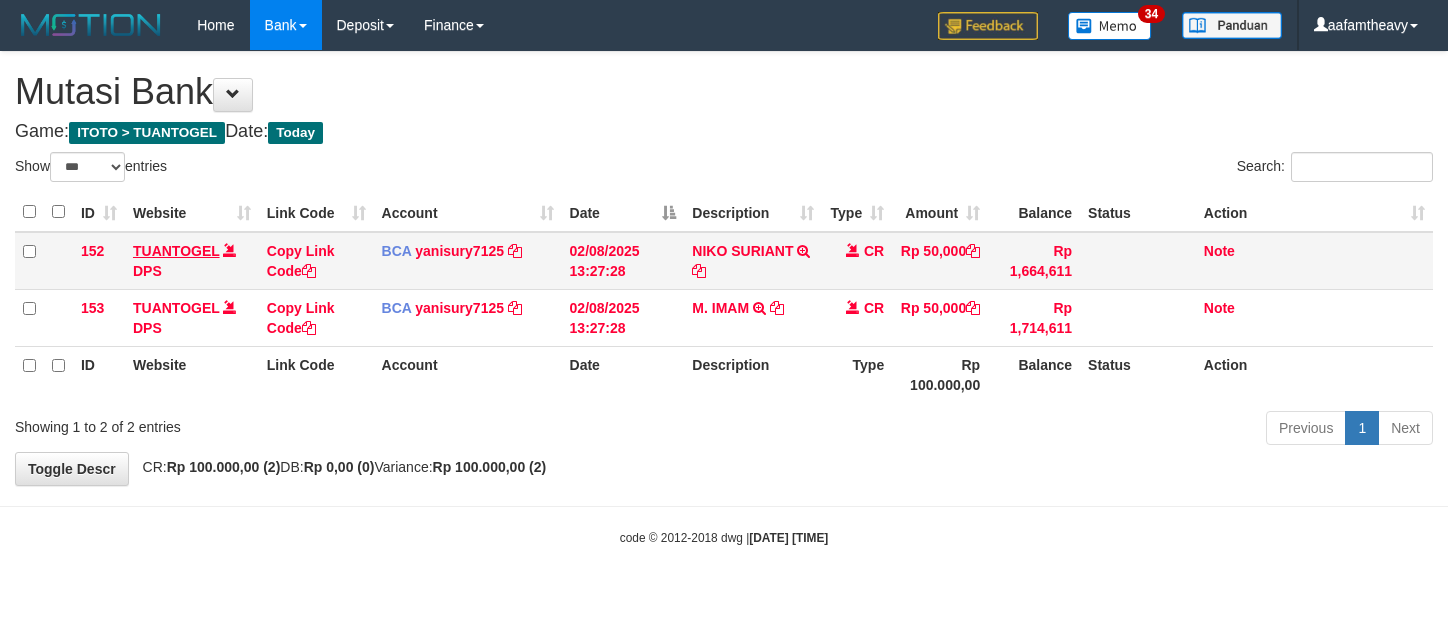 scroll, scrollTop: 0, scrollLeft: 0, axis: both 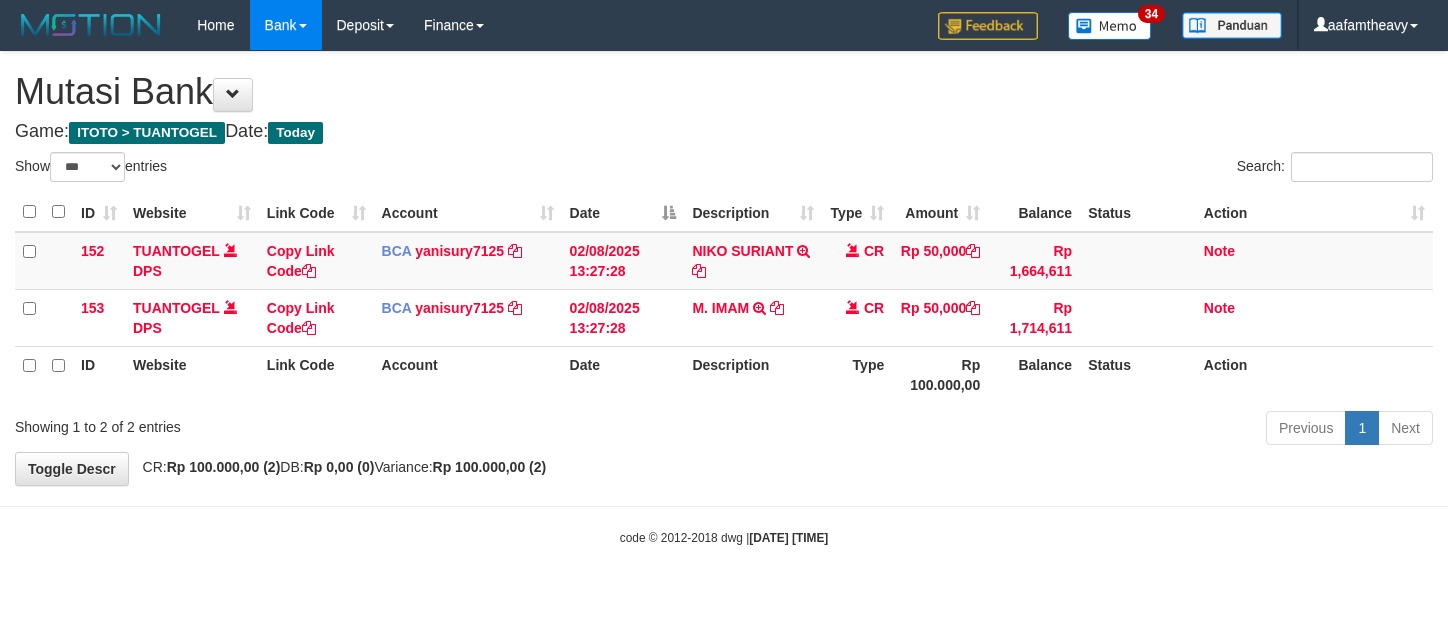 select on "***" 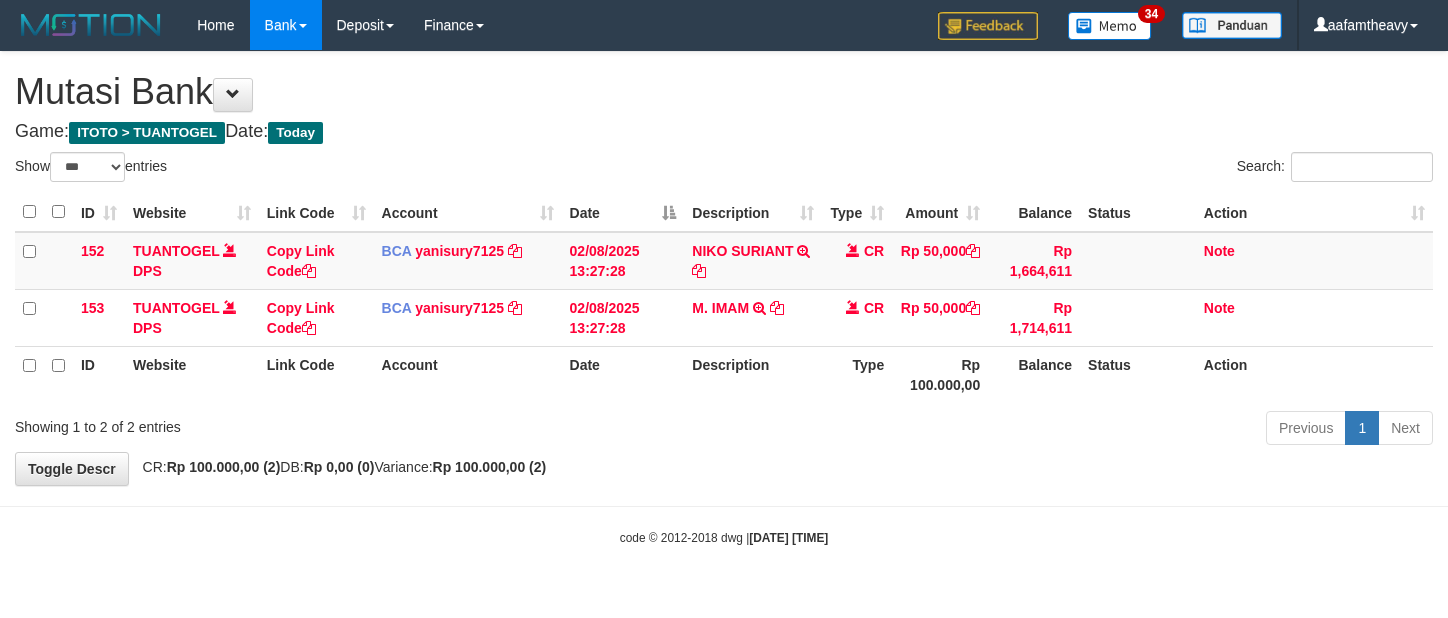 scroll, scrollTop: 0, scrollLeft: 0, axis: both 